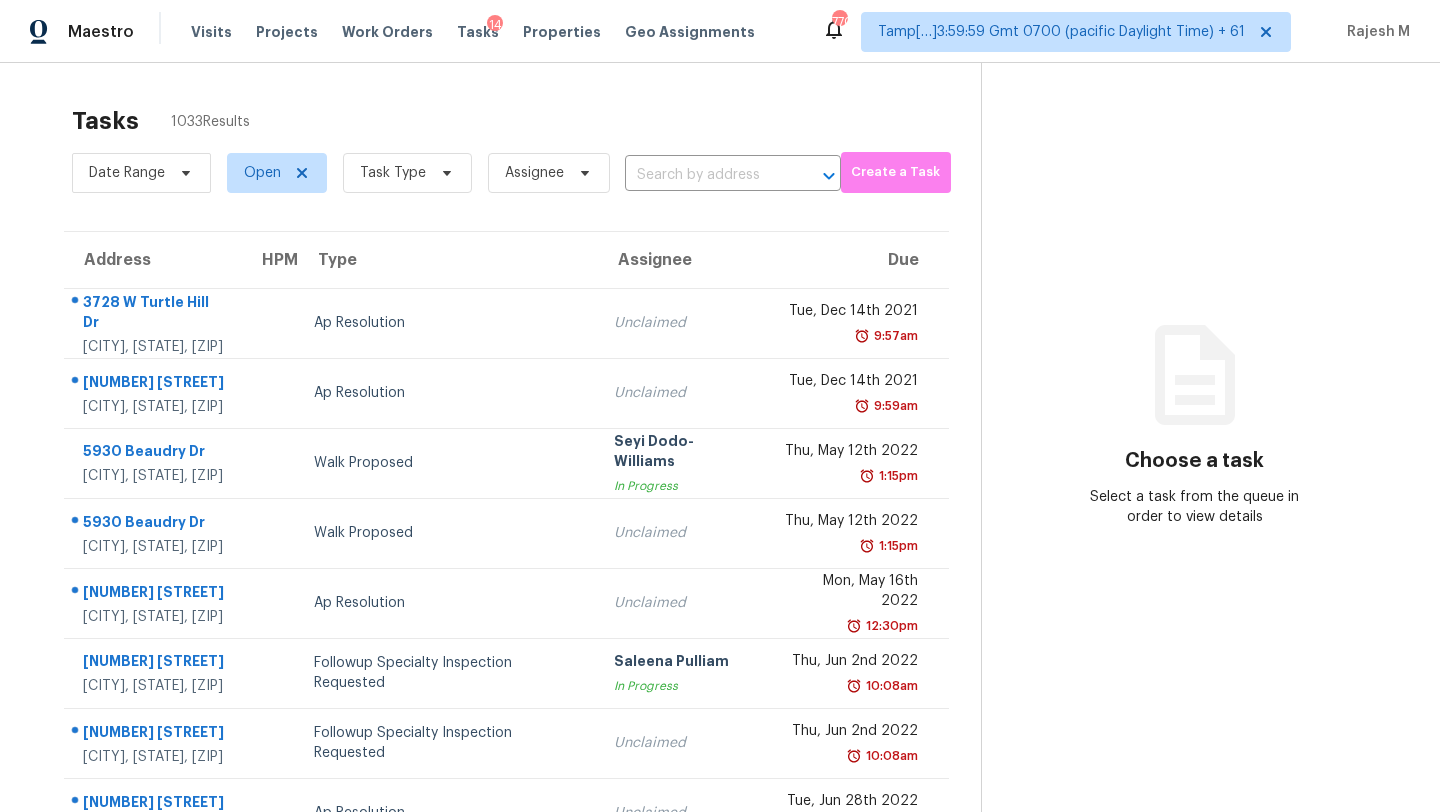 scroll, scrollTop: 0, scrollLeft: 0, axis: both 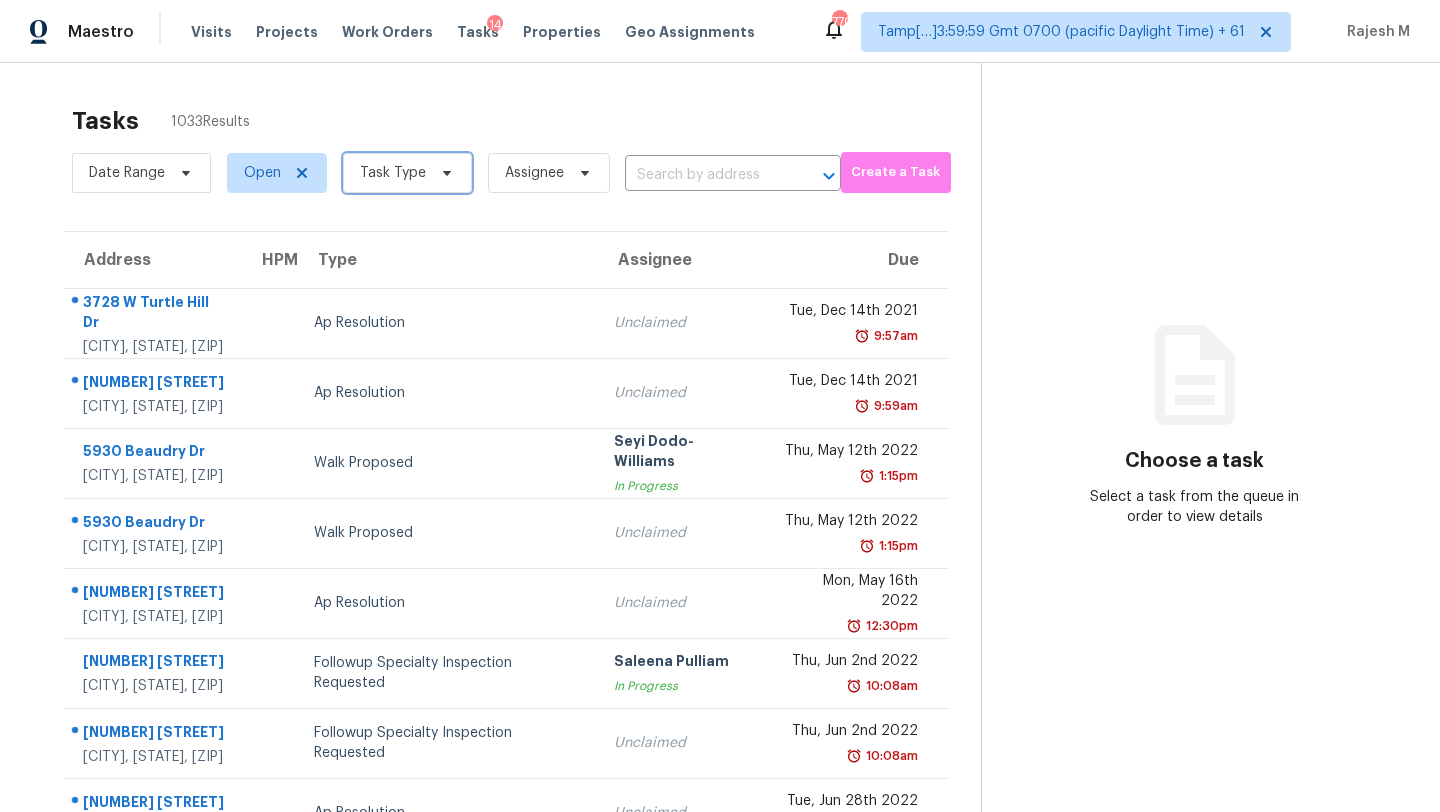 click at bounding box center (444, 173) 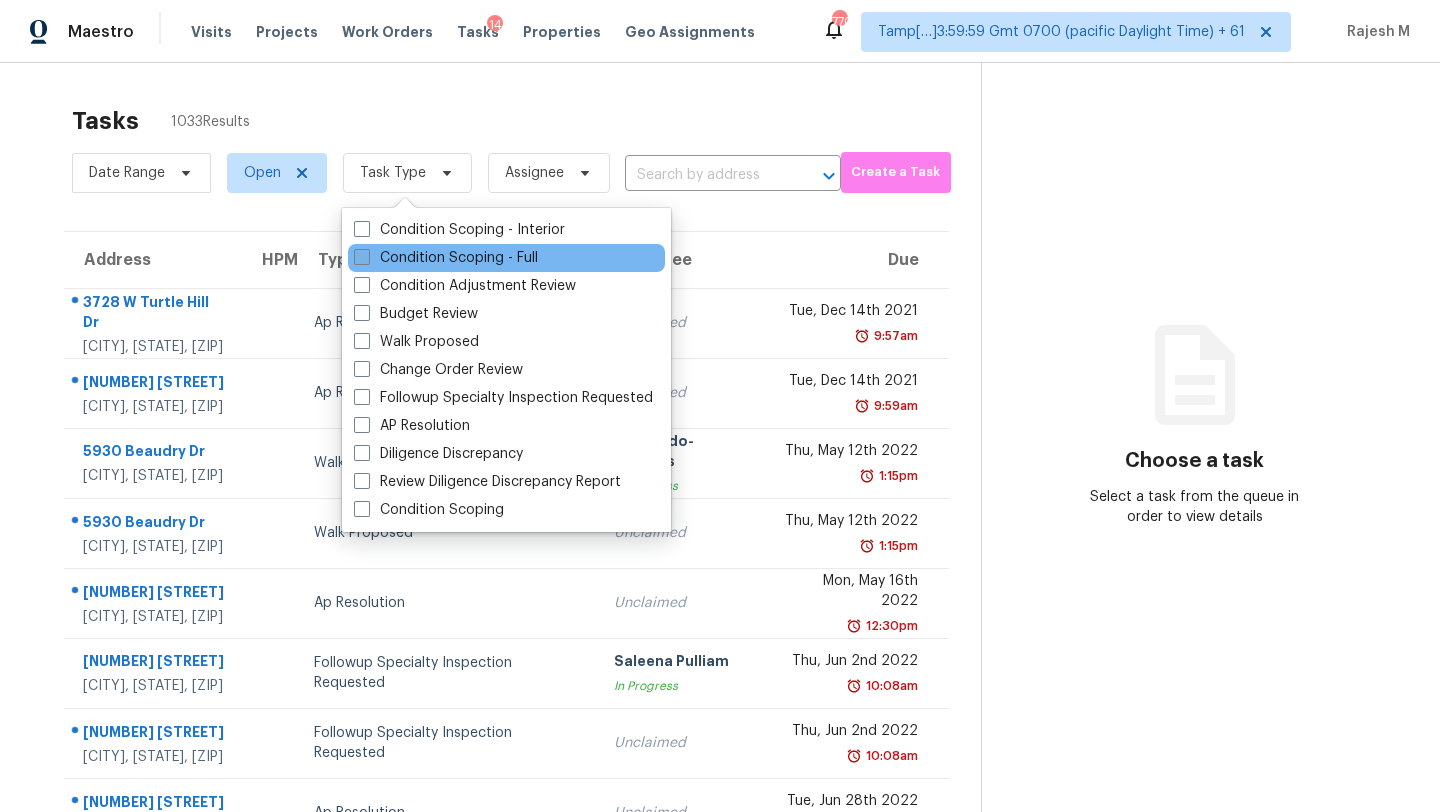 click on "Condition Scoping - Full" at bounding box center (446, 258) 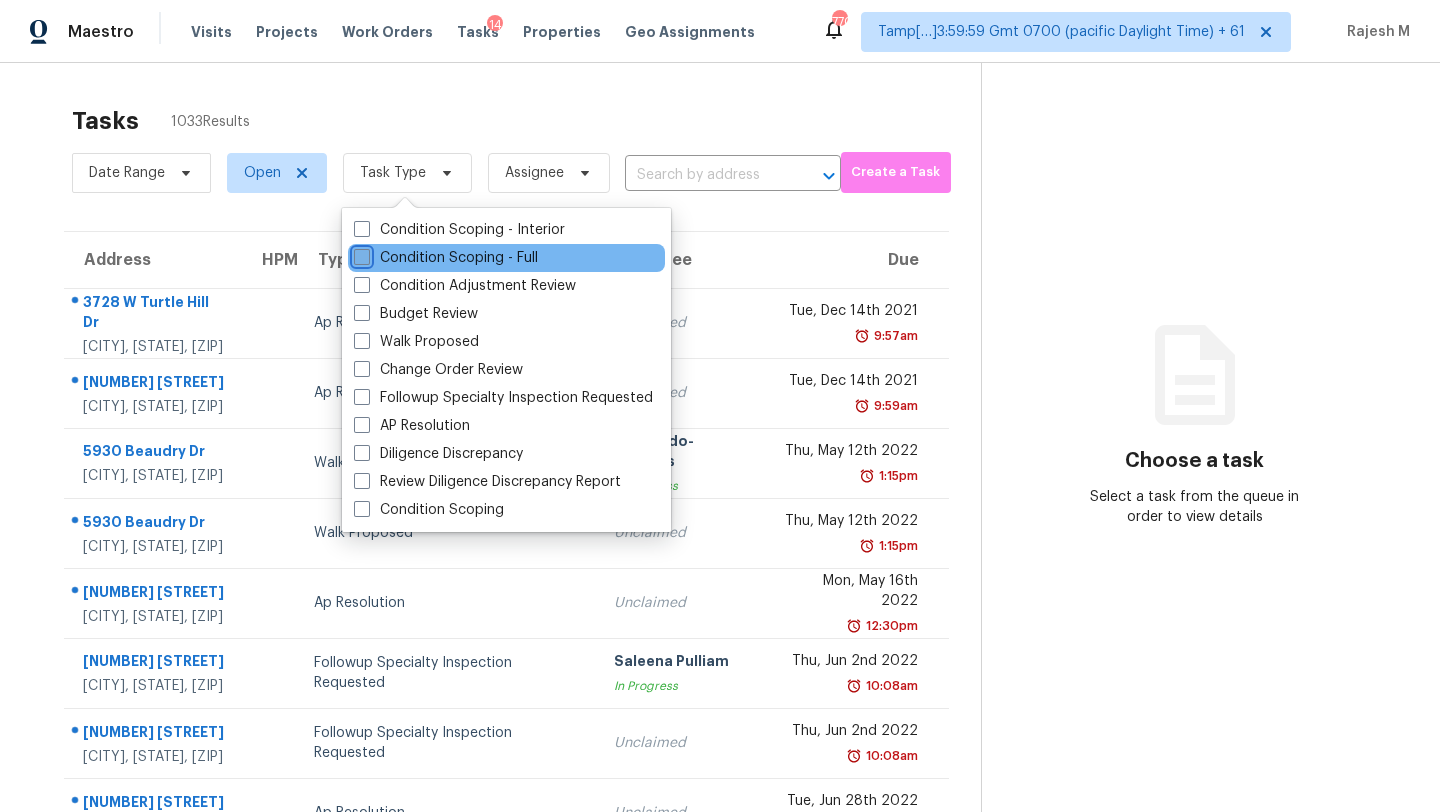 click on "Condition Scoping - Full" at bounding box center (360, 254) 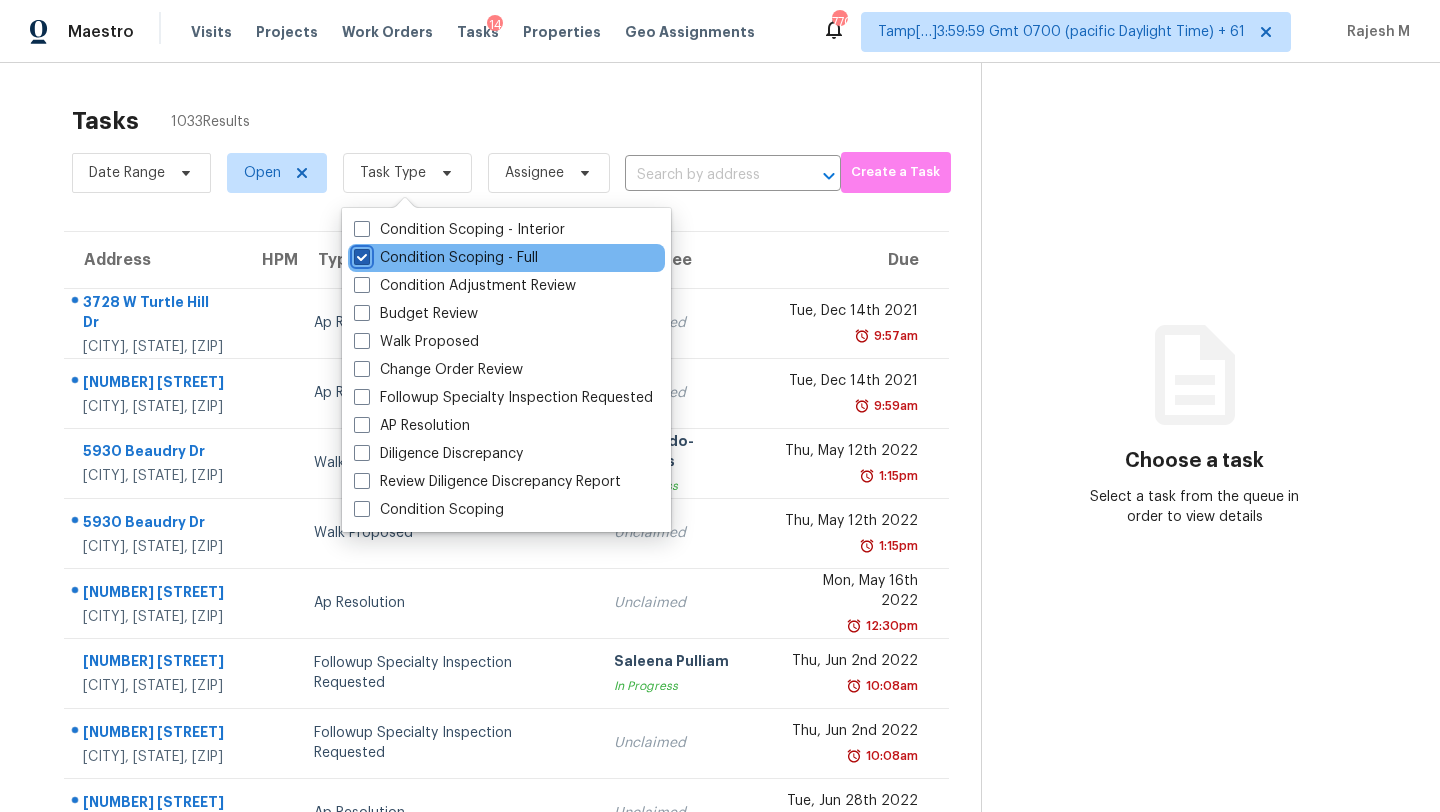 checkbox on "true" 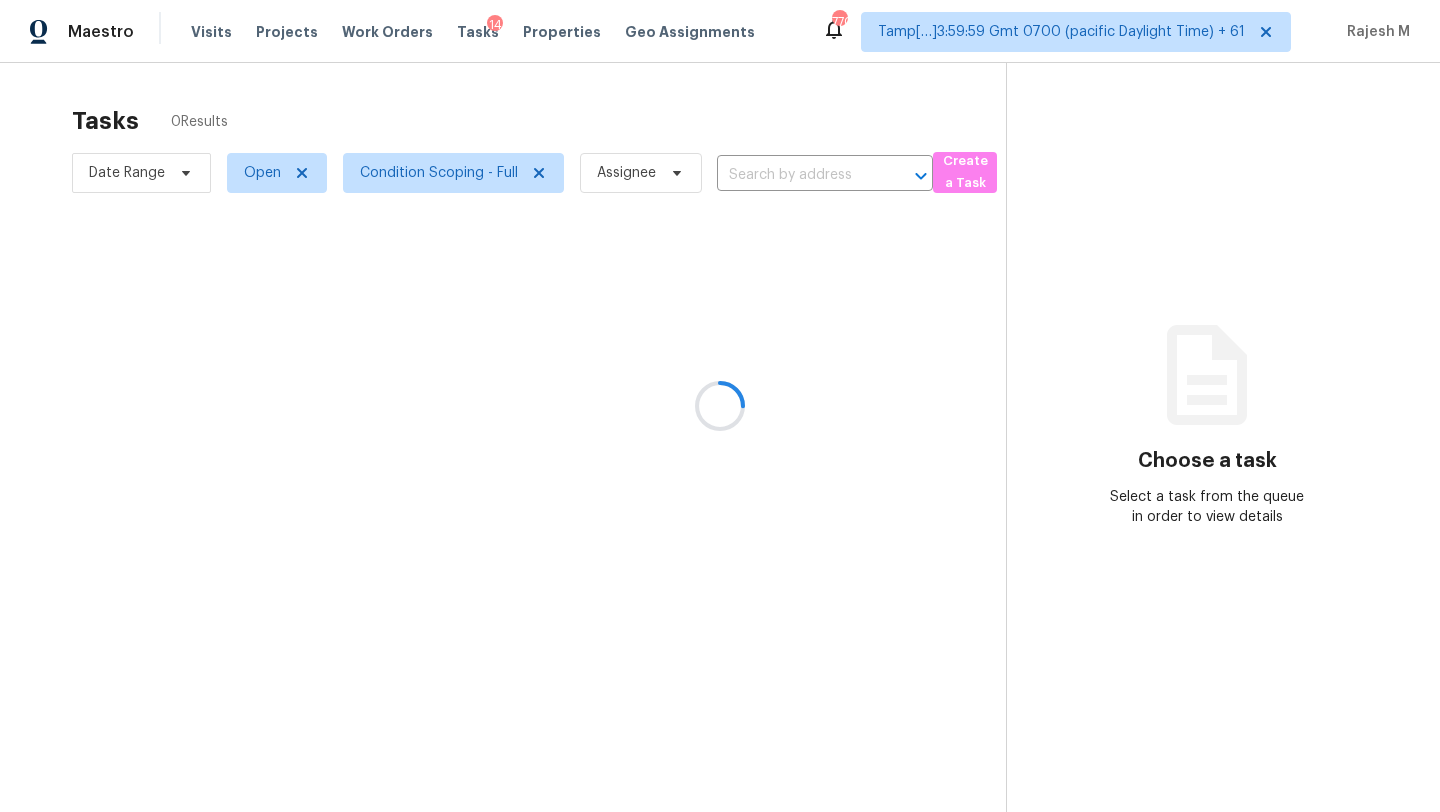 click at bounding box center [720, 406] 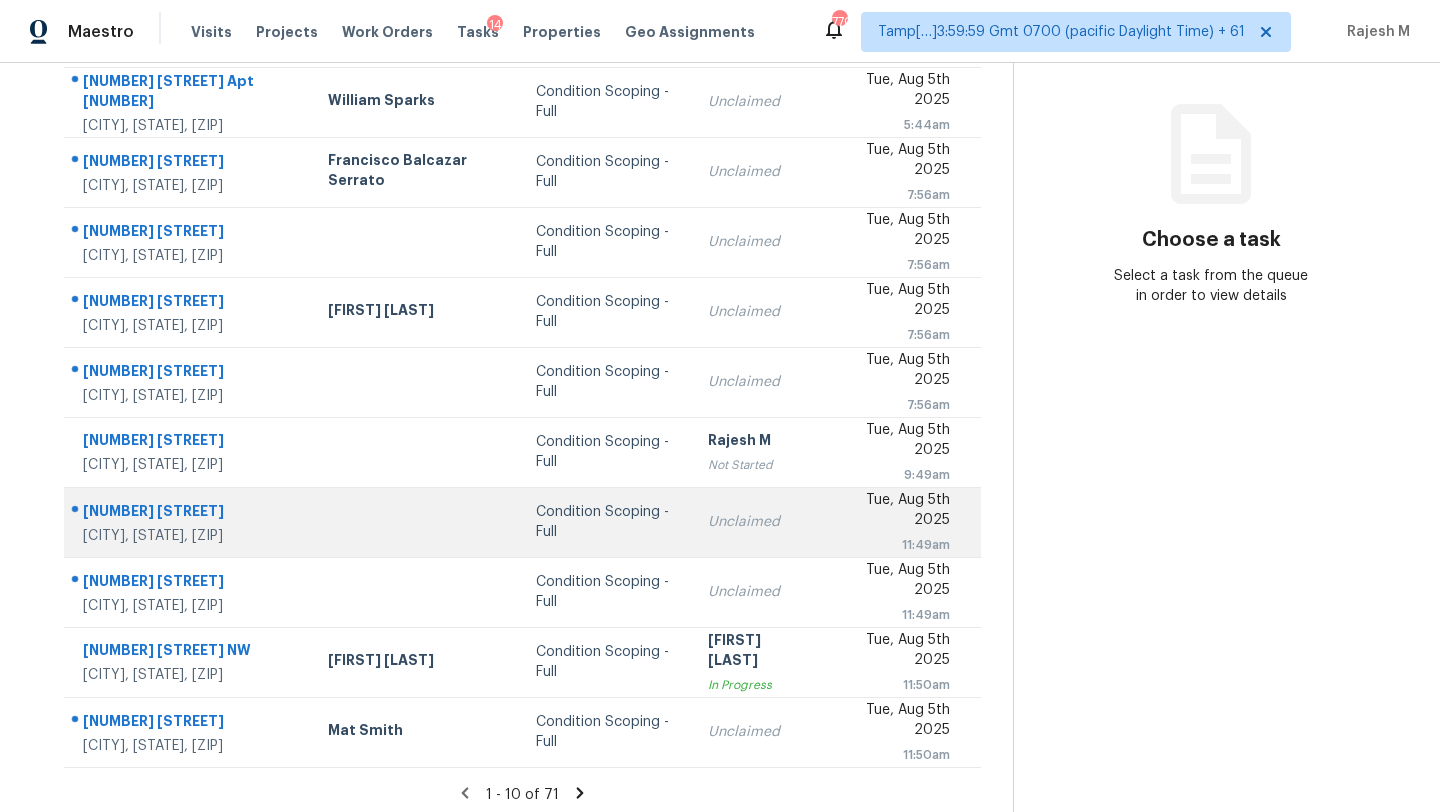scroll, scrollTop: 229, scrollLeft: 0, axis: vertical 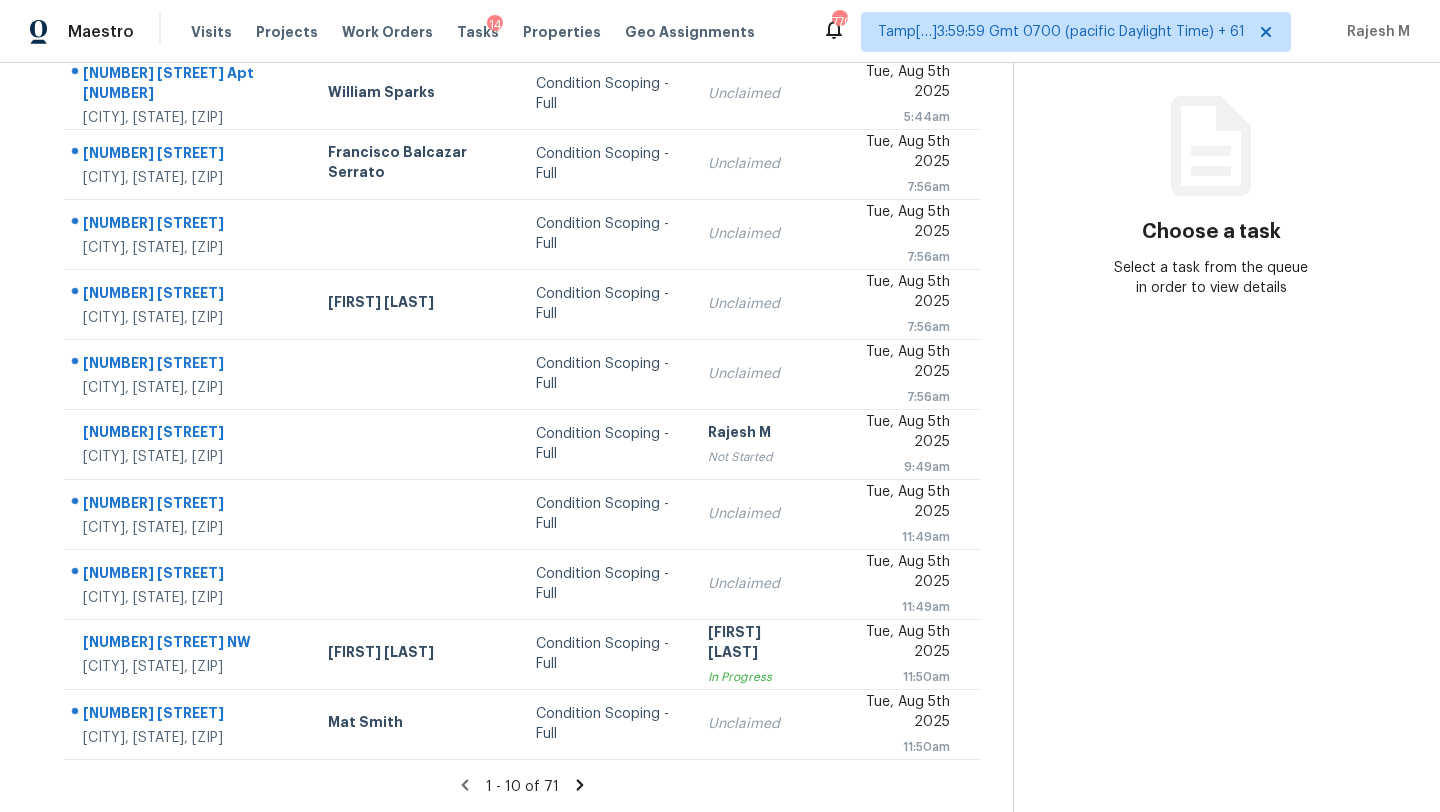 click 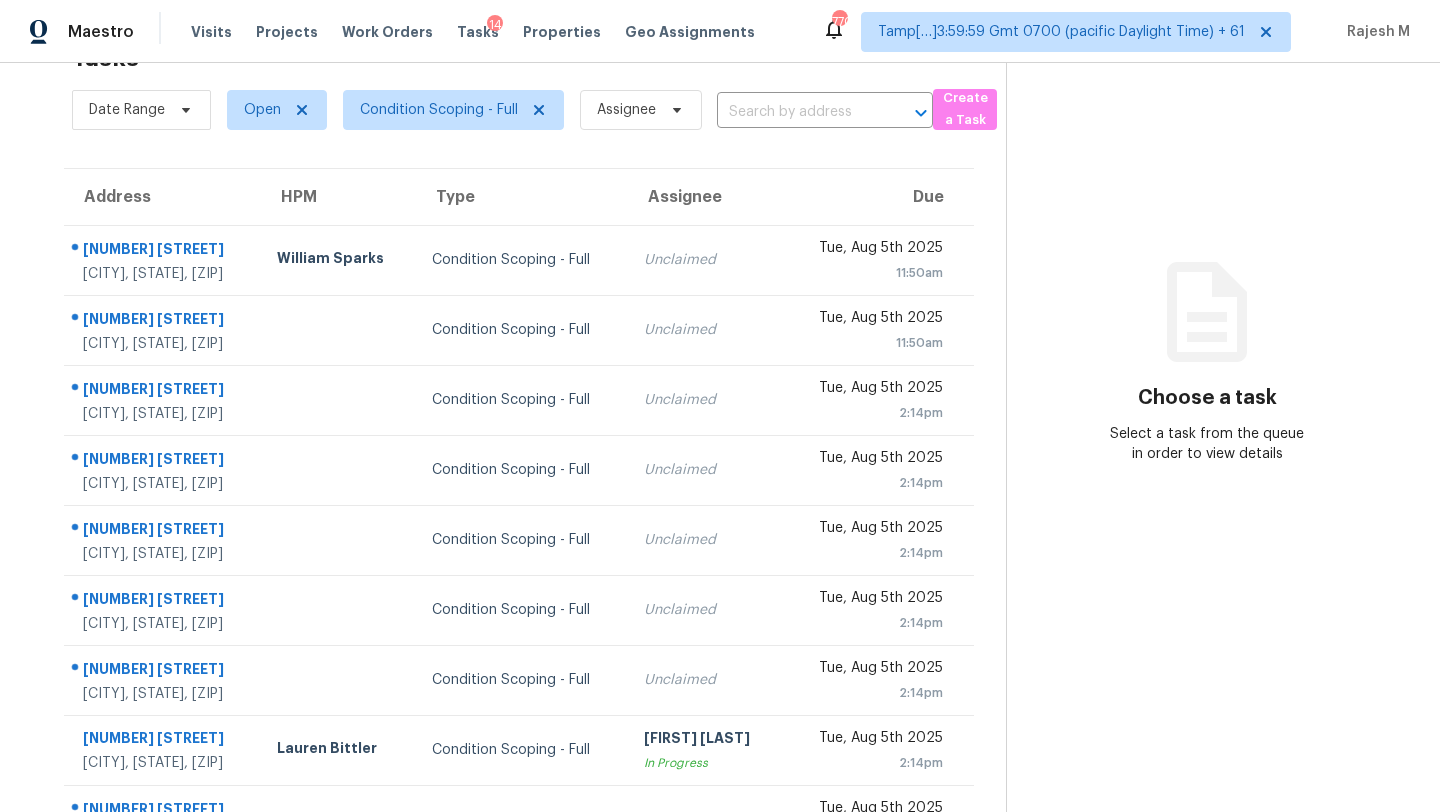 scroll, scrollTop: 229, scrollLeft: 0, axis: vertical 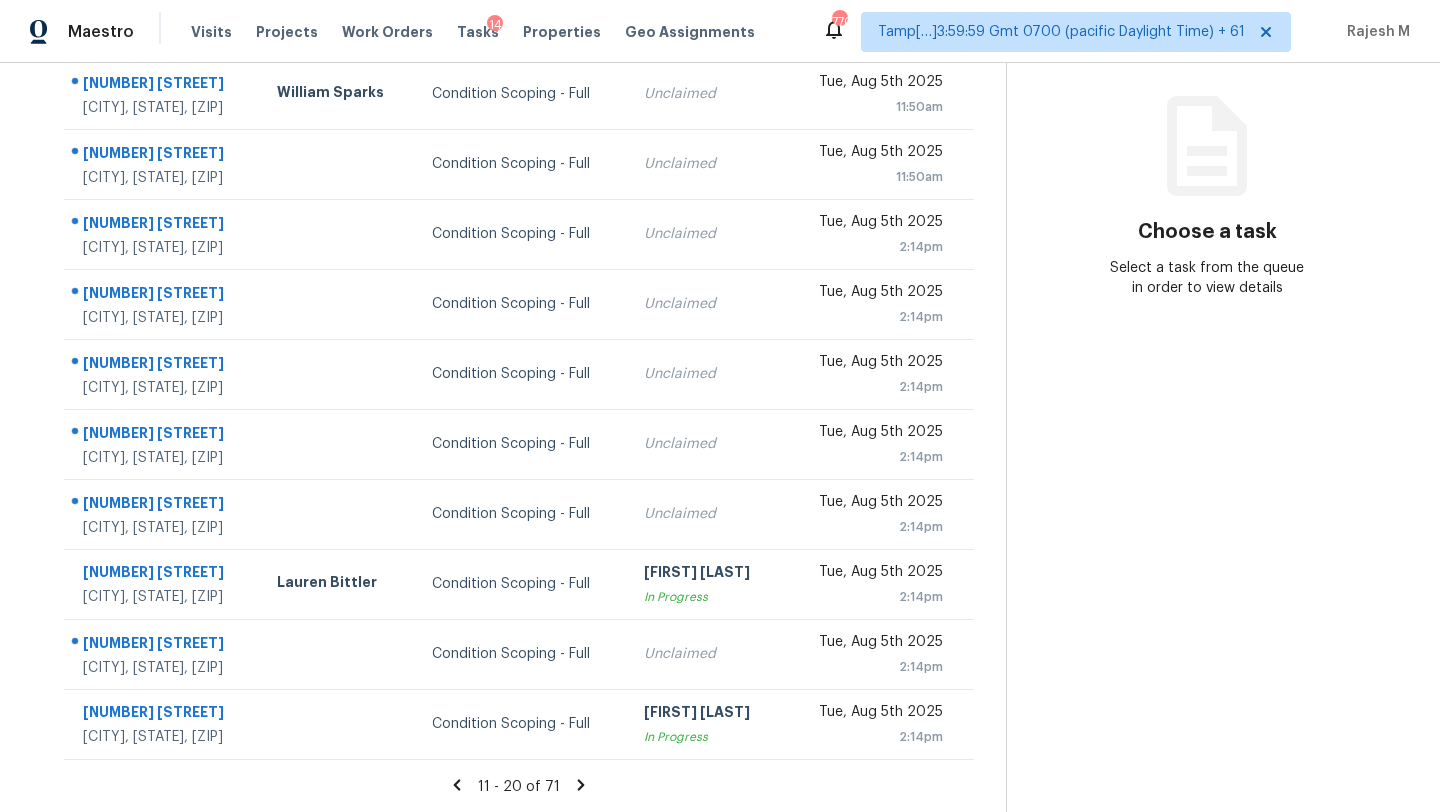 click 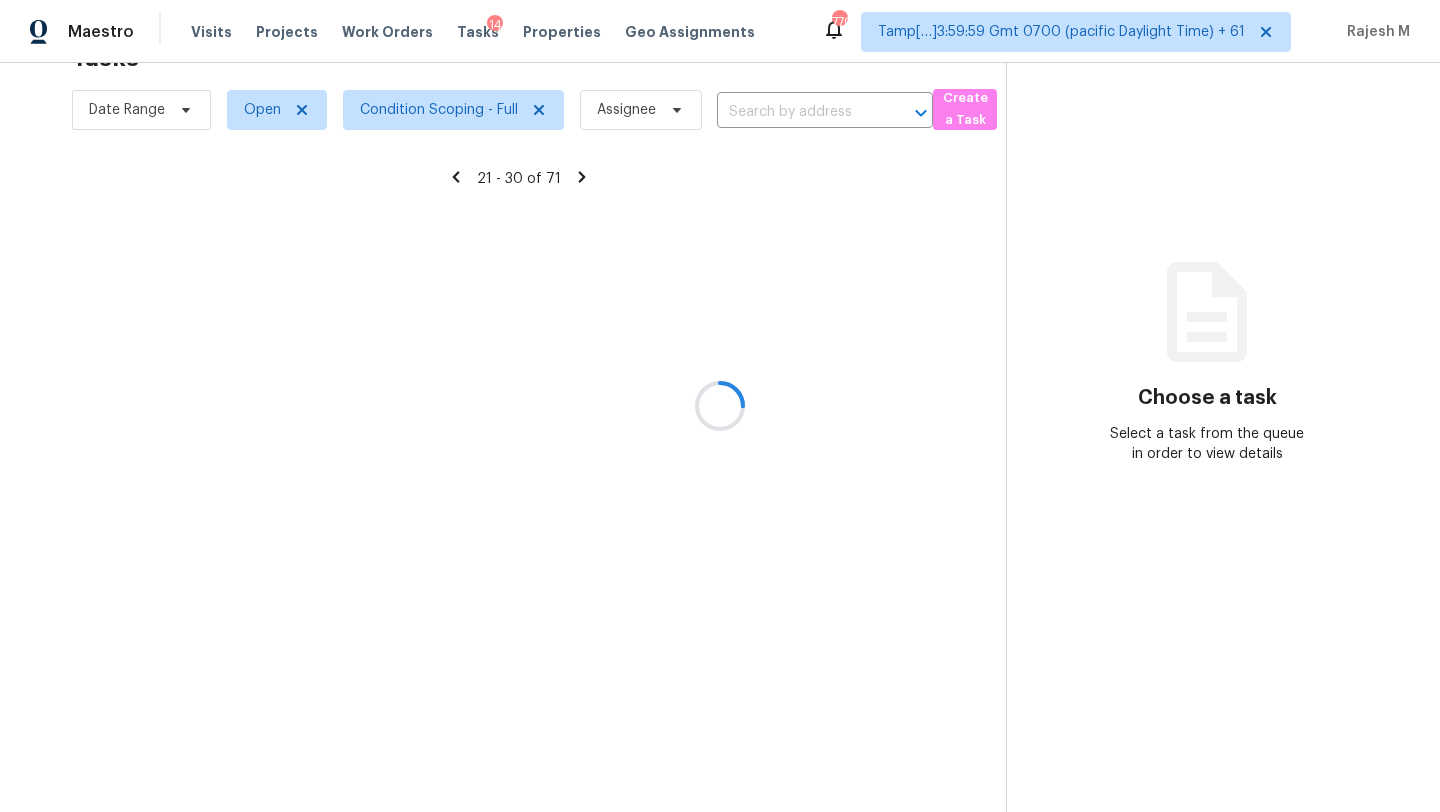 scroll, scrollTop: 229, scrollLeft: 0, axis: vertical 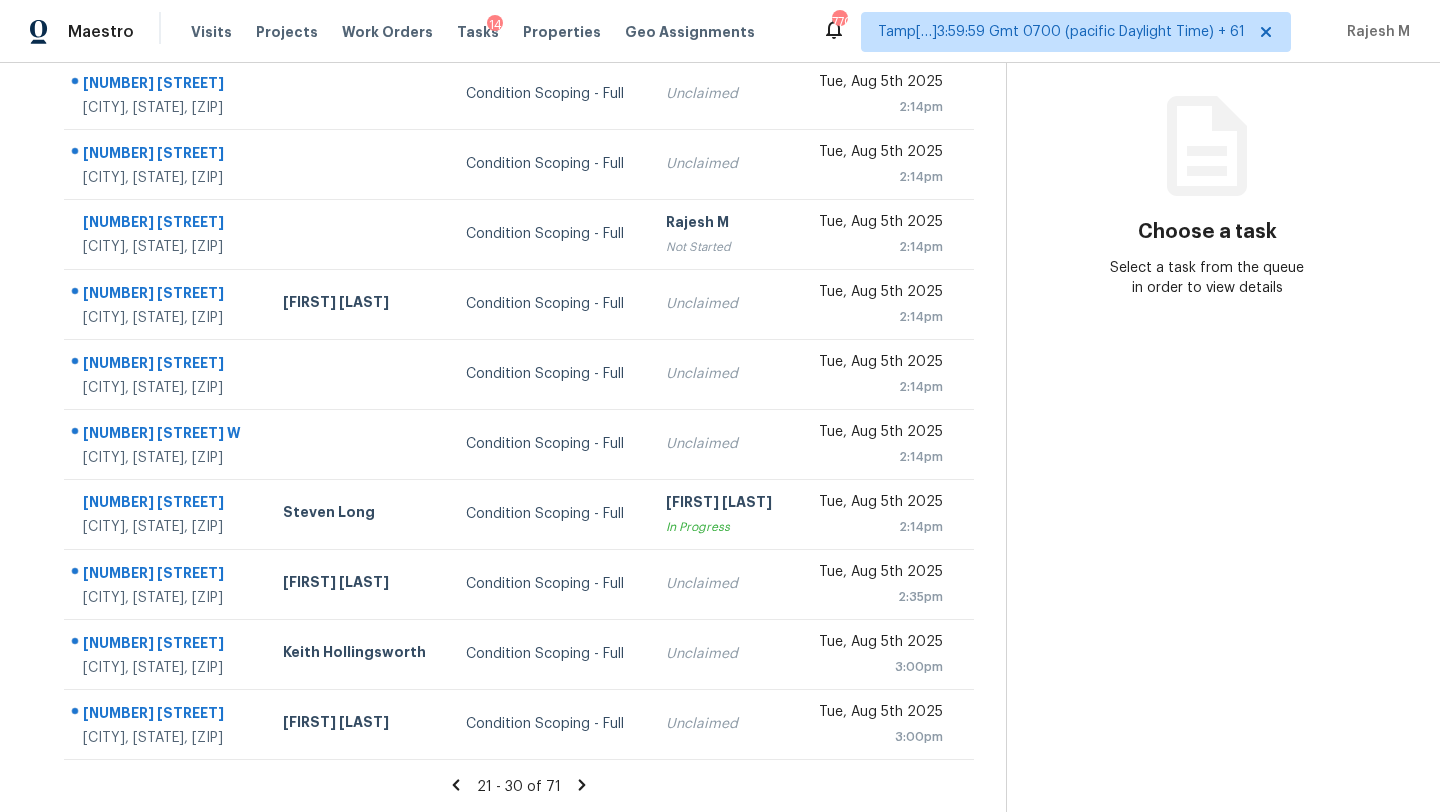 click 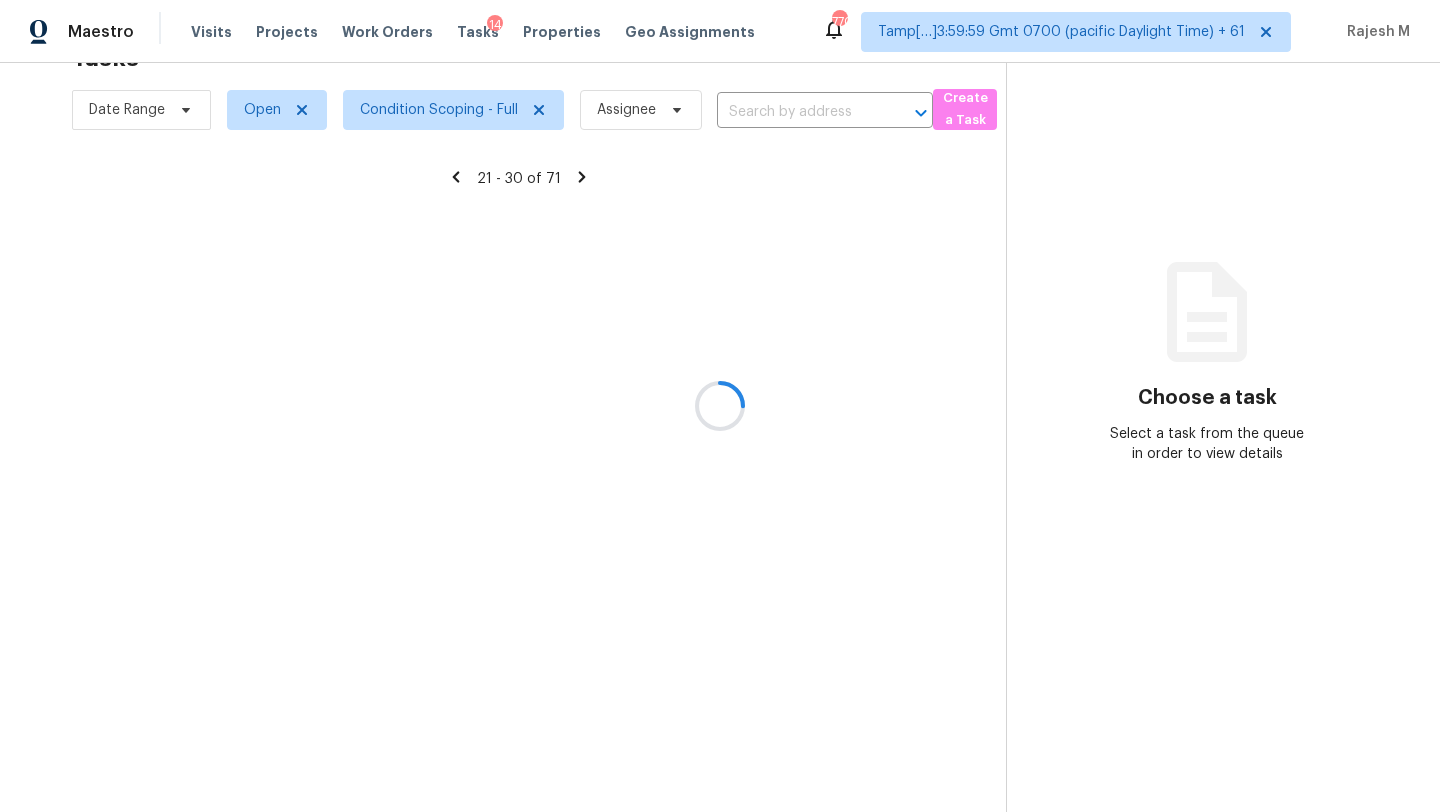 scroll, scrollTop: 229, scrollLeft: 0, axis: vertical 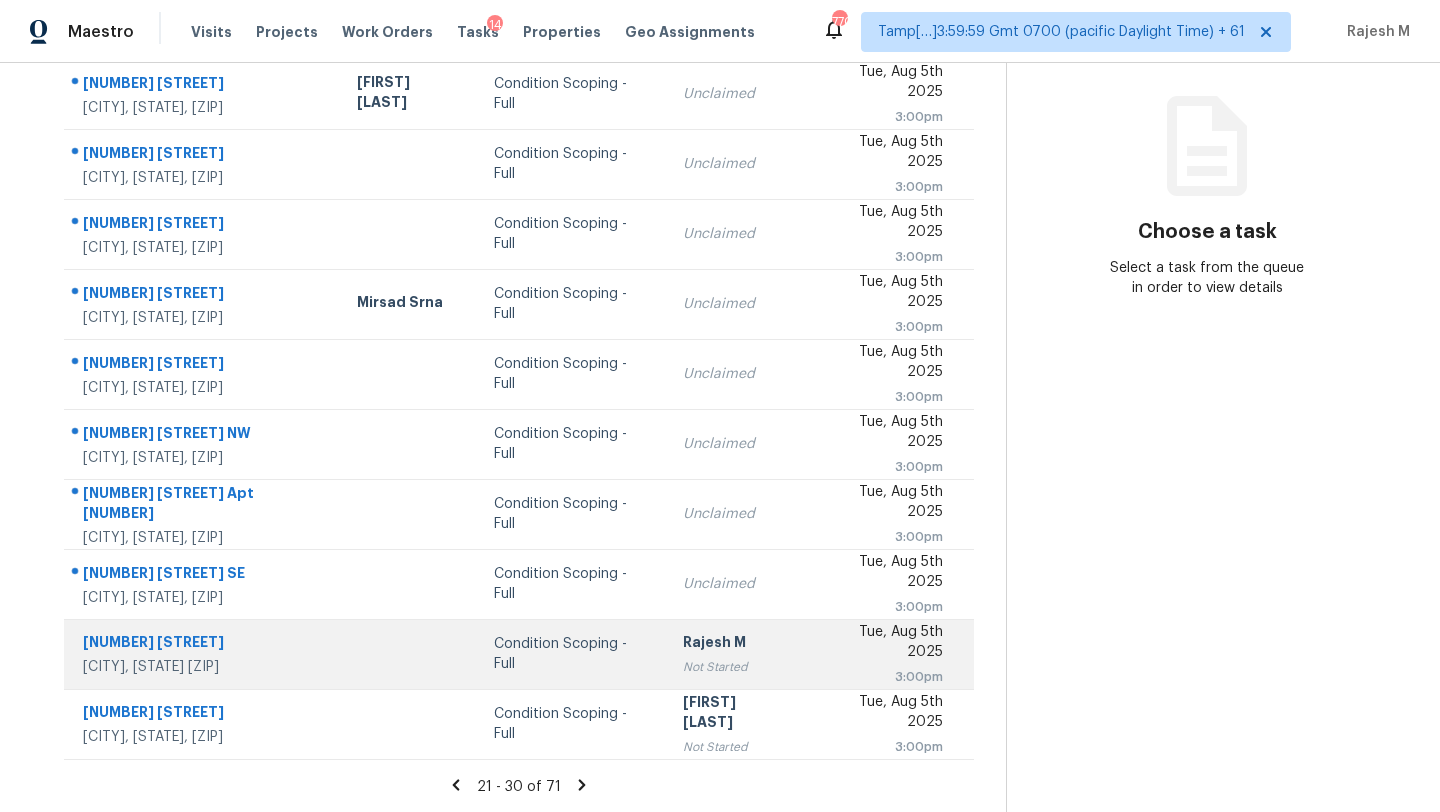 click on "Not Started" at bounding box center (735, 667) 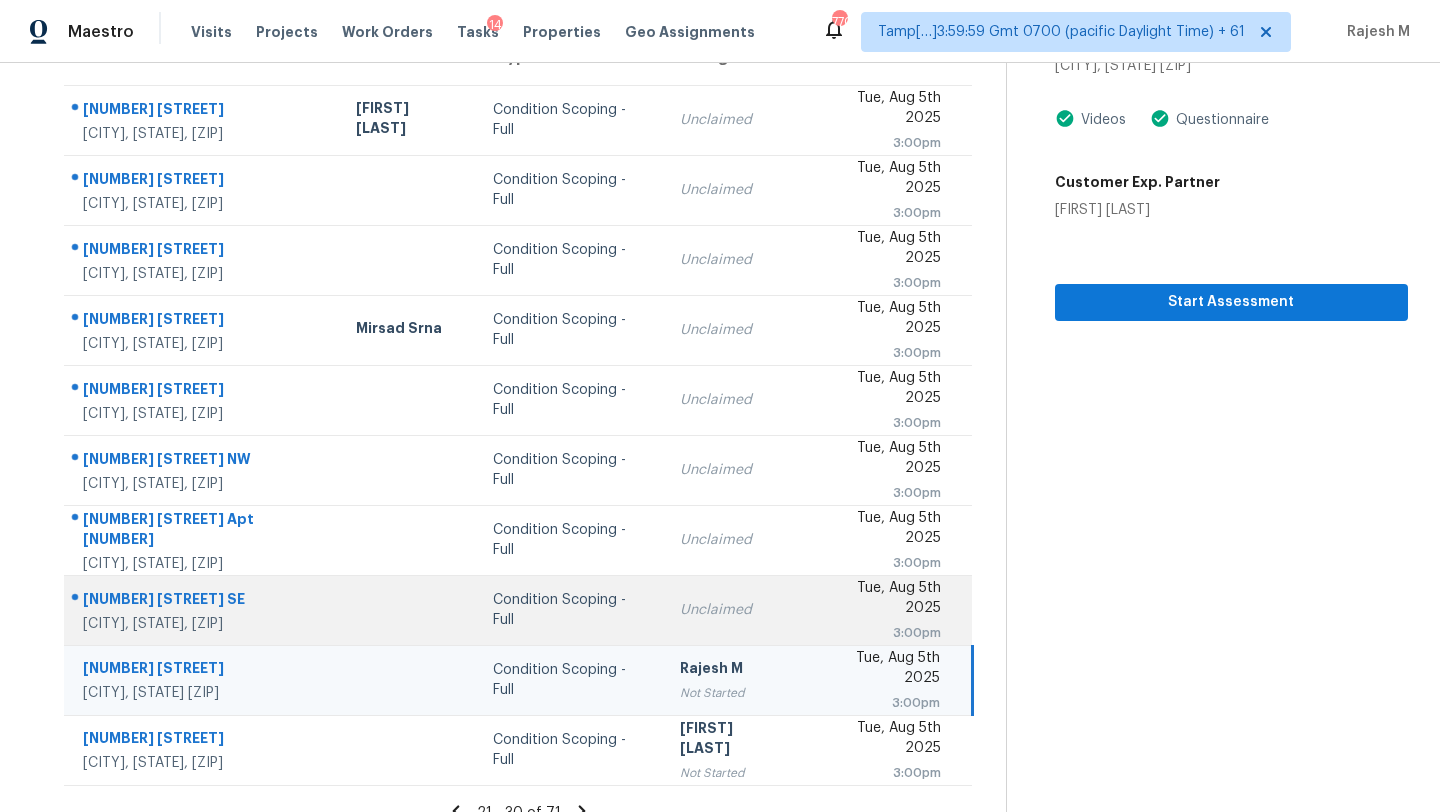 scroll, scrollTop: 229, scrollLeft: 0, axis: vertical 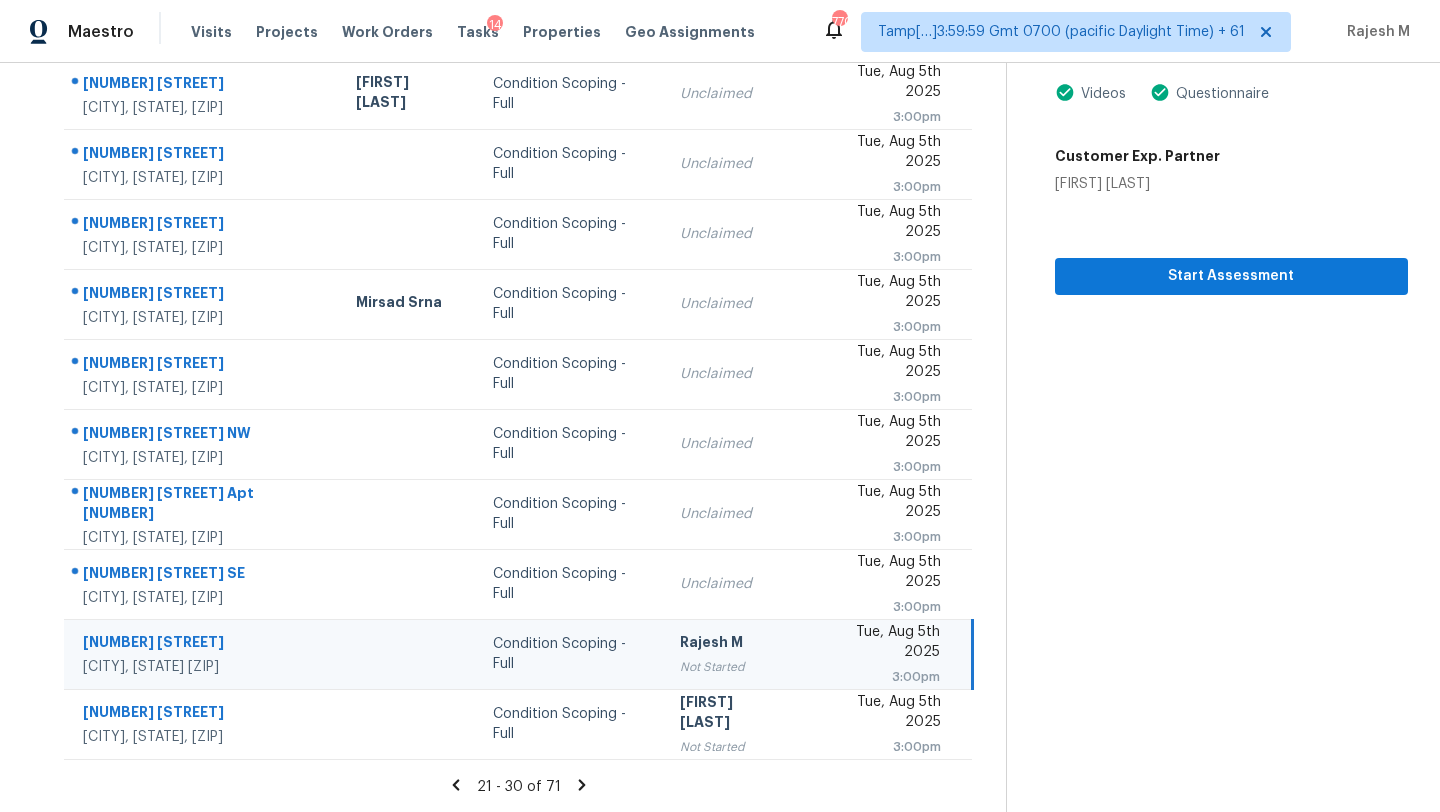 click 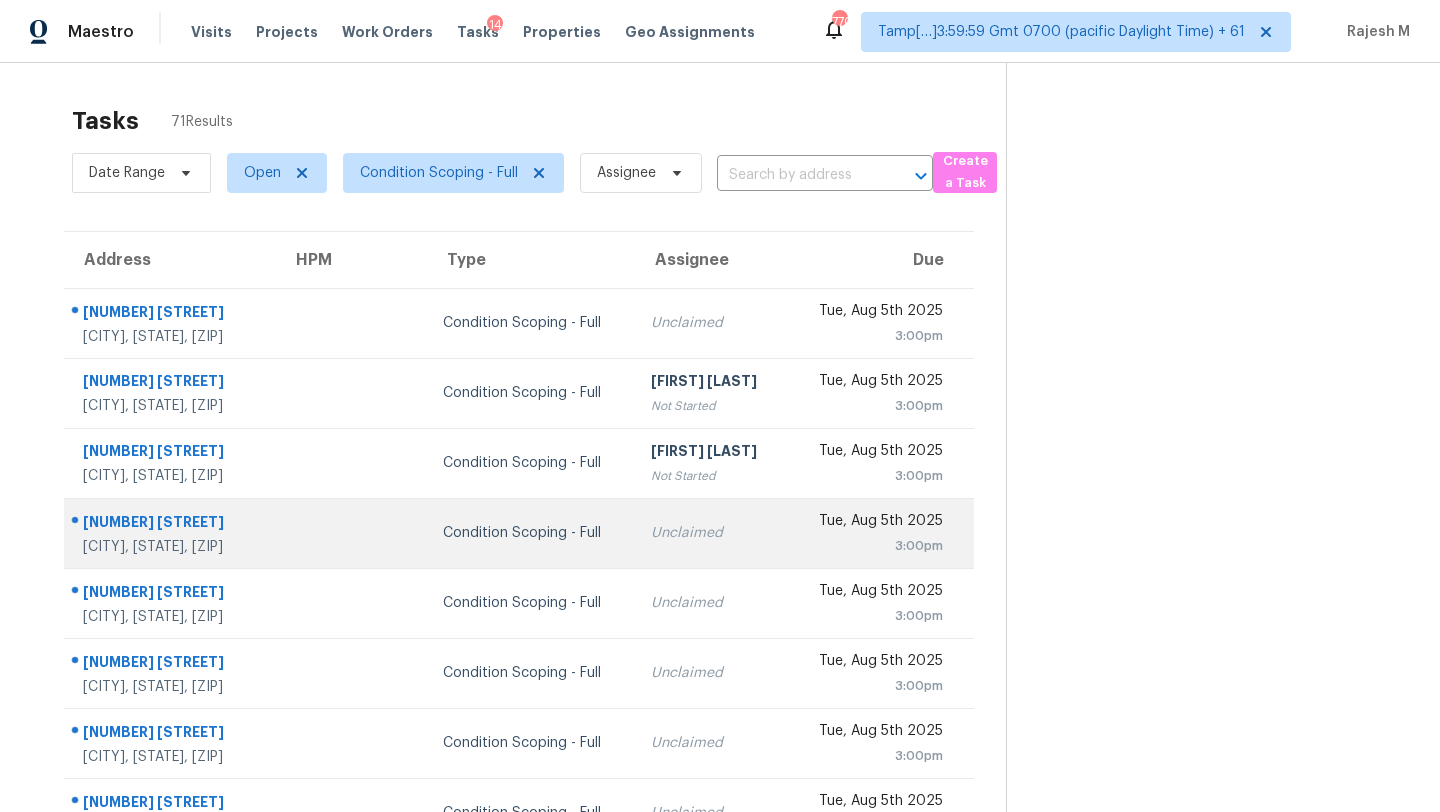 scroll, scrollTop: 229, scrollLeft: 0, axis: vertical 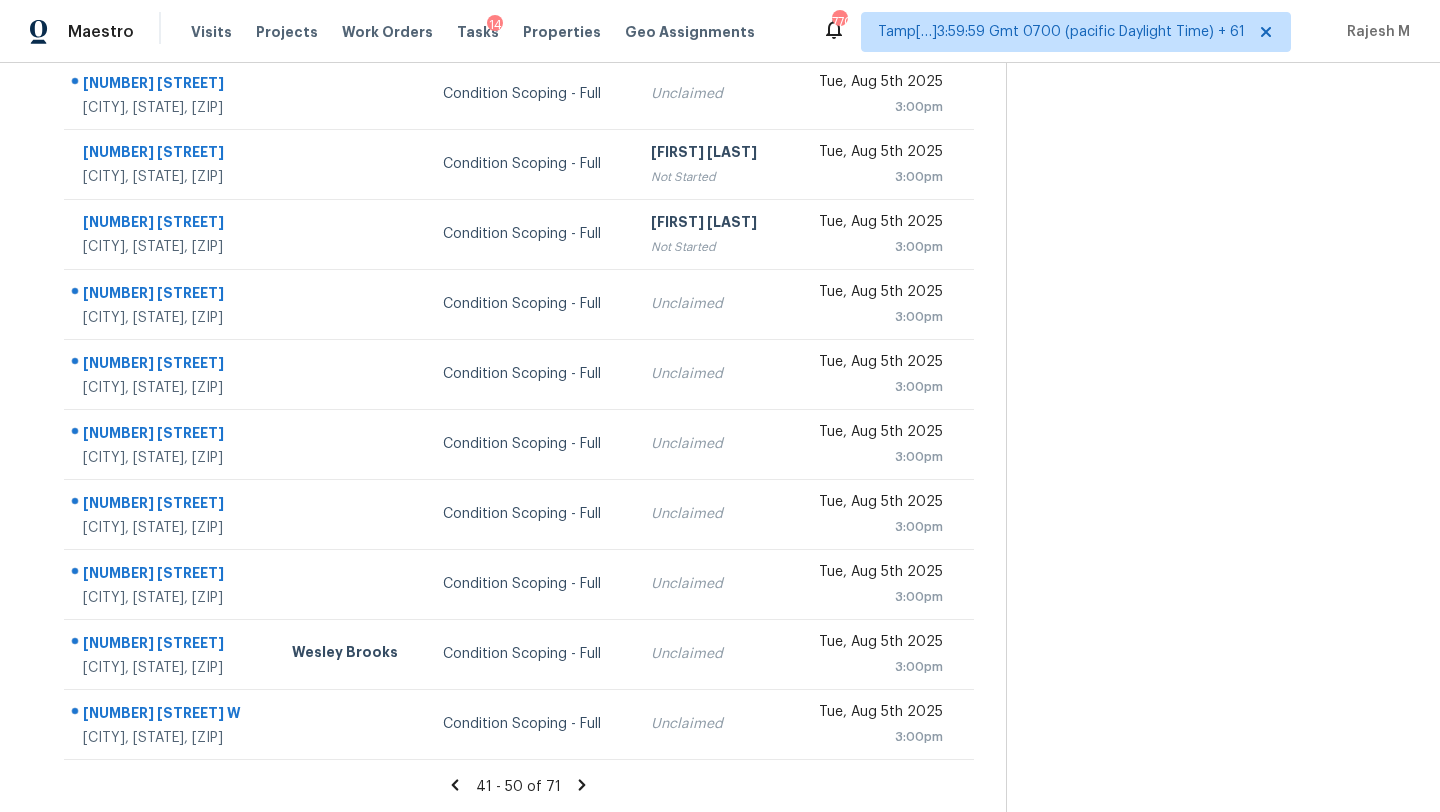 click 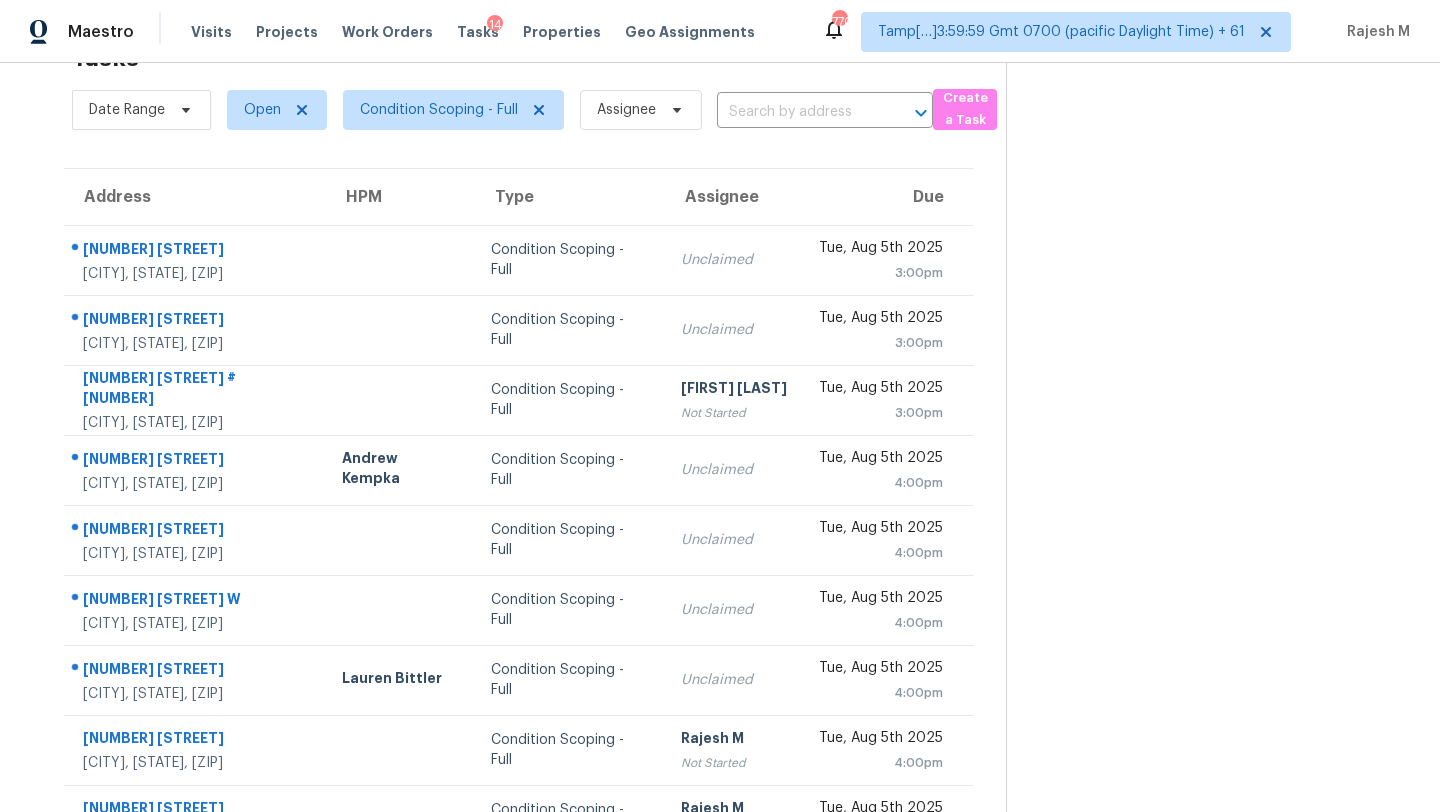 scroll, scrollTop: 229, scrollLeft: 0, axis: vertical 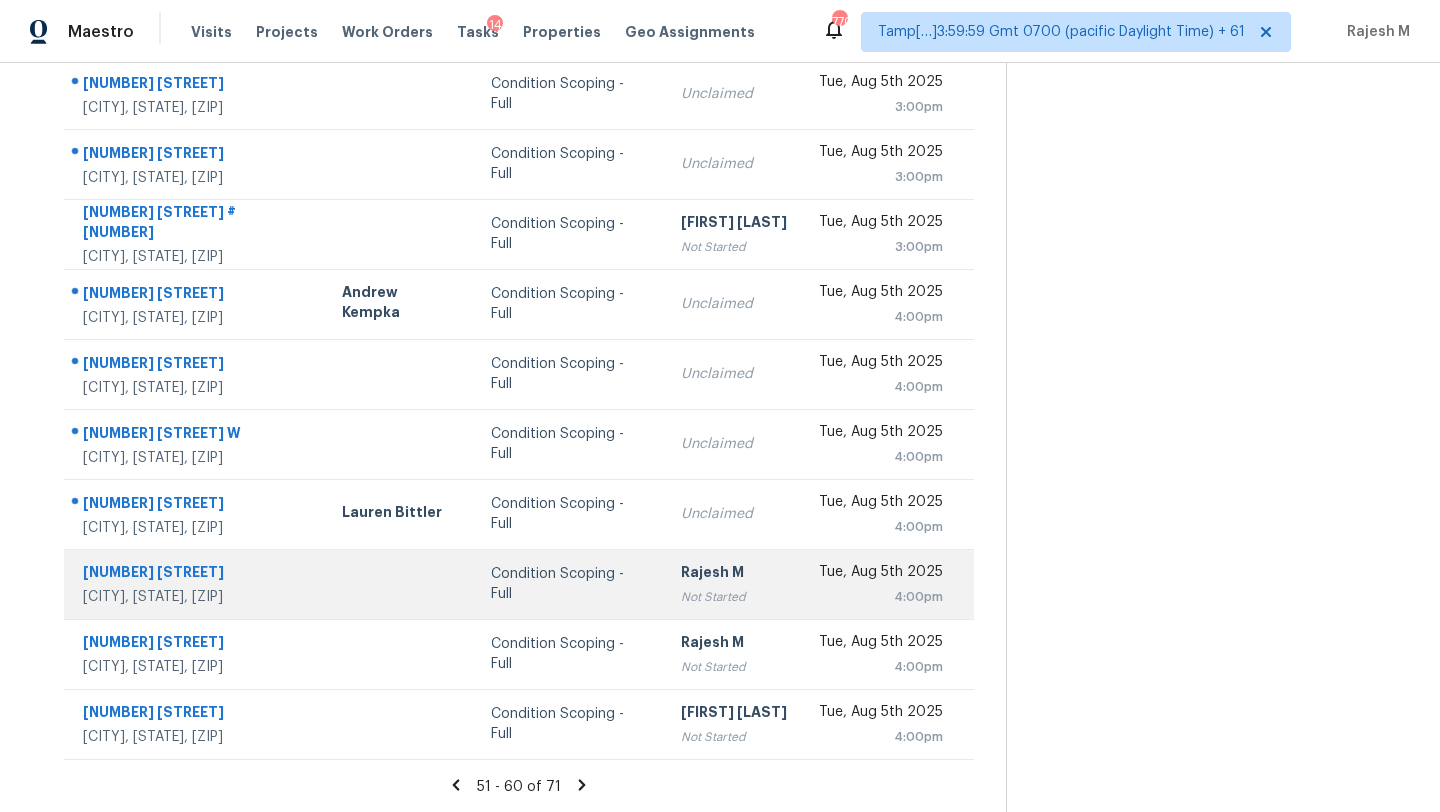 click on "Not Started" at bounding box center (734, 597) 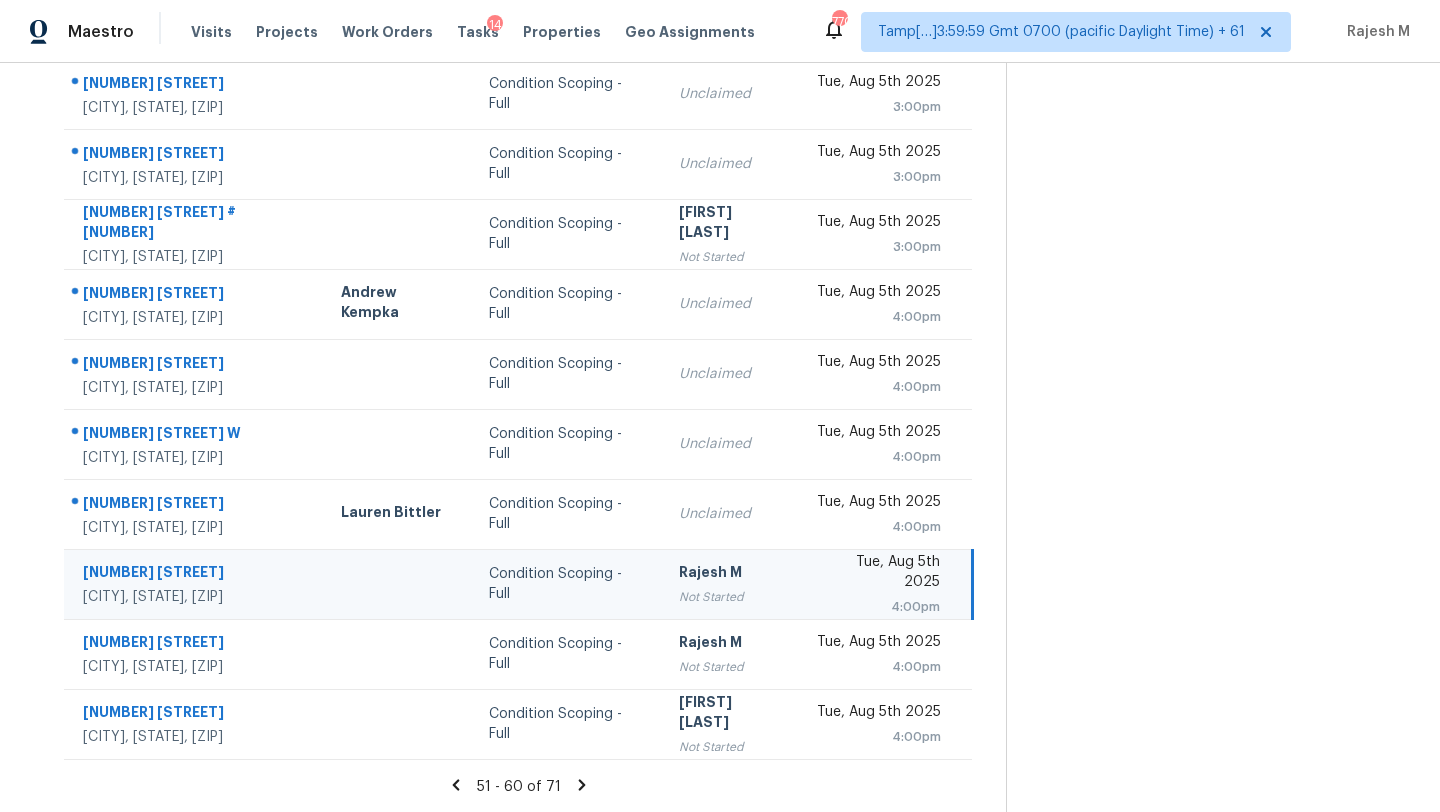 scroll, scrollTop: 133, scrollLeft: 0, axis: vertical 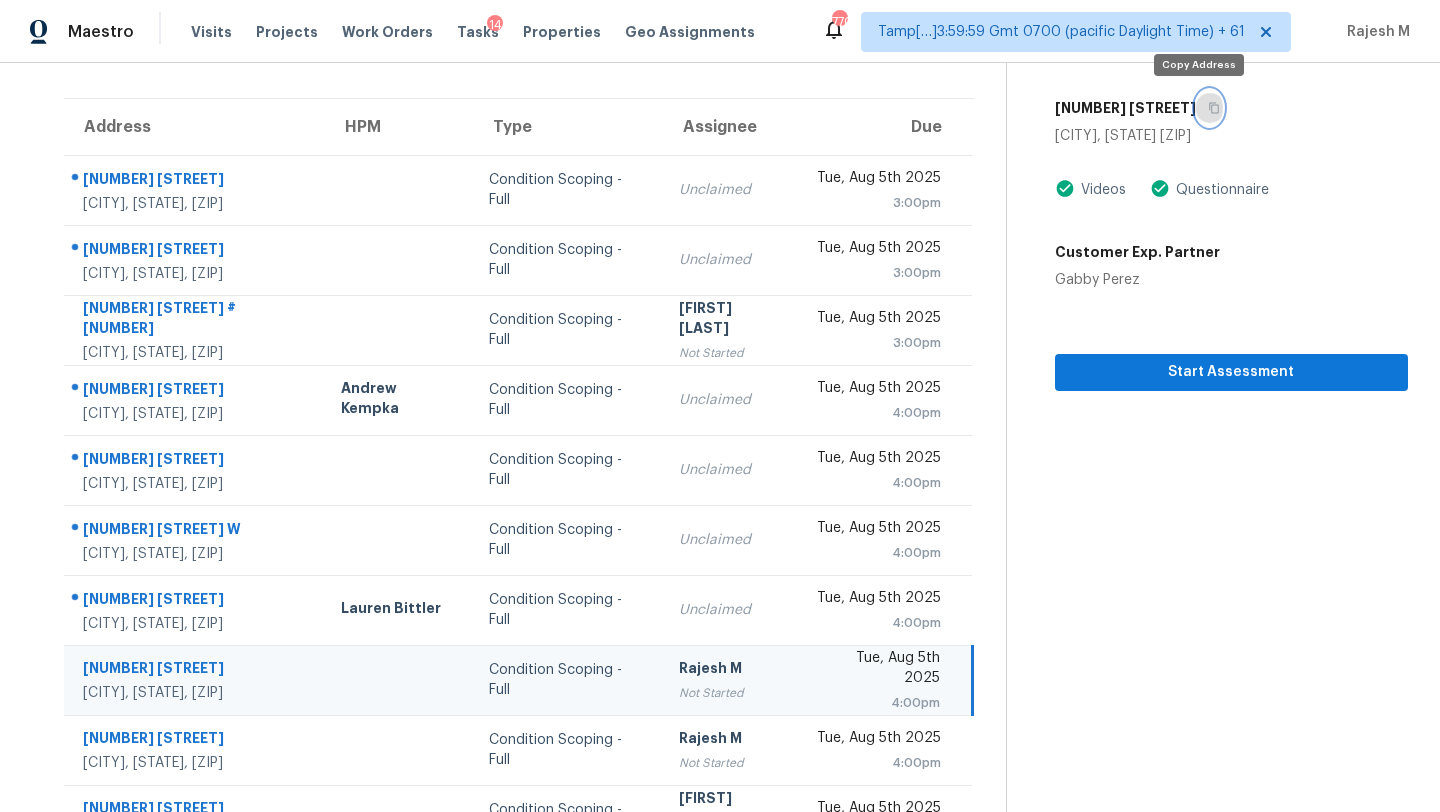 click at bounding box center [1209, 108] 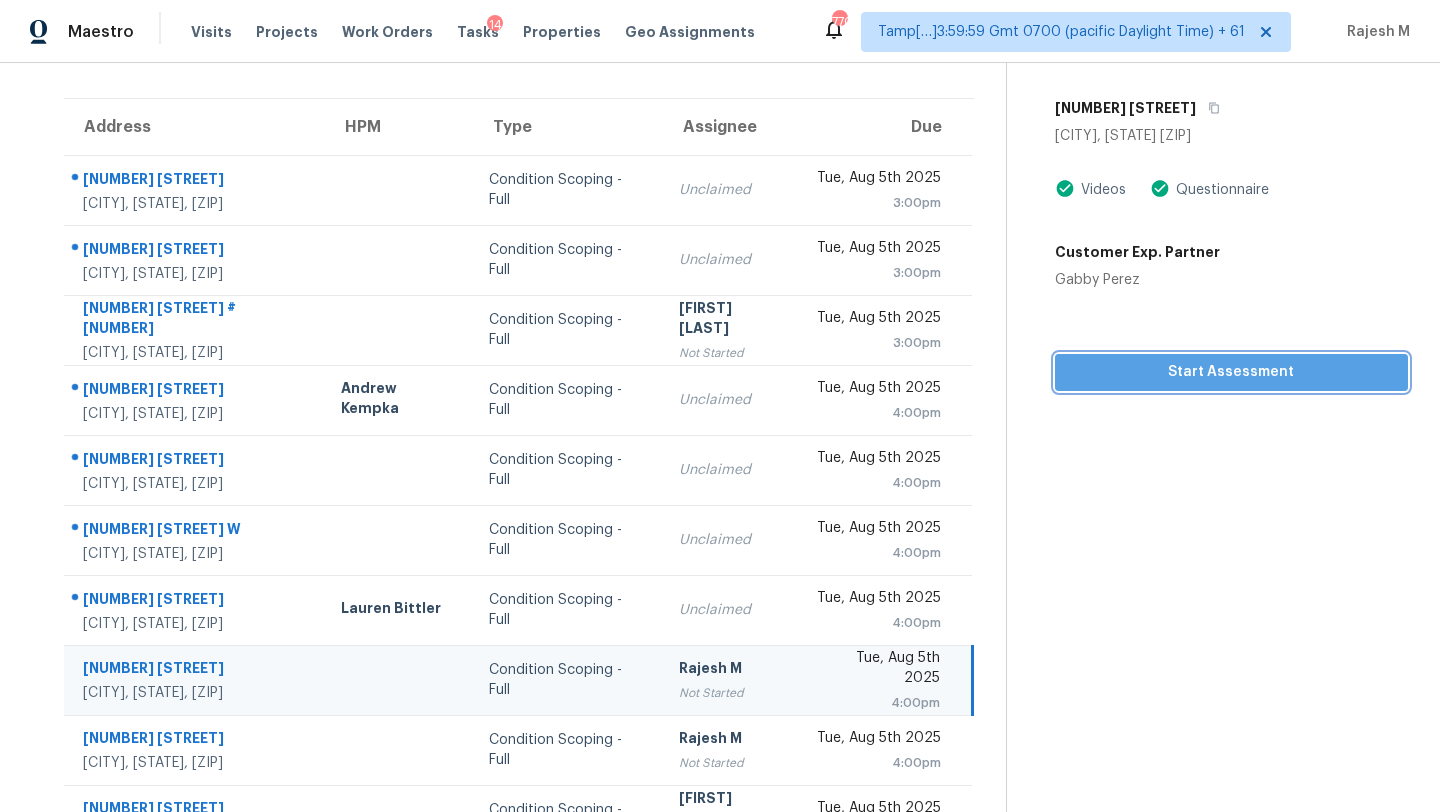 click on "Start Assessment" at bounding box center [1231, 372] 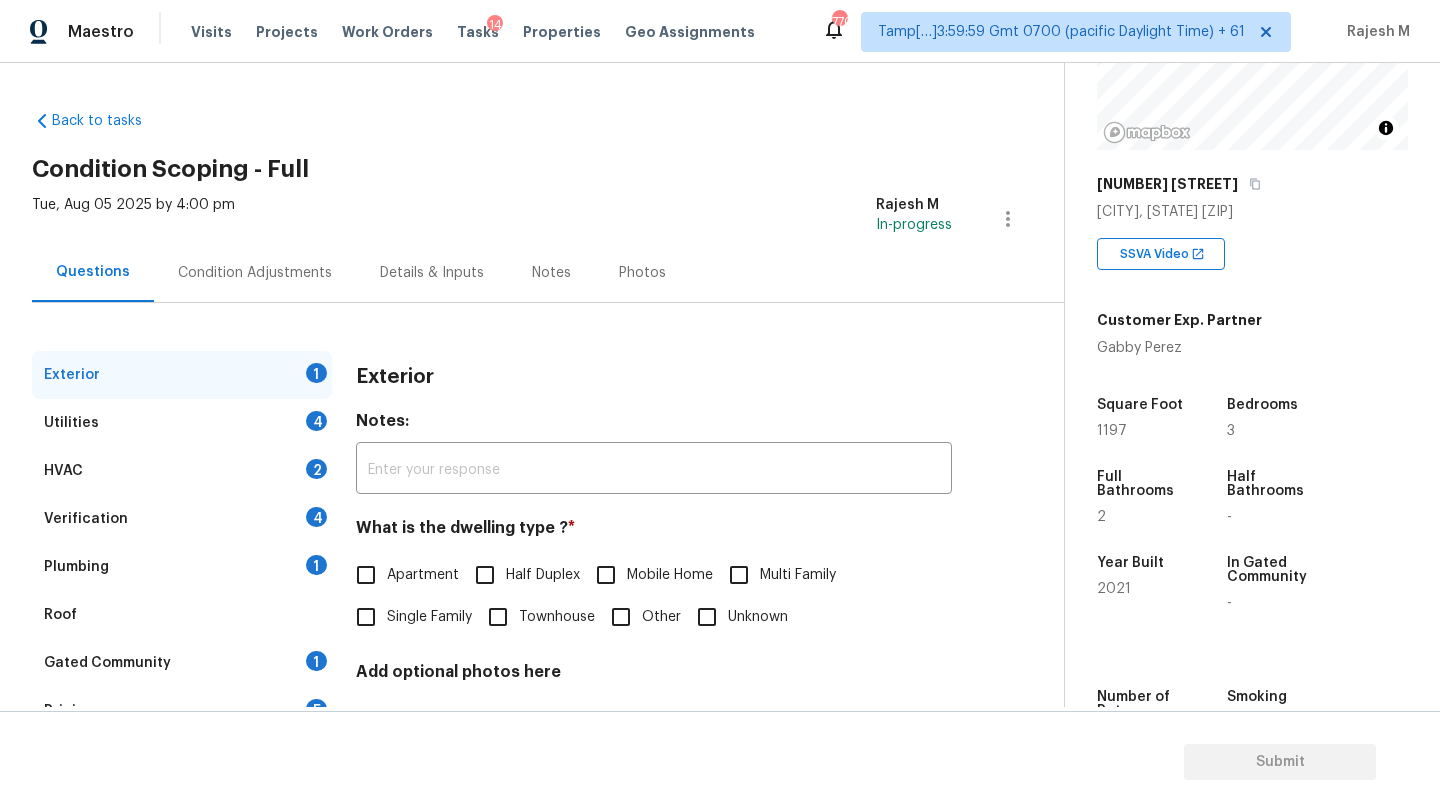 scroll, scrollTop: 302, scrollLeft: 0, axis: vertical 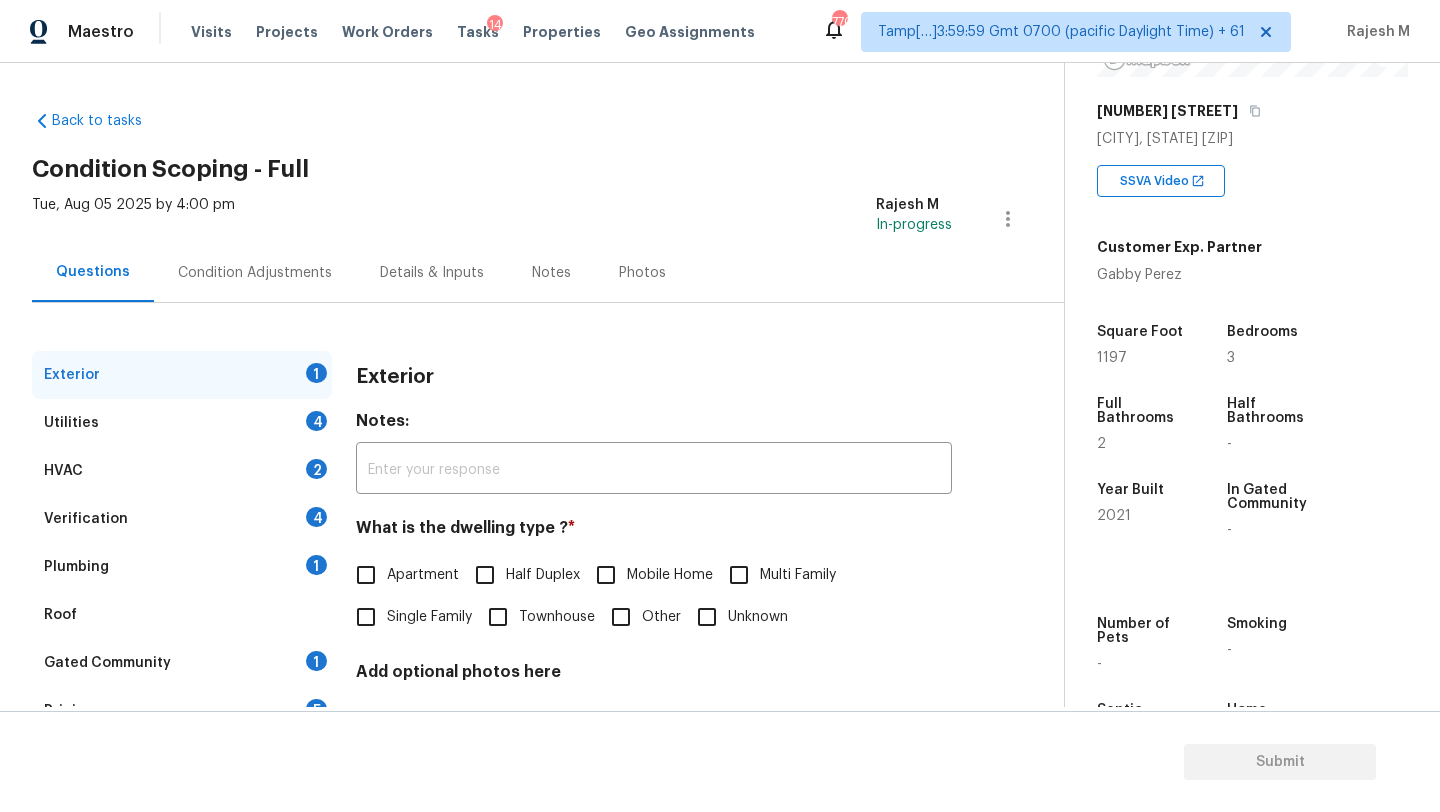 click on "Single Family" at bounding box center (429, 617) 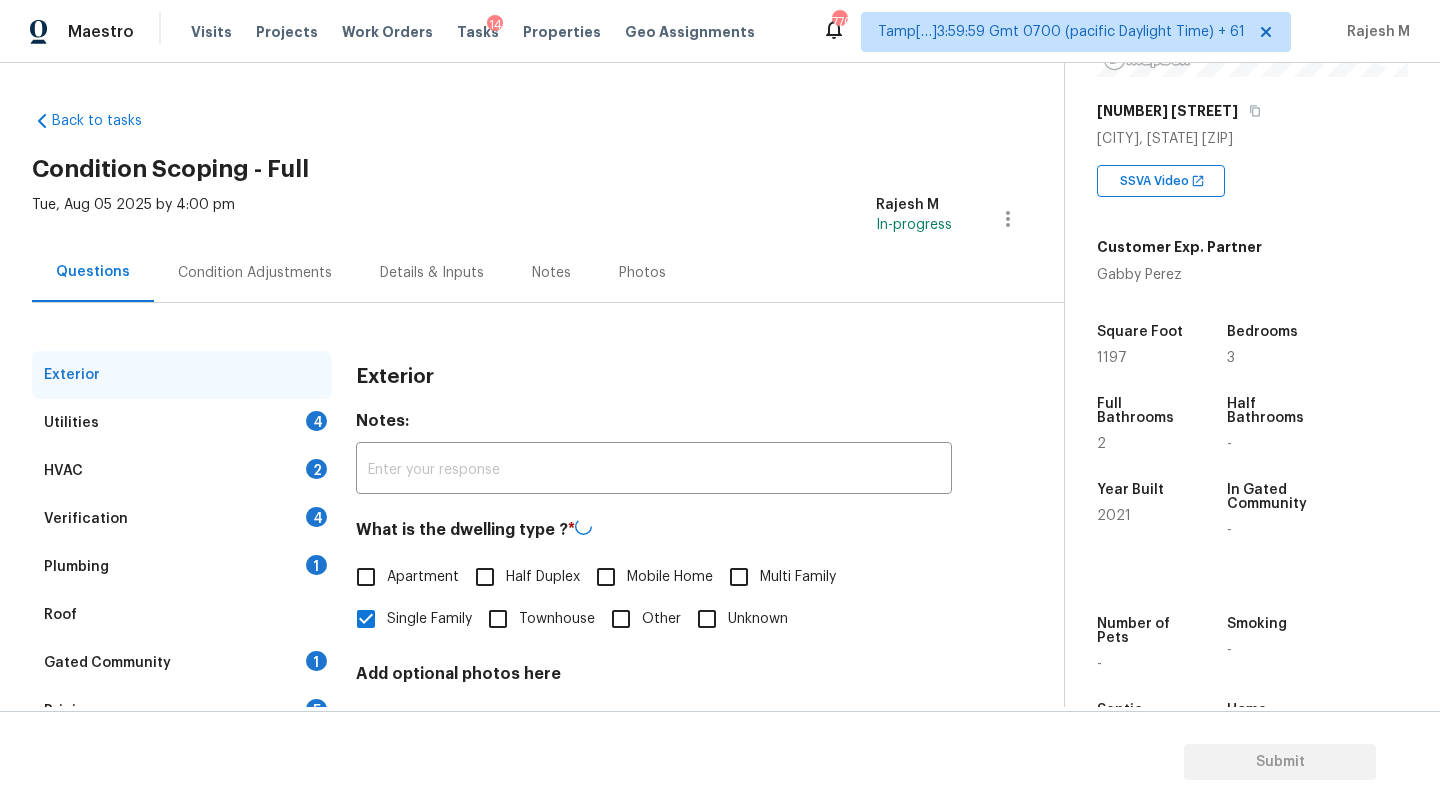 click on "Gated Community 1" at bounding box center [182, 663] 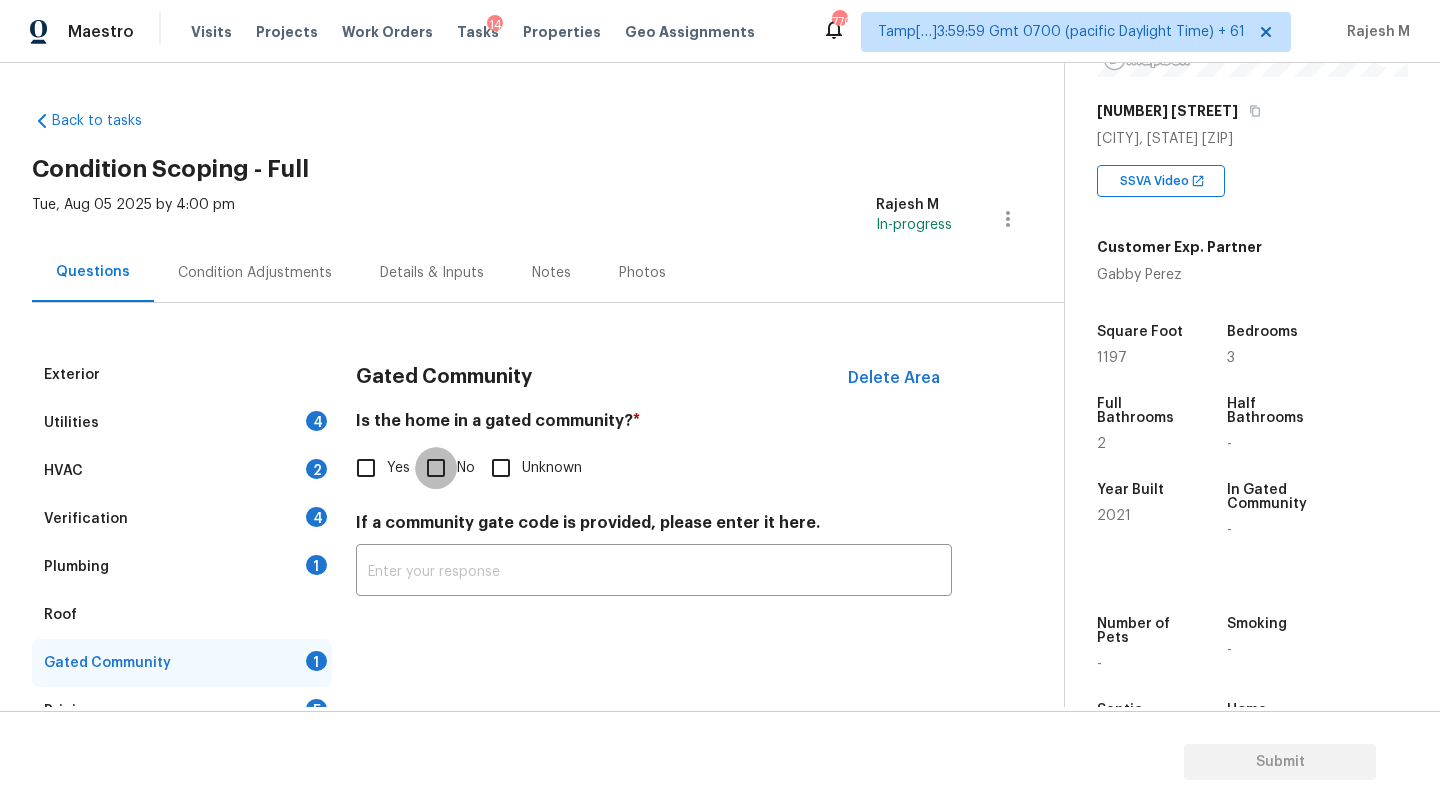 click on "No" at bounding box center (436, 468) 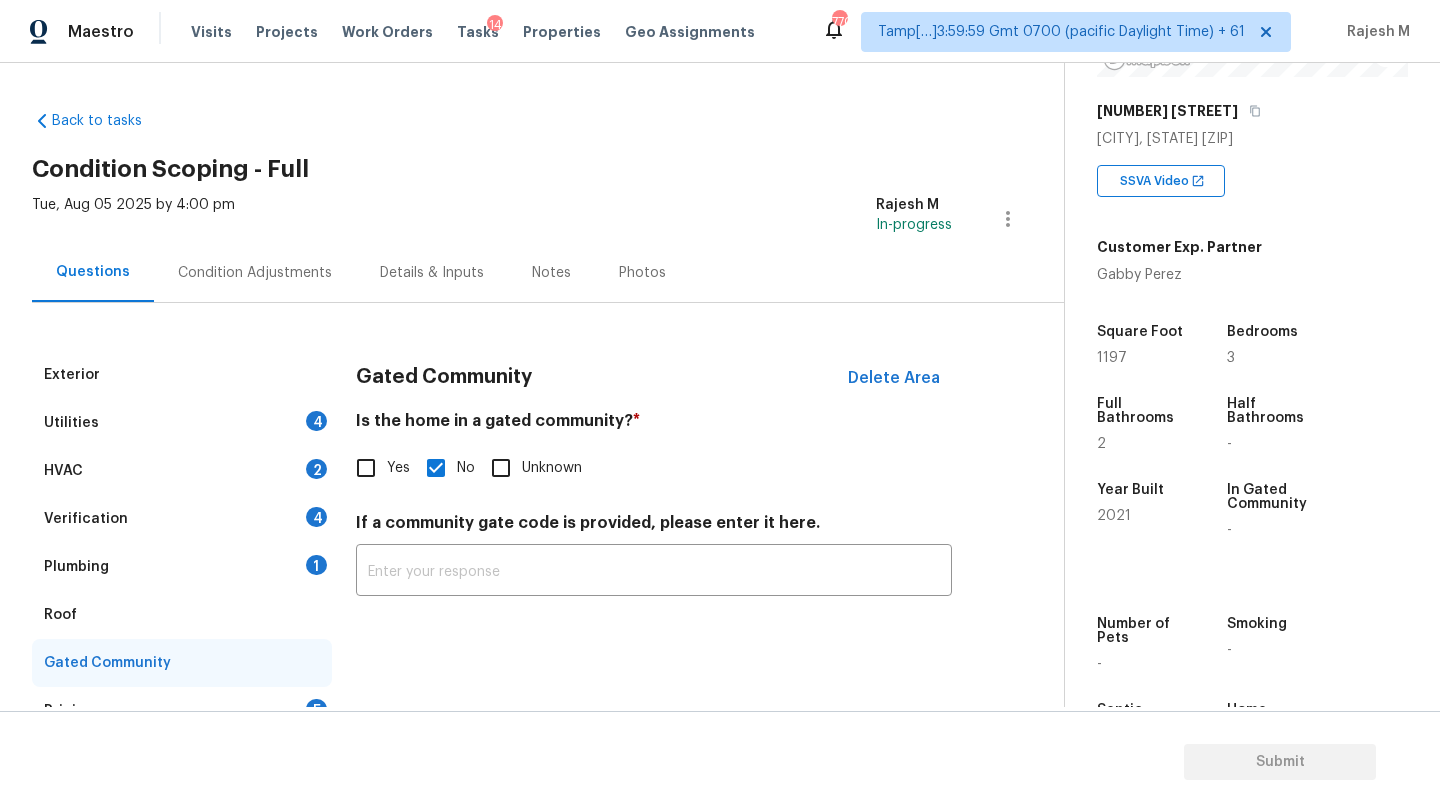 click on "Roof" at bounding box center [182, 615] 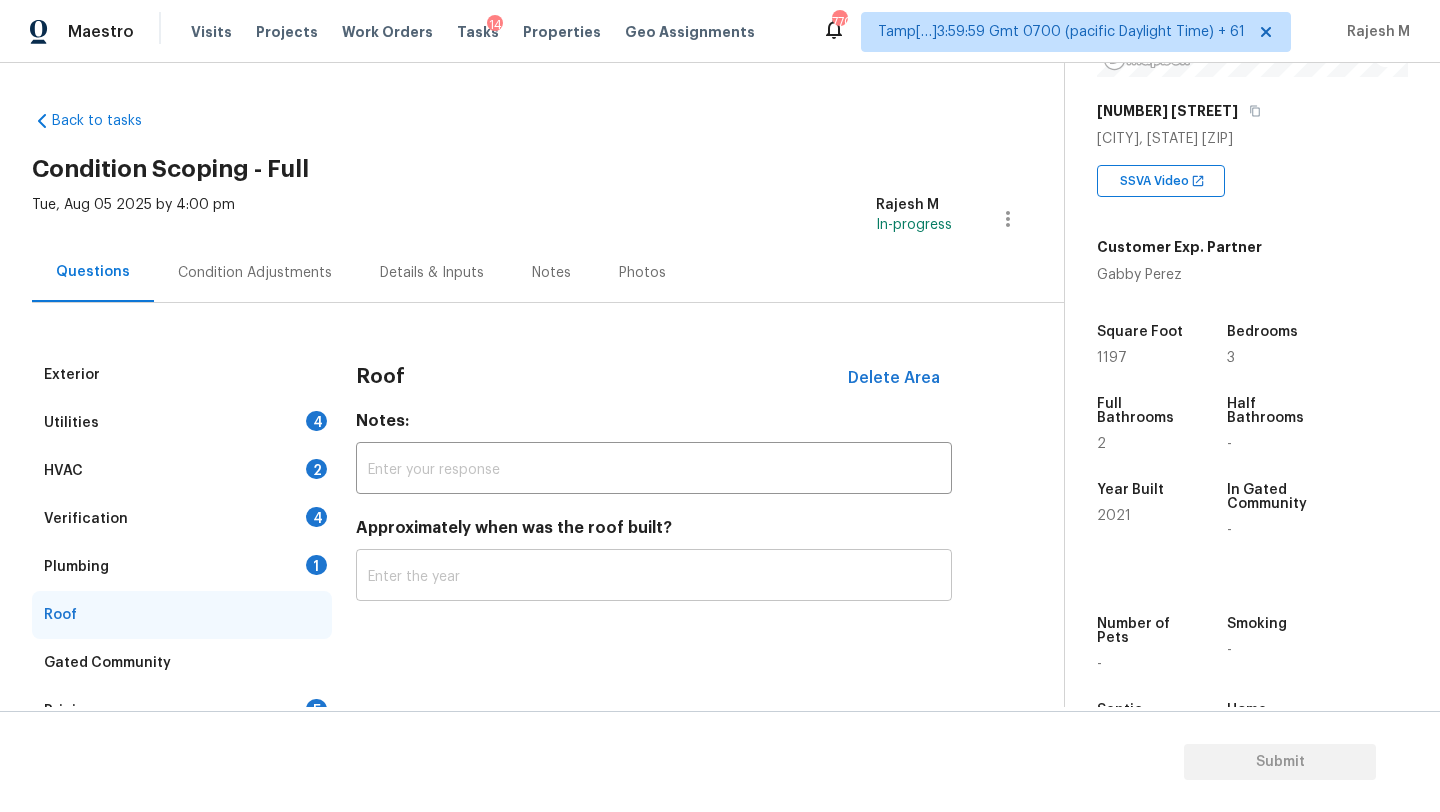 click at bounding box center [654, 577] 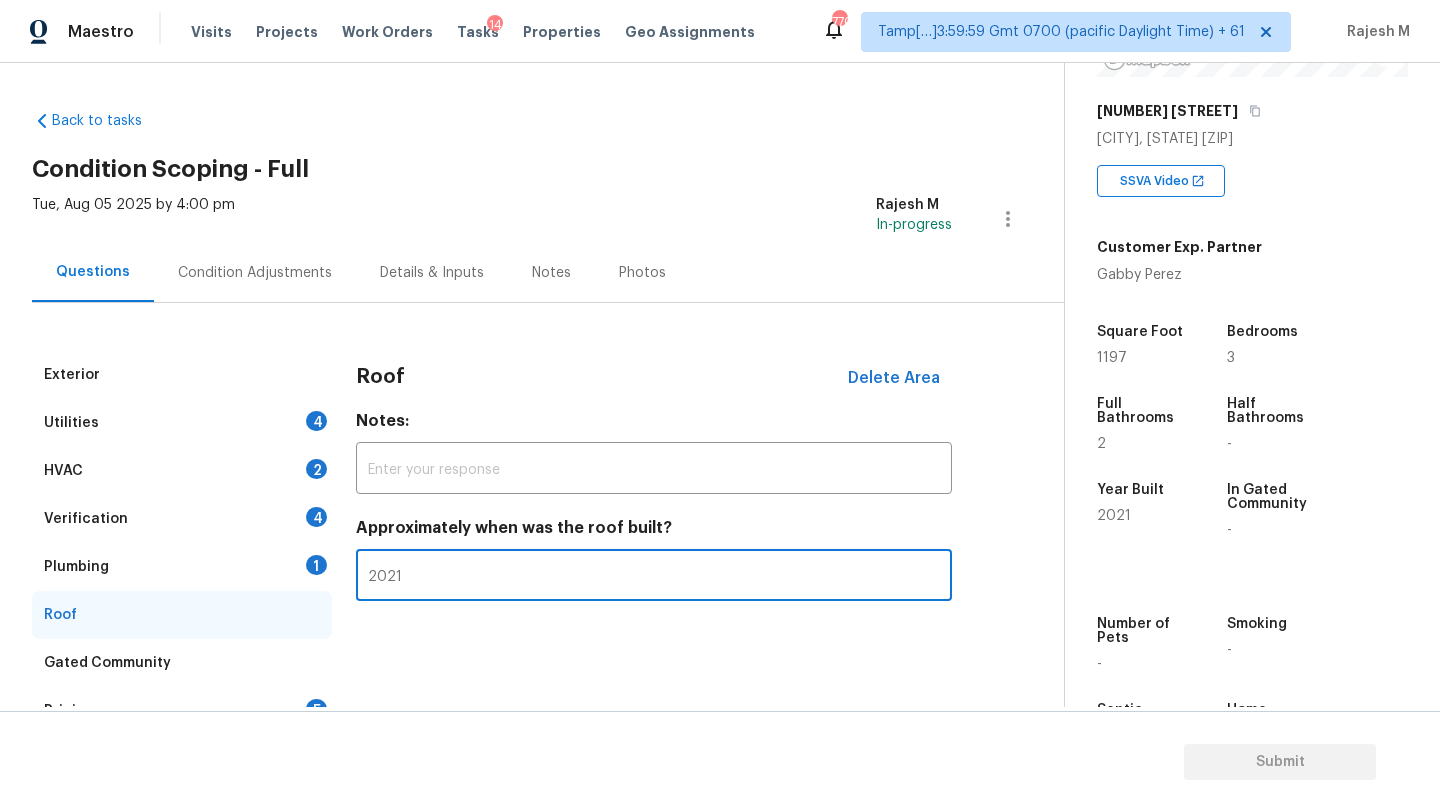 type on "2021" 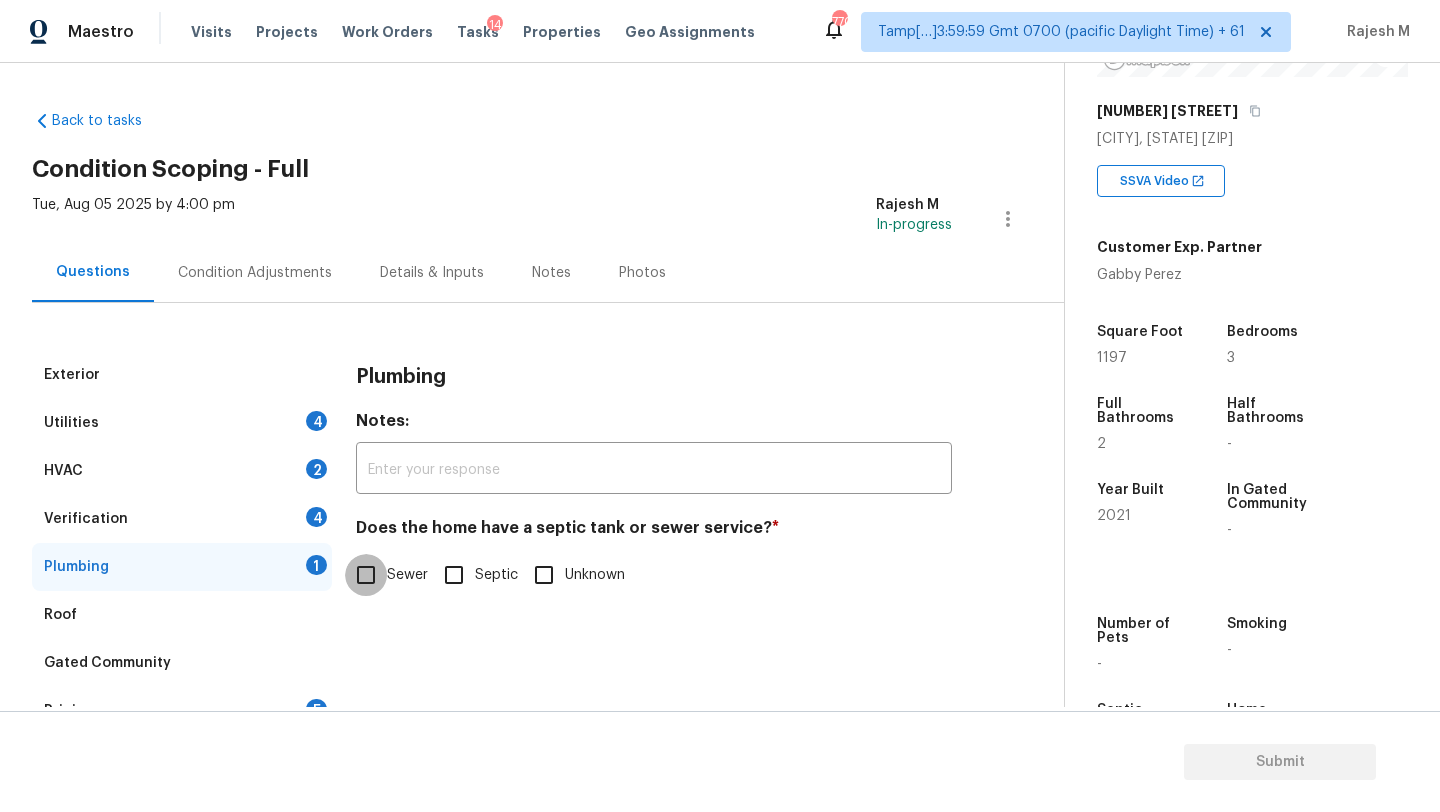 click on "Sewer" at bounding box center (366, 575) 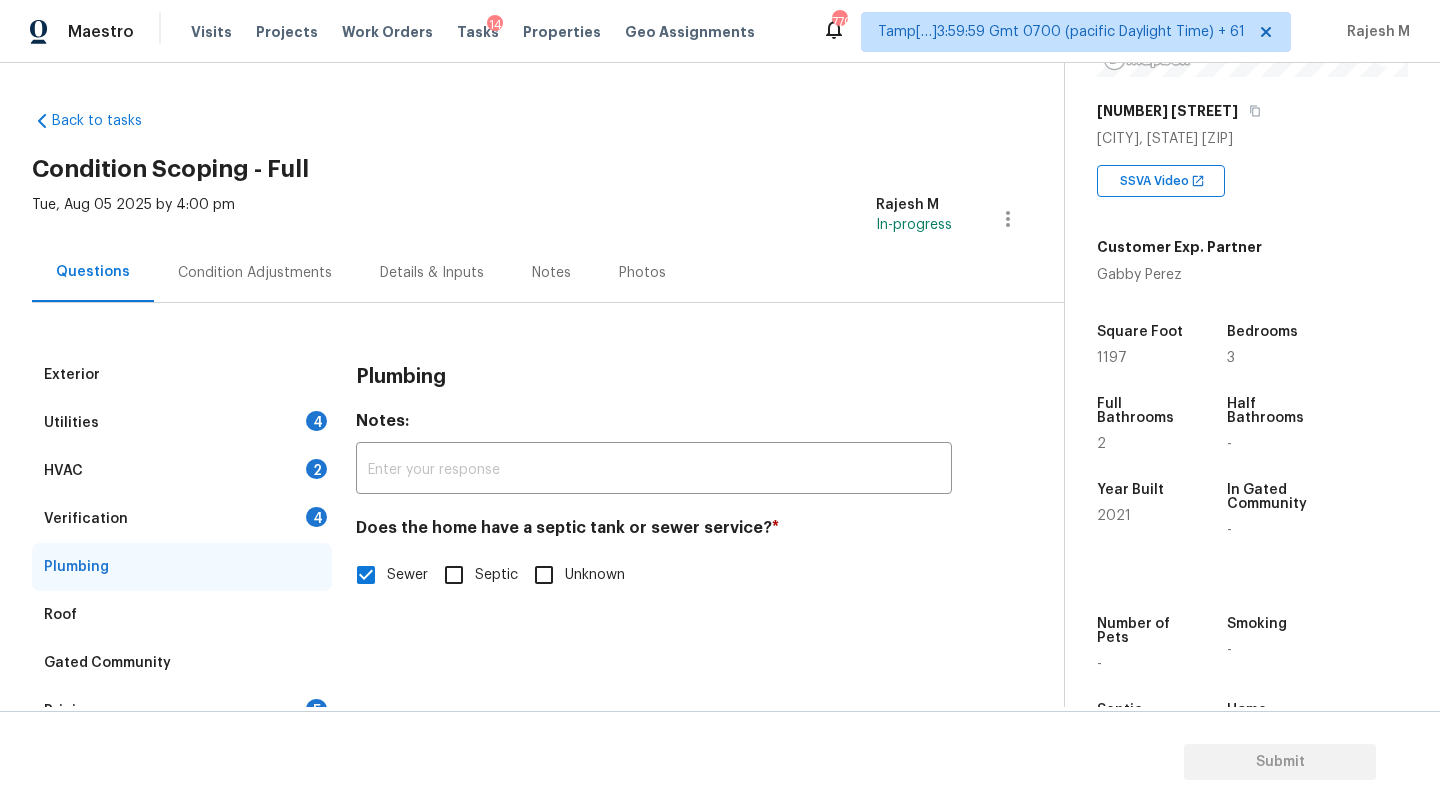 click on "Verification 4" at bounding box center (182, 519) 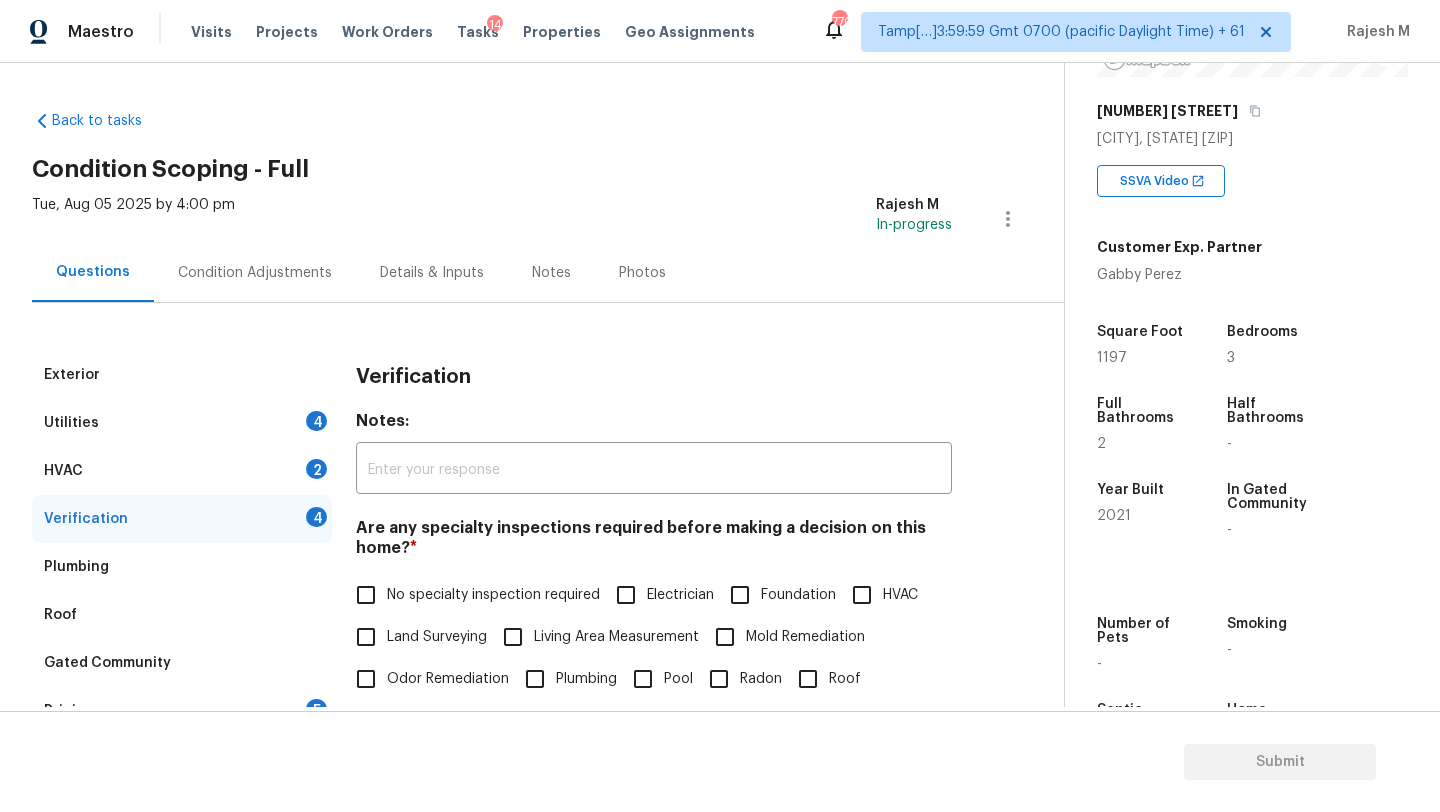 click on "No specialty inspection required" at bounding box center (493, 595) 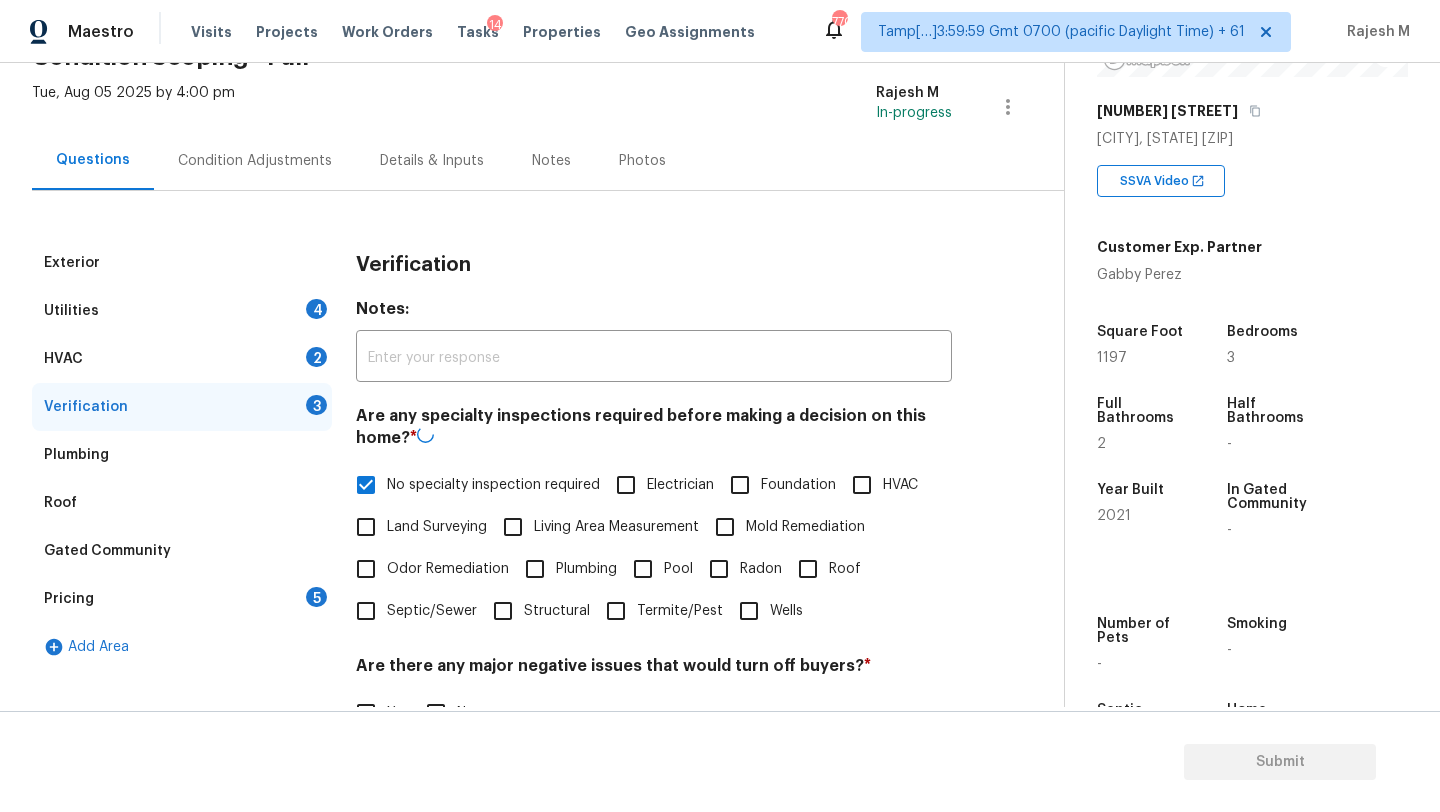 scroll, scrollTop: 266, scrollLeft: 0, axis: vertical 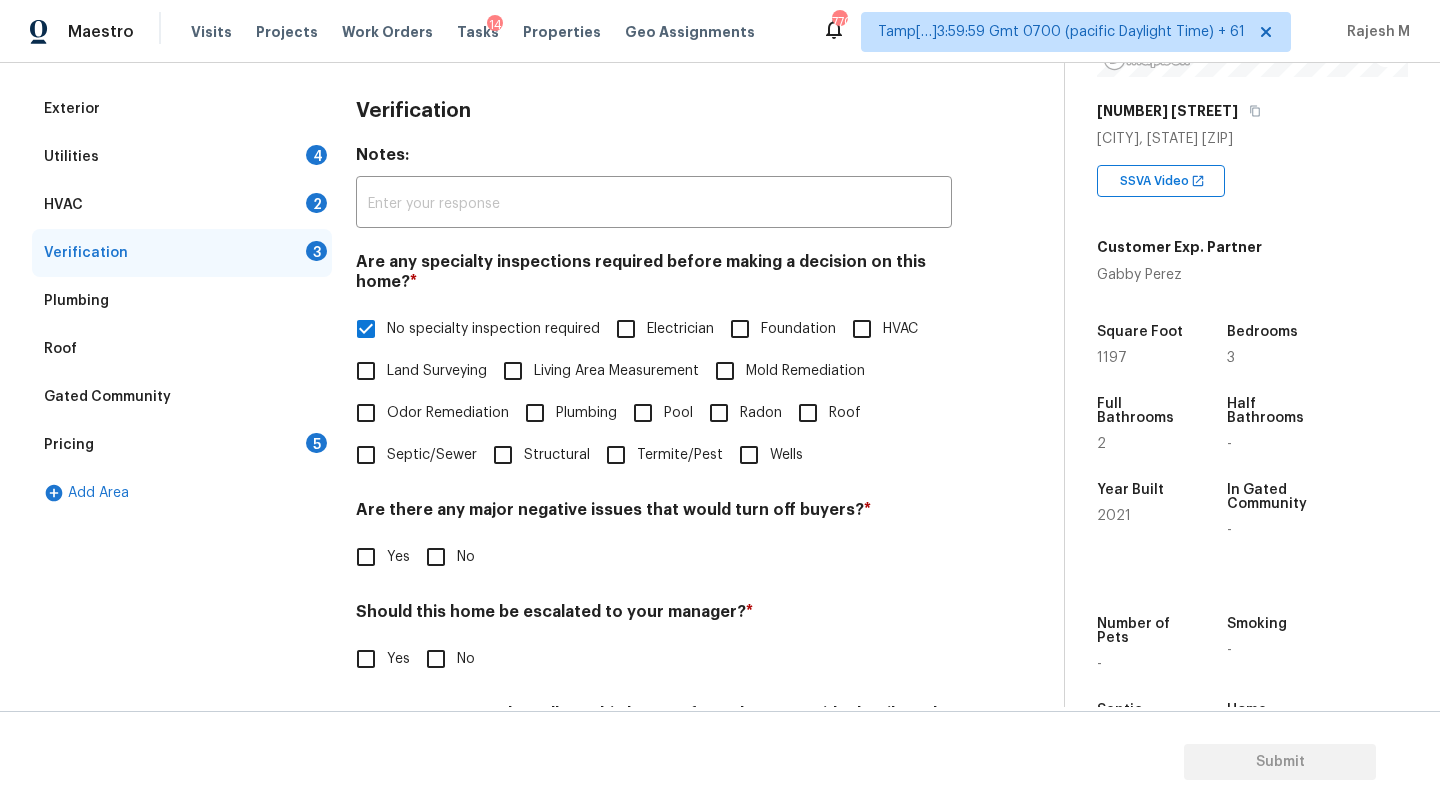 click on "No" at bounding box center [436, 557] 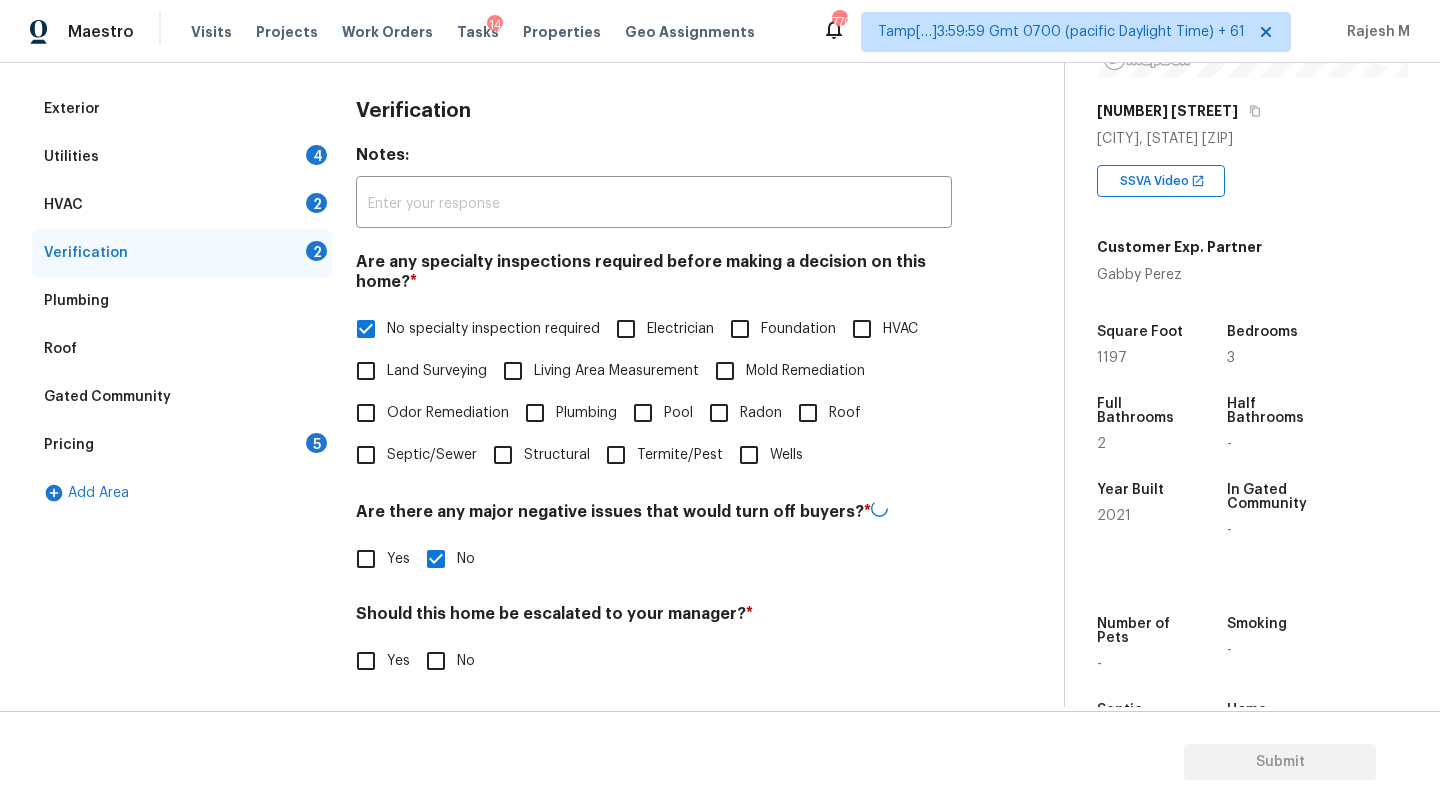 scroll, scrollTop: 391, scrollLeft: 0, axis: vertical 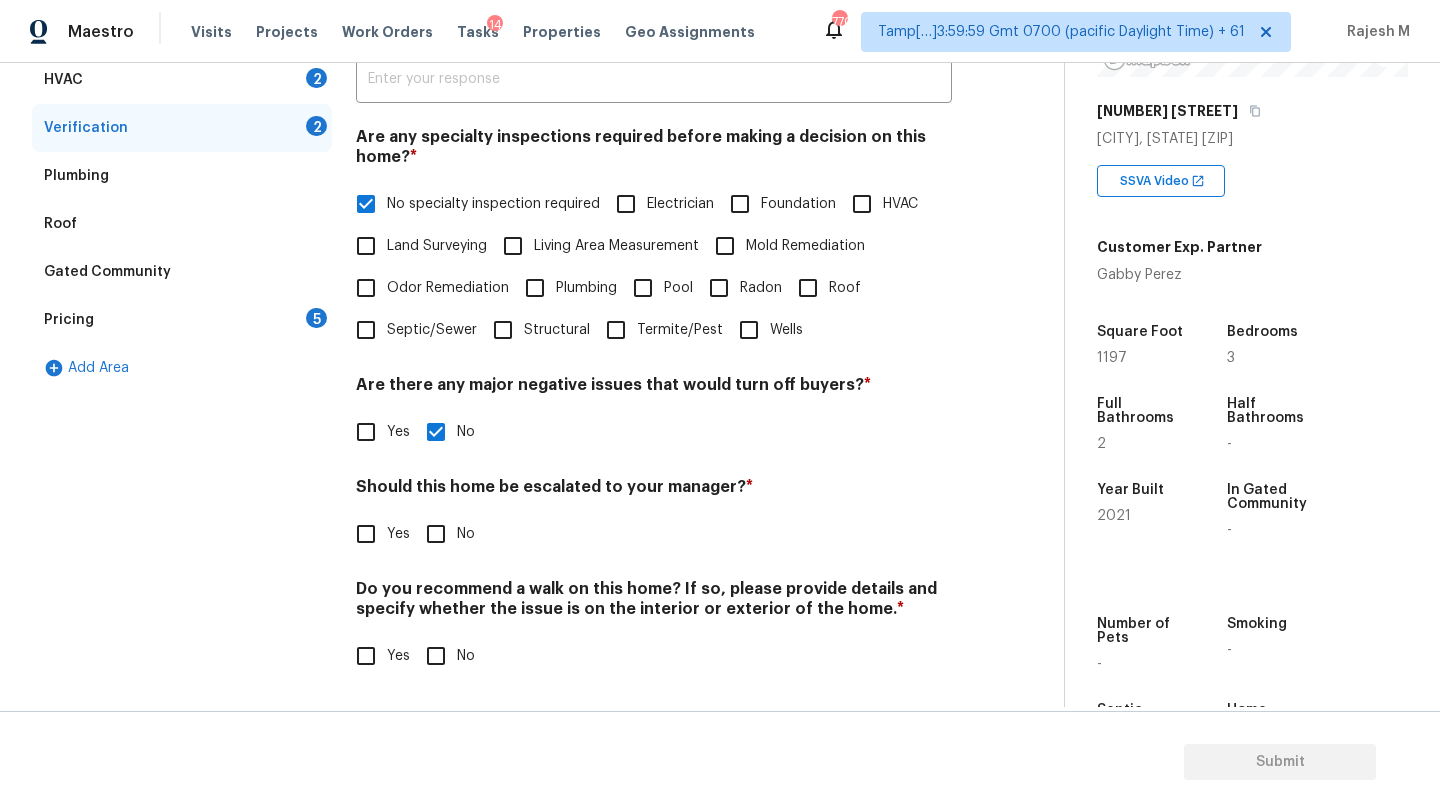 click on "No" at bounding box center [436, 656] 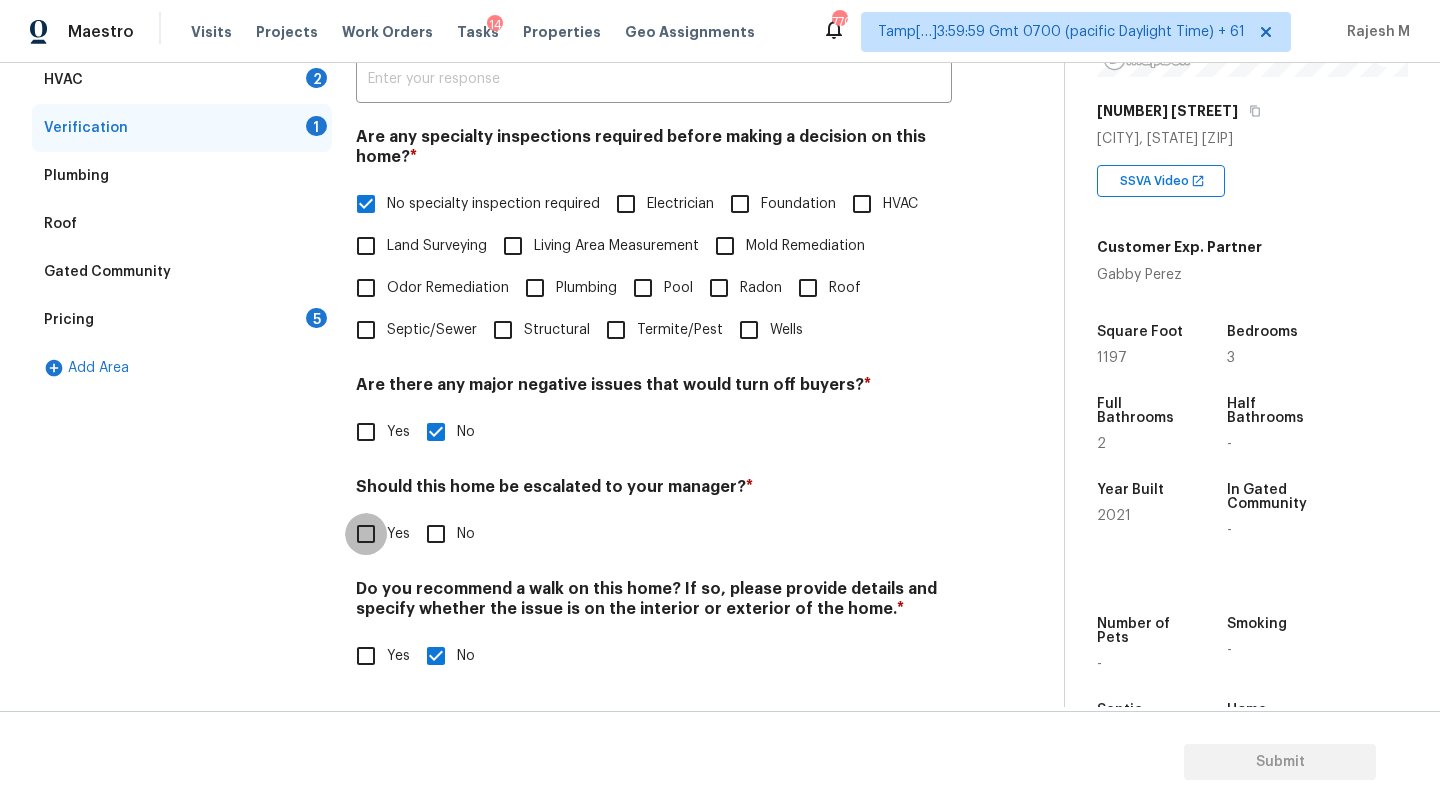 click on "Yes" at bounding box center [366, 534] 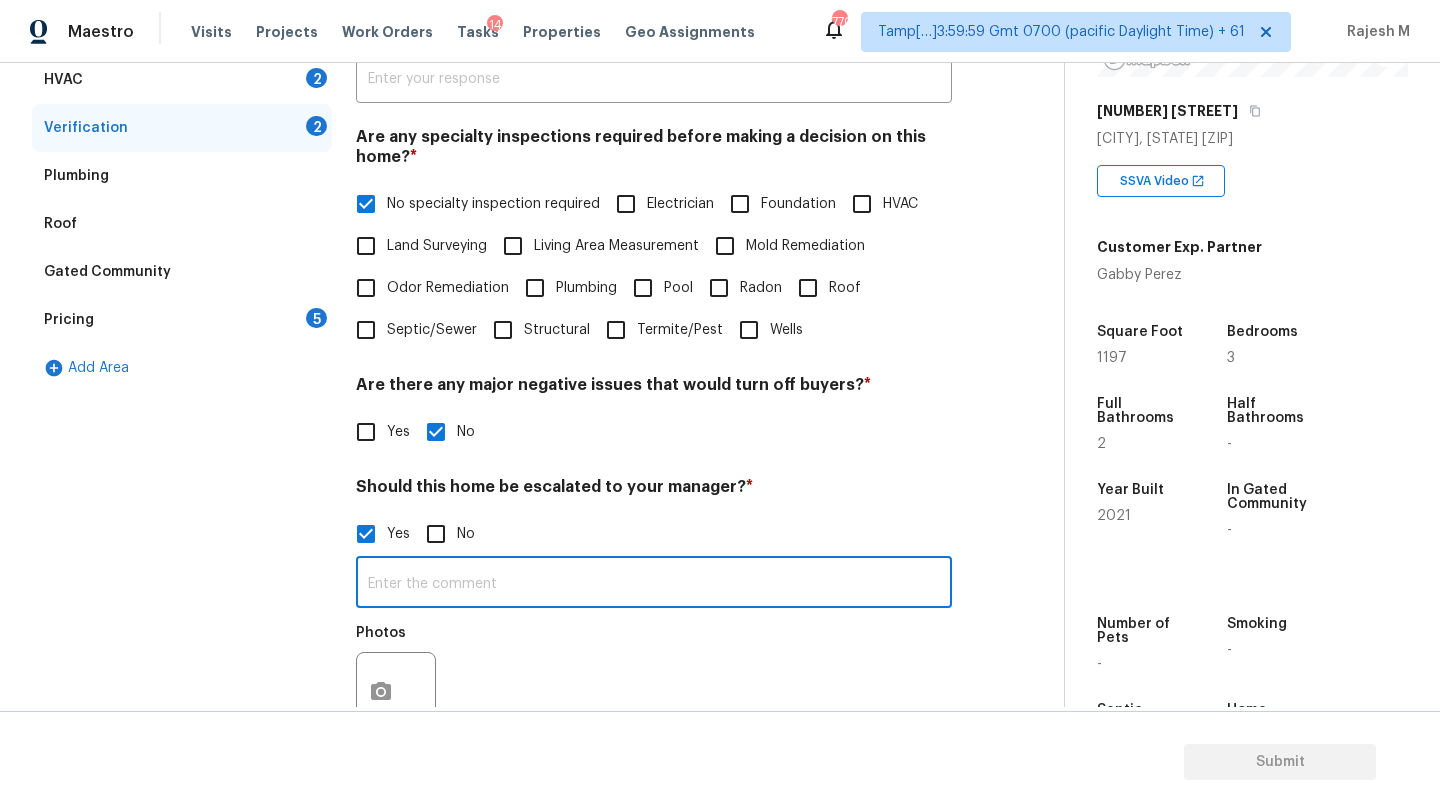 click at bounding box center [654, 584] 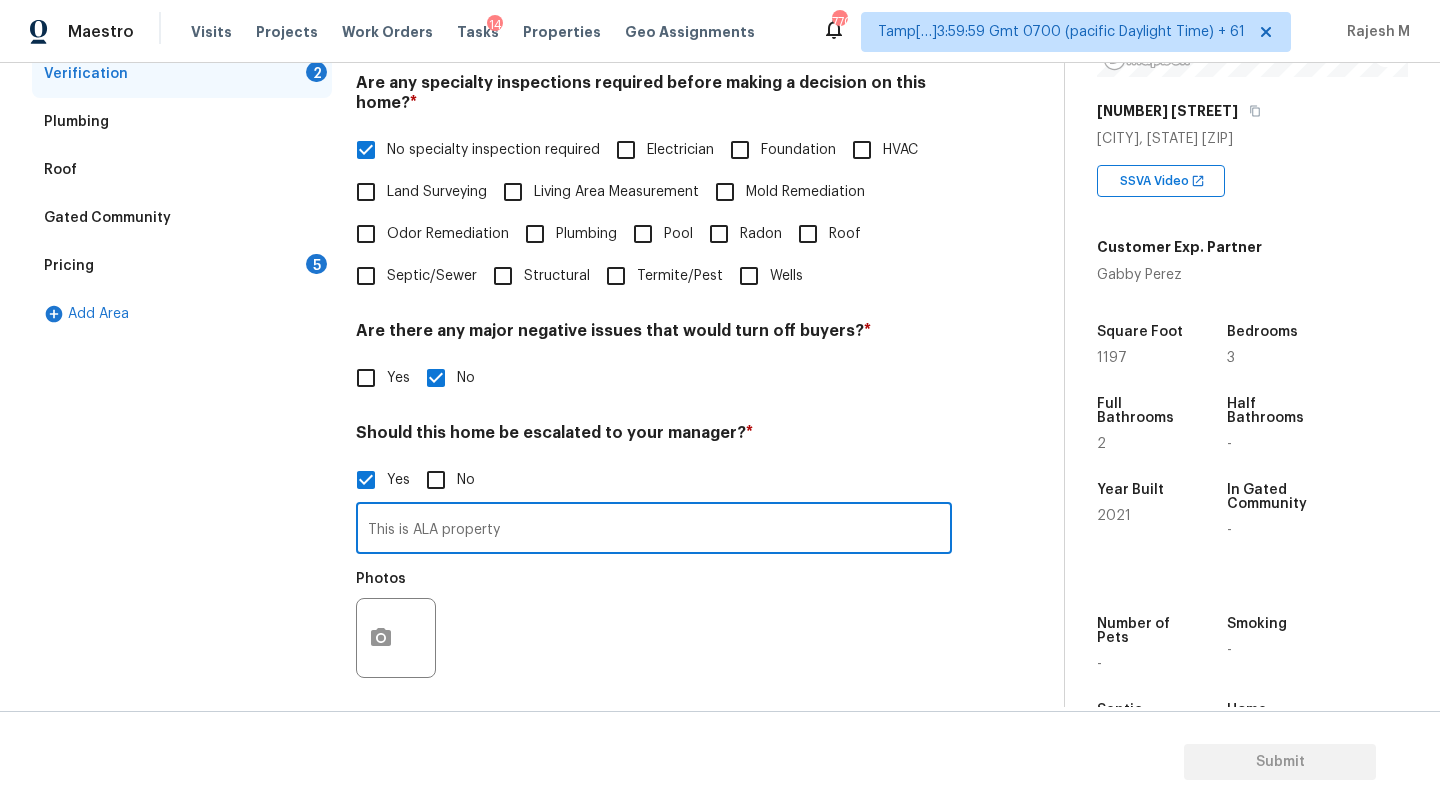 scroll, scrollTop: 530, scrollLeft: 0, axis: vertical 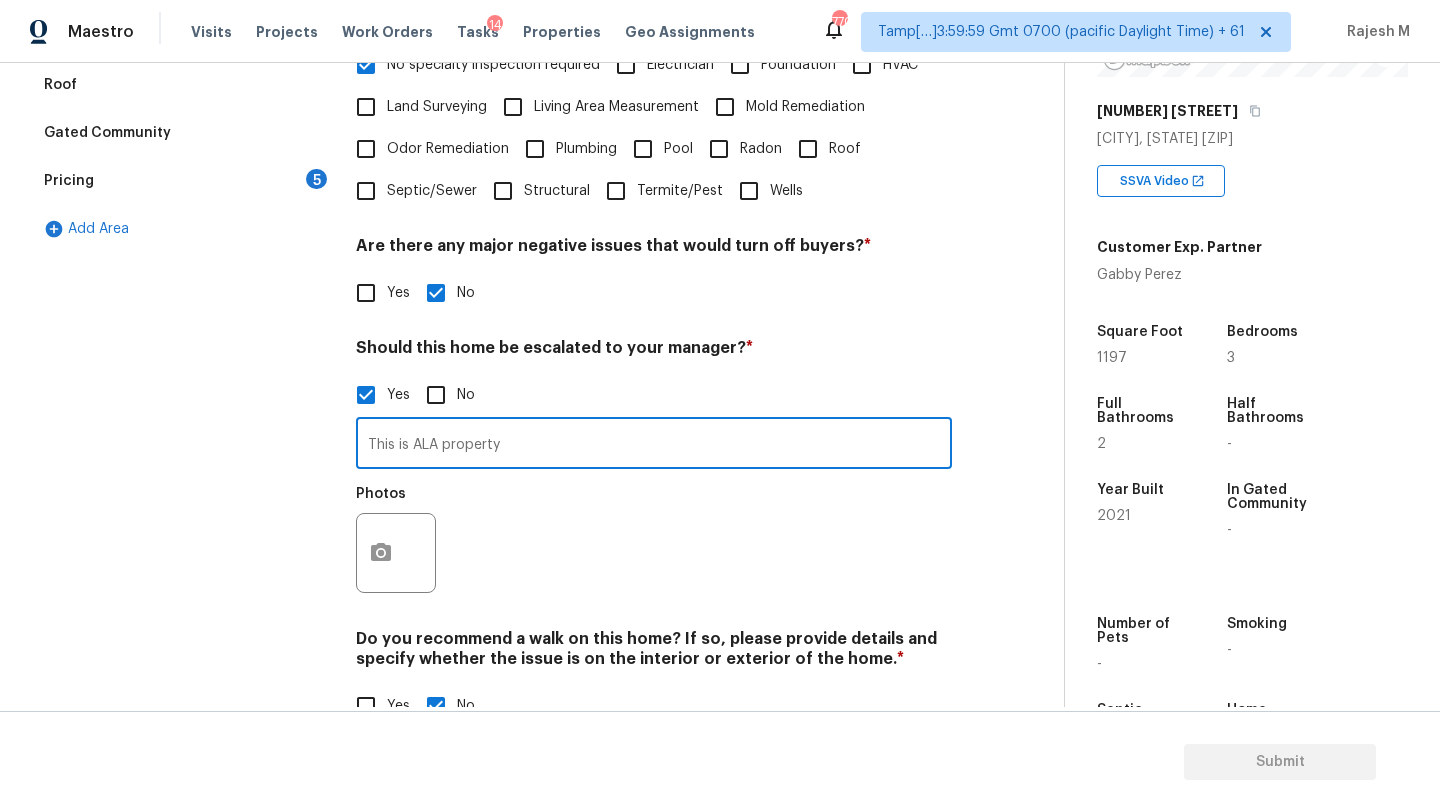 type on "This is ALA property" 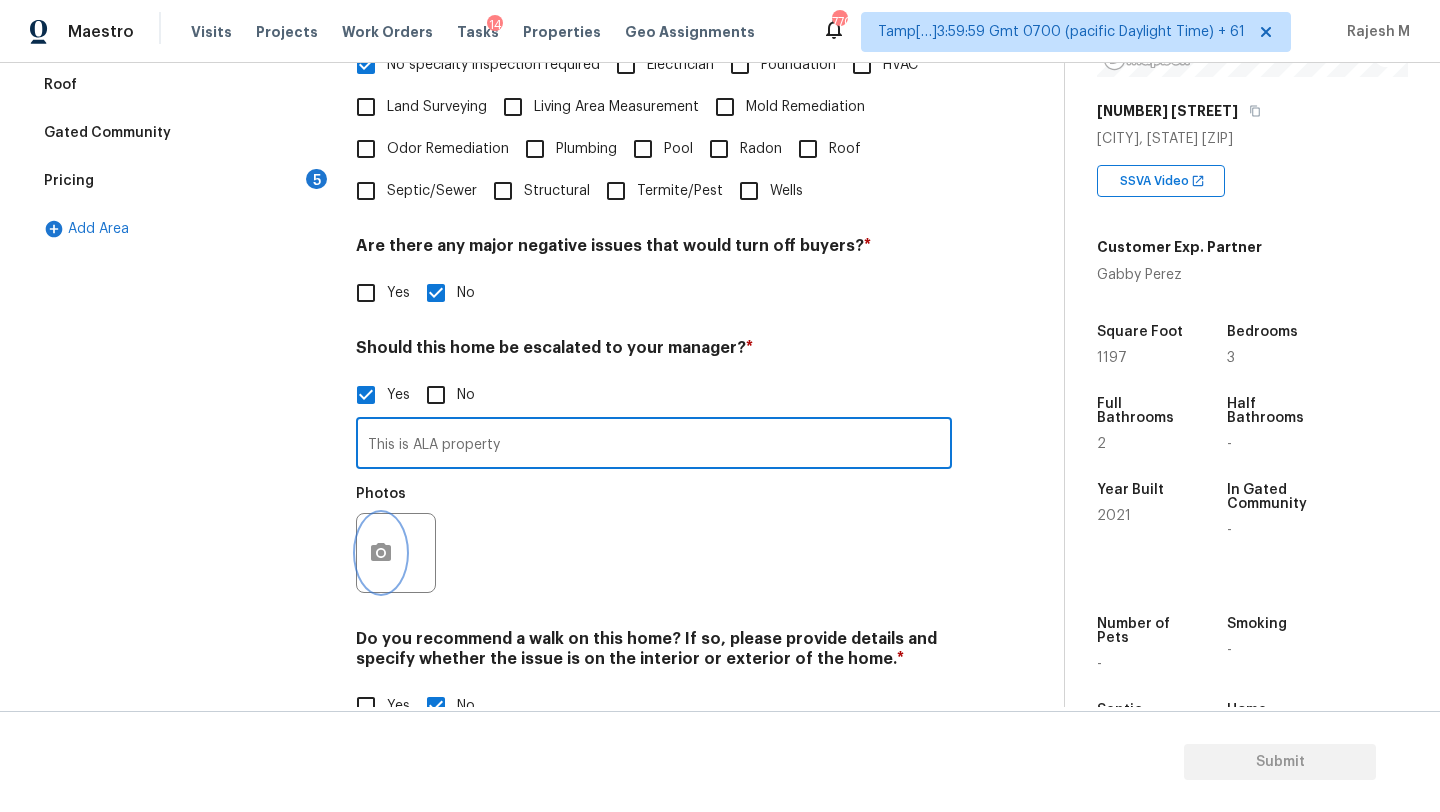 click at bounding box center (381, 553) 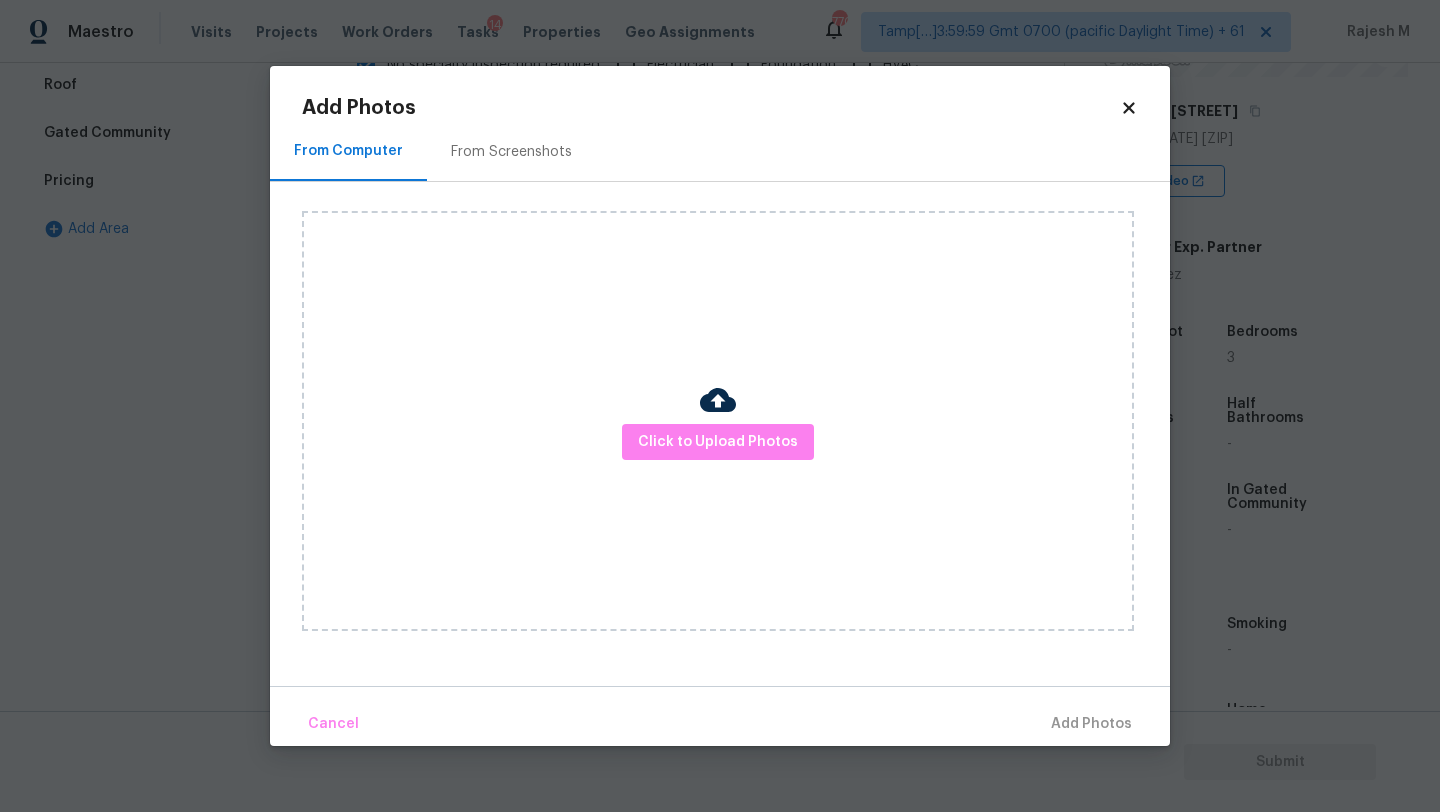 click on "From Screenshots" at bounding box center [511, 152] 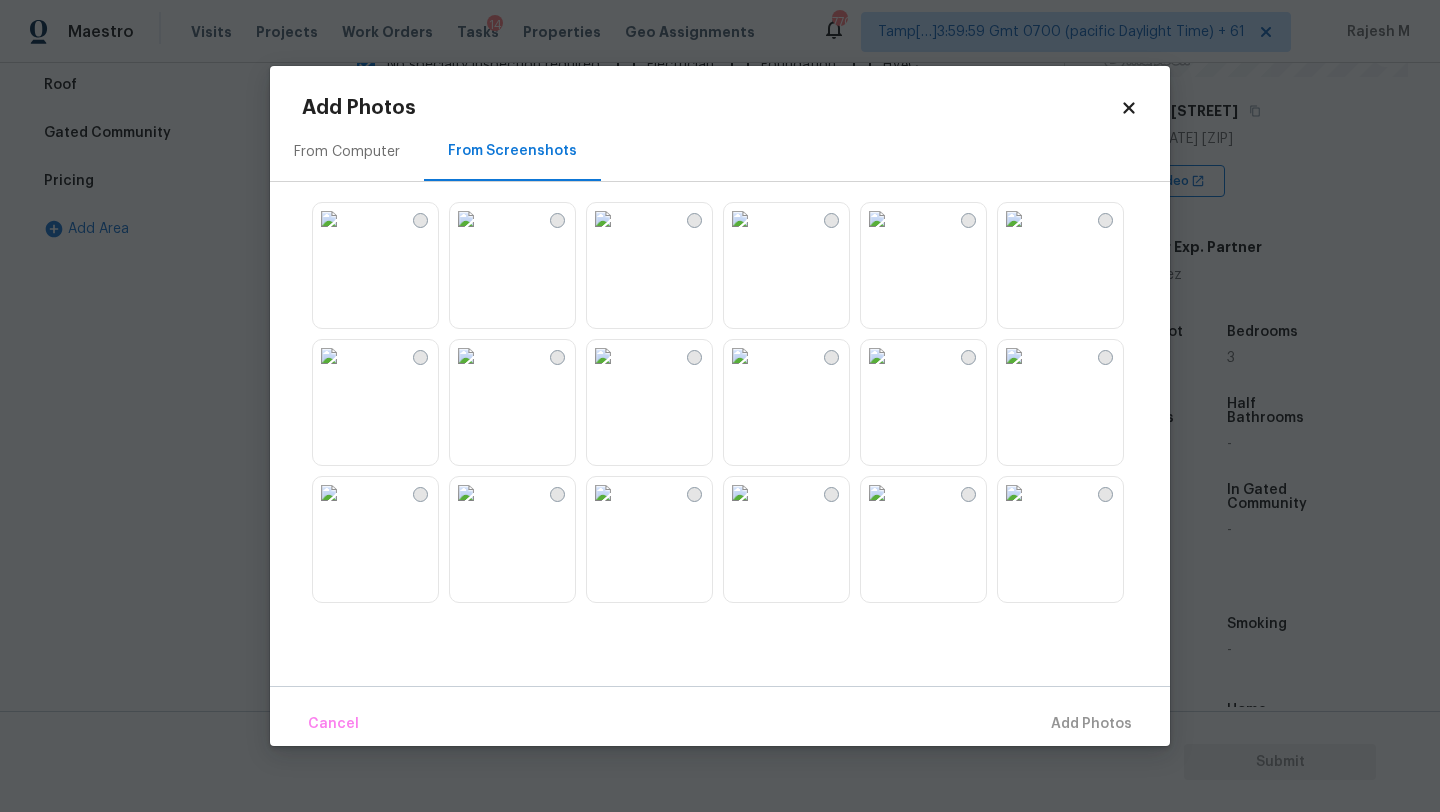 click at bounding box center (603, 219) 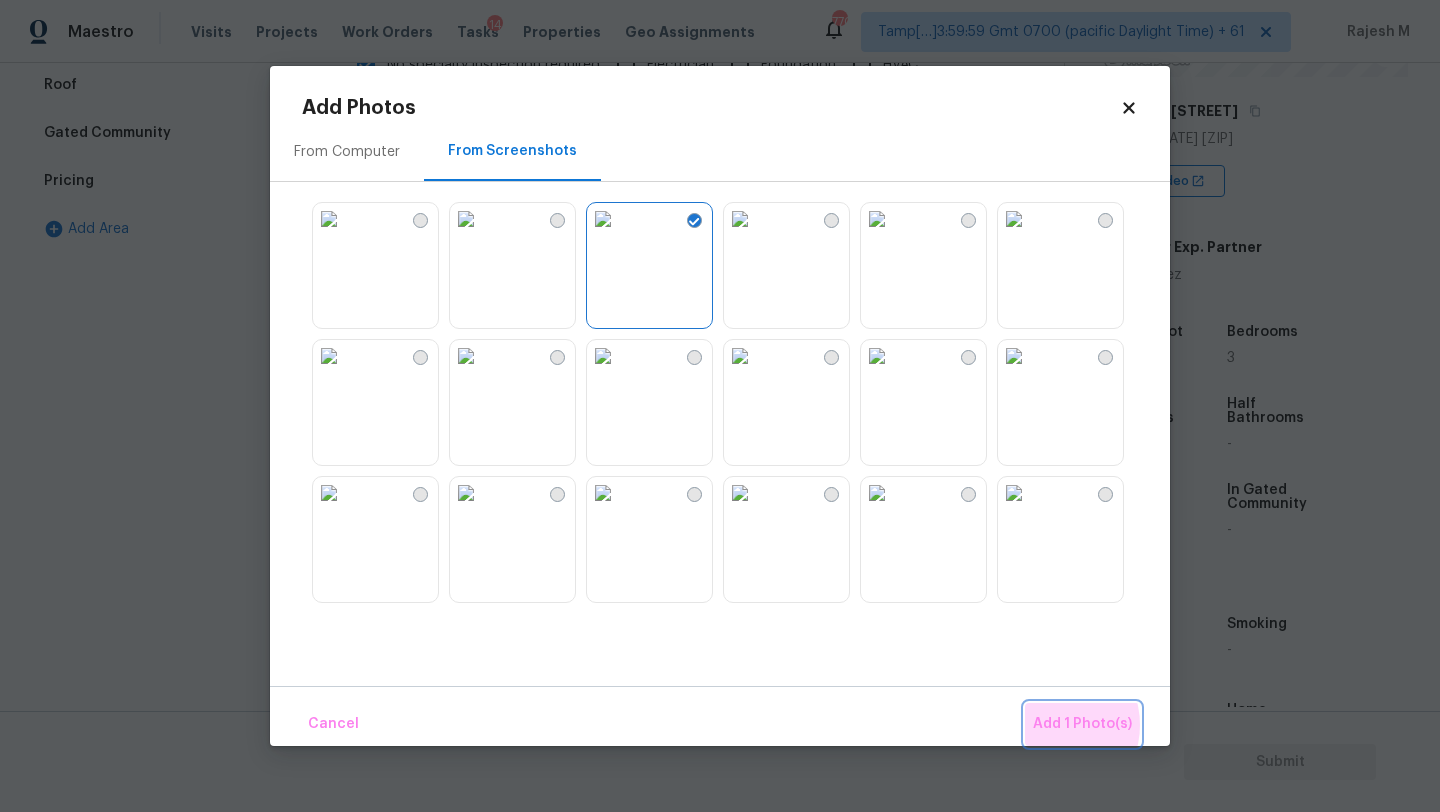 click on "Add 1 Photo(s)" at bounding box center (1082, 724) 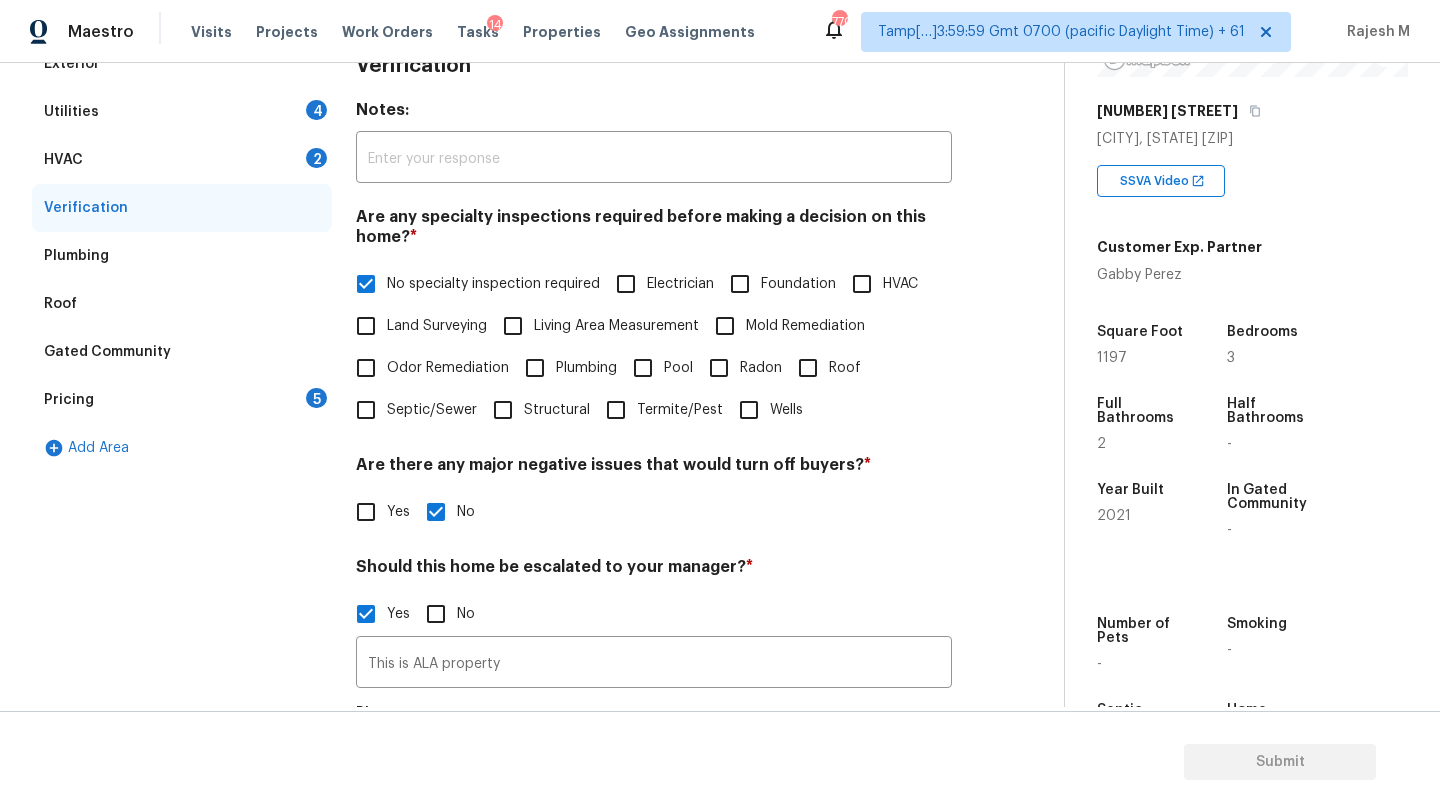 scroll, scrollTop: 260, scrollLeft: 0, axis: vertical 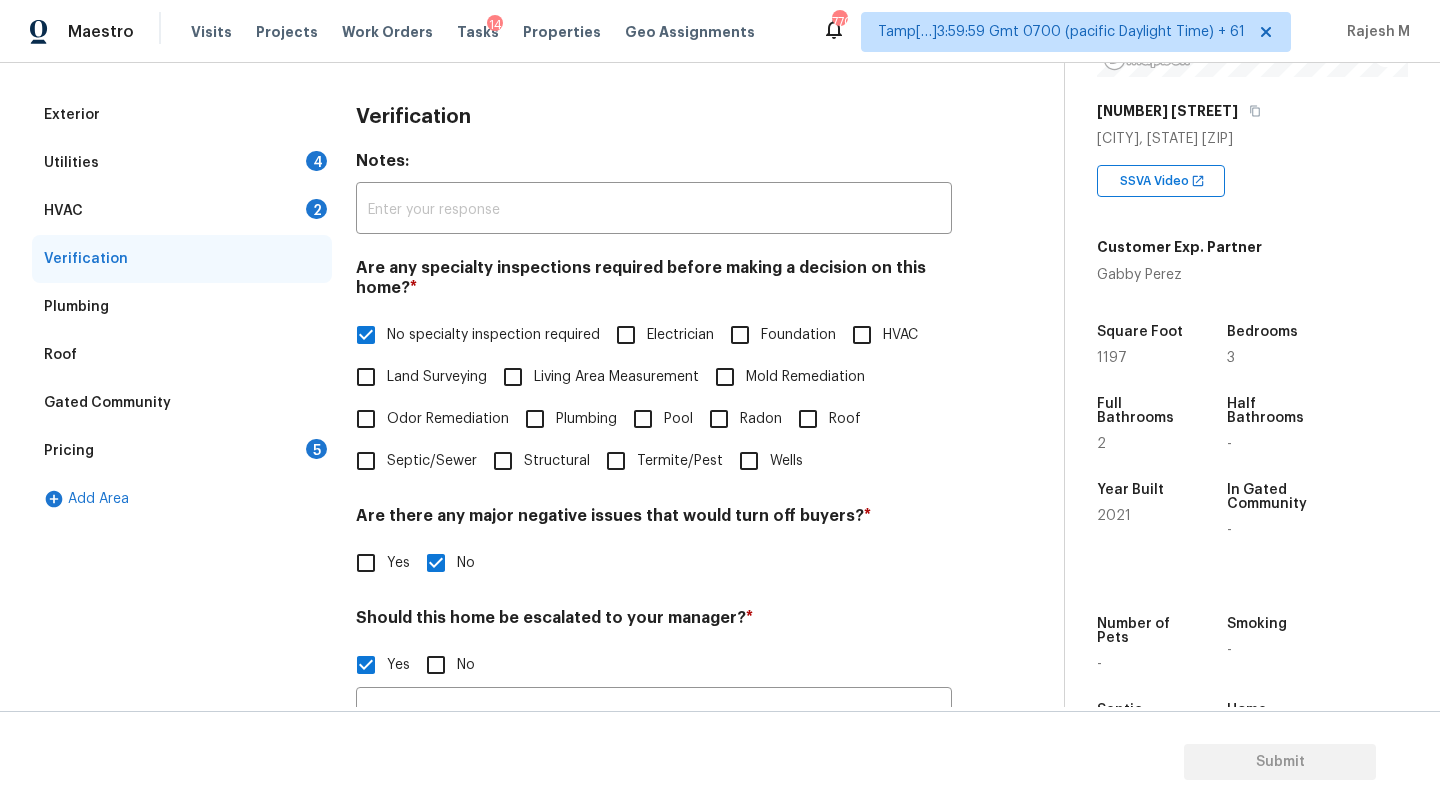 click on "Pricing 5" at bounding box center [182, 451] 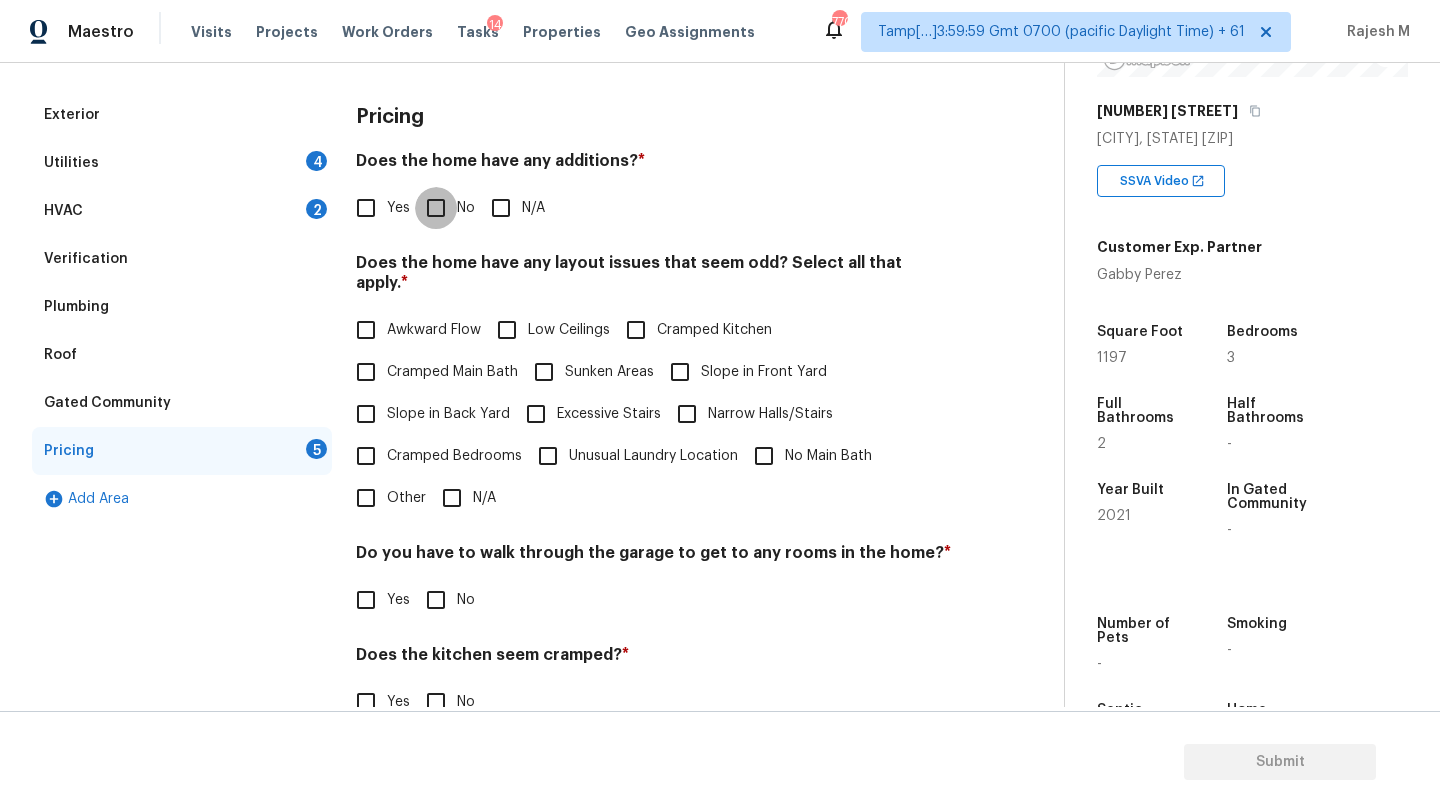 click on "No" at bounding box center [436, 208] 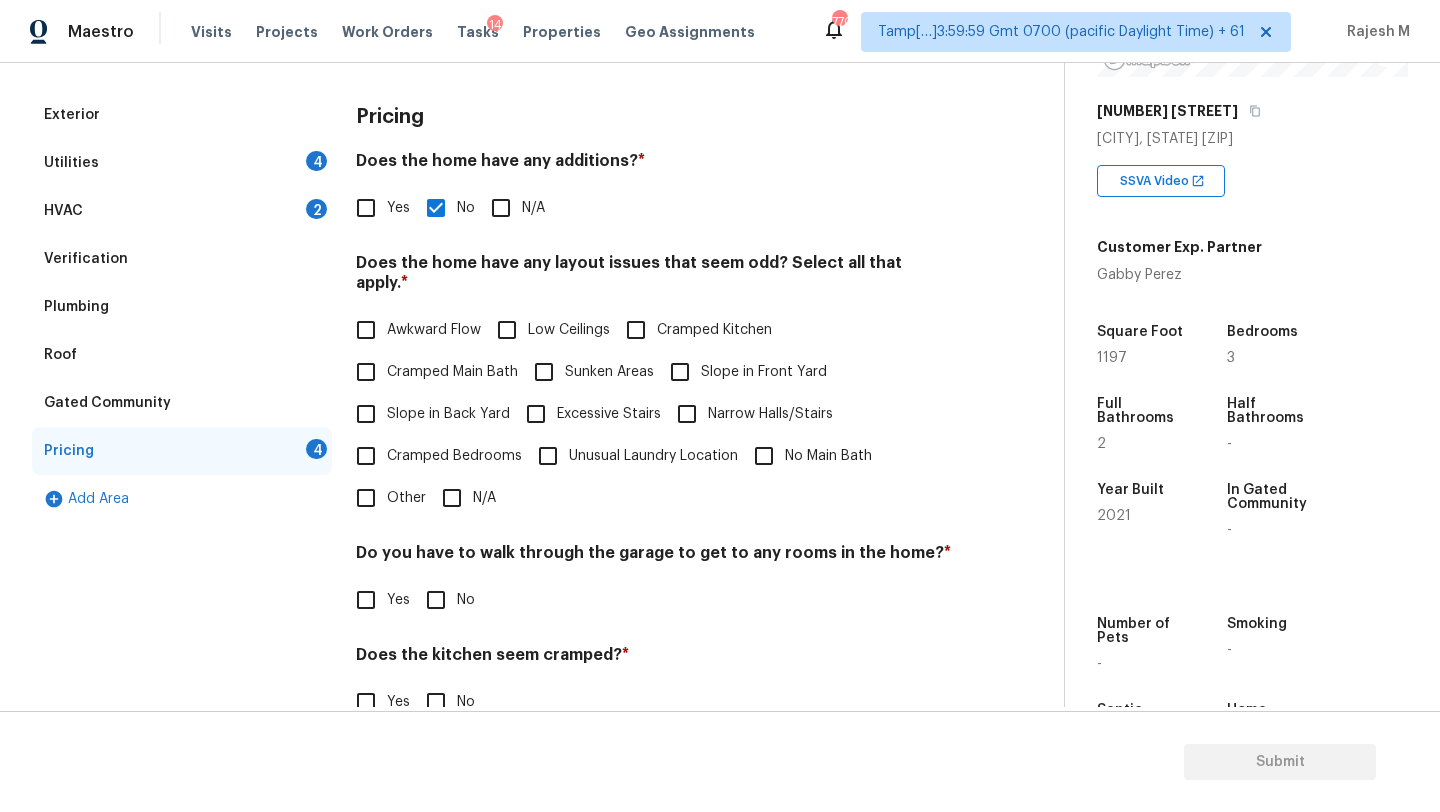 click on "N/A" at bounding box center (452, 498) 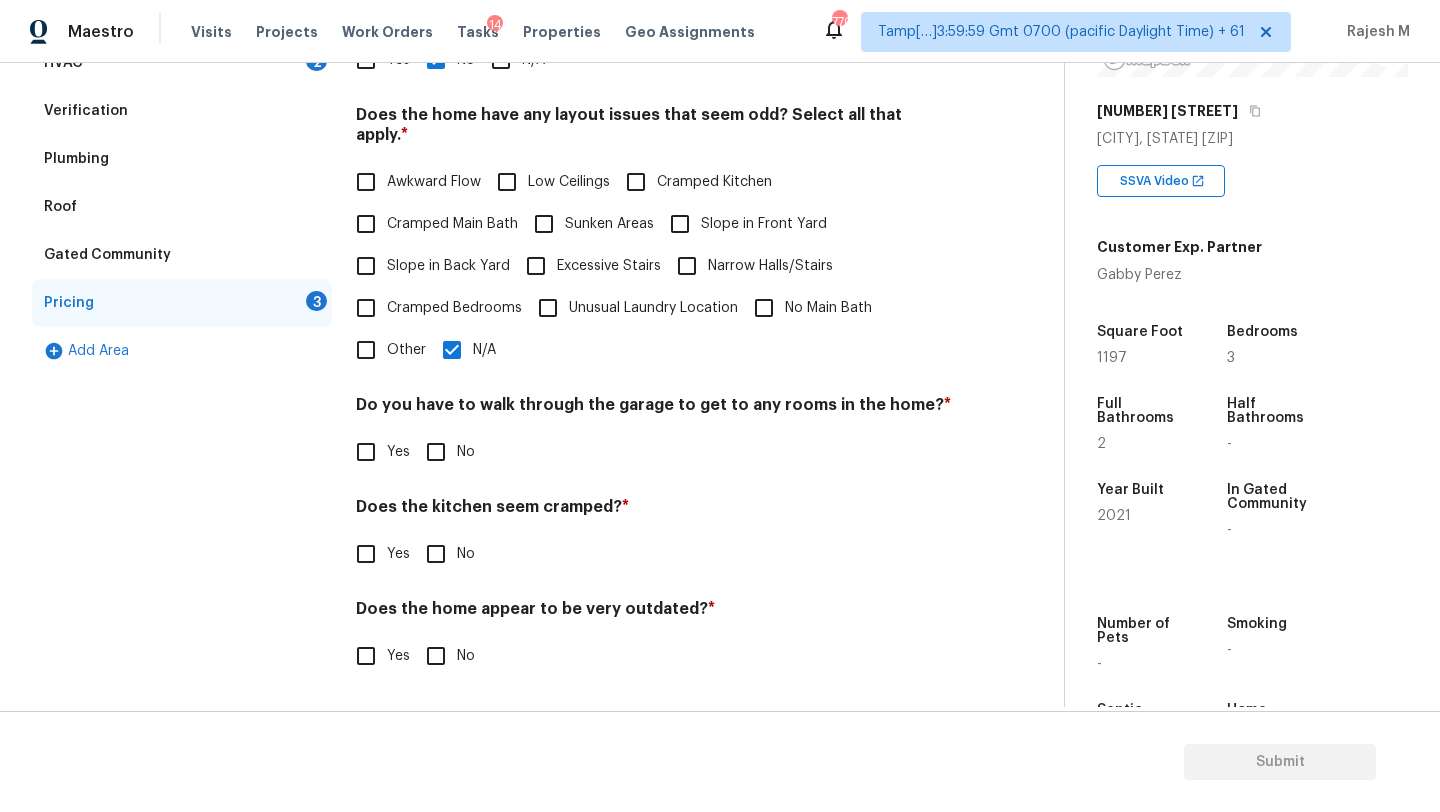 scroll, scrollTop: 388, scrollLeft: 0, axis: vertical 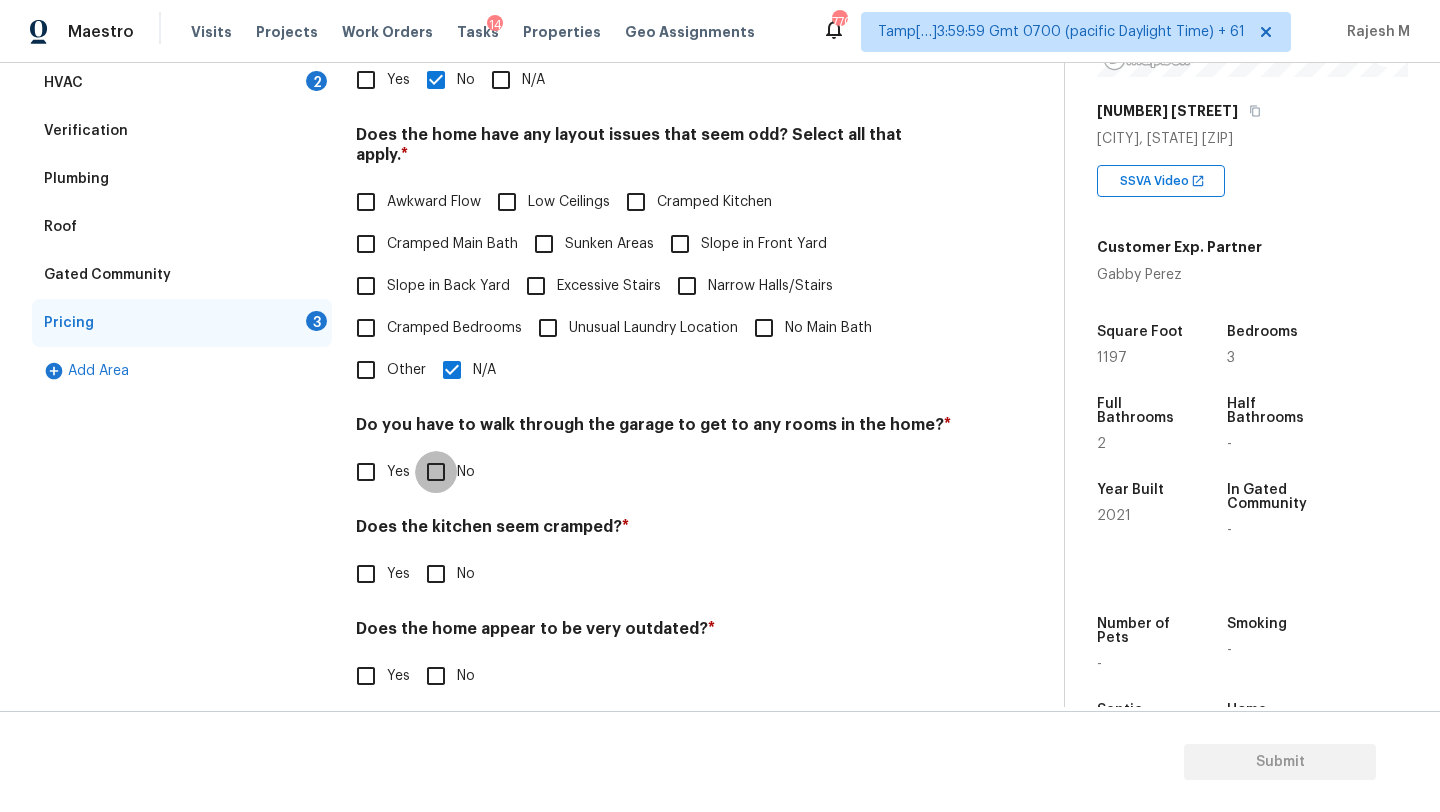 click on "No" at bounding box center [436, 472] 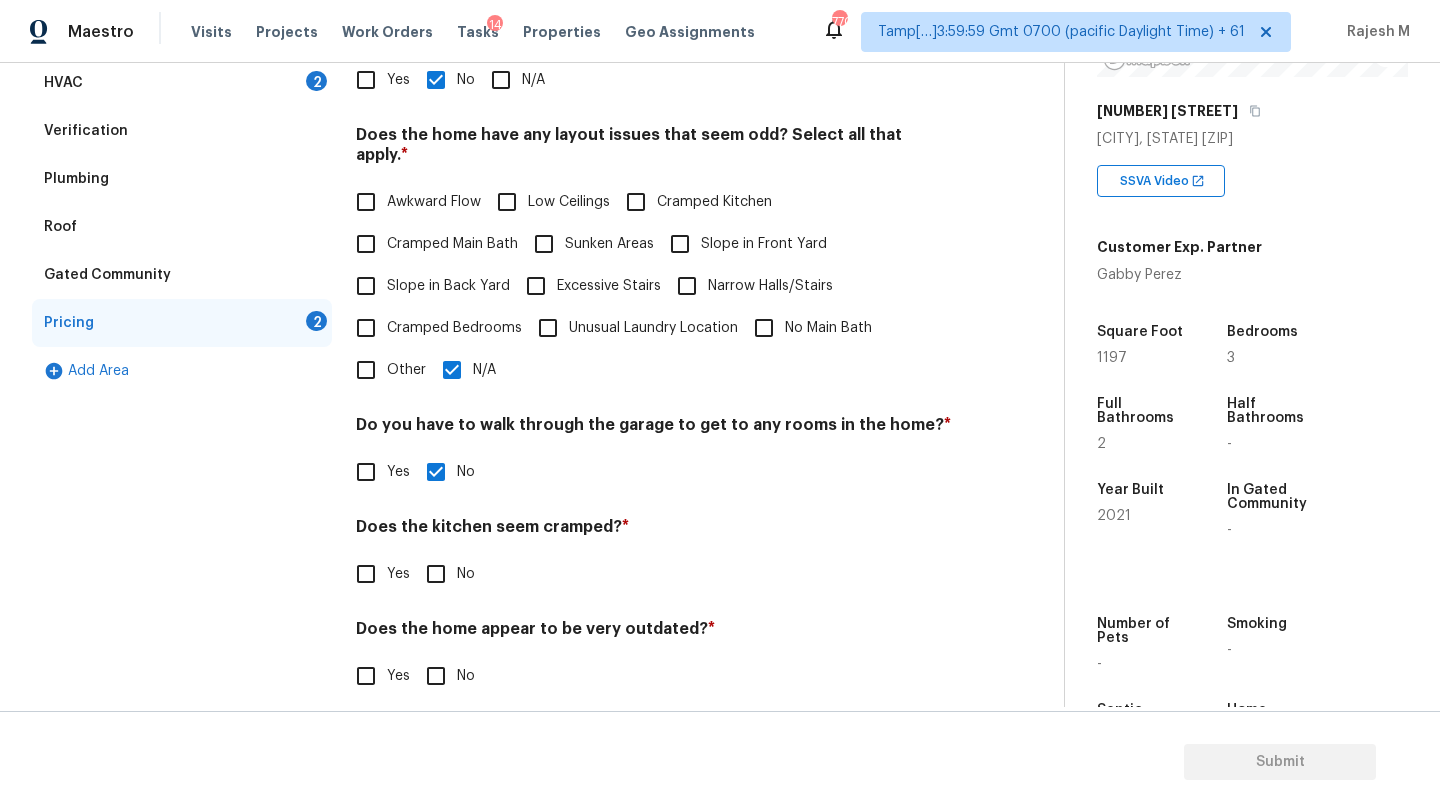 click on "No" at bounding box center [436, 574] 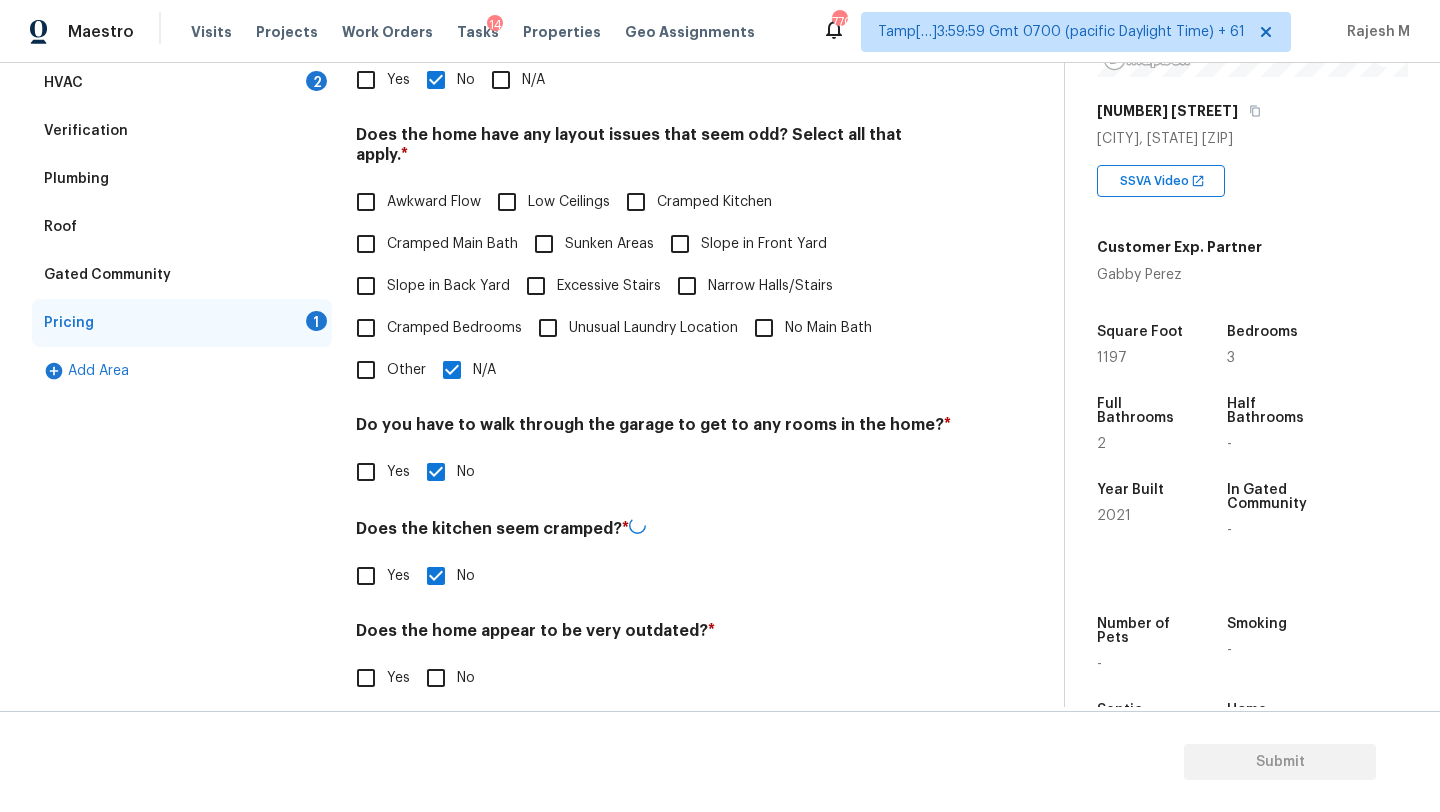 click on "No" at bounding box center (436, 678) 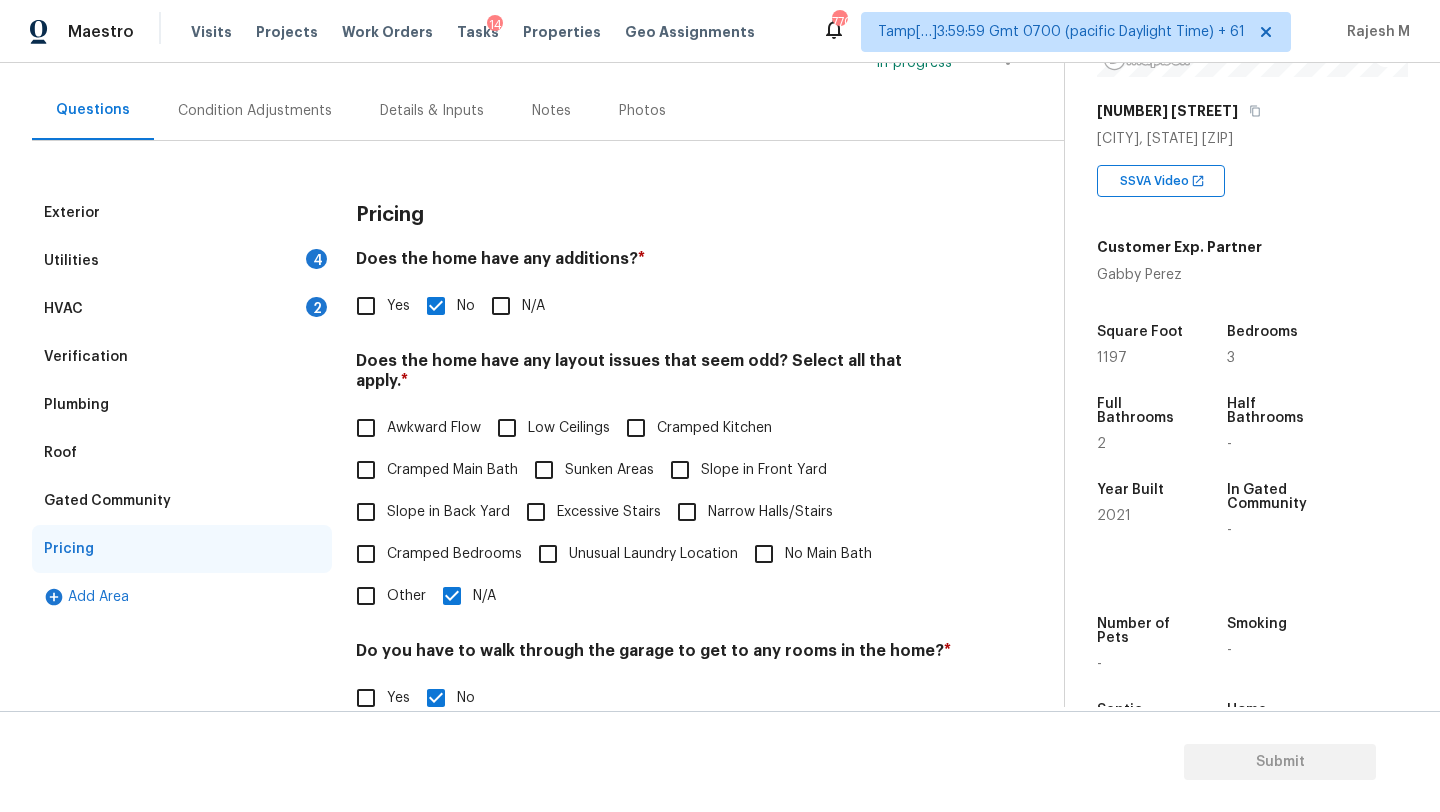 scroll, scrollTop: 77, scrollLeft: 0, axis: vertical 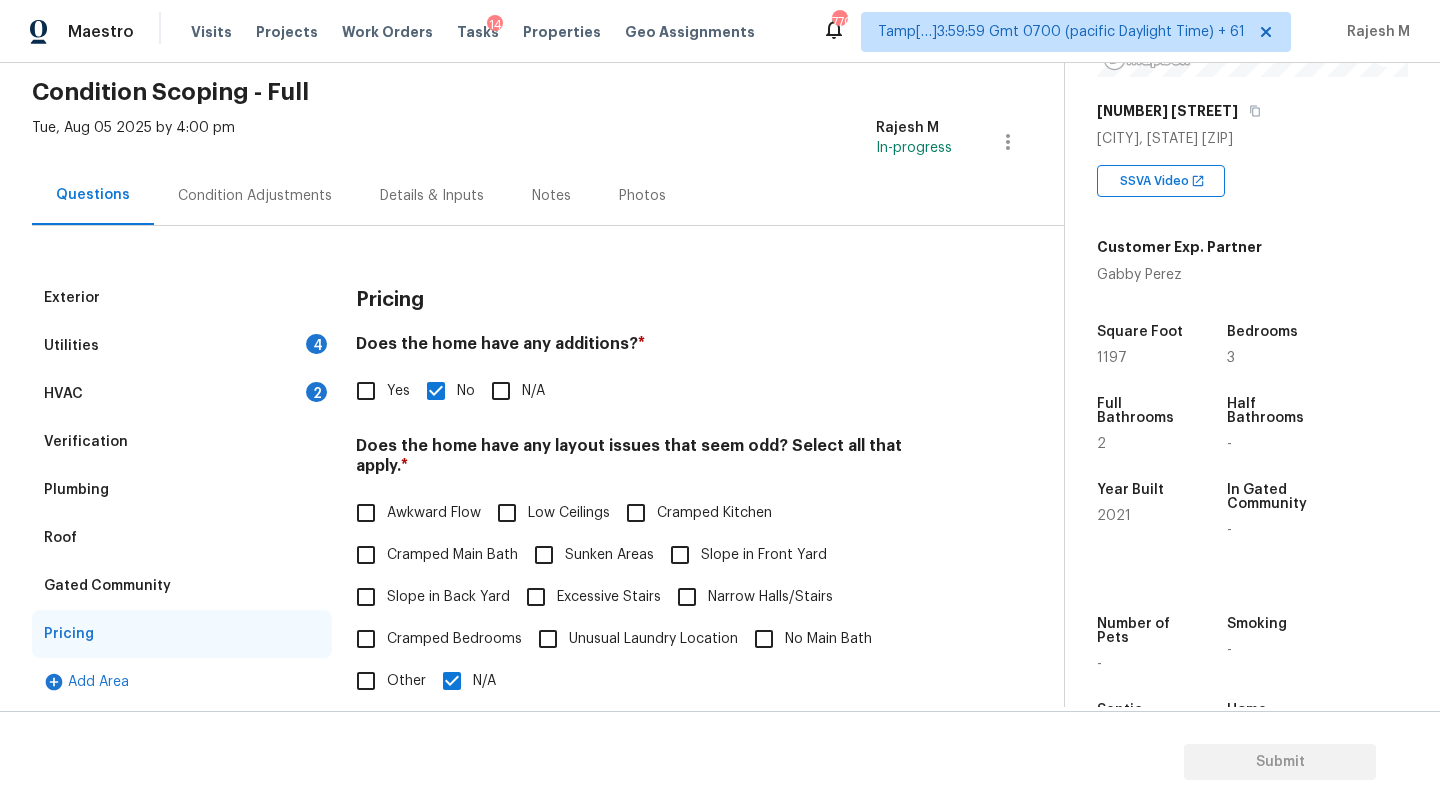 click on "HVAC 2" at bounding box center [182, 394] 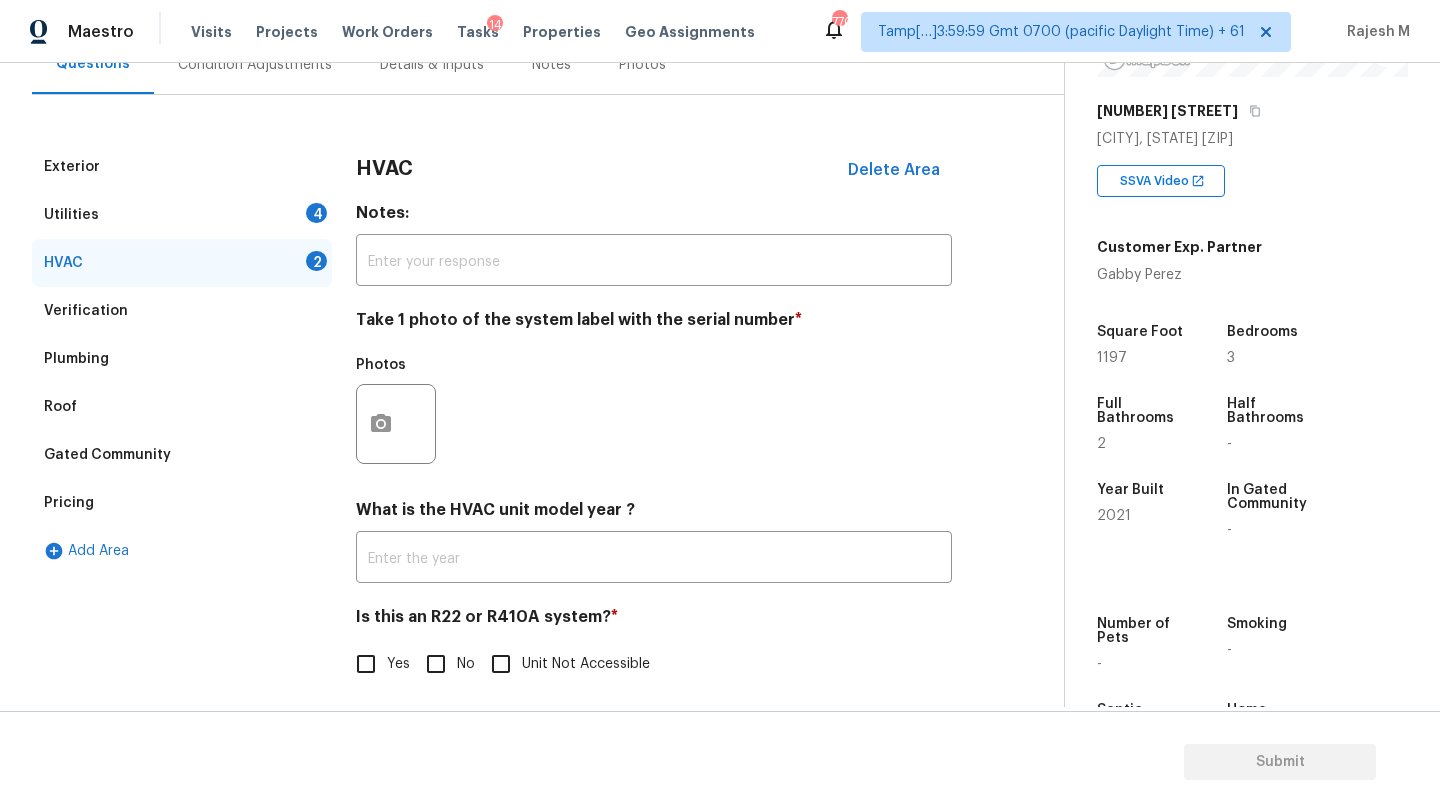 scroll, scrollTop: 217, scrollLeft: 0, axis: vertical 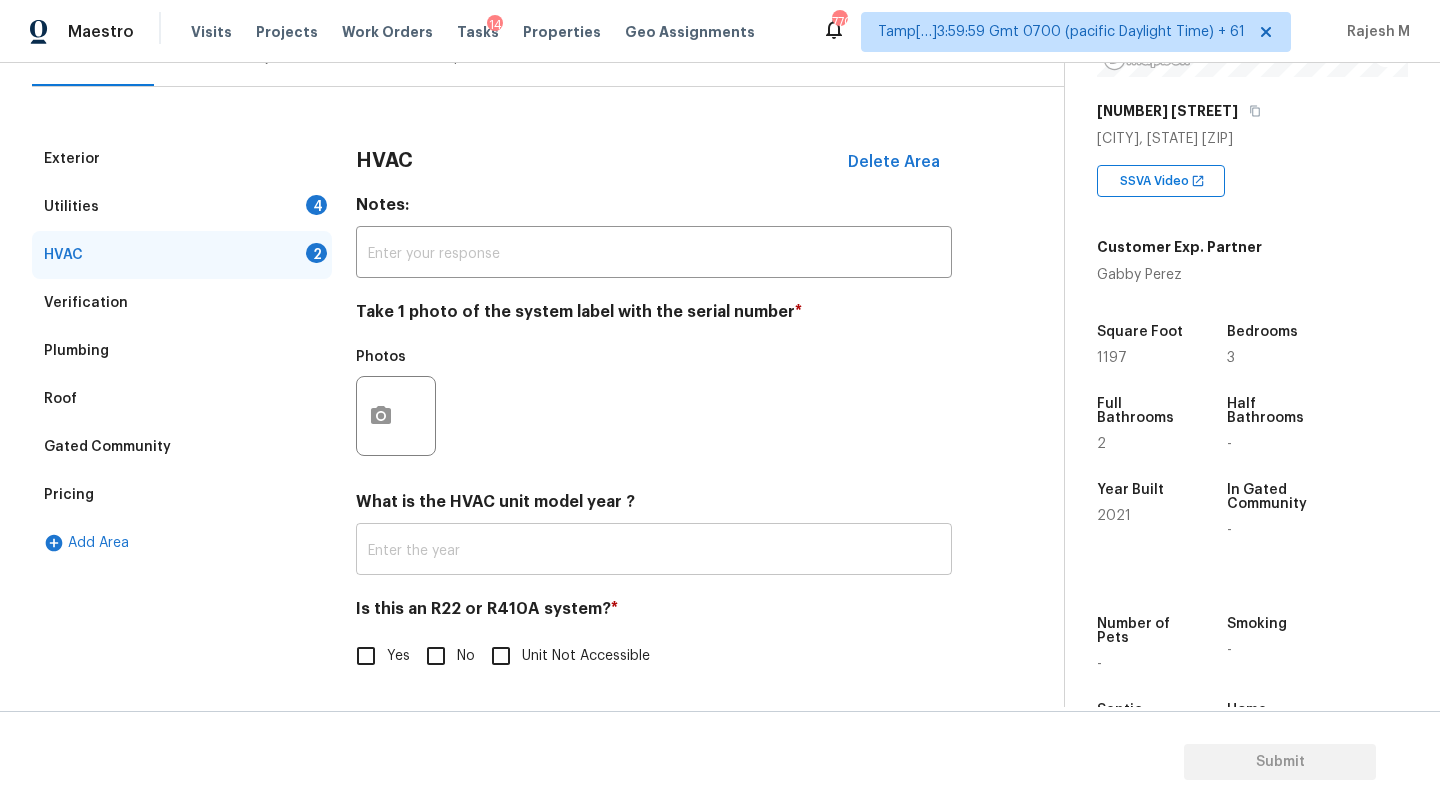 click at bounding box center [654, 551] 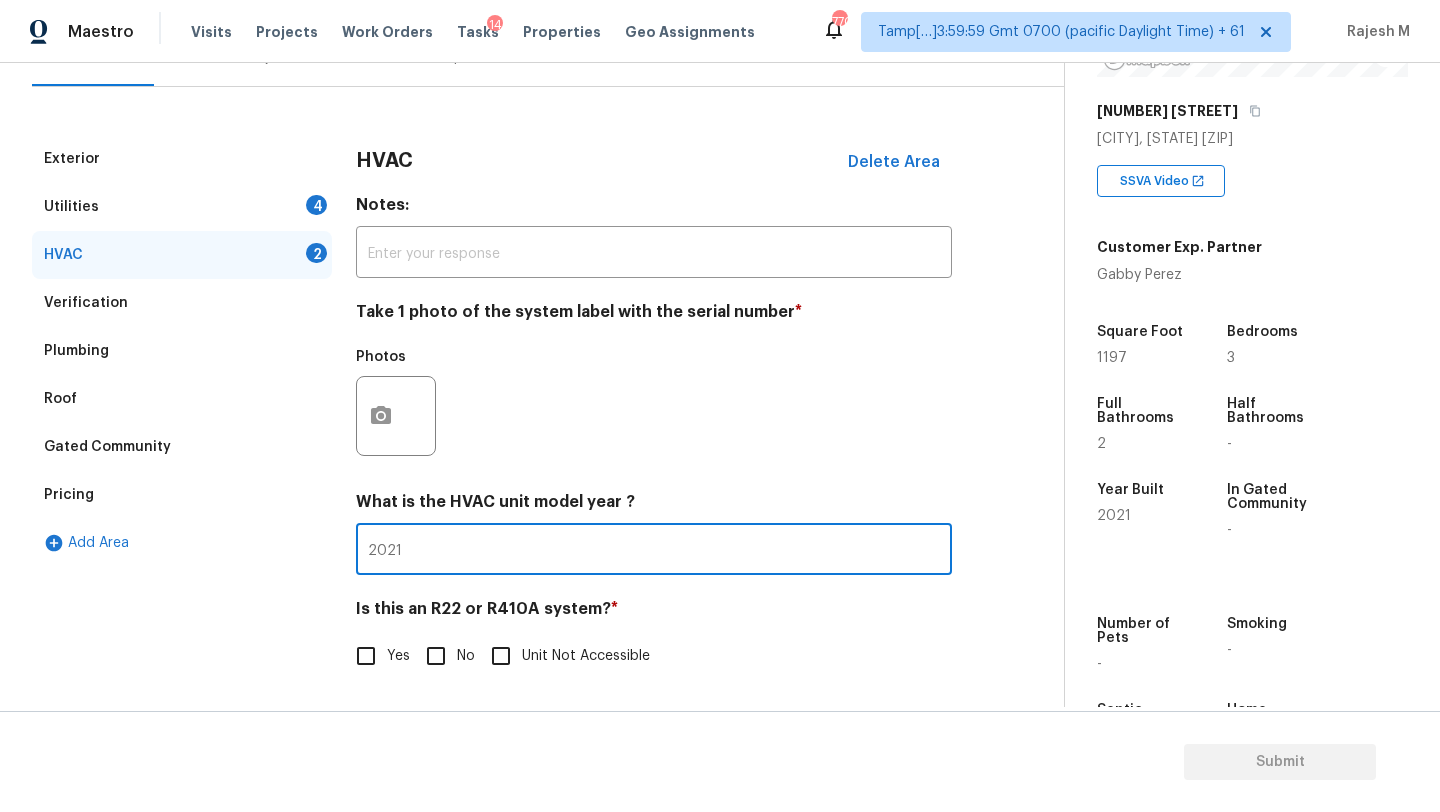 type on "2021" 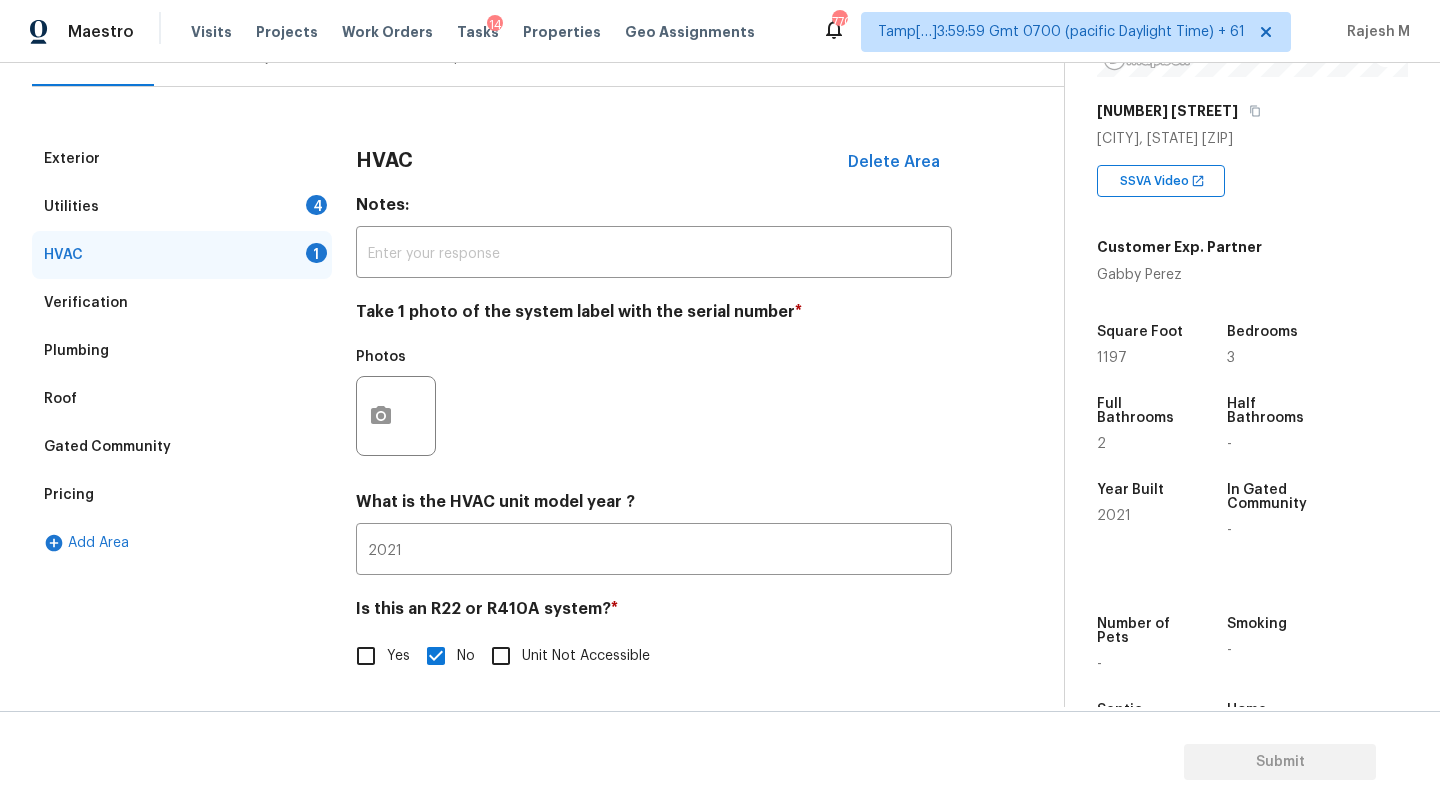 click on "Utilities 4" at bounding box center [182, 207] 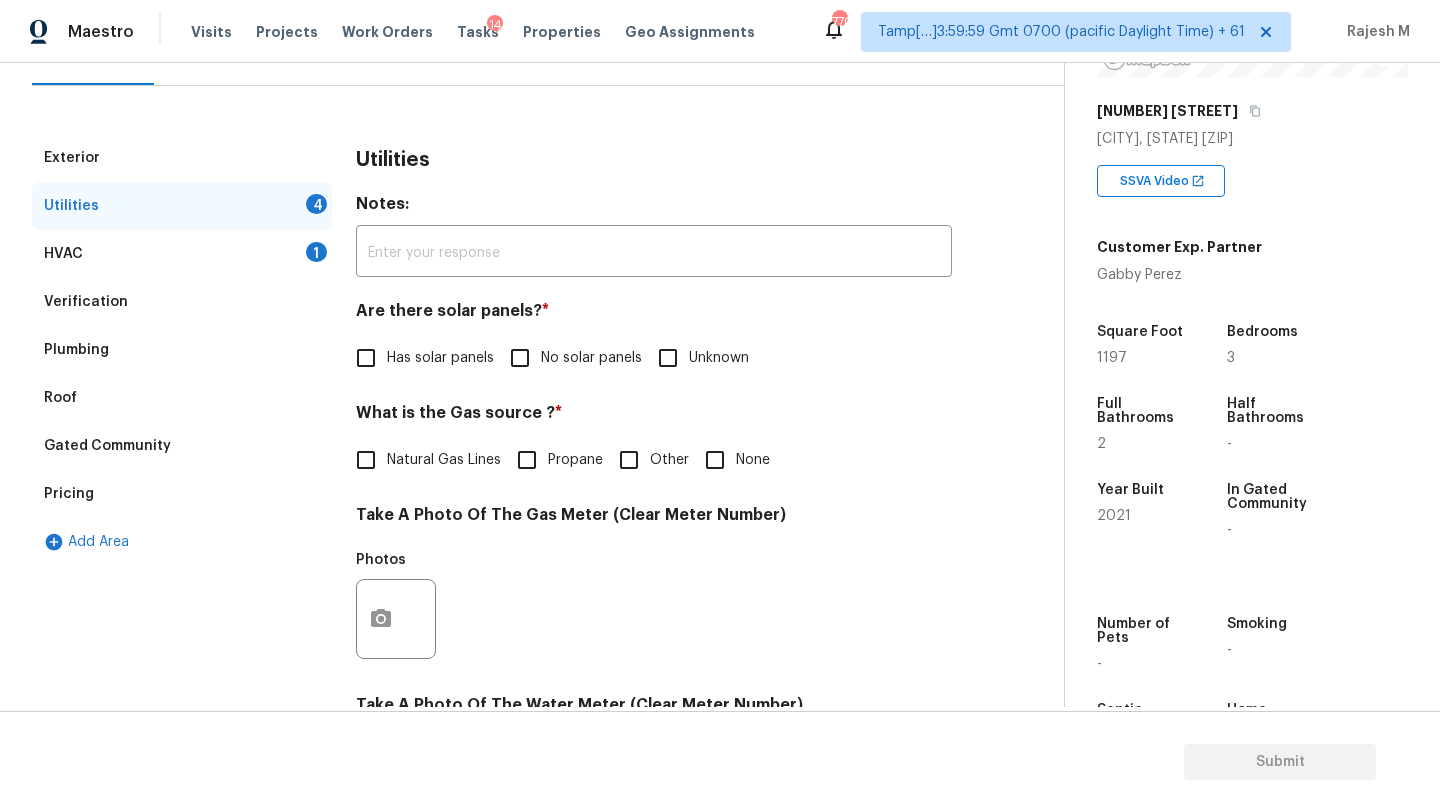 click on "No solar panels" at bounding box center (520, 358) 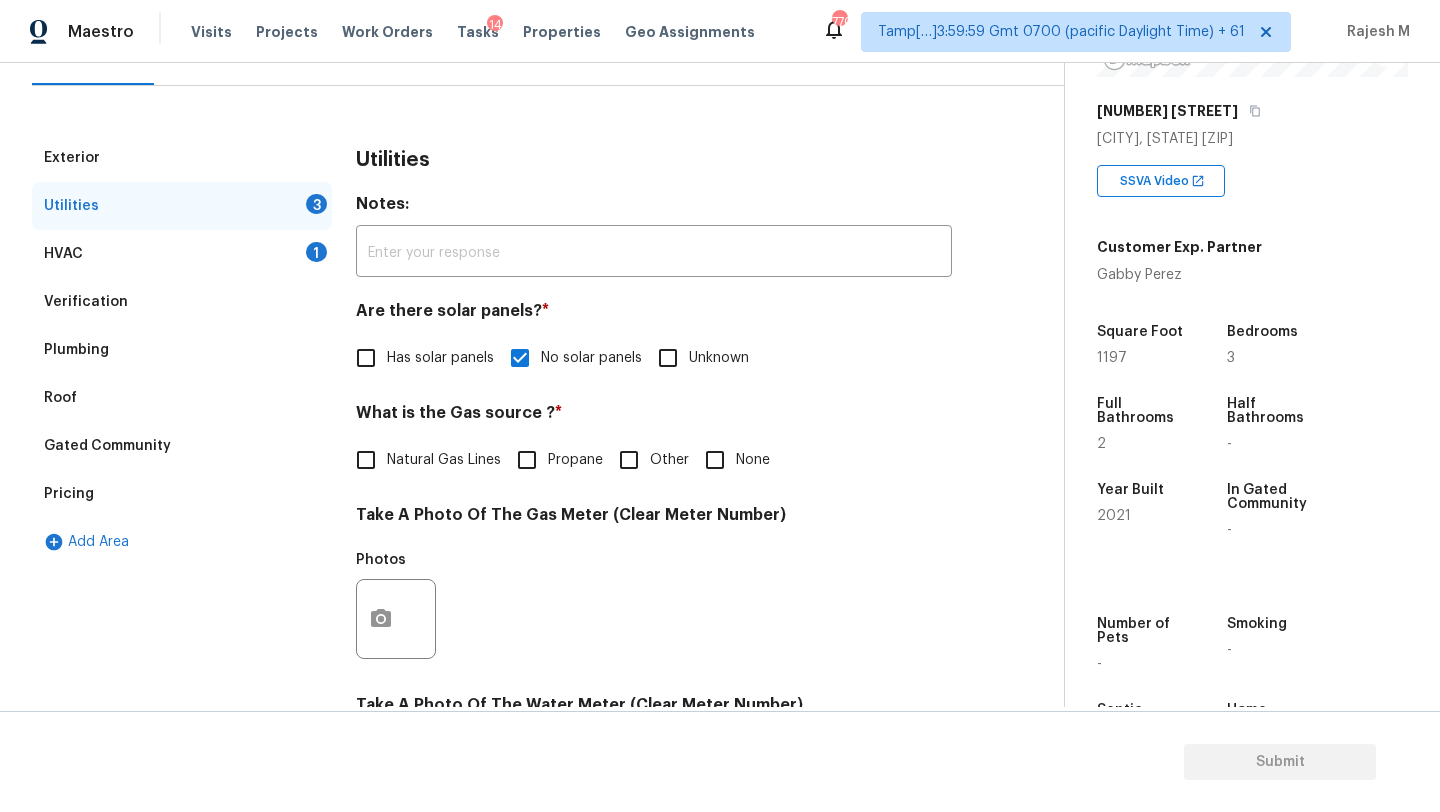 click on "Natural Gas Lines" at bounding box center [444, 460] 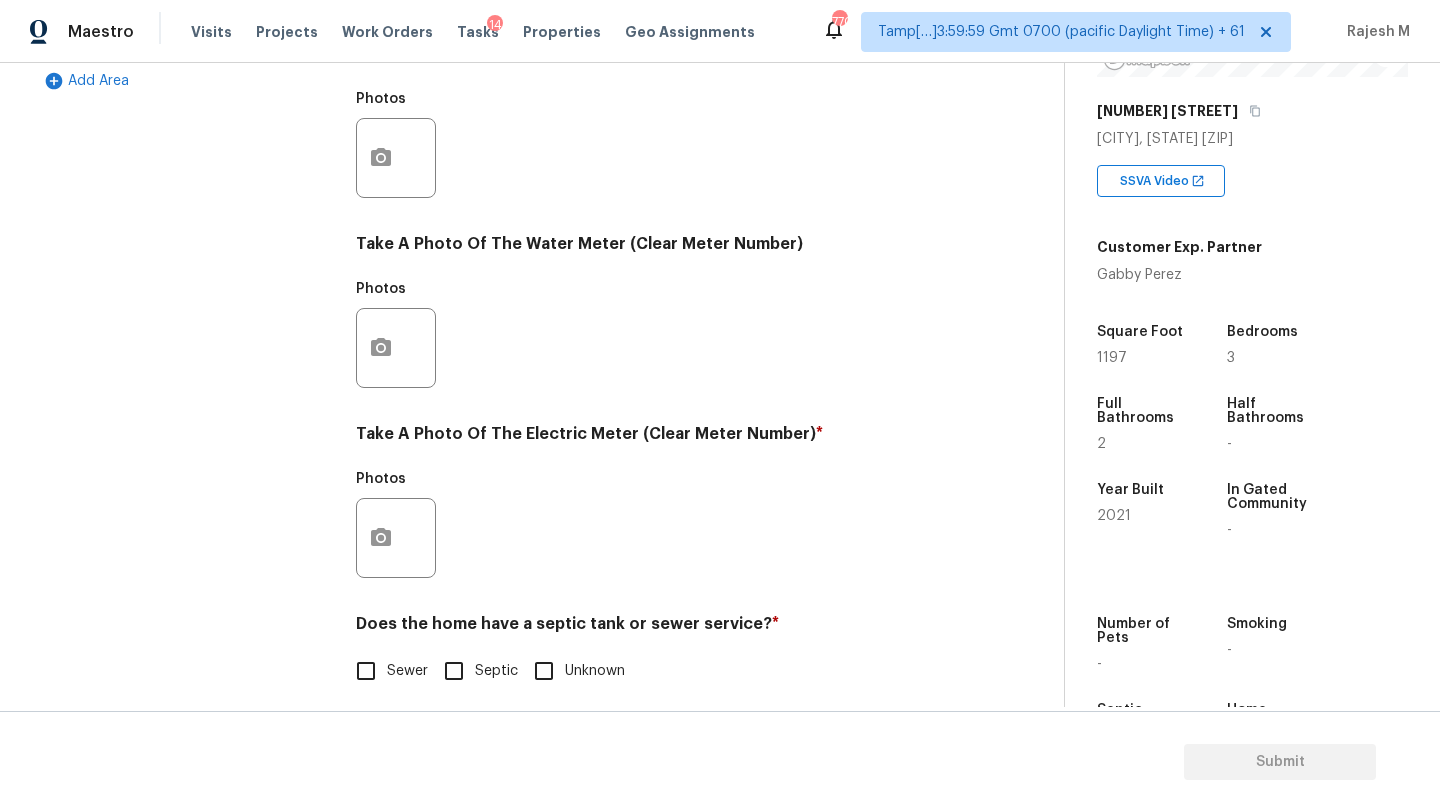 click on "Sewer" at bounding box center [407, 671] 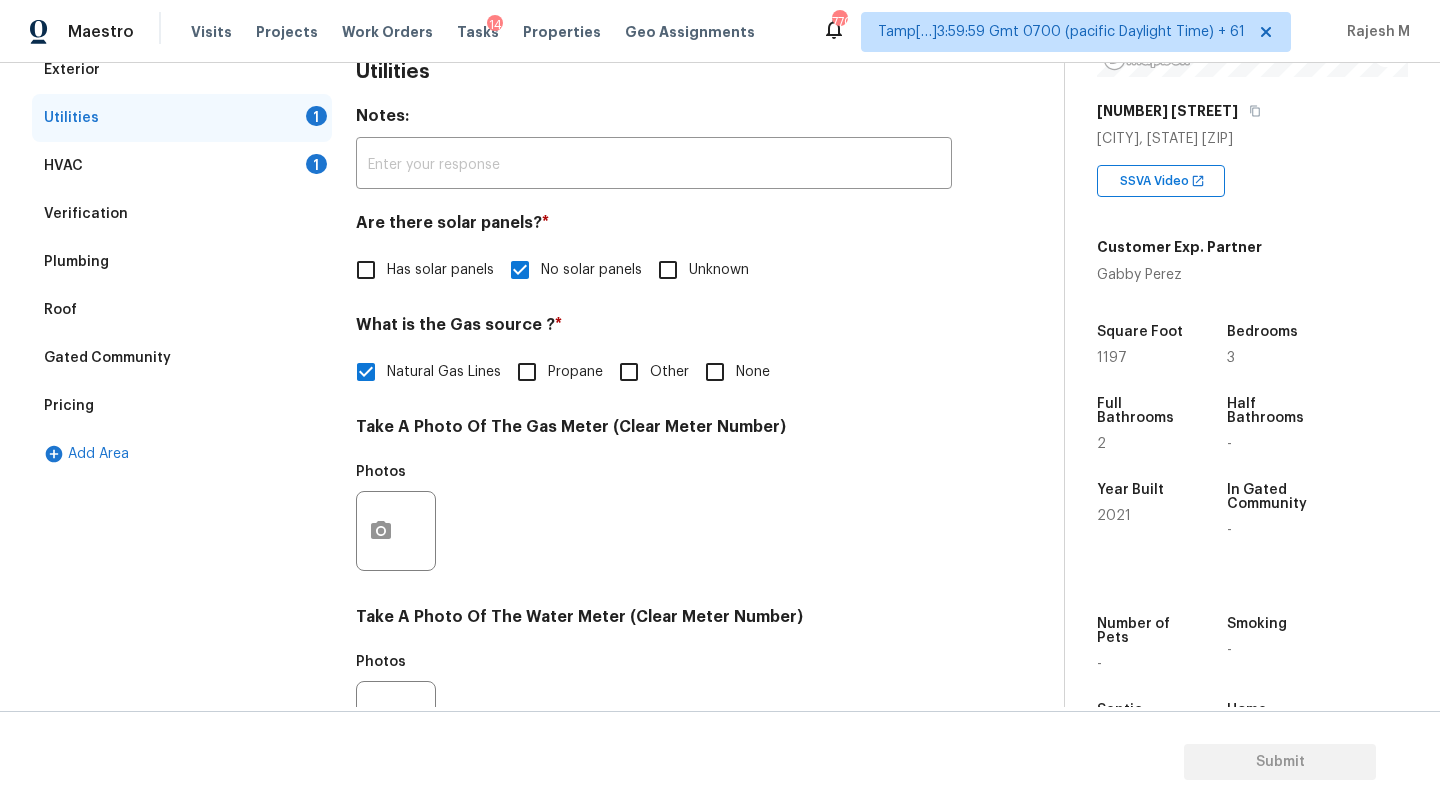 scroll, scrollTop: 186, scrollLeft: 0, axis: vertical 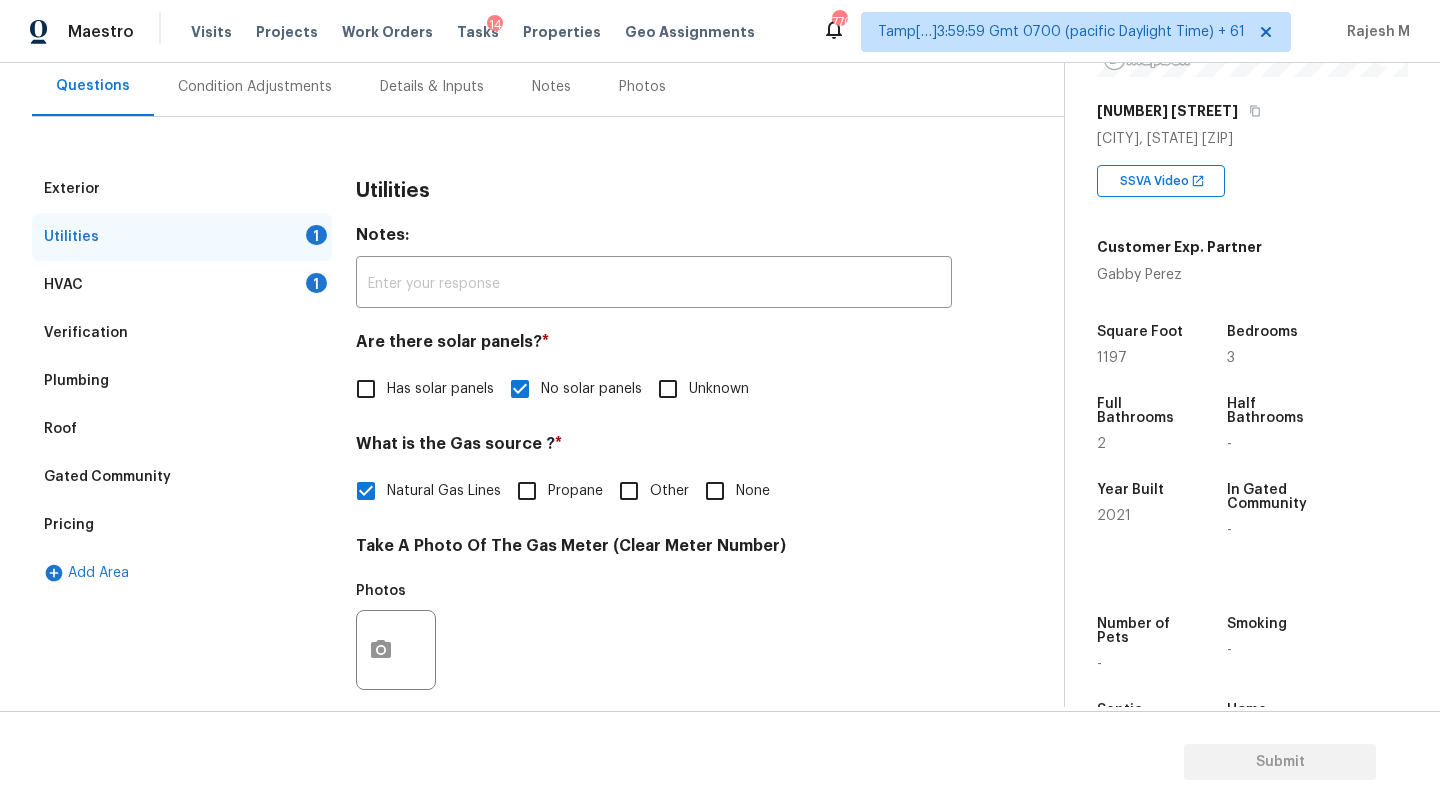 click on "Verification" at bounding box center (182, 333) 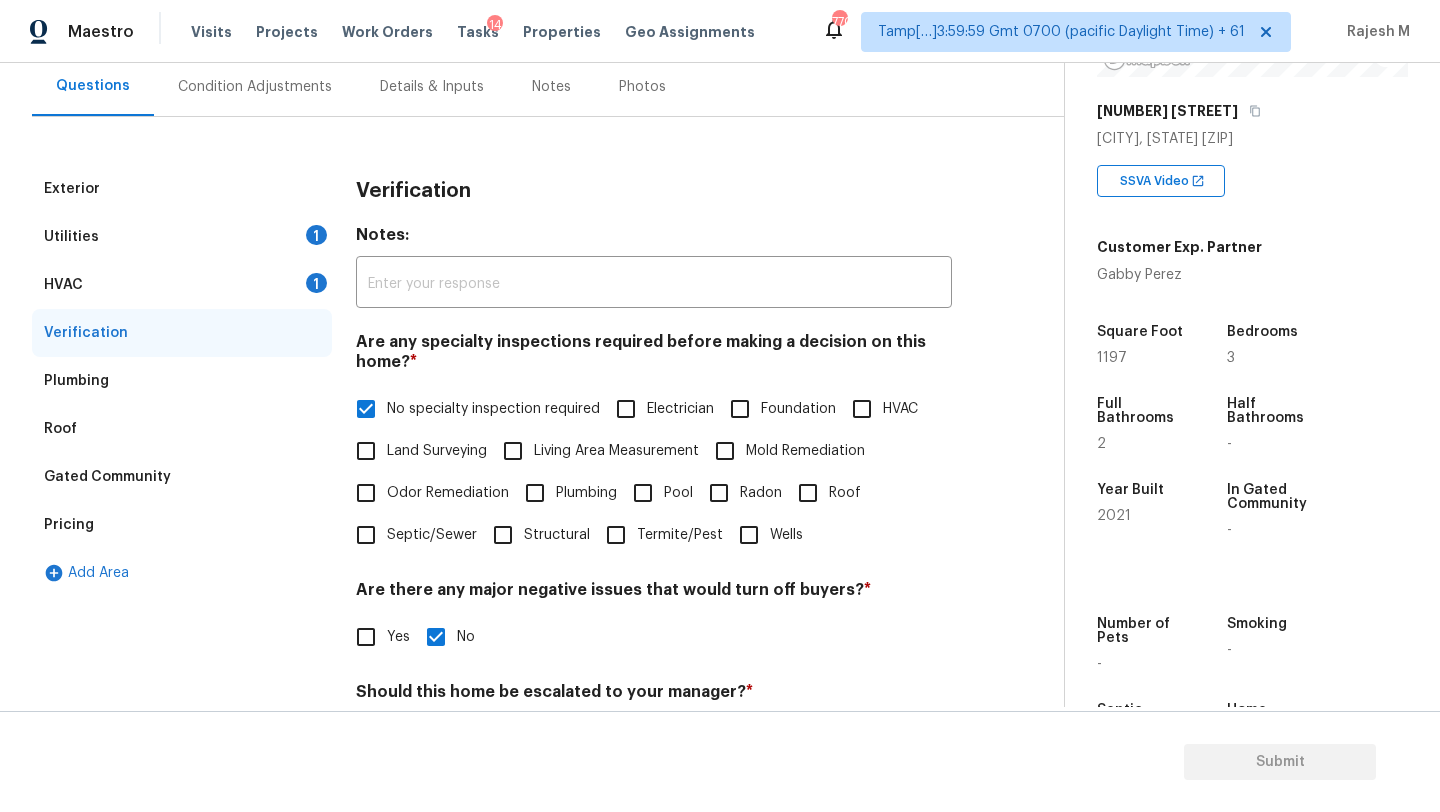 click on "Plumbing" at bounding box center (182, 381) 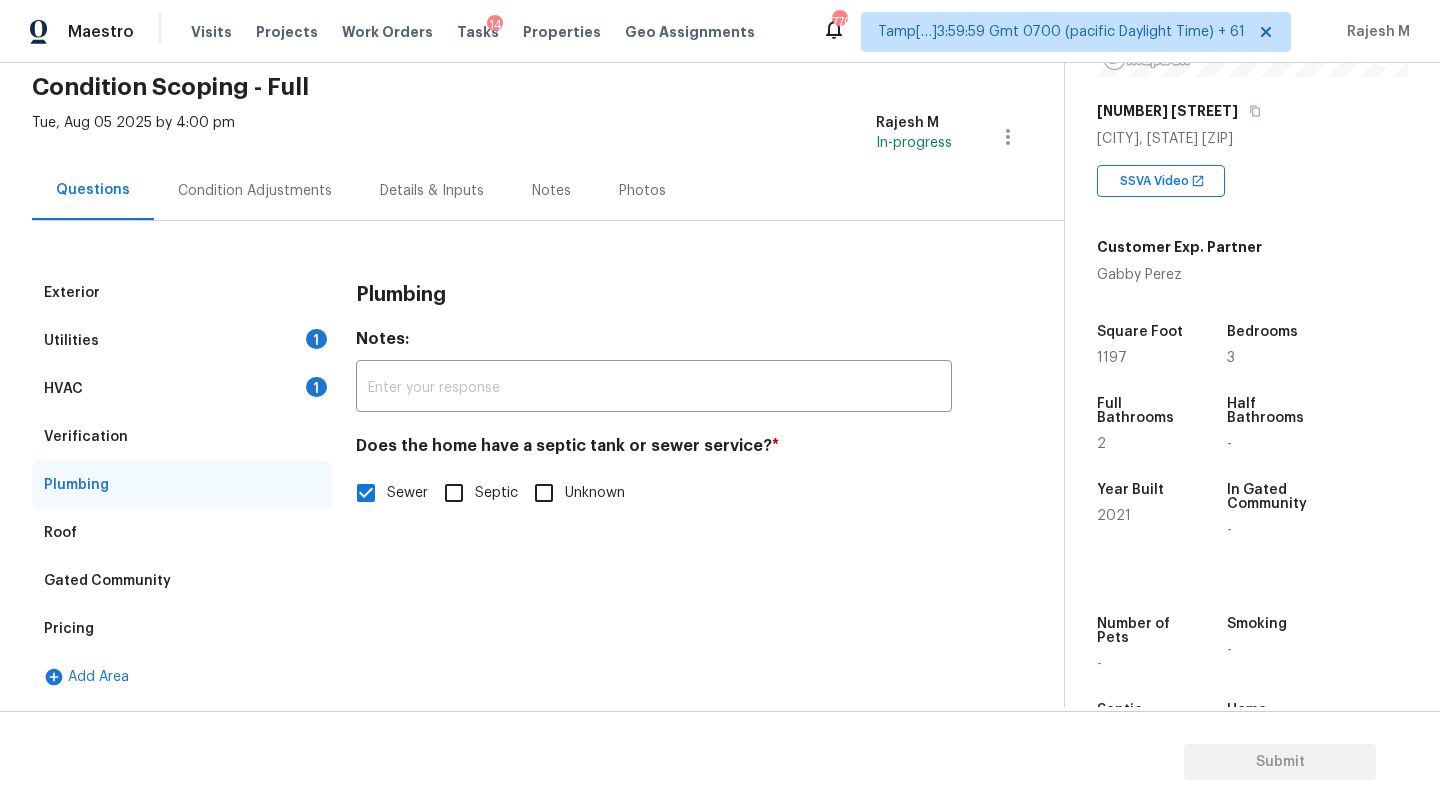 scroll, scrollTop: 82, scrollLeft: 0, axis: vertical 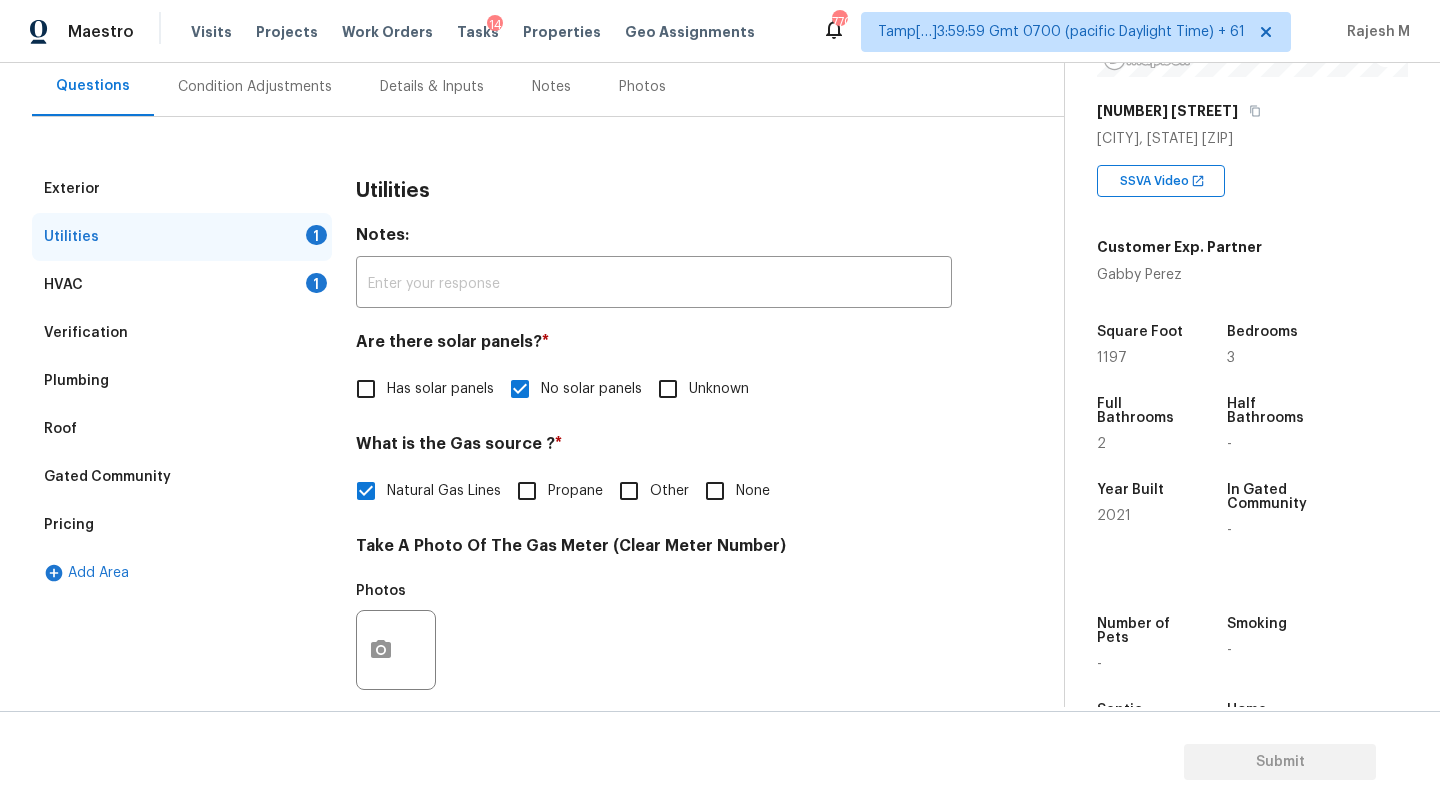 click on "Has solar panels" at bounding box center (440, 389) 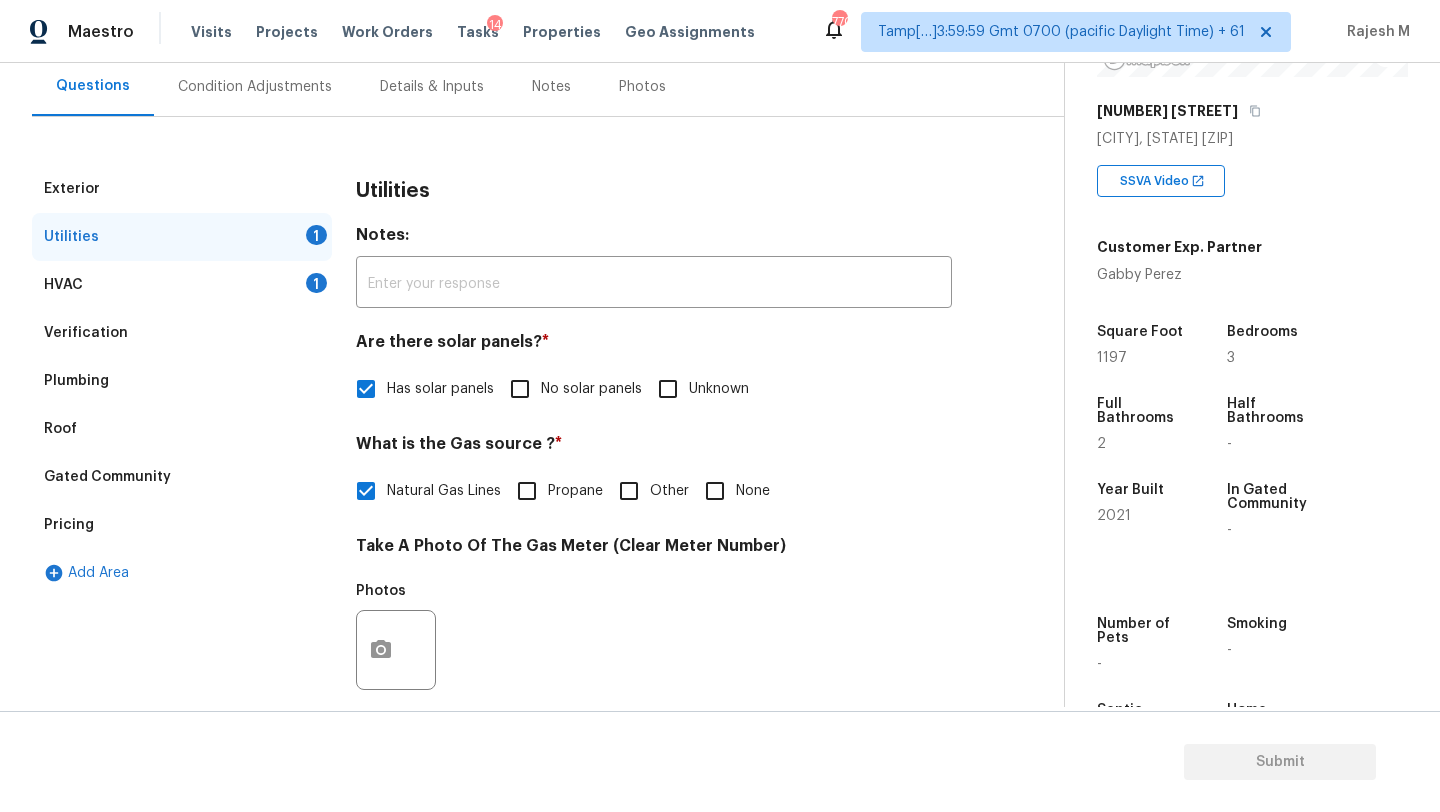 click on "Condition Adjustments" at bounding box center (255, 86) 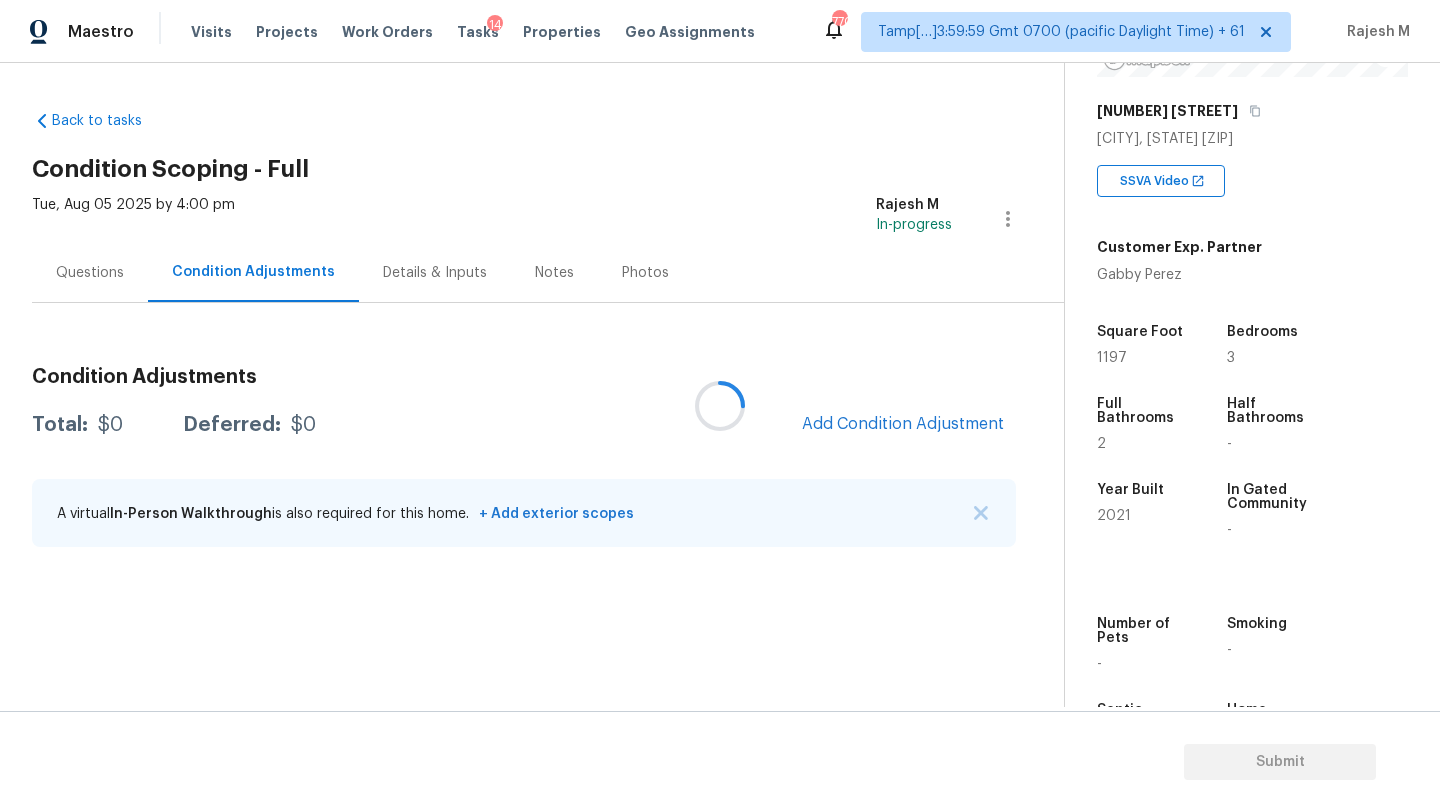 scroll, scrollTop: 0, scrollLeft: 0, axis: both 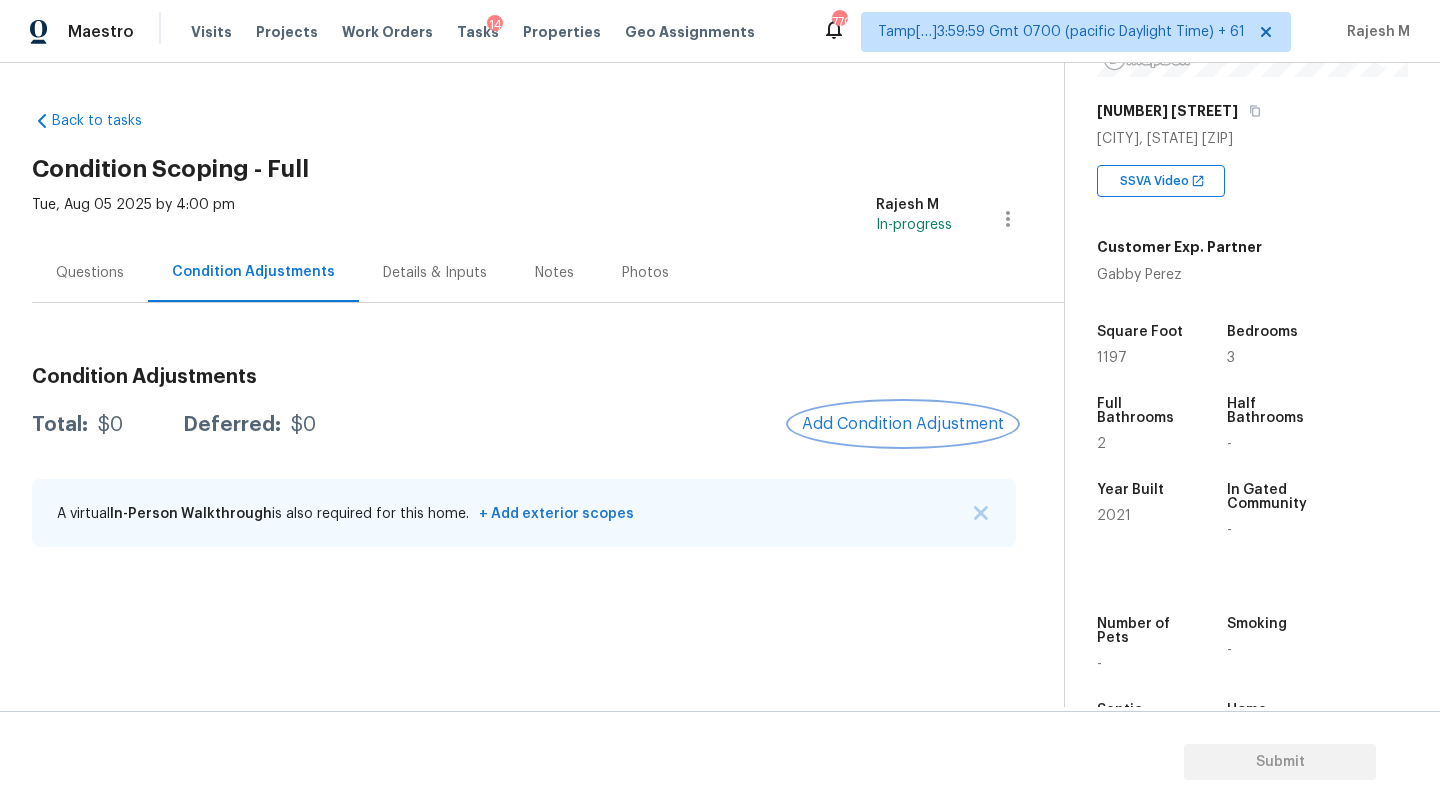 click on "Add Condition Adjustment" at bounding box center (903, 424) 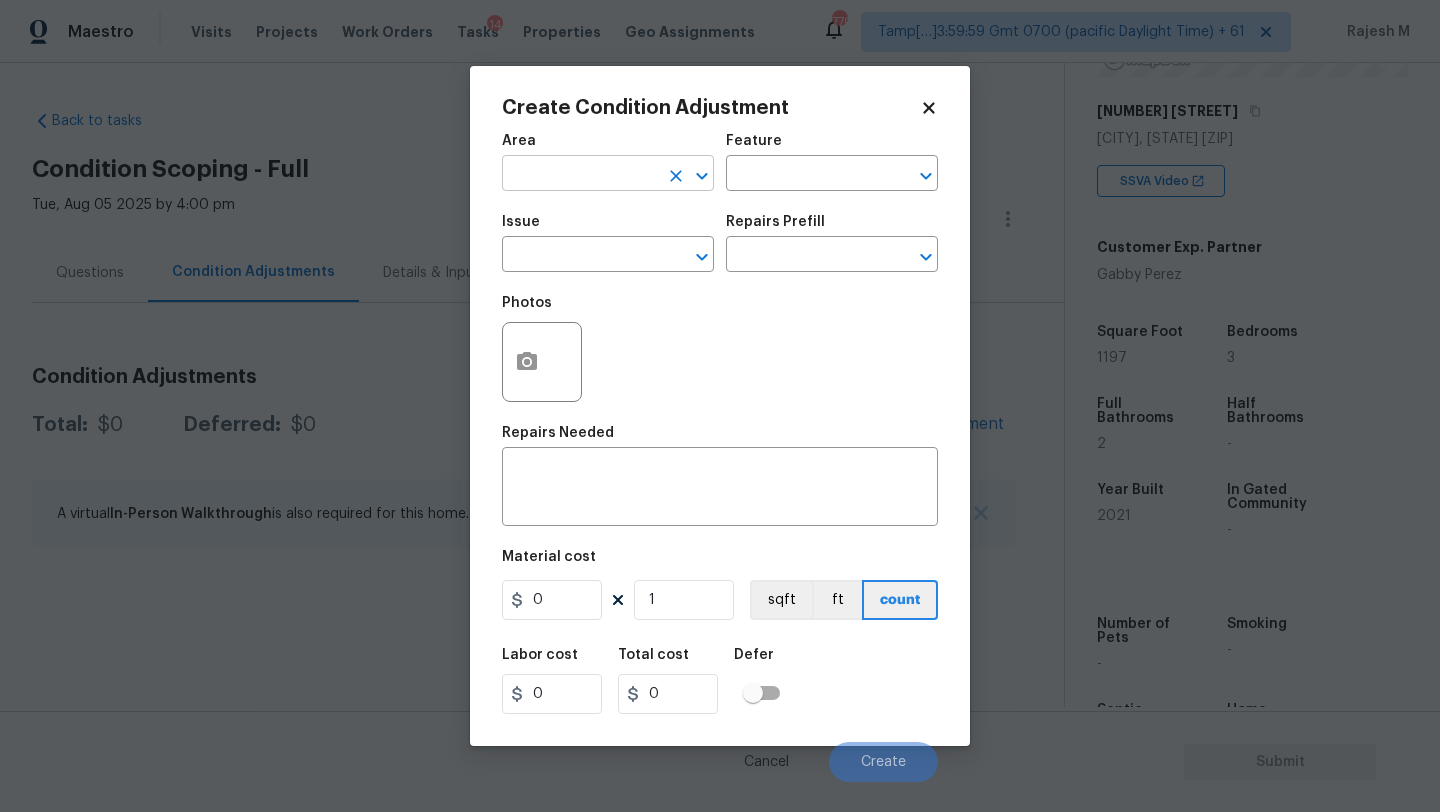 click at bounding box center [580, 175] 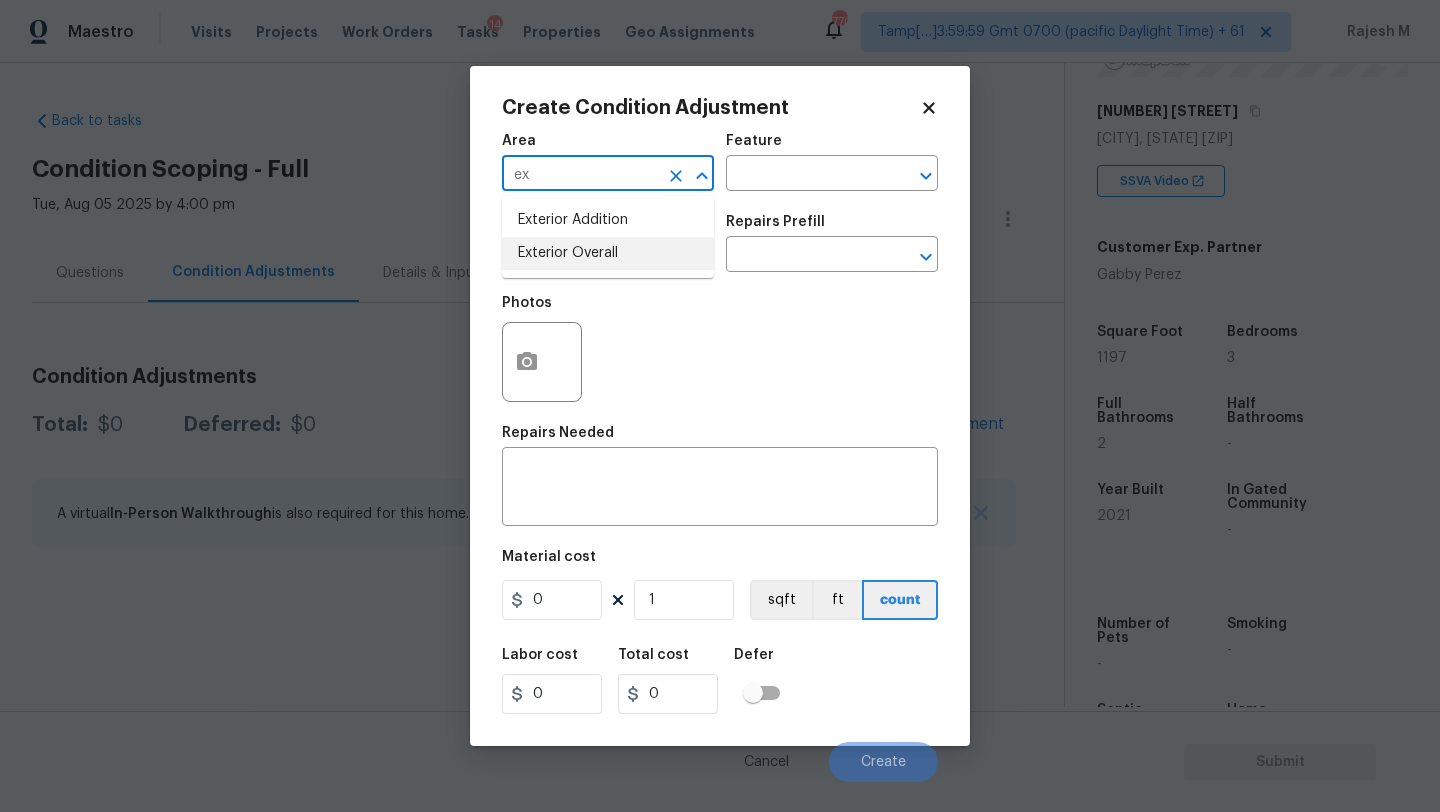 click on "Exterior Overall" at bounding box center (608, 253) 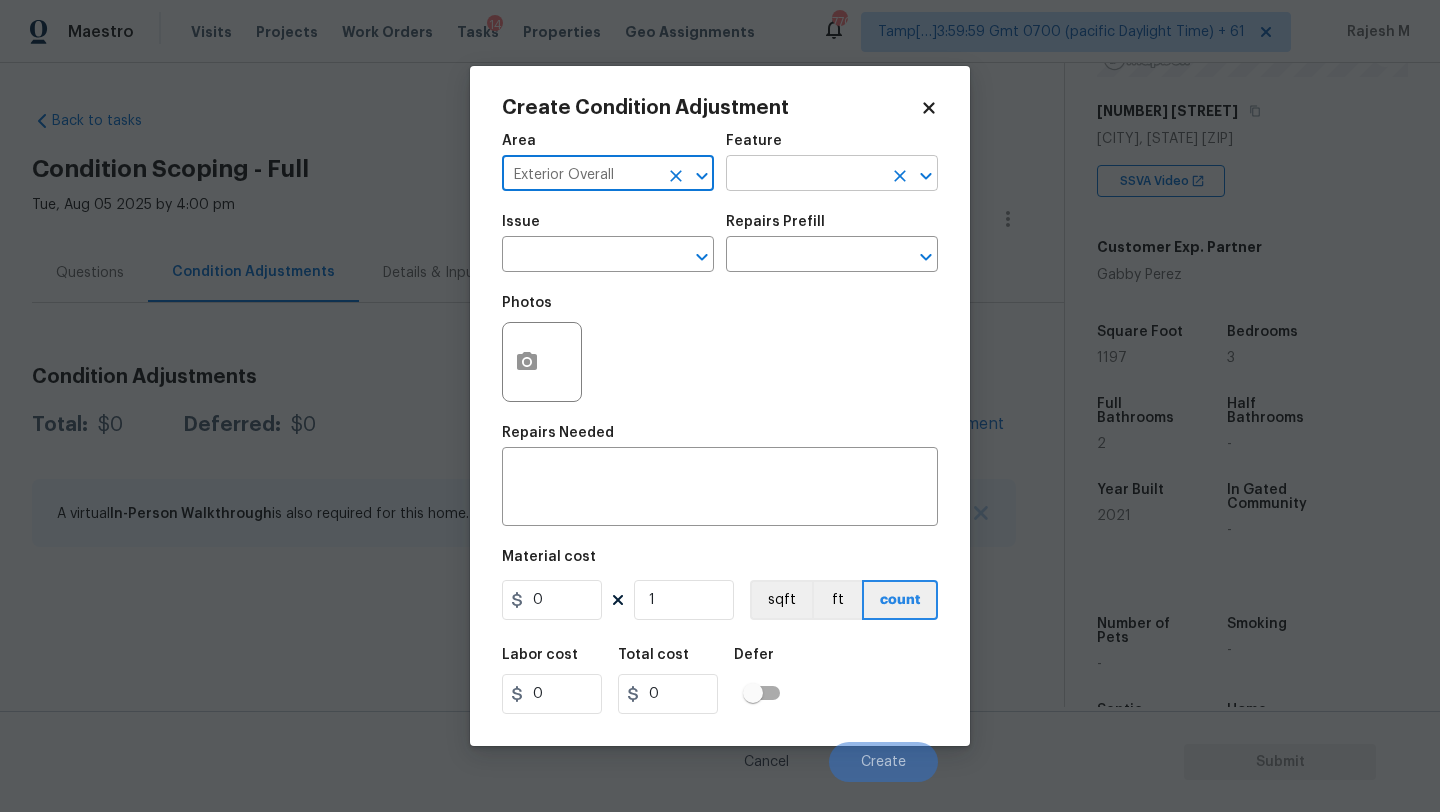type on "Exterior Overall" 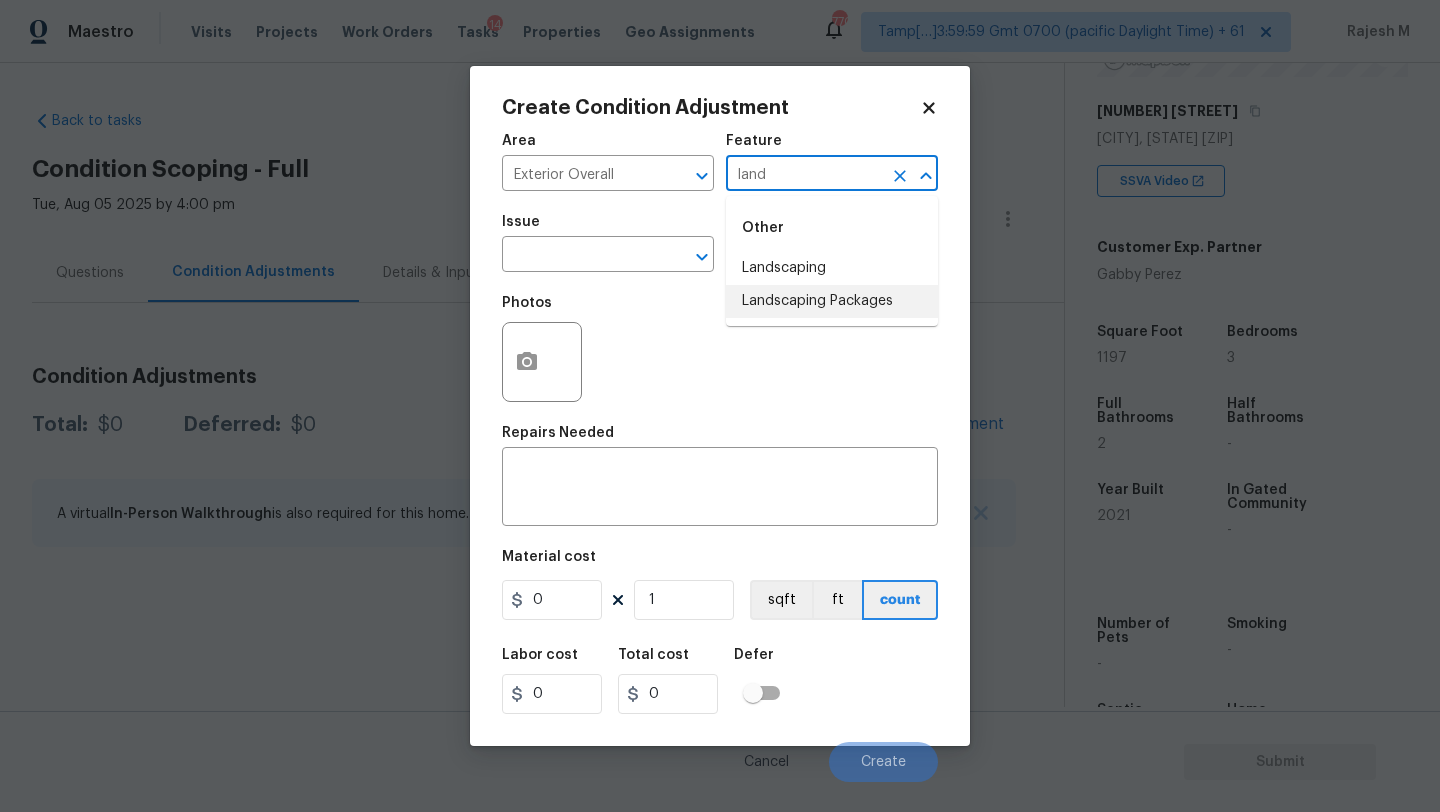 click on "Landscaping Packages" at bounding box center [832, 301] 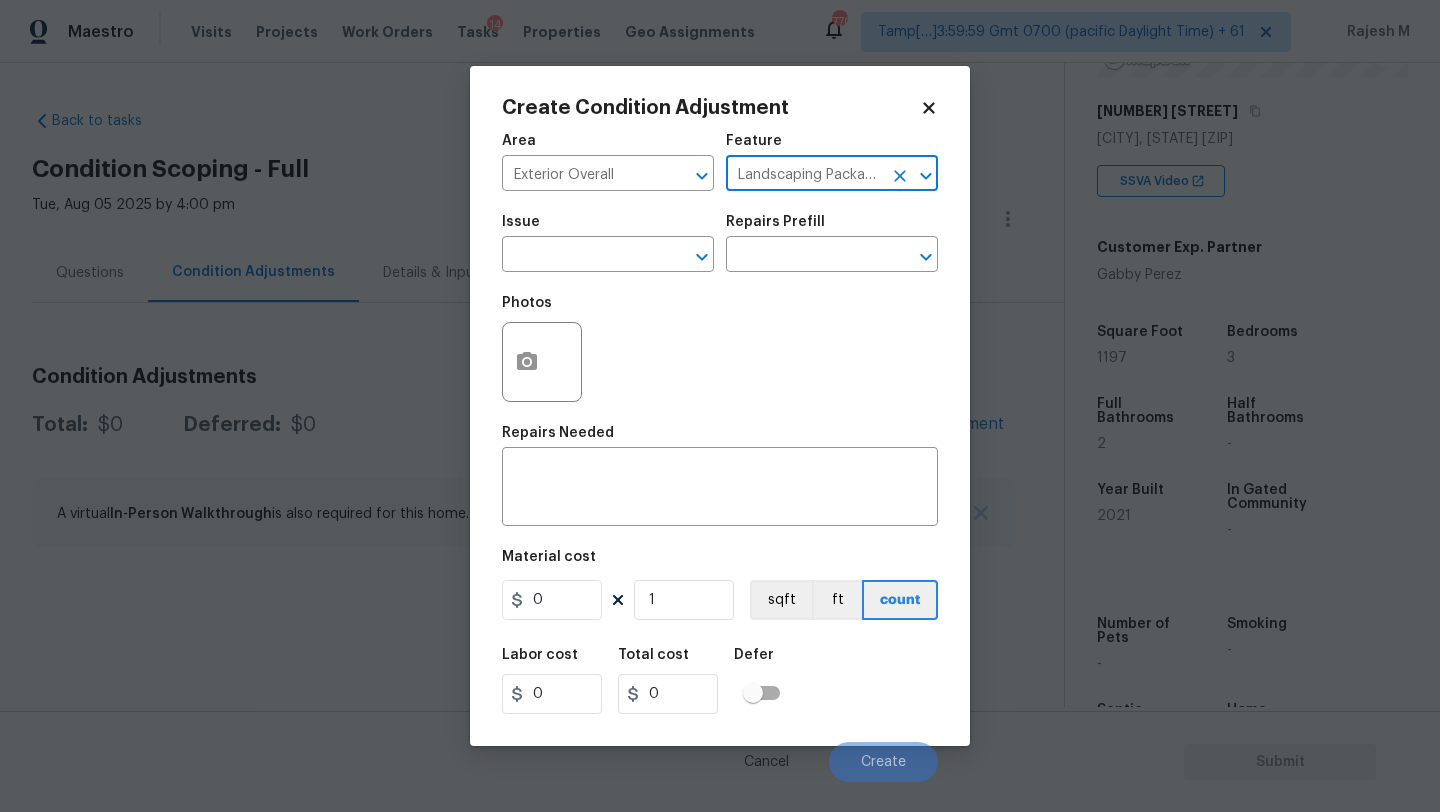 type on "Landscaping Packages" 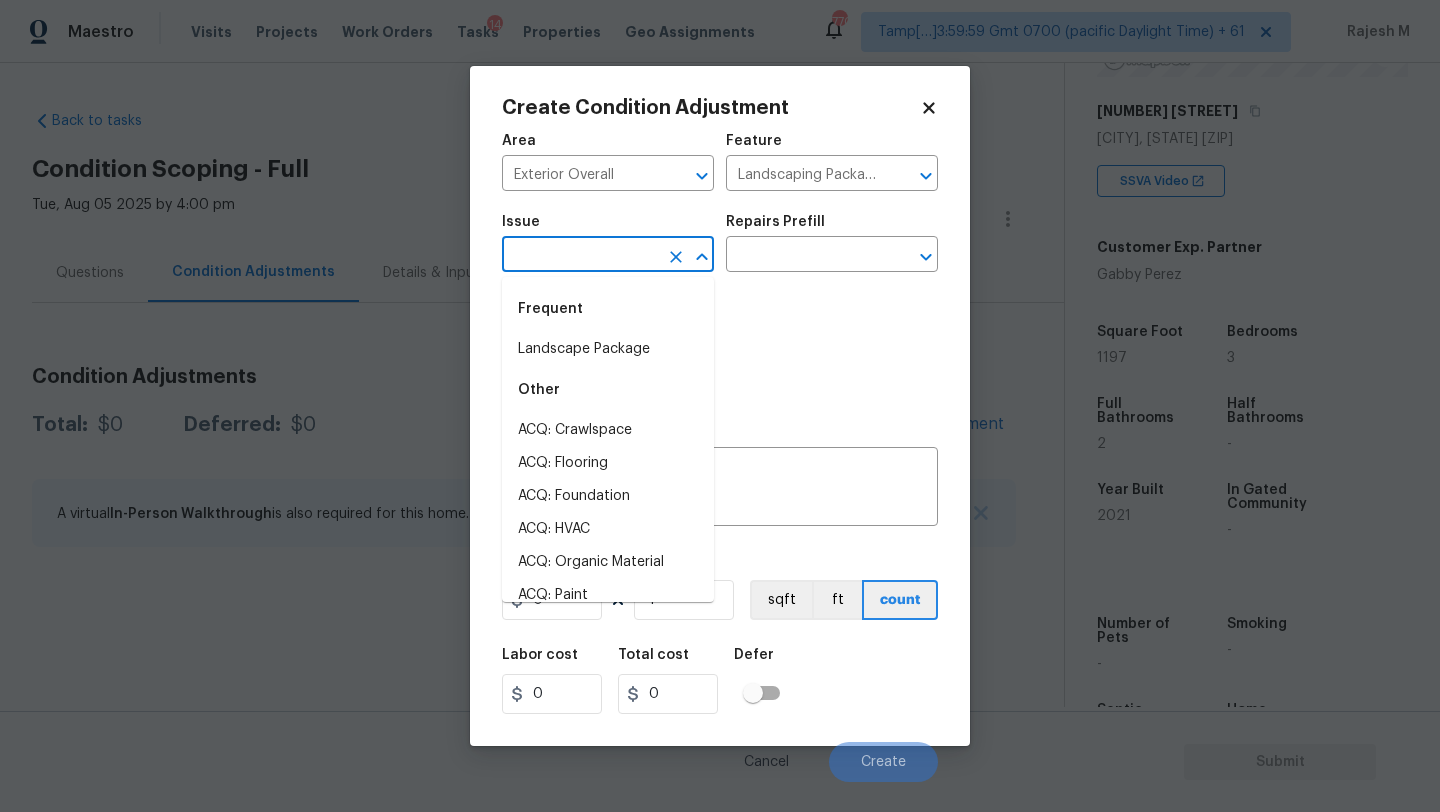 click at bounding box center (580, 256) 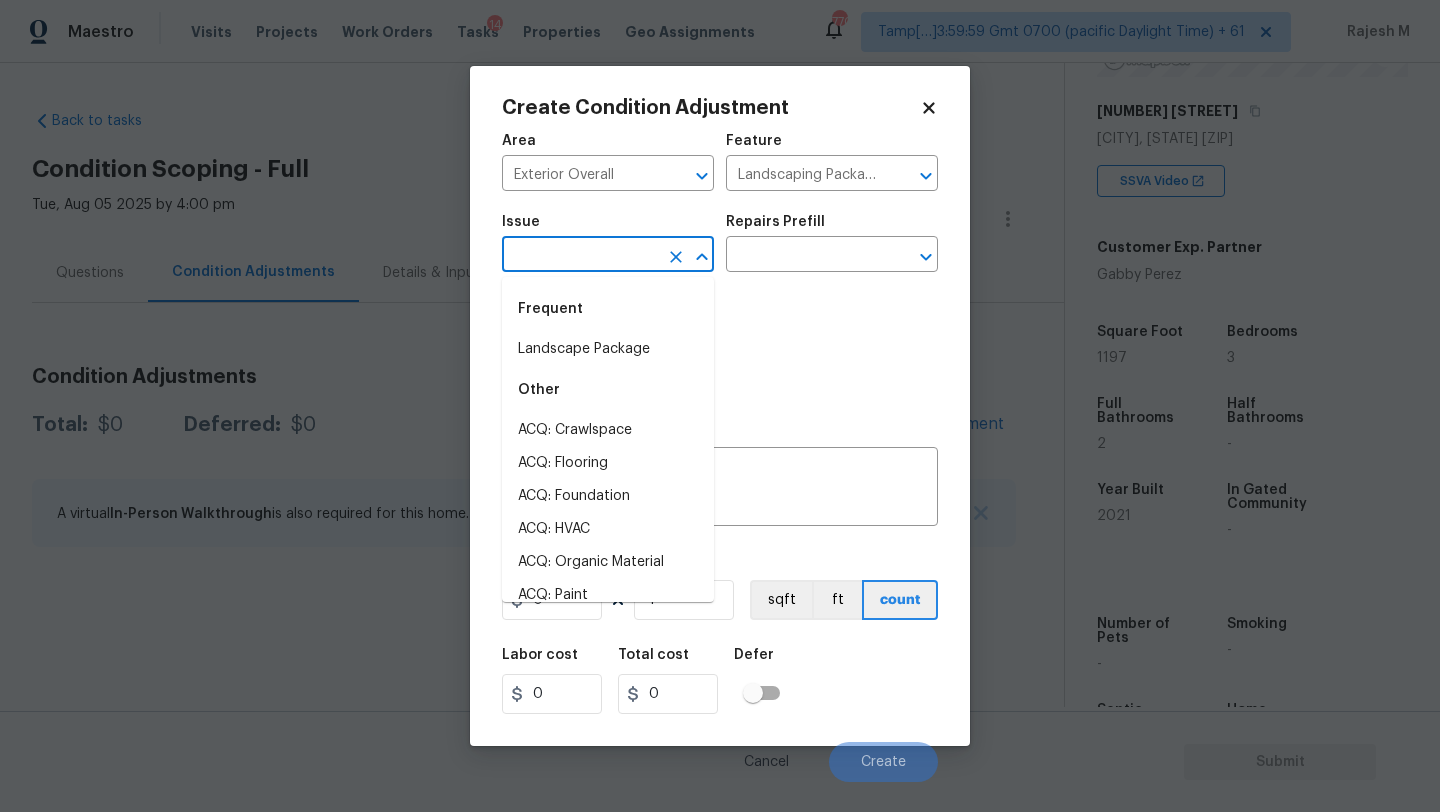 click on "Landscape Package" at bounding box center (608, 349) 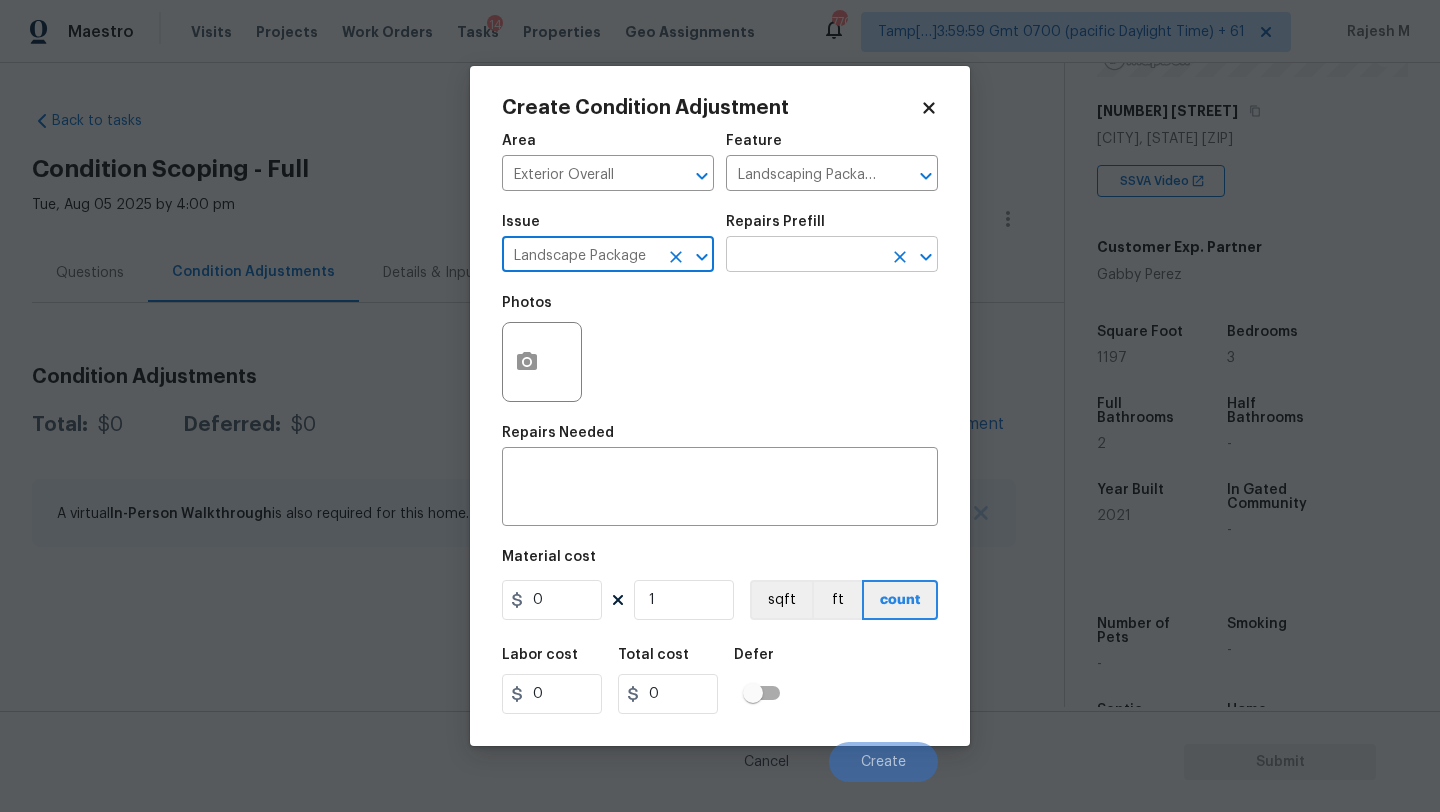 click at bounding box center (804, 256) 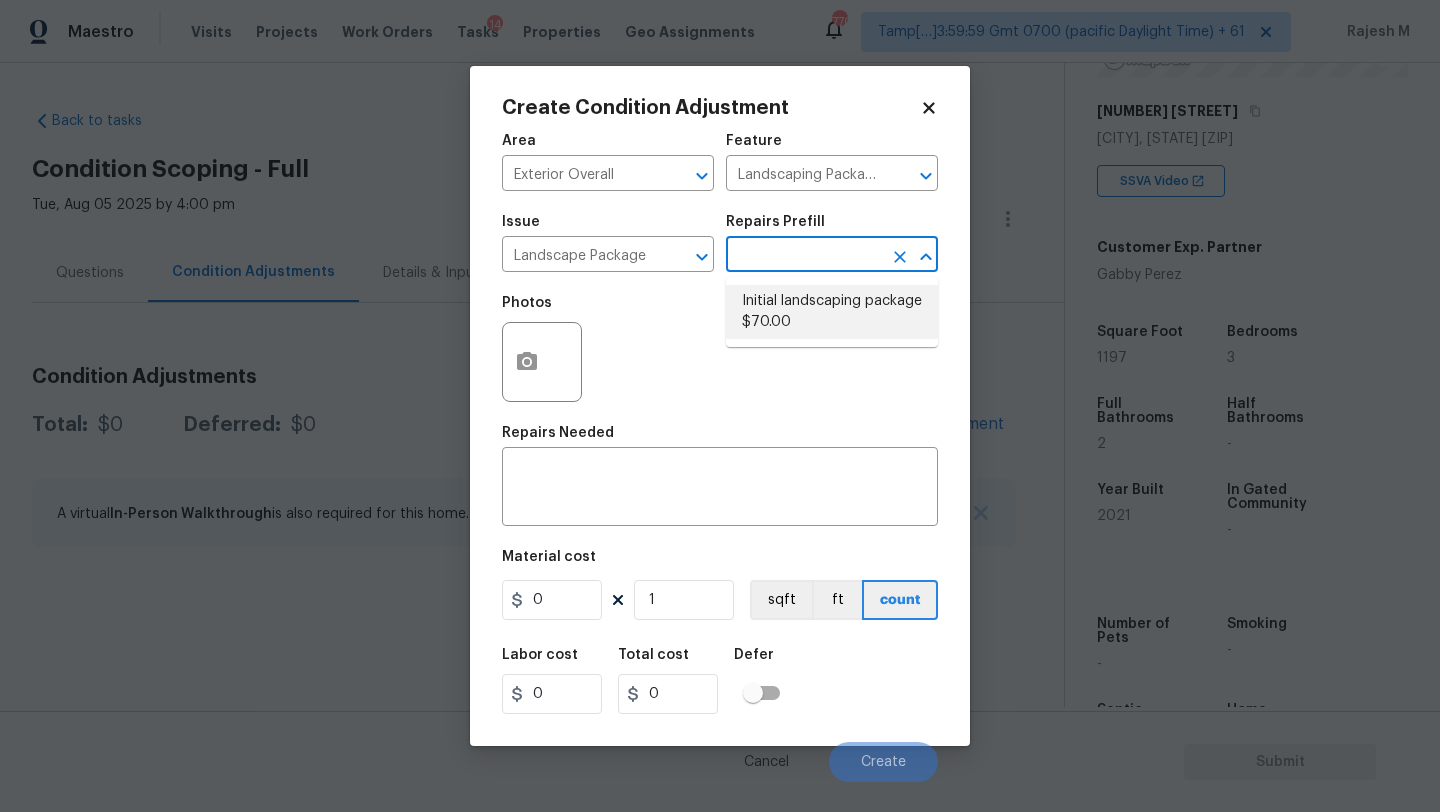 click on "Initial landscaping package $70.00" at bounding box center (832, 312) 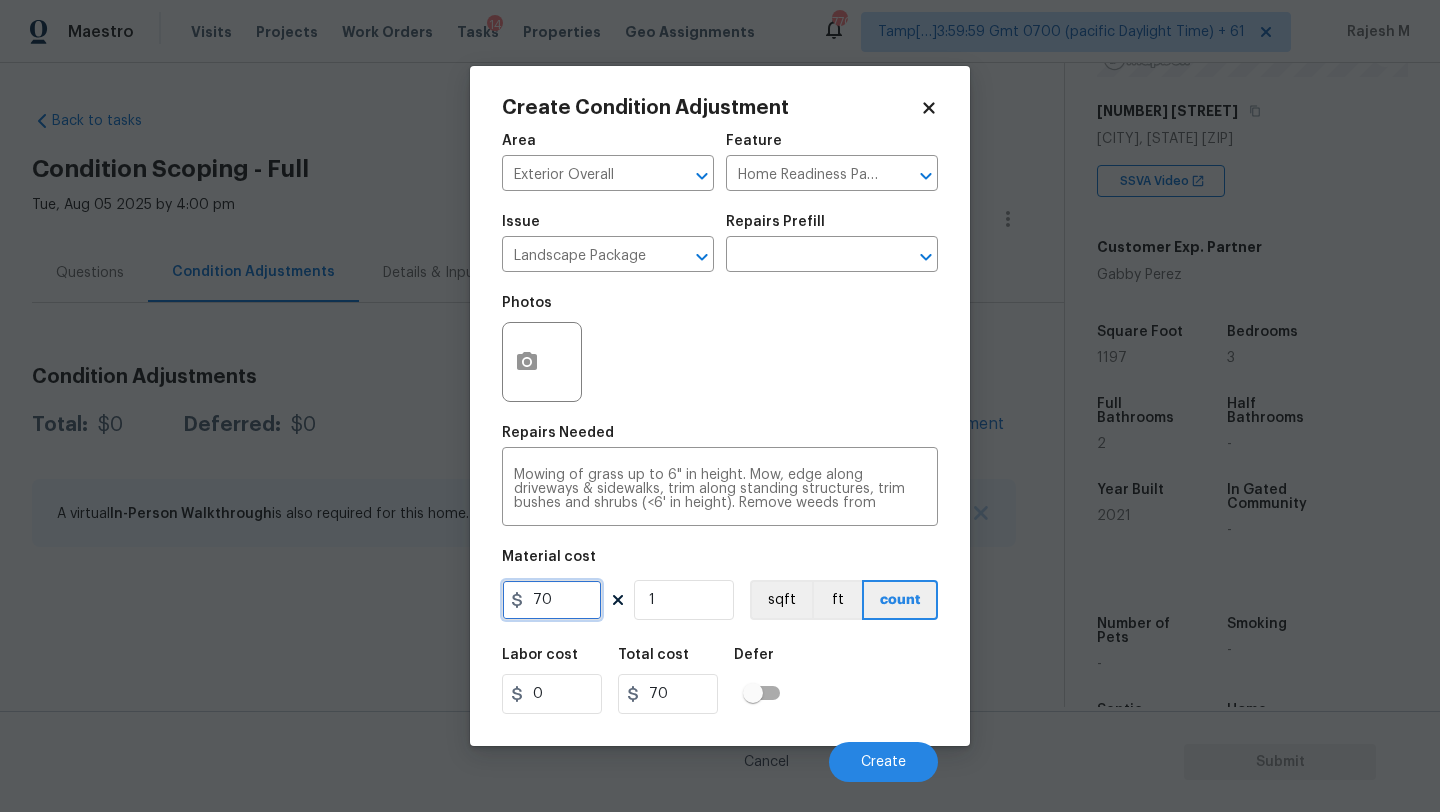 click on "70" at bounding box center (552, 600) 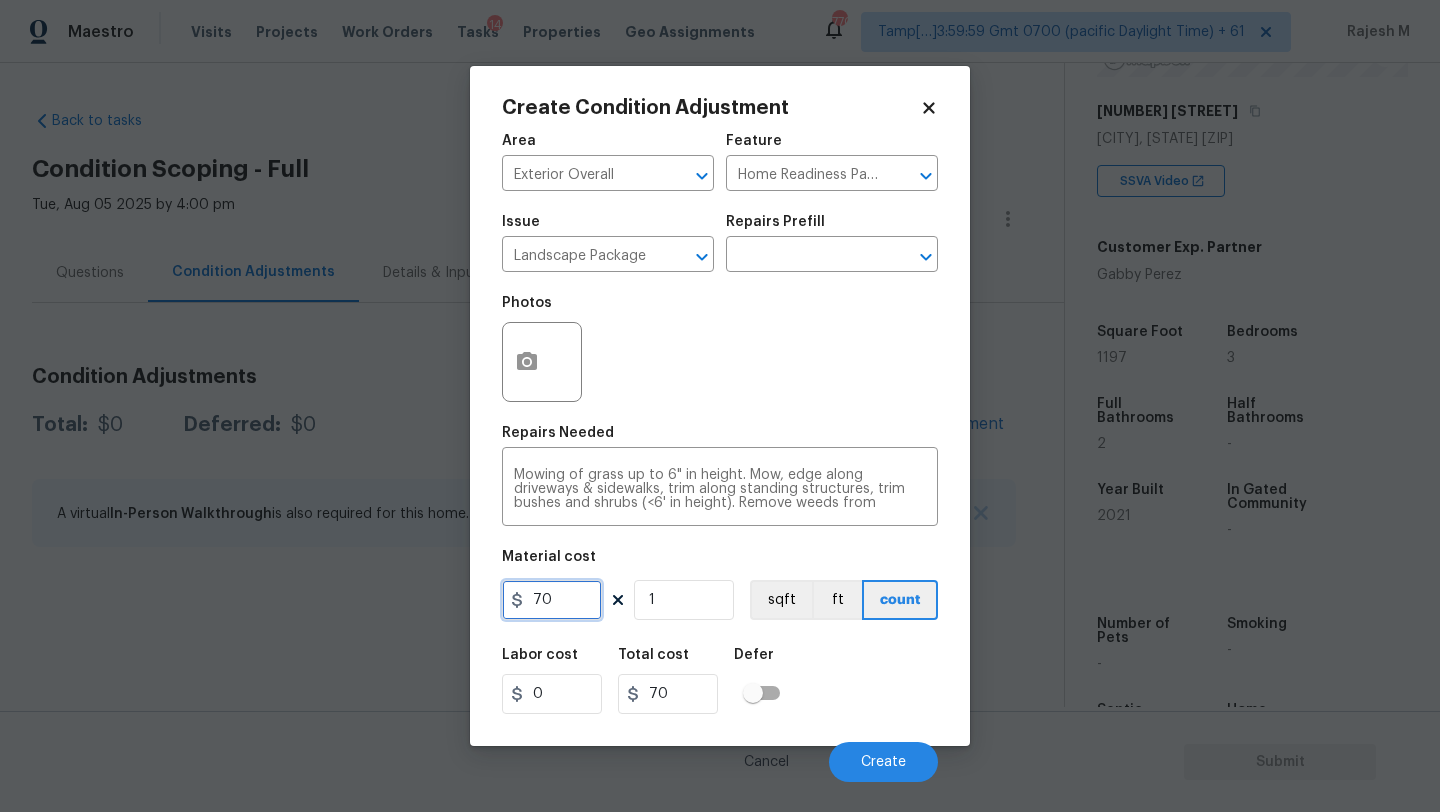 click on "70" at bounding box center [552, 600] 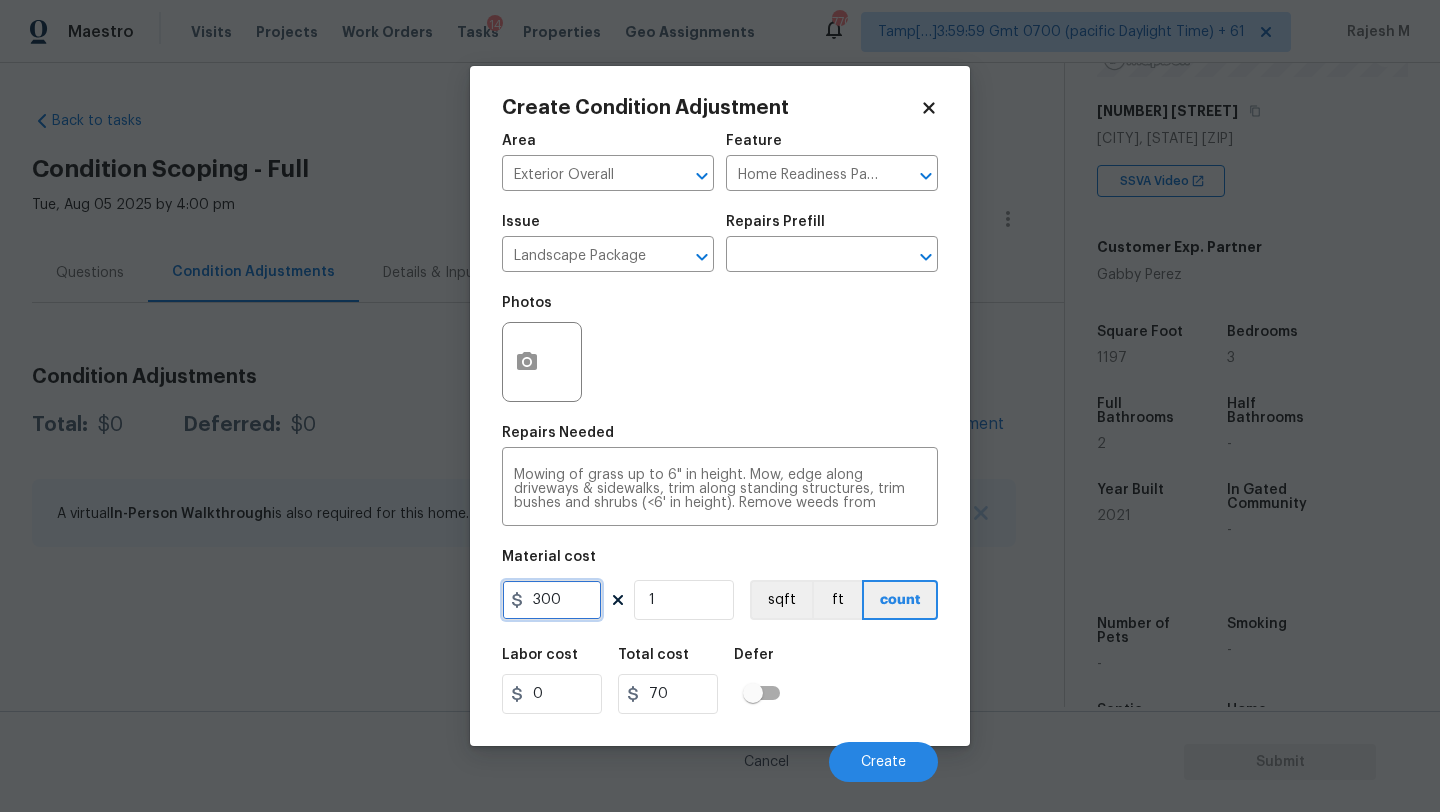 type on "300" 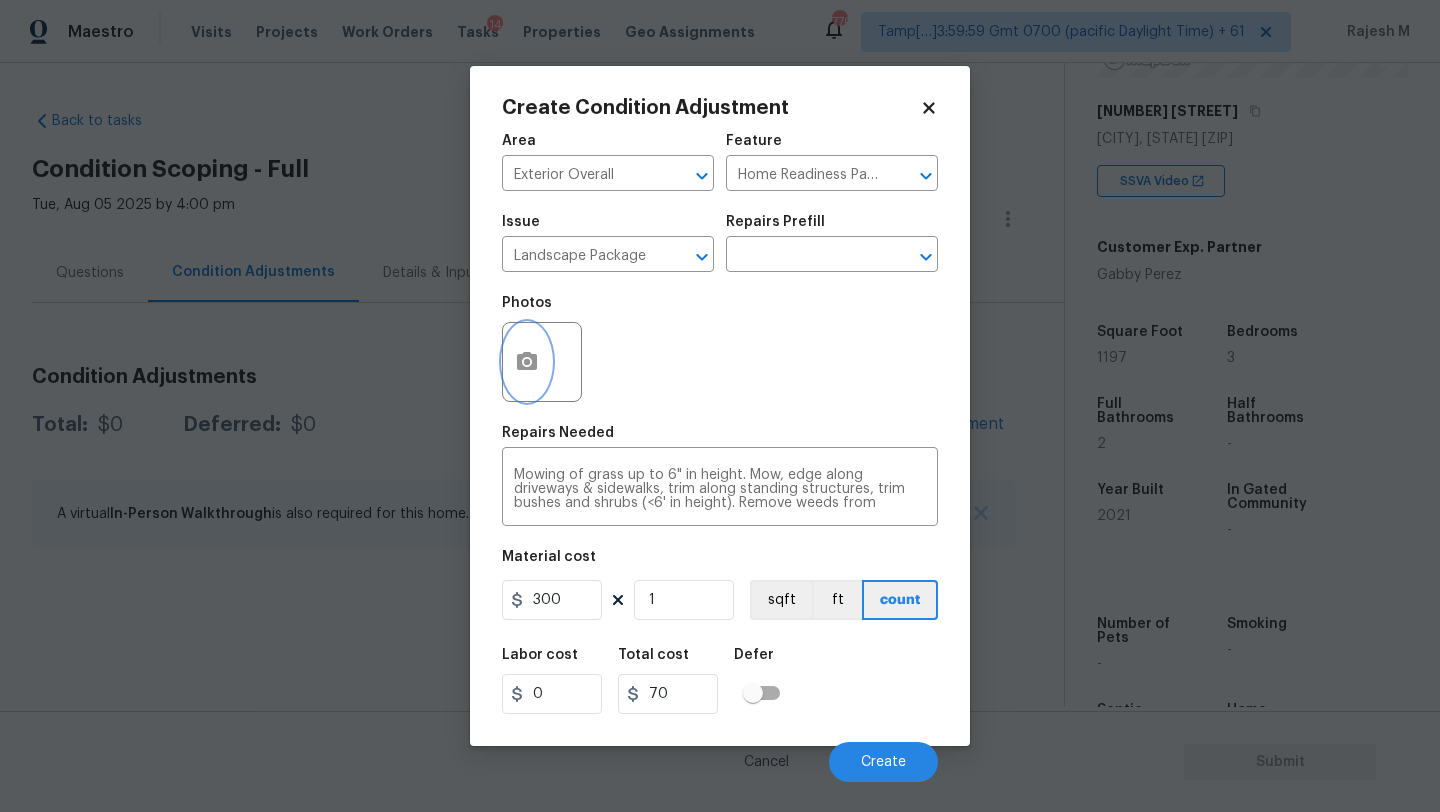 type on "300" 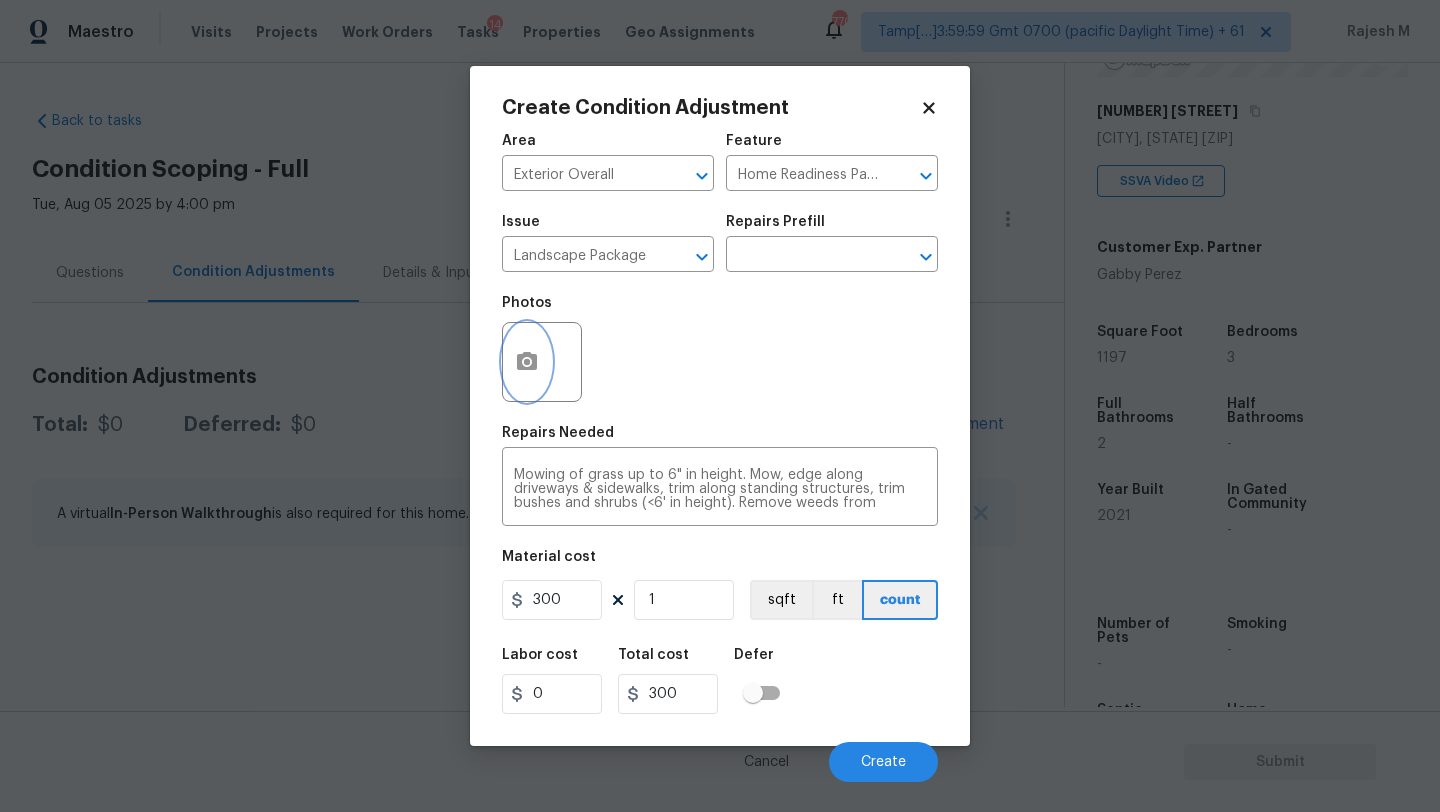 click at bounding box center [527, 362] 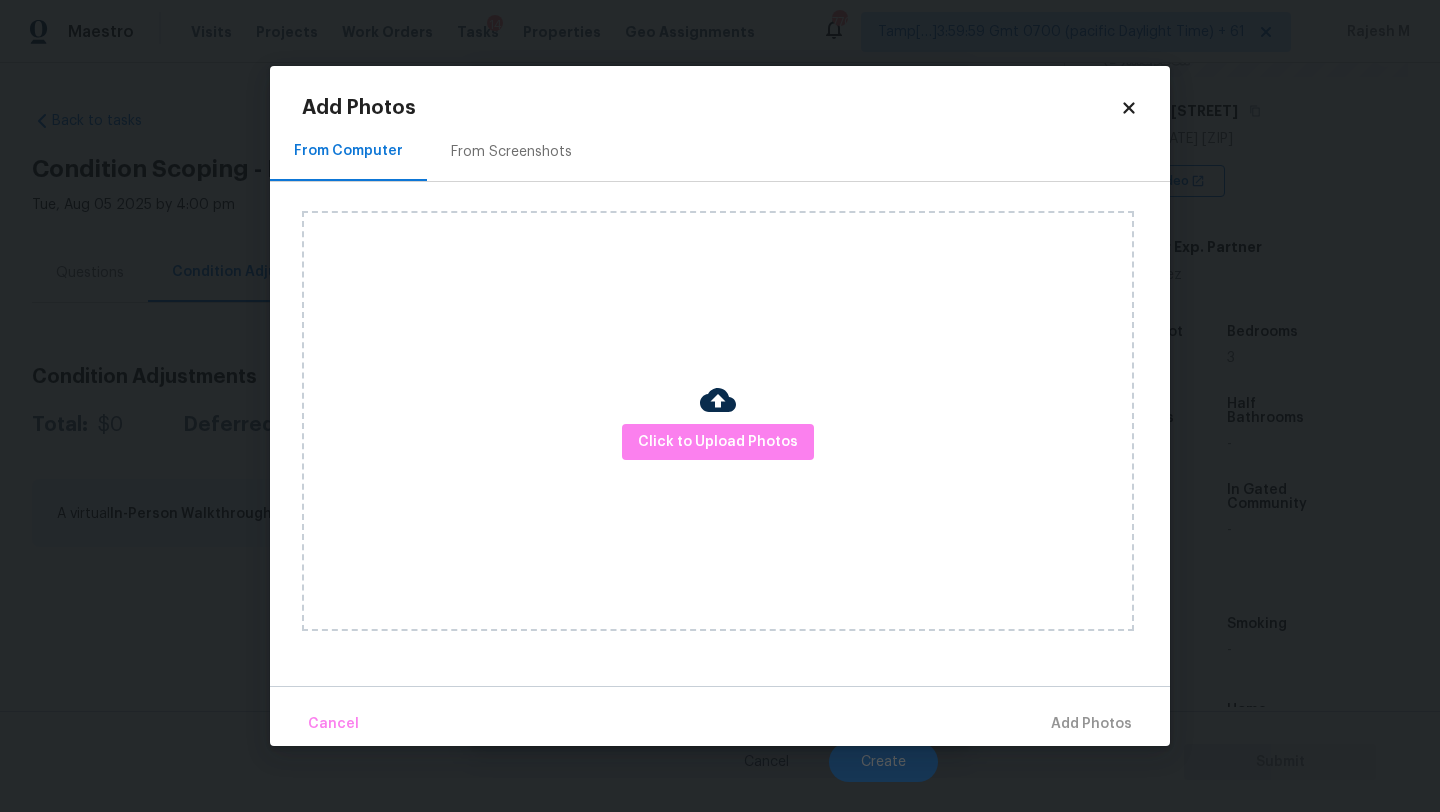 click on "From Screenshots" at bounding box center (511, 151) 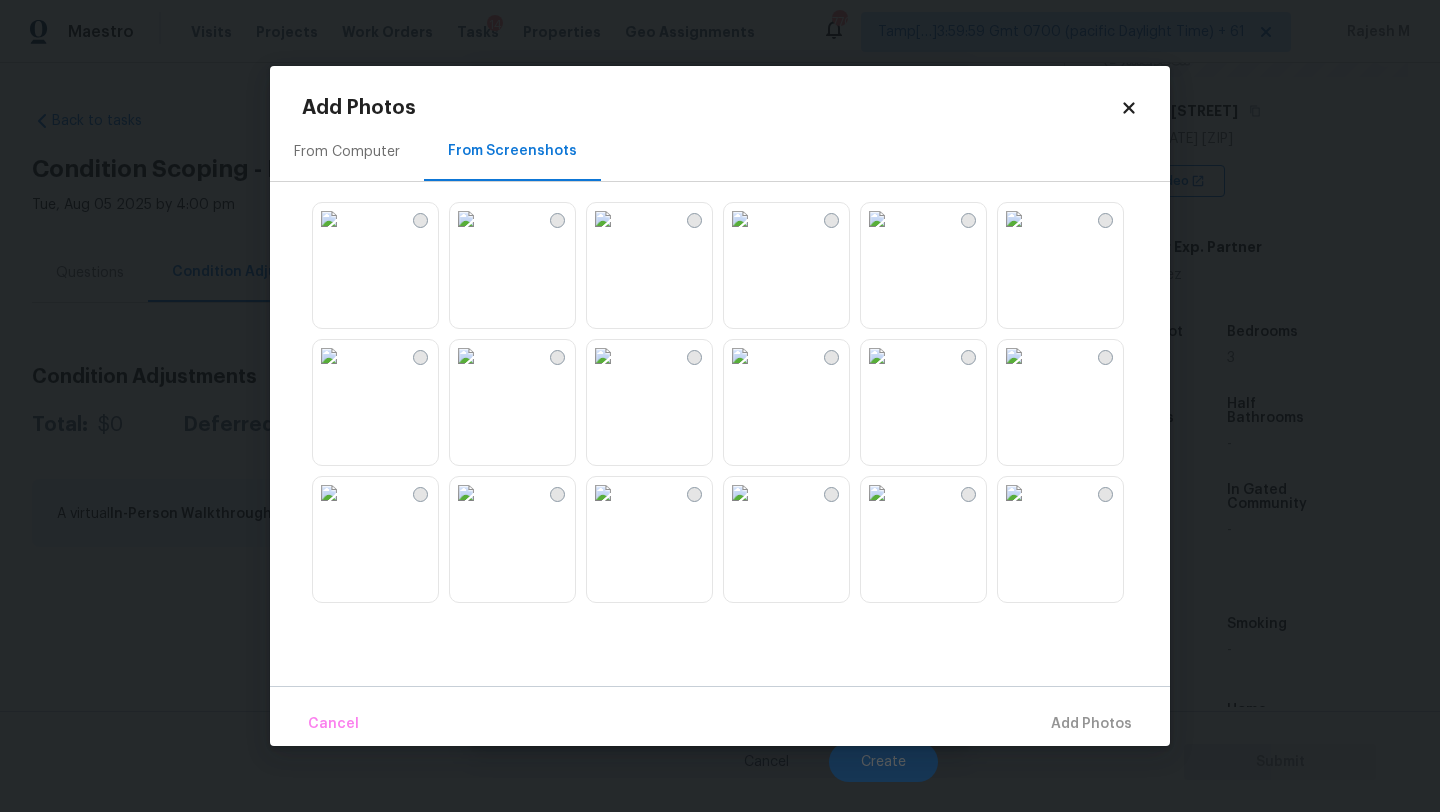 click at bounding box center [740, 493] 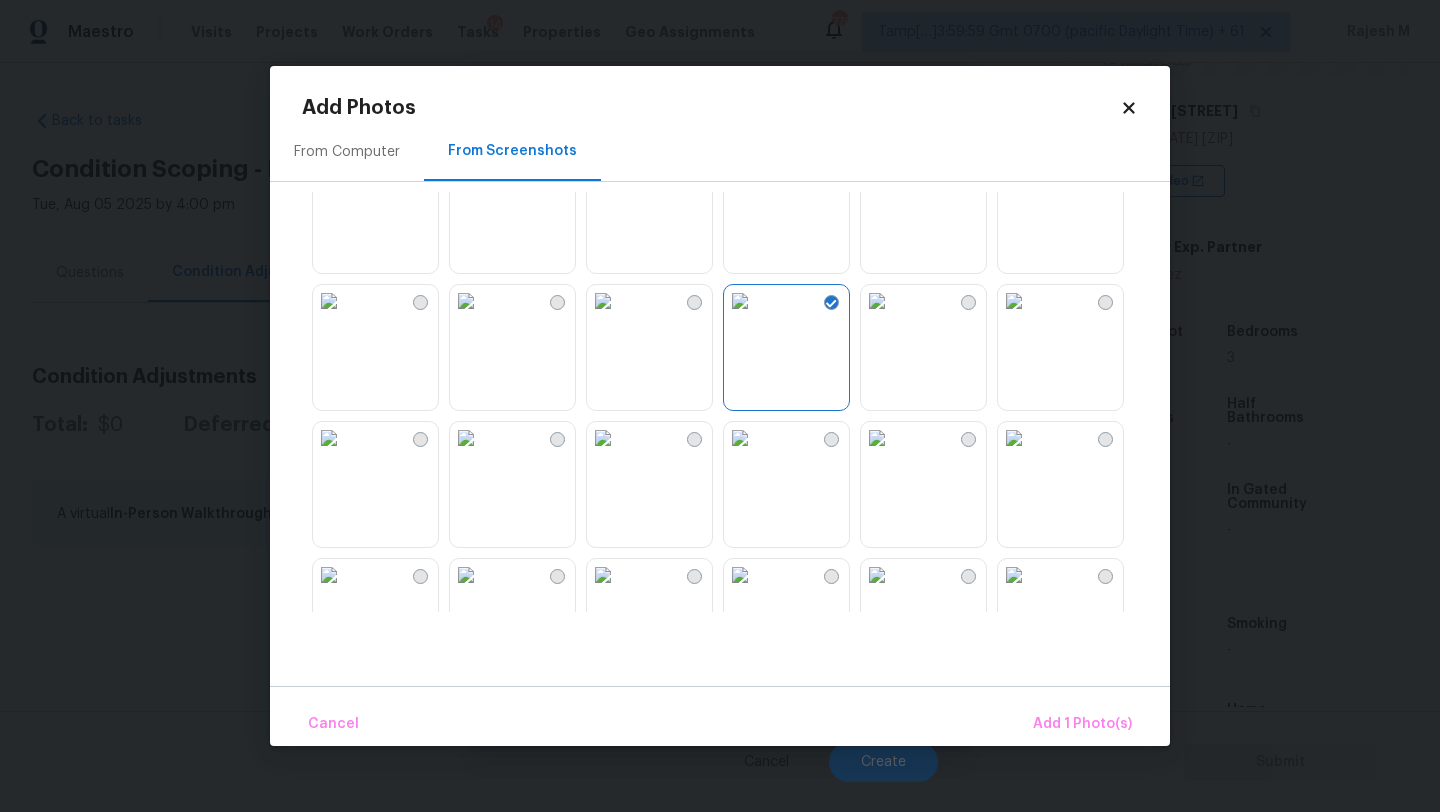 scroll, scrollTop: 298, scrollLeft: 0, axis: vertical 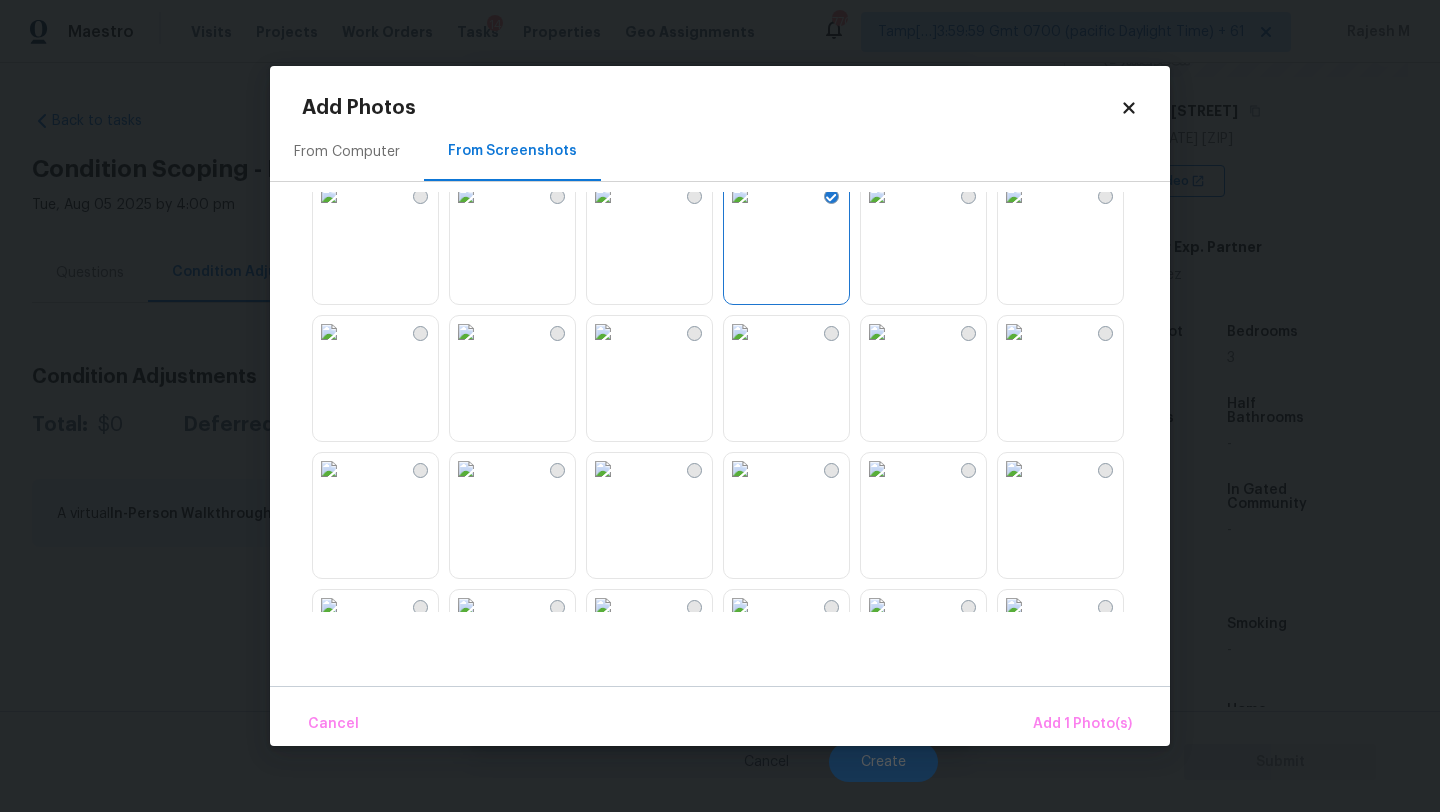 click at bounding box center (1014, 469) 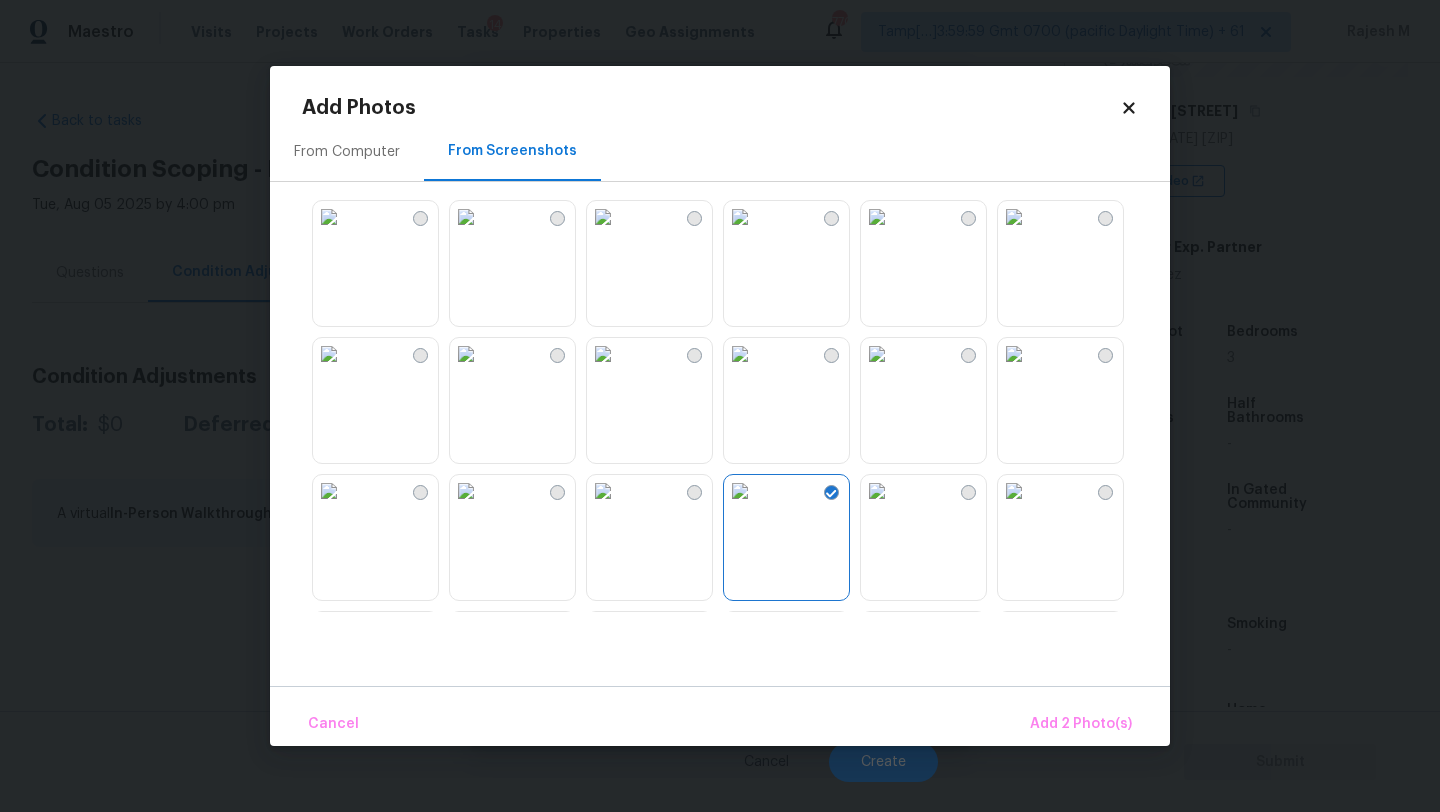 scroll, scrollTop: 0, scrollLeft: 0, axis: both 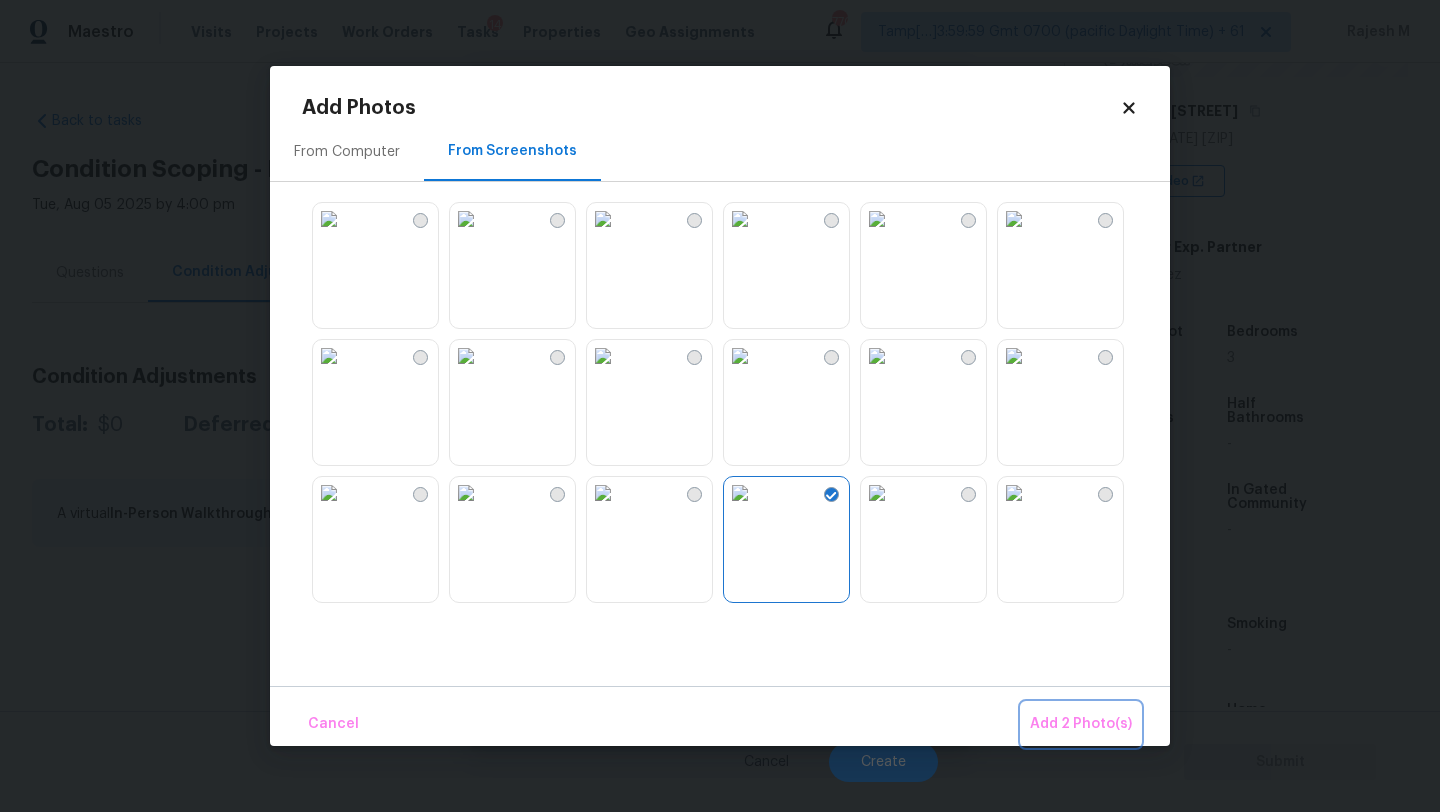 click on "Add 2 Photo(s)" at bounding box center [1081, 724] 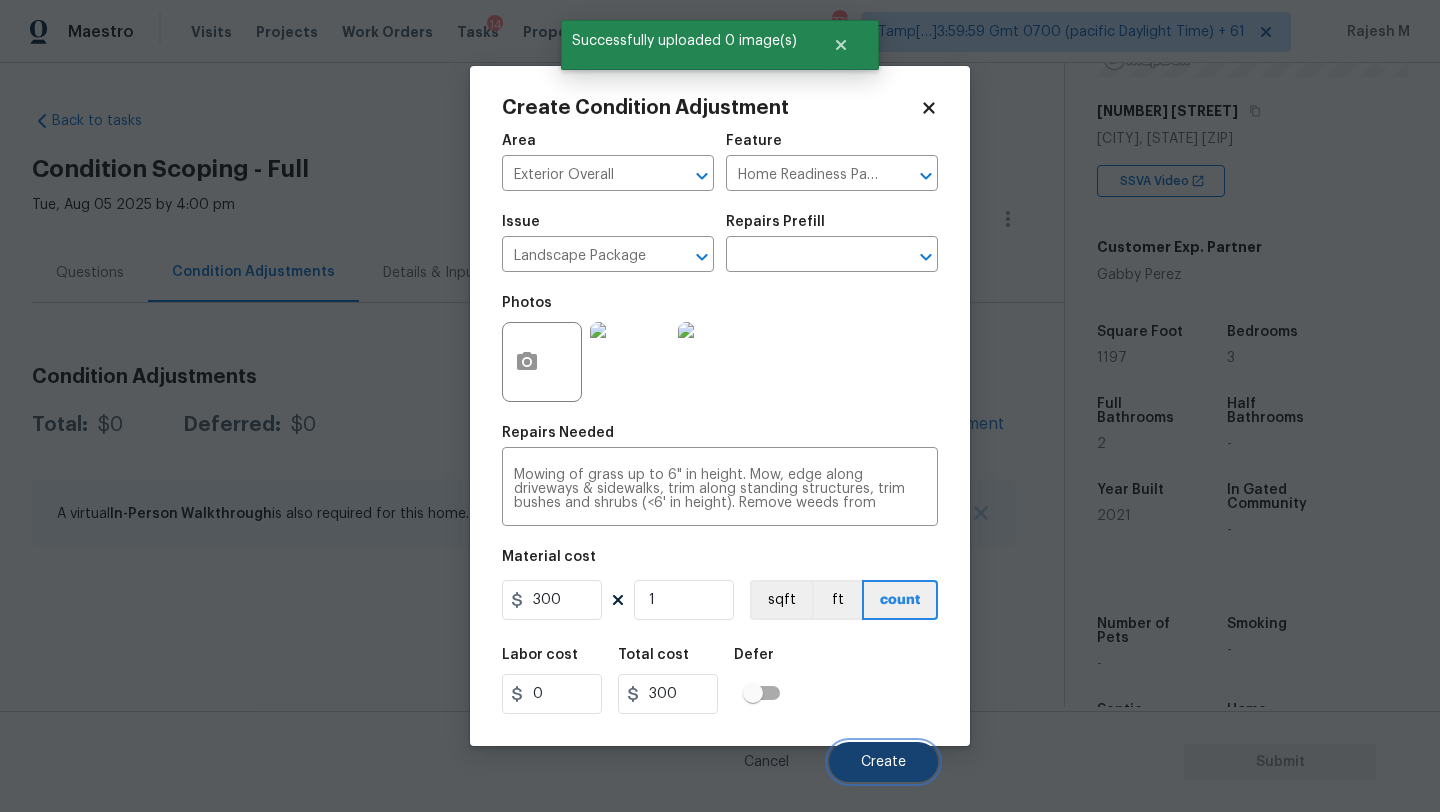 click on "Create" at bounding box center [883, 762] 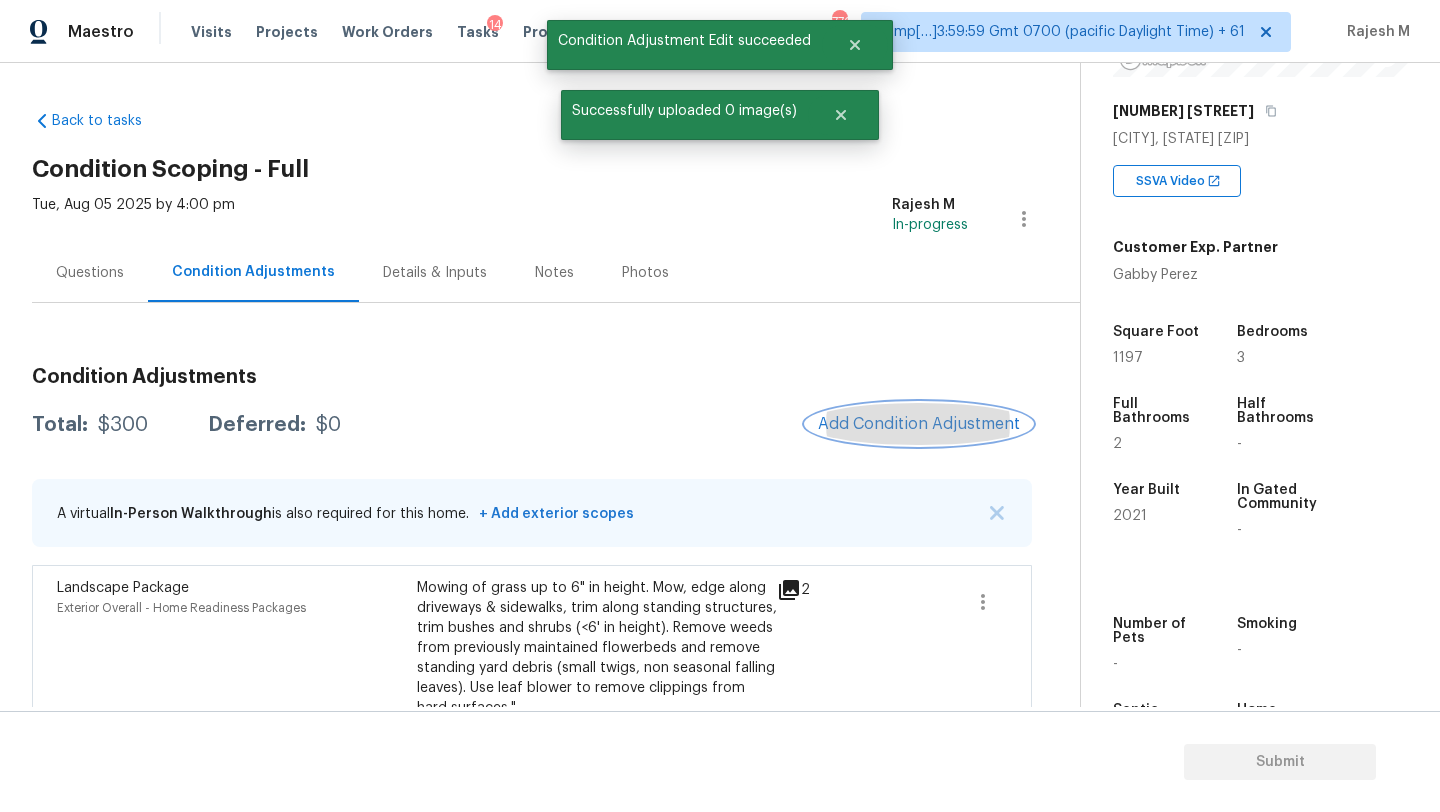 click on "Add Condition Adjustment" at bounding box center (919, 424) 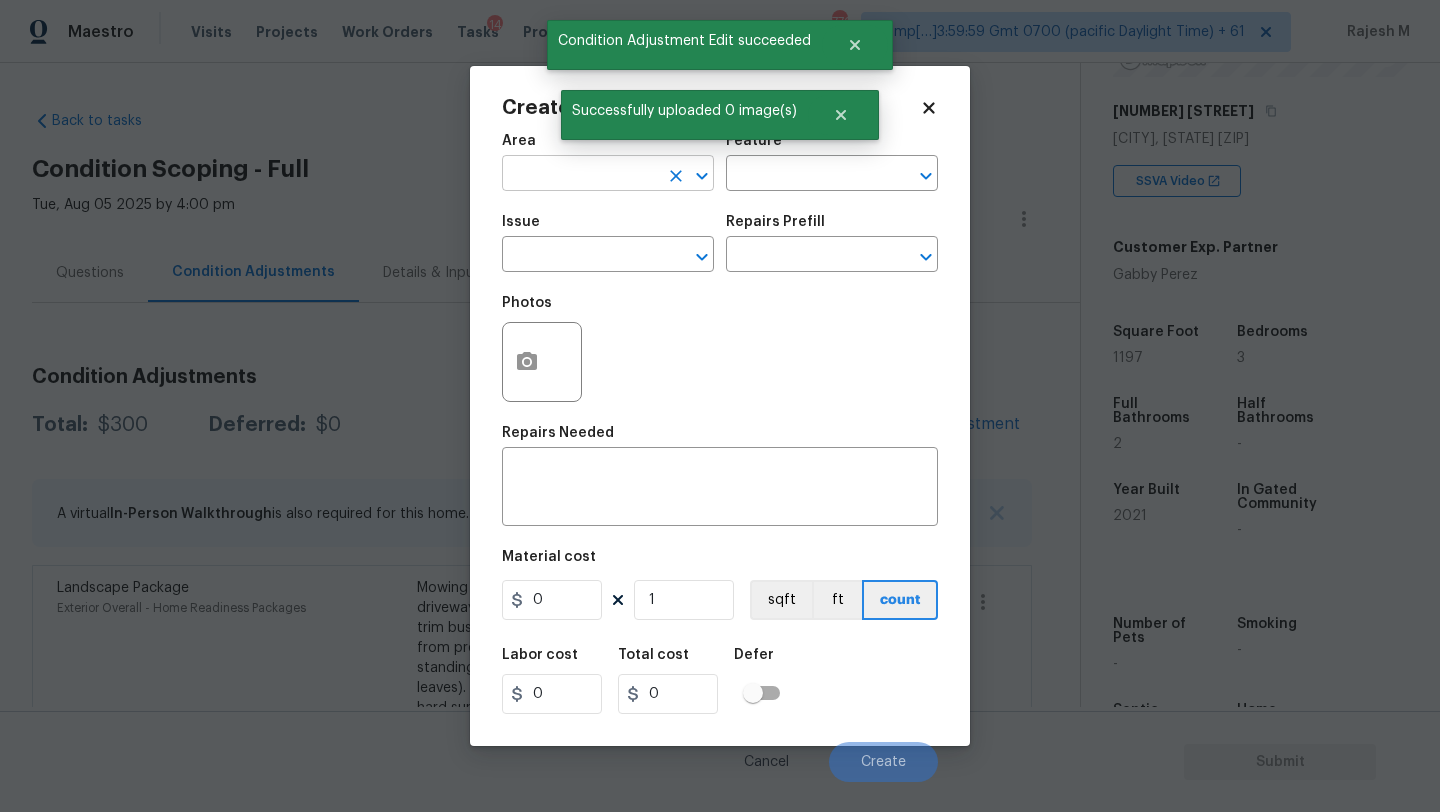 click at bounding box center [580, 175] 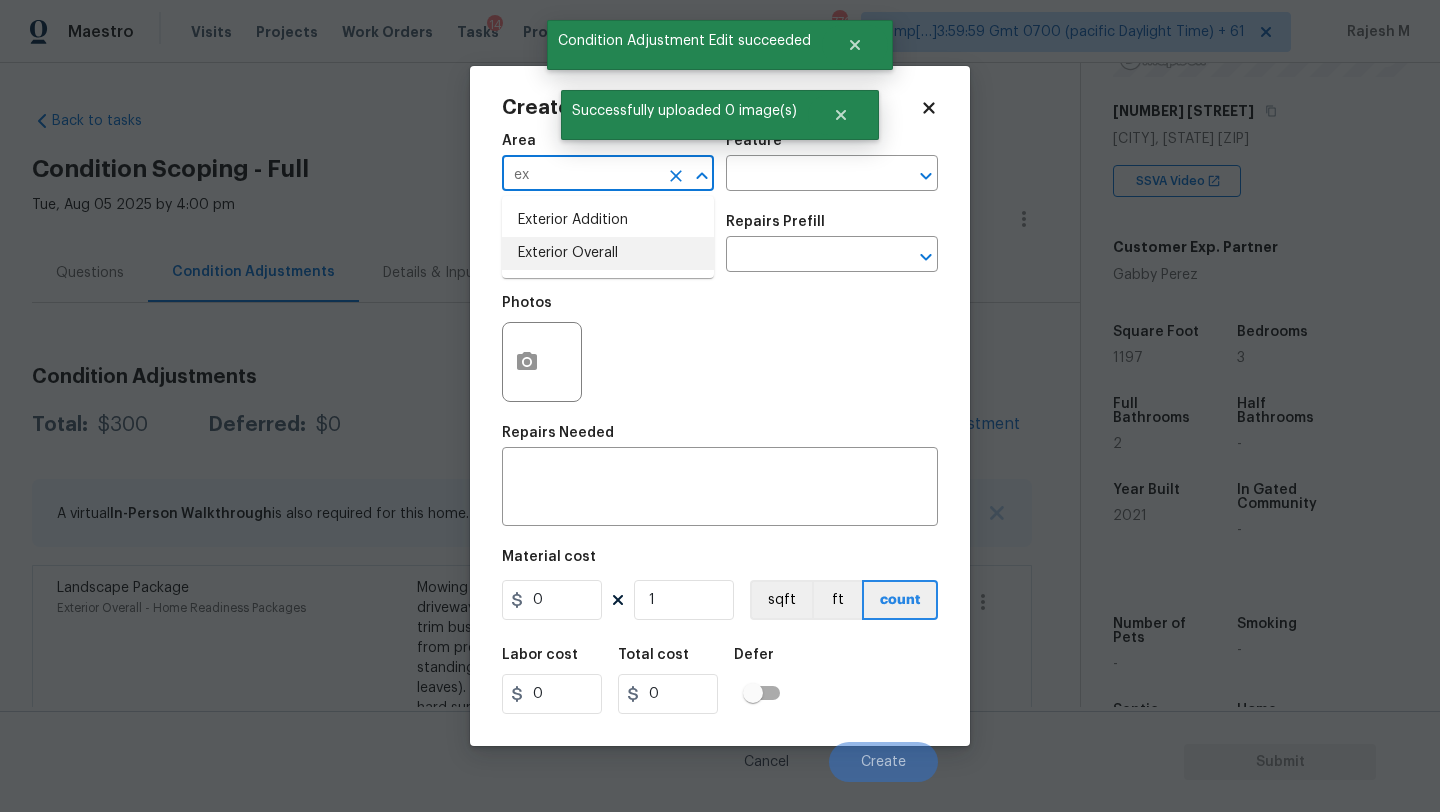 click on "Exterior Overall" at bounding box center [608, 253] 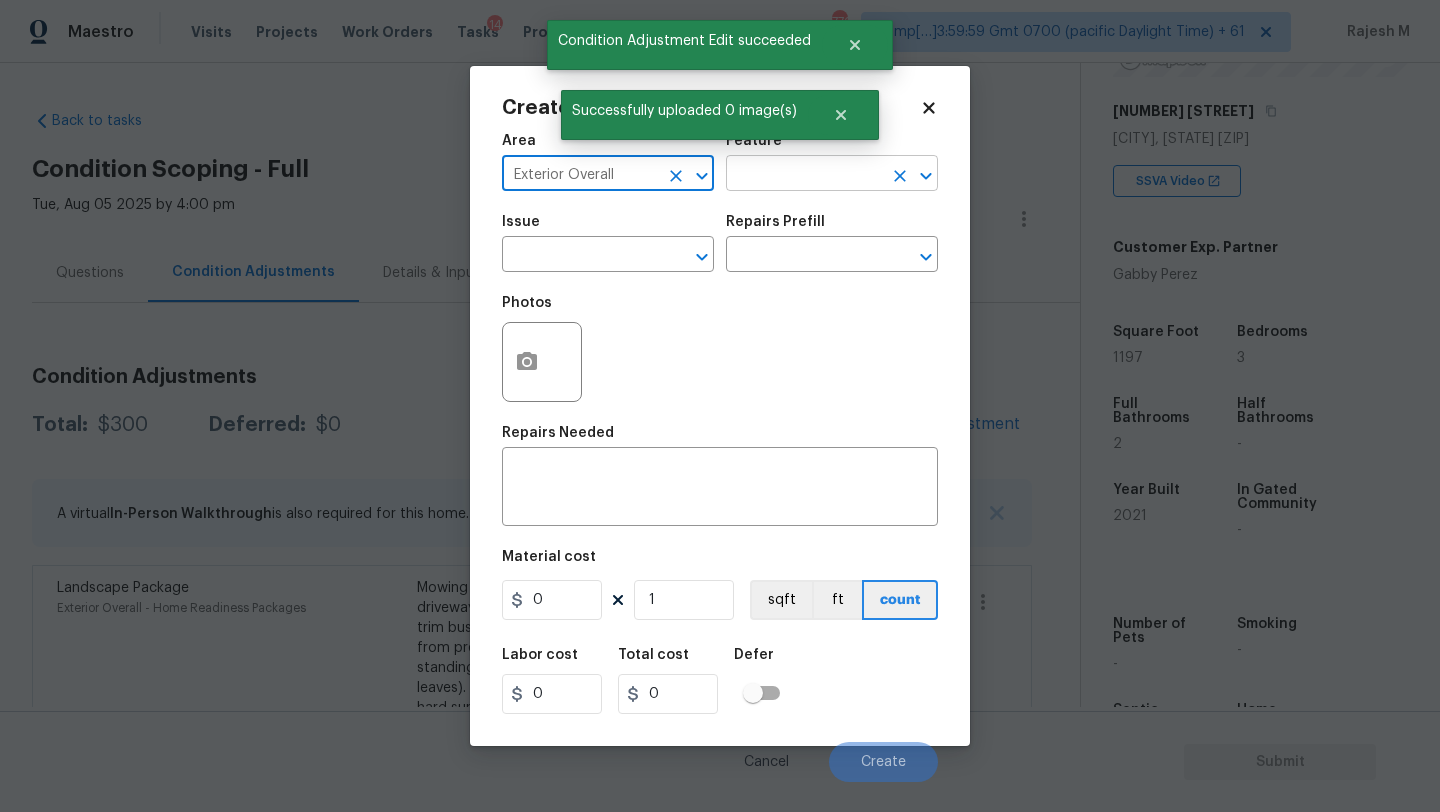 type on "Exterior Overall" 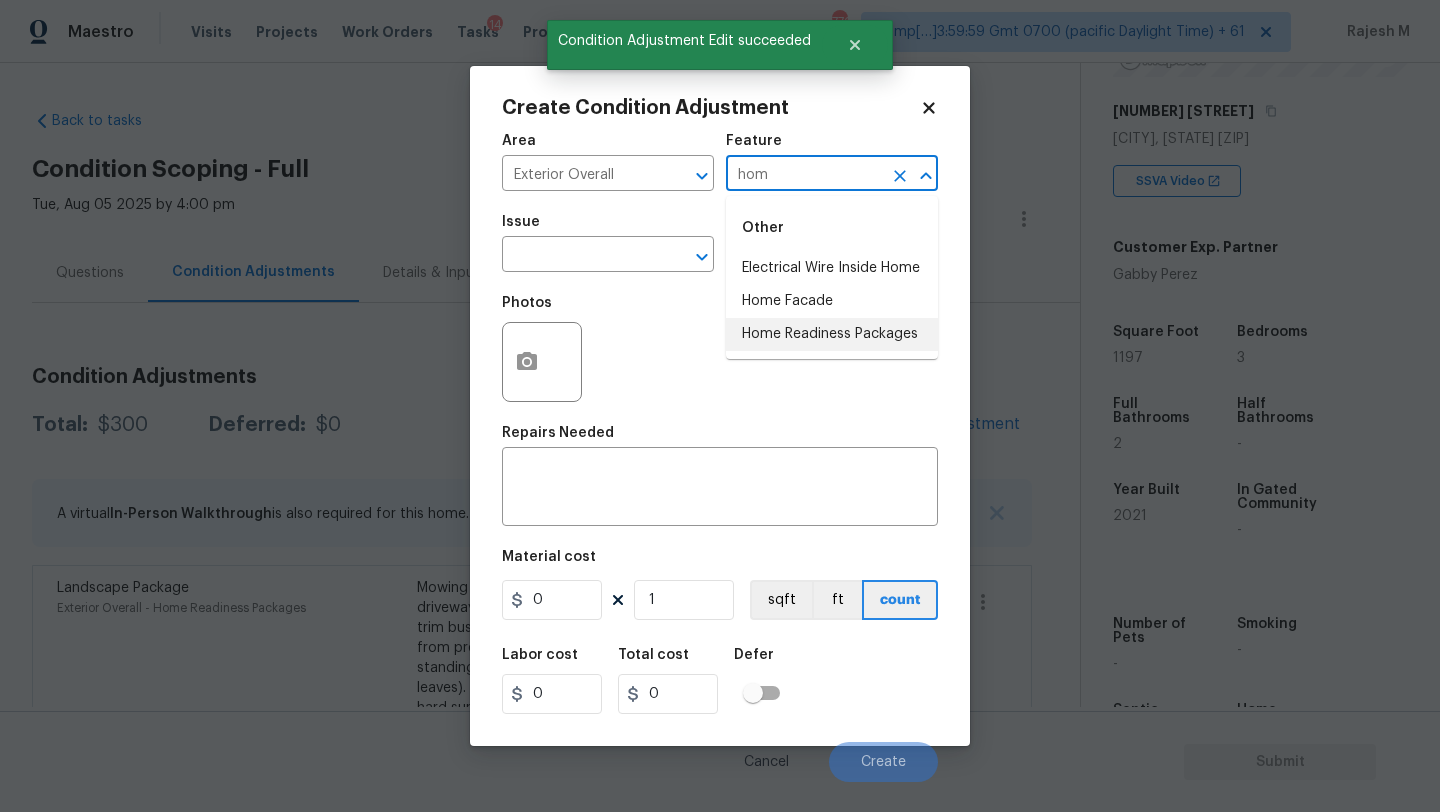click on "Other Electrical Wire Inside Home Home Facade Home Readiness Packages" at bounding box center (832, 277) 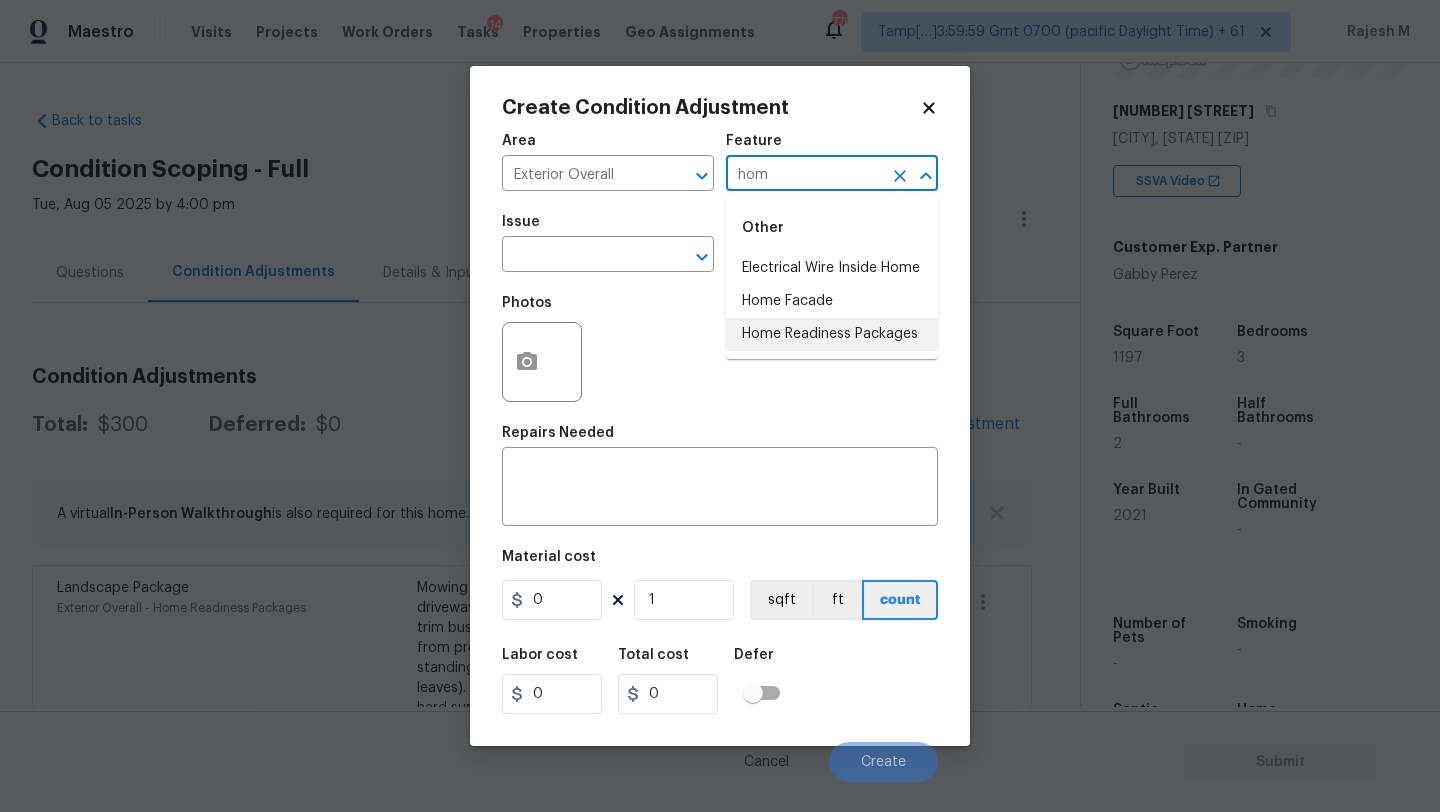 click on "Home Readiness Packages" at bounding box center [832, 334] 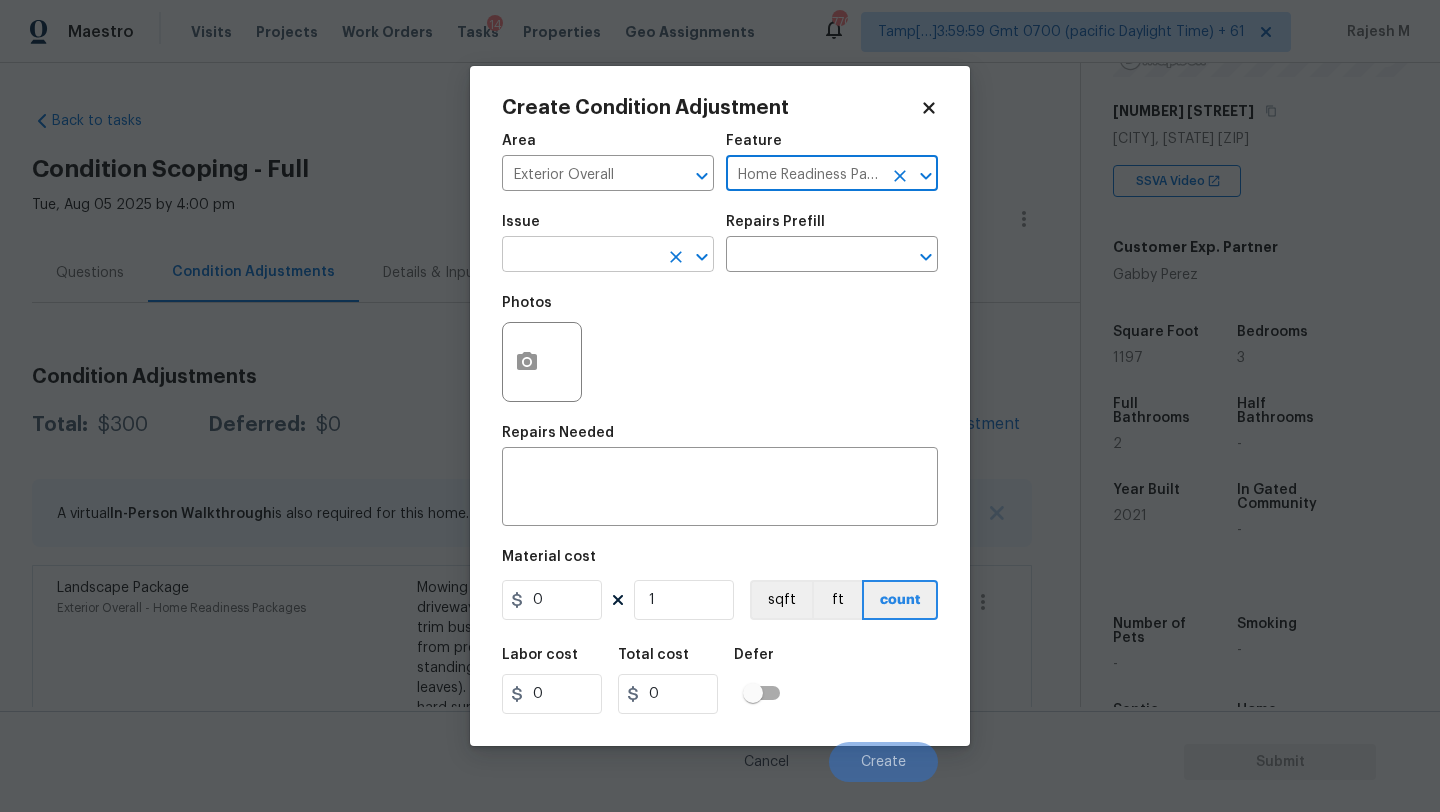 type on "Home Readiness Packages" 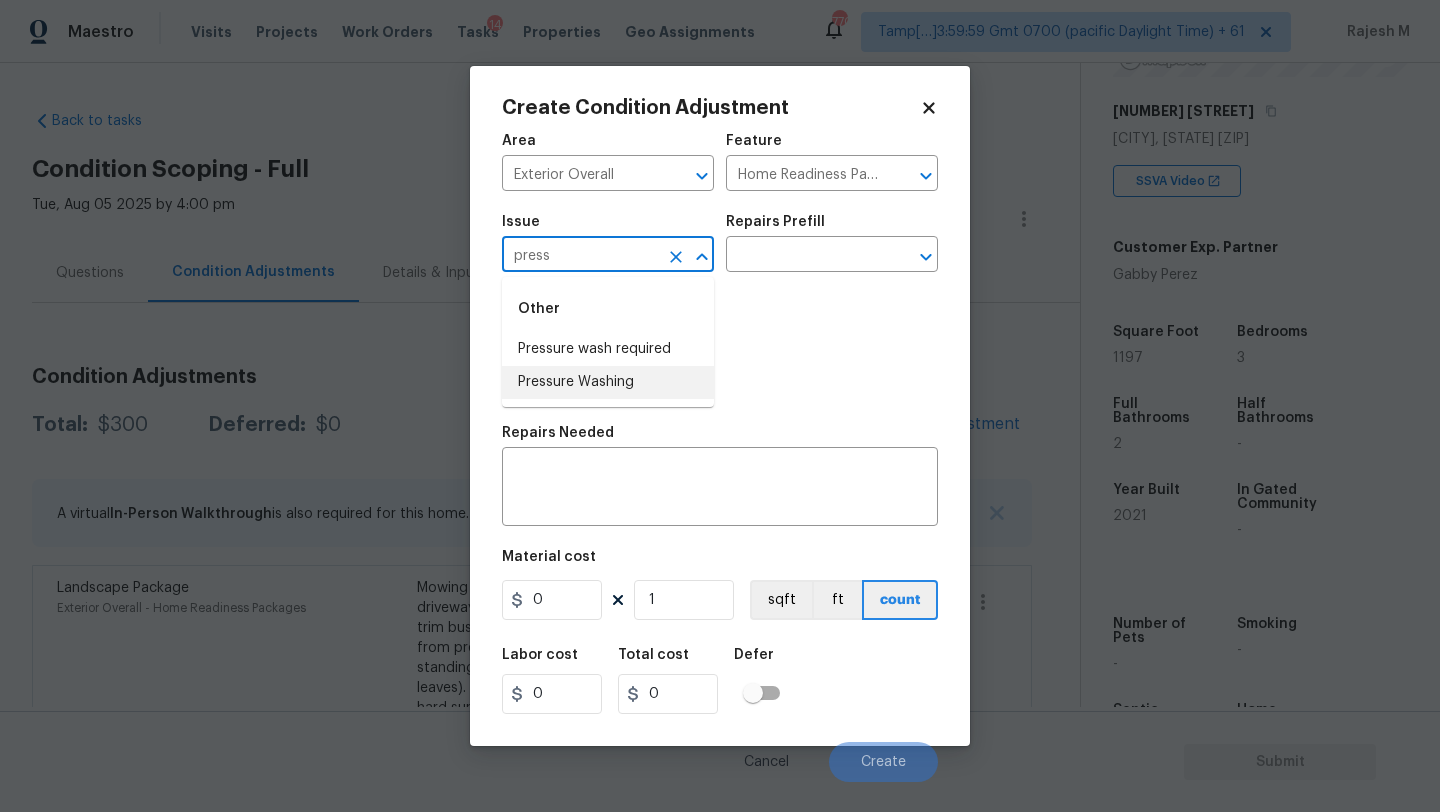 click on "Pressure Washing" at bounding box center (608, 382) 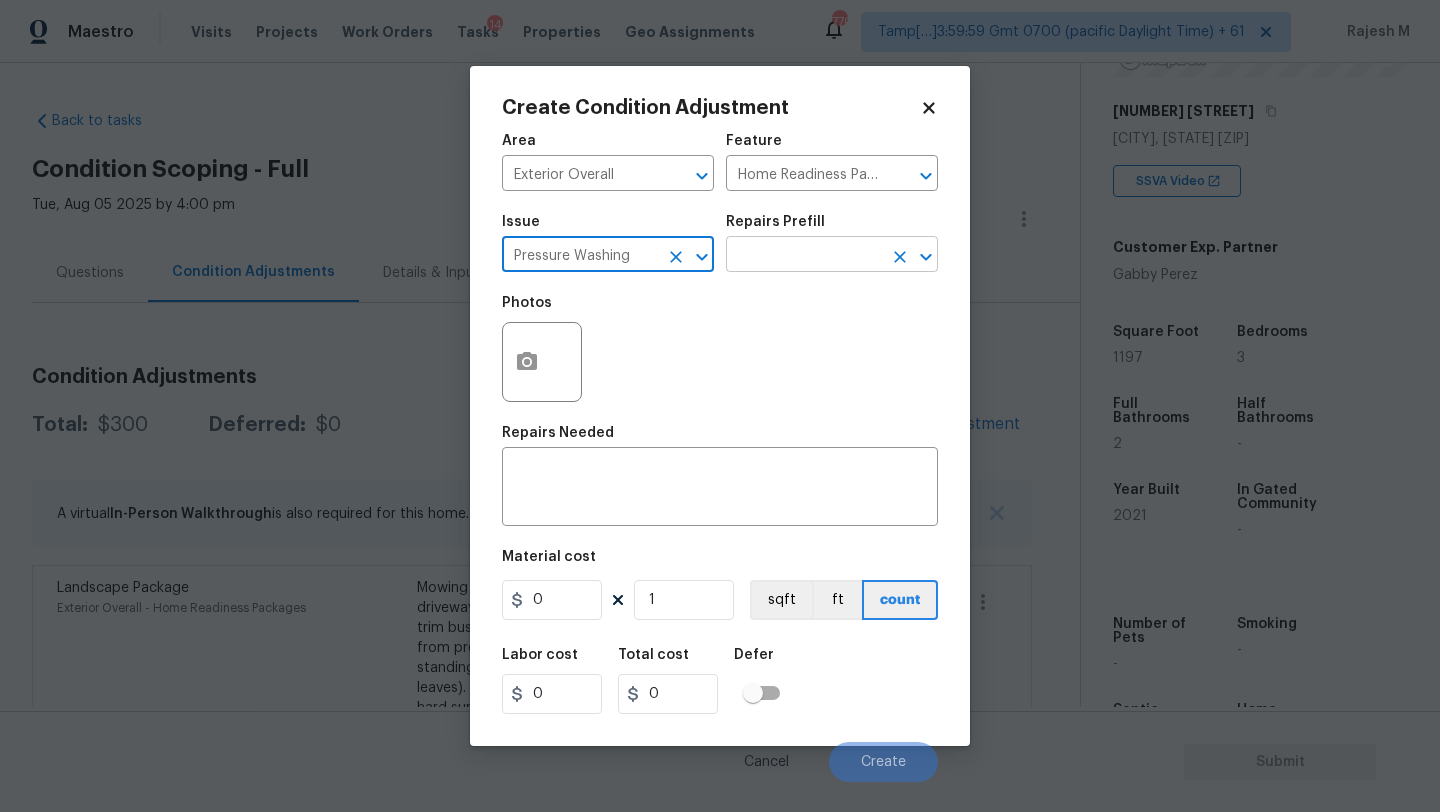 type on "Pressure Washing" 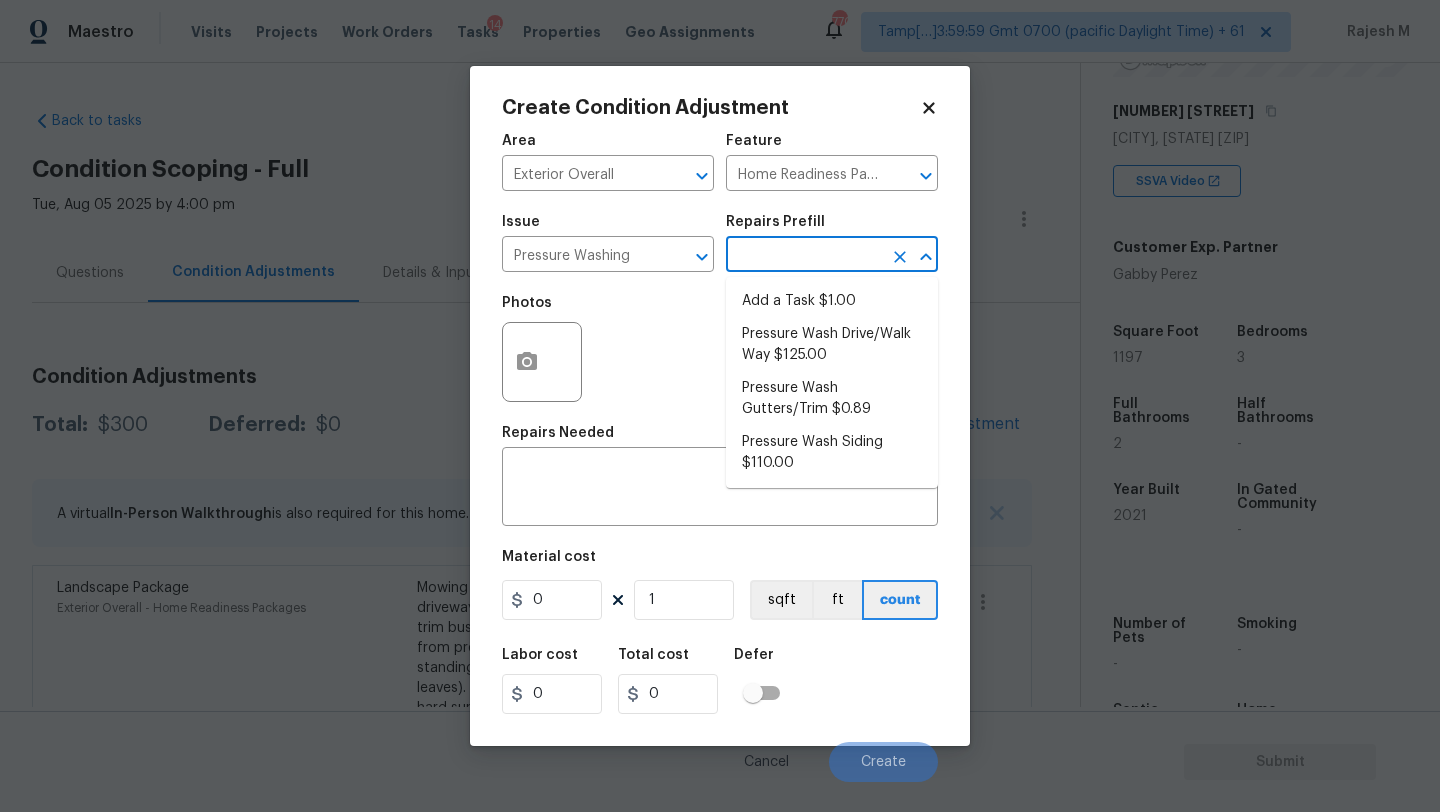 click at bounding box center (804, 256) 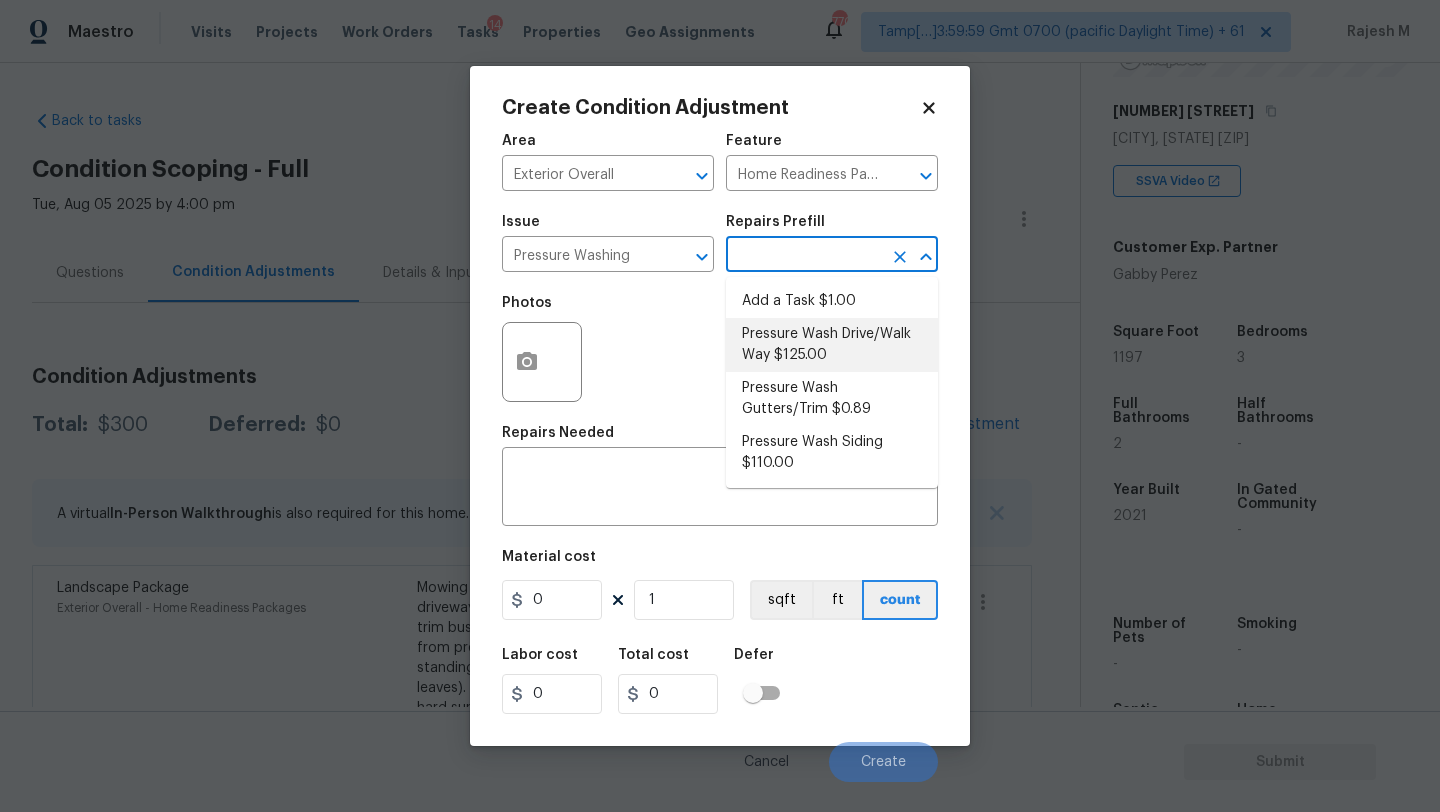 click on "Pressure Wash Drive/Walk Way $125.00" at bounding box center [832, 345] 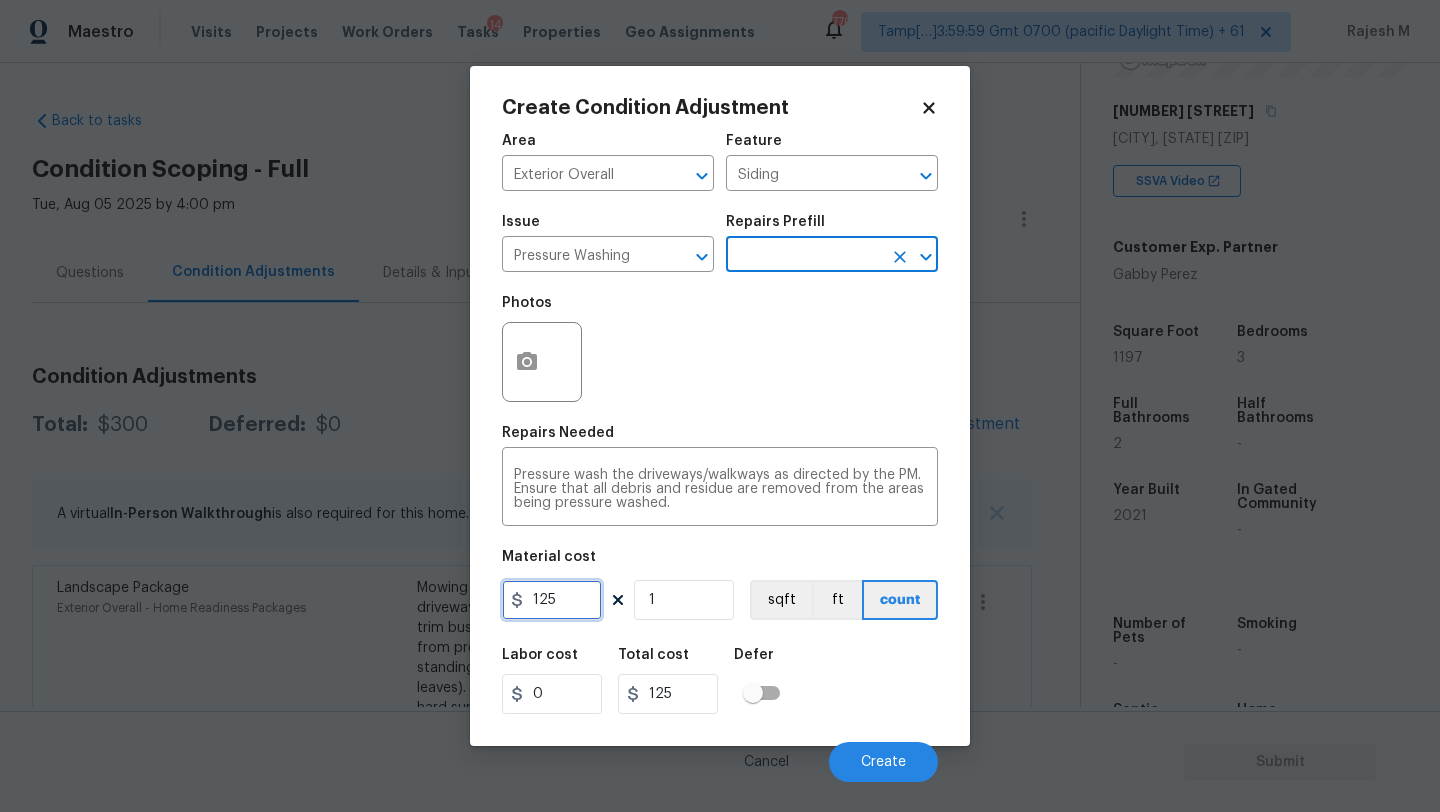 click on "125" at bounding box center (552, 600) 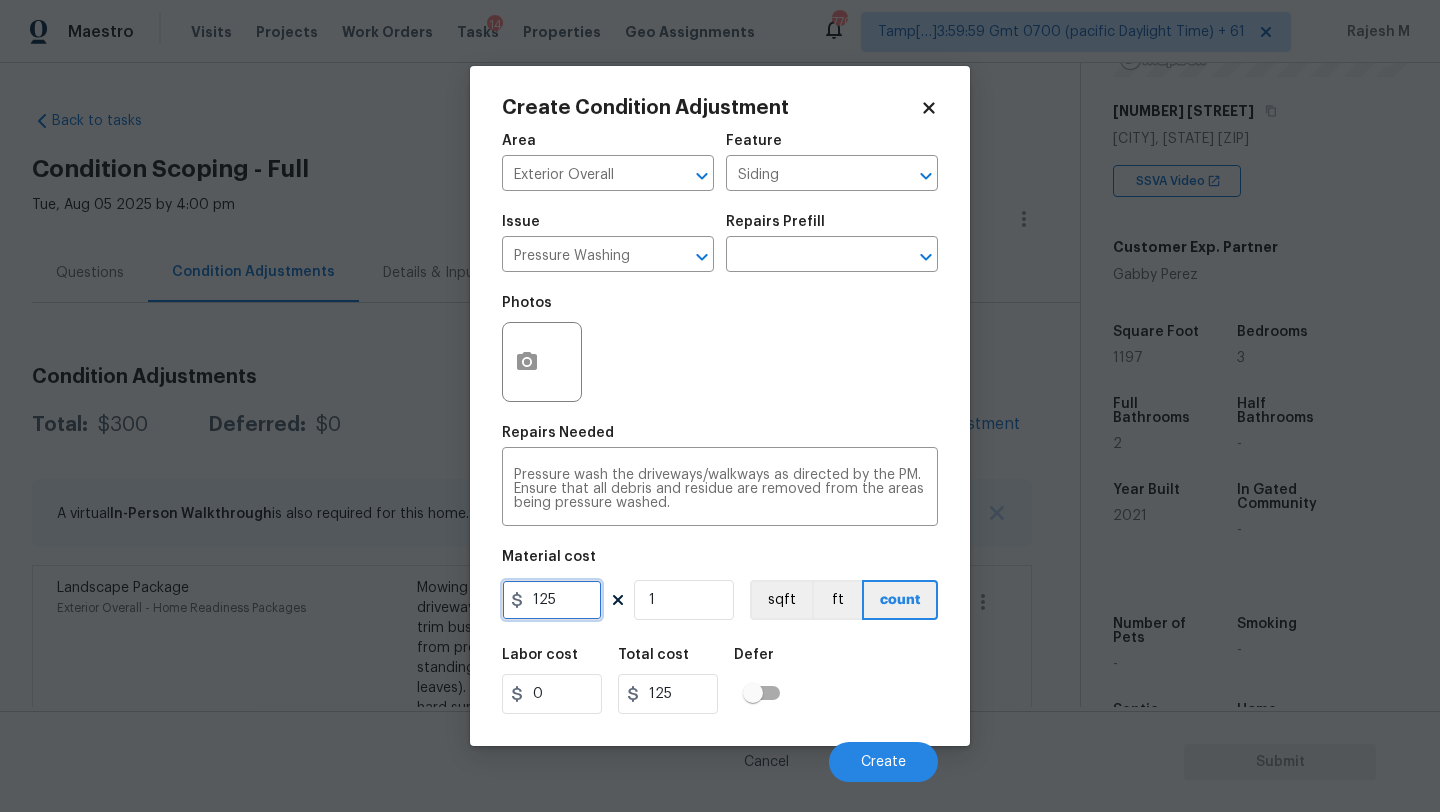 click on "125" at bounding box center (552, 600) 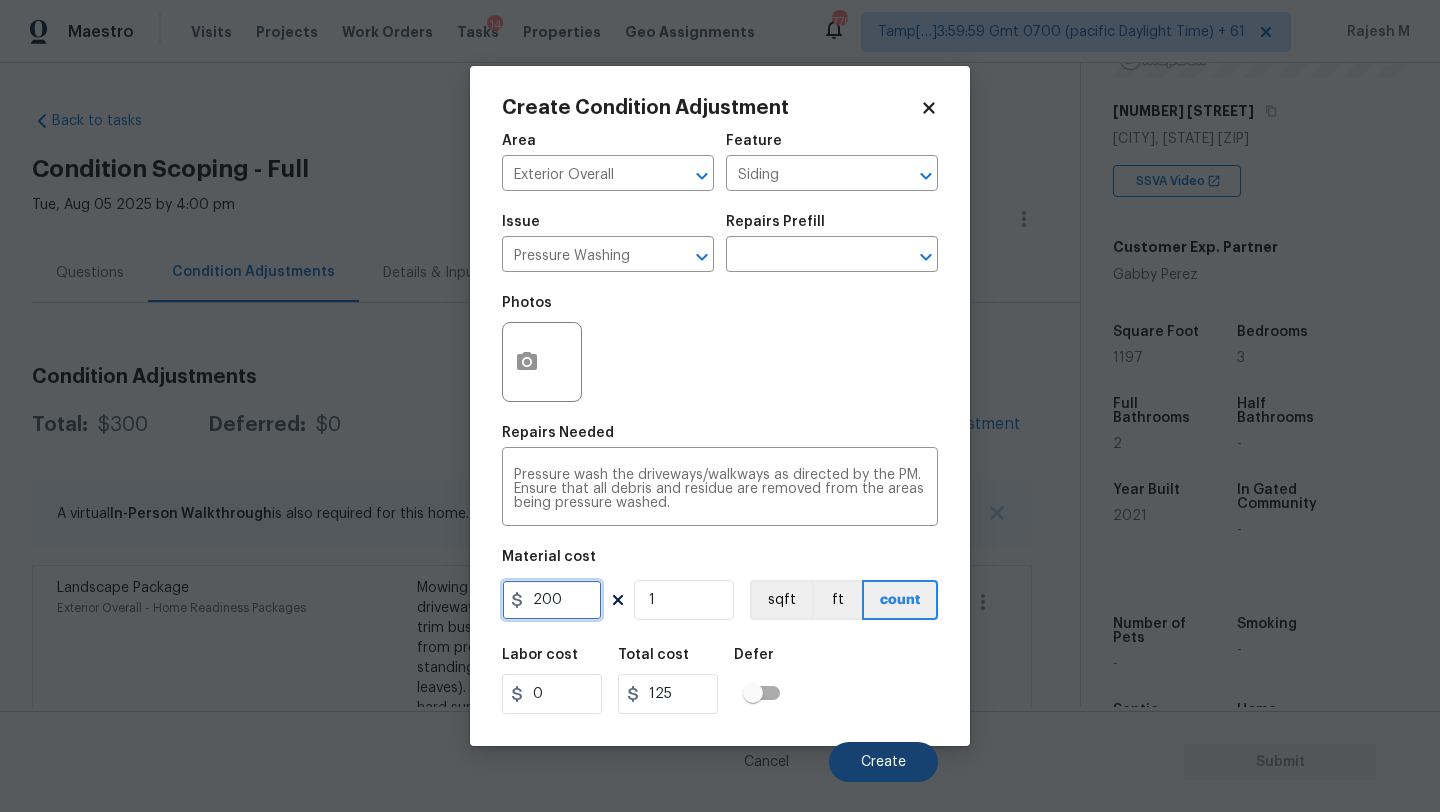 type on "200" 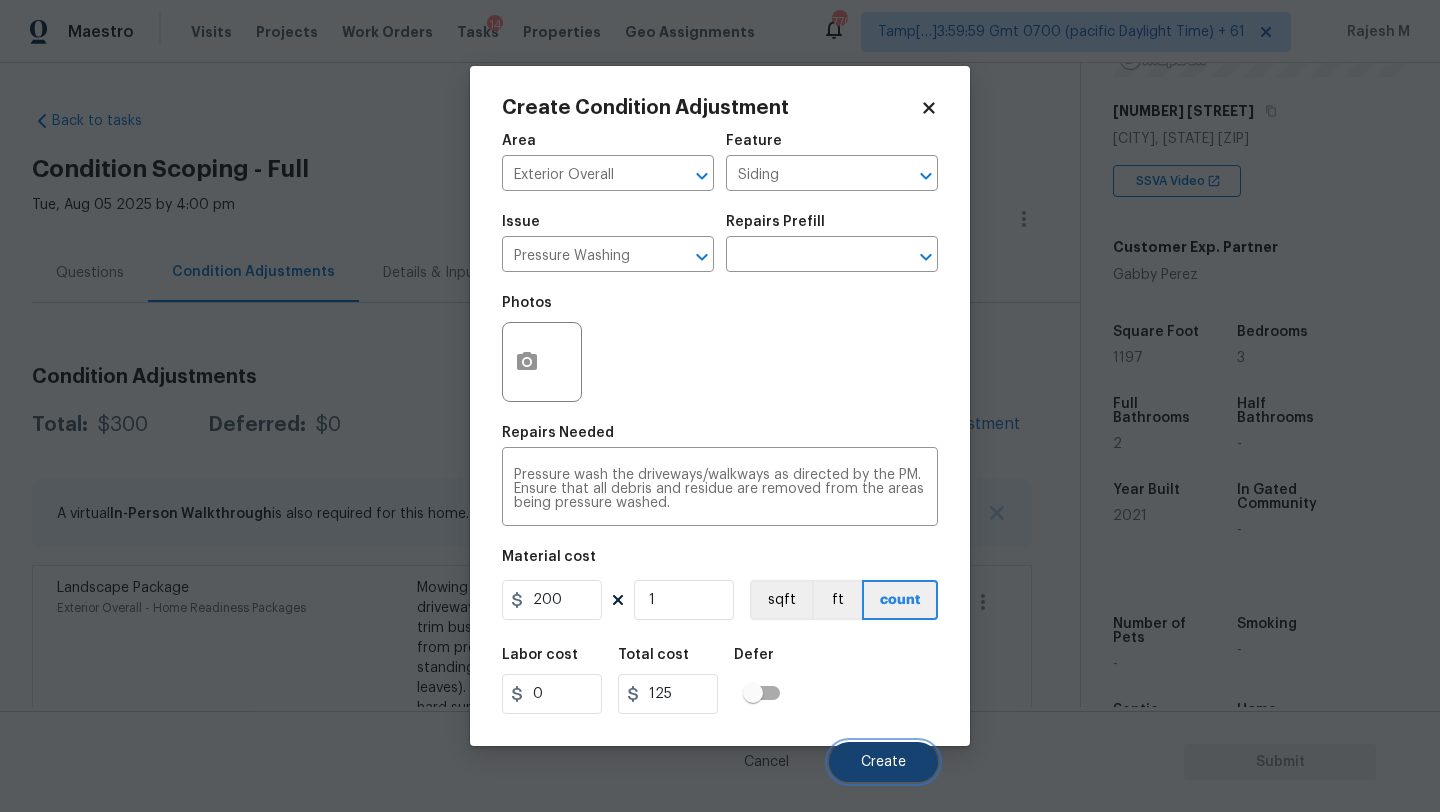 type on "200" 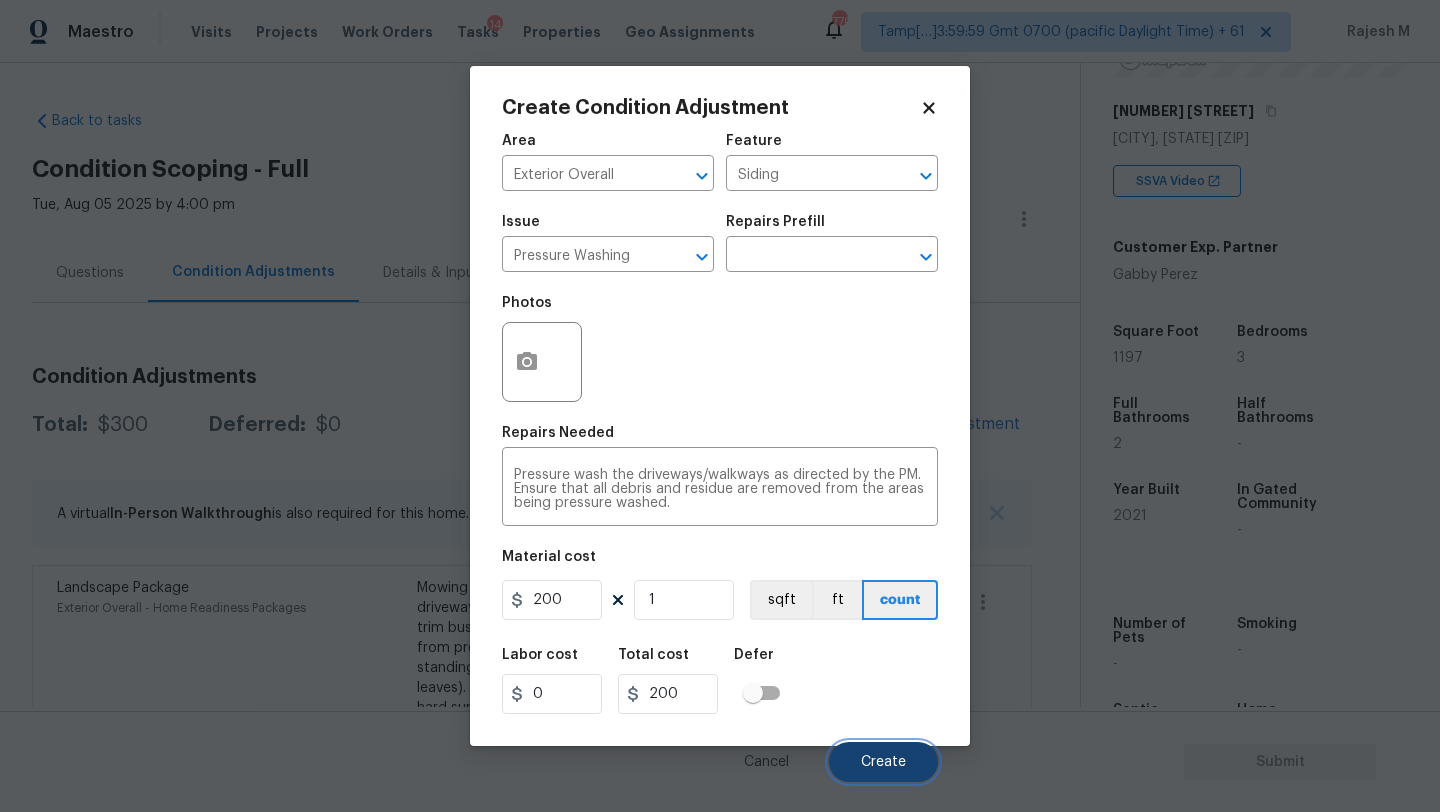 click on "Create" at bounding box center [883, 762] 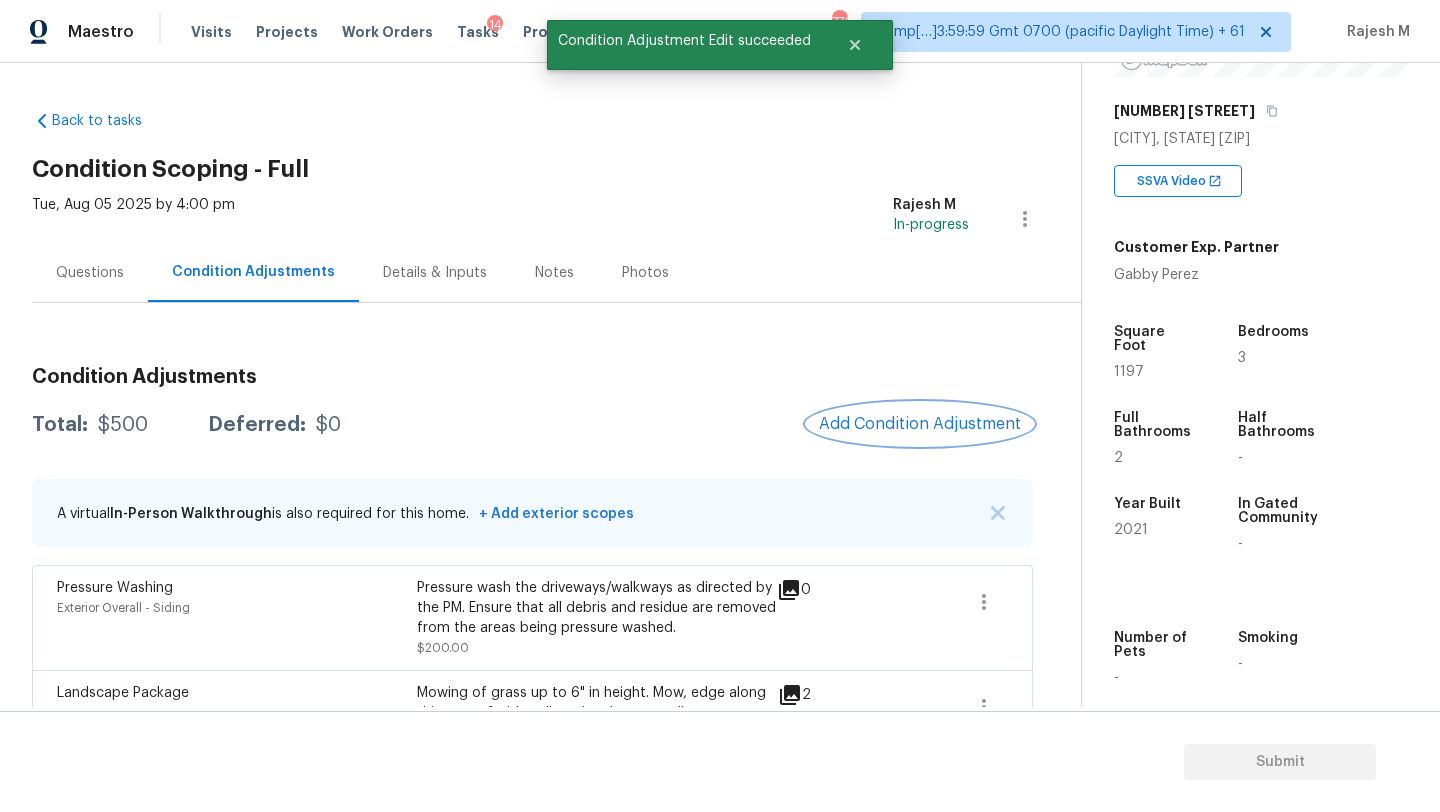 click on "Add Condition Adjustment" at bounding box center [920, 424] 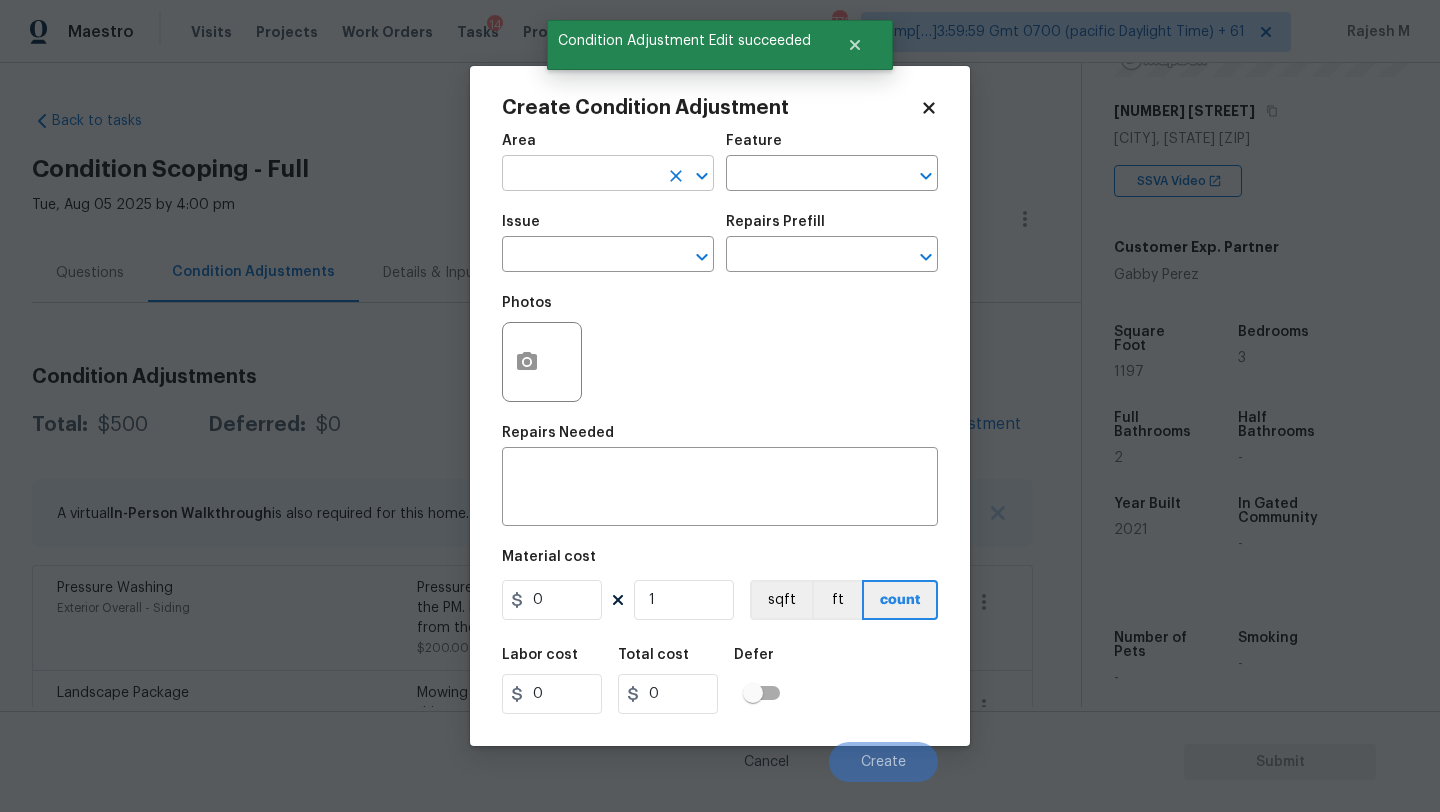 click at bounding box center (580, 175) 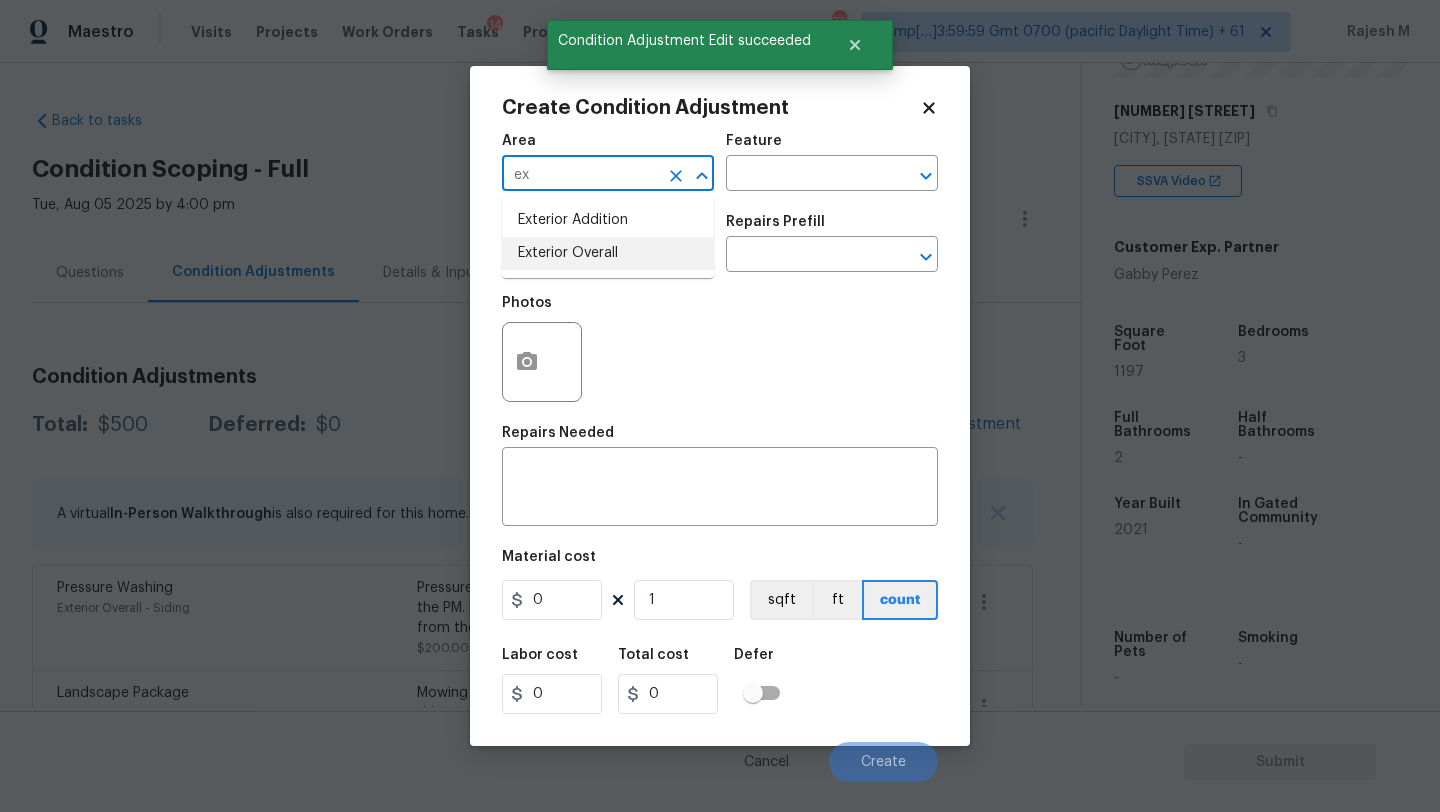 click on "Exterior Overall" at bounding box center (608, 253) 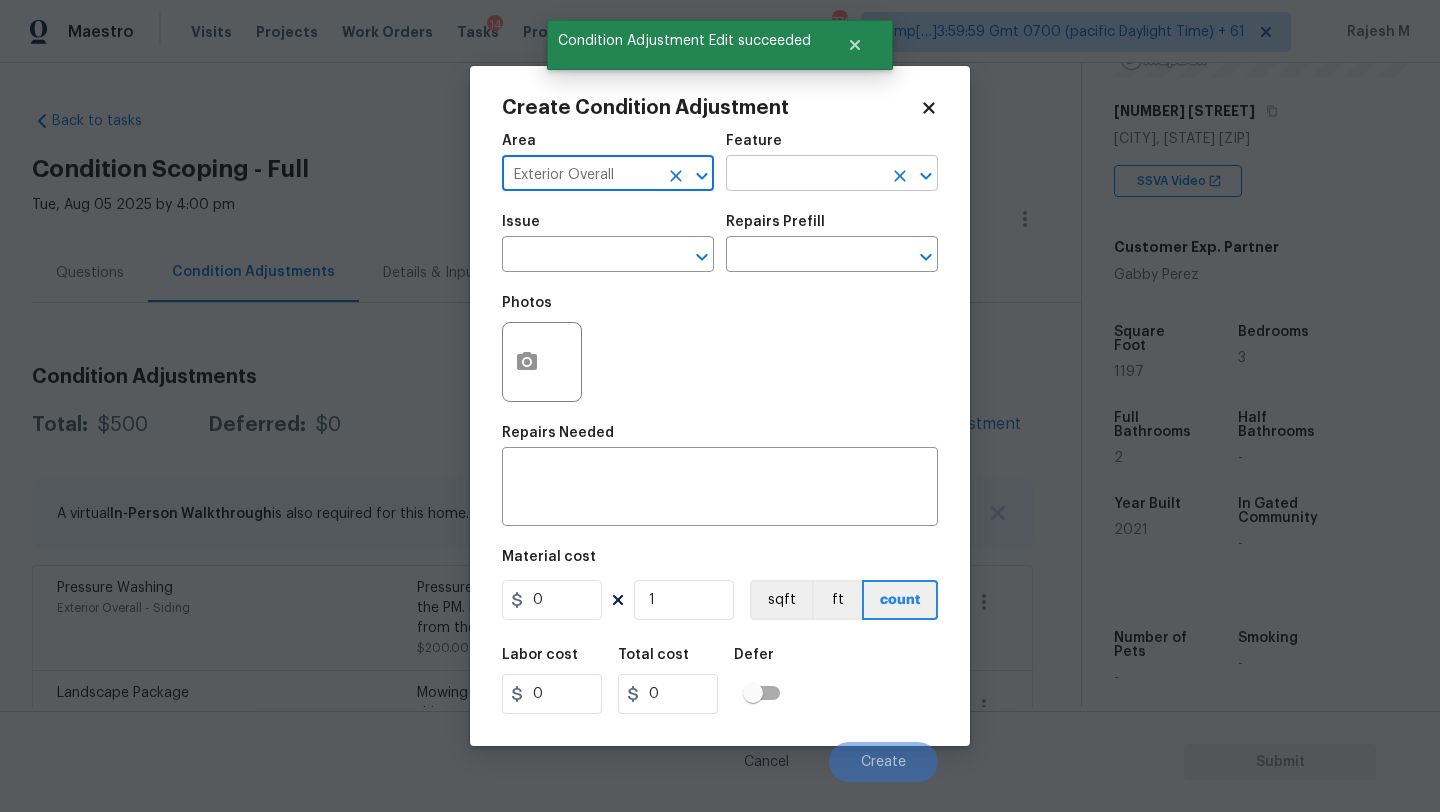 type on "Exterior Overall" 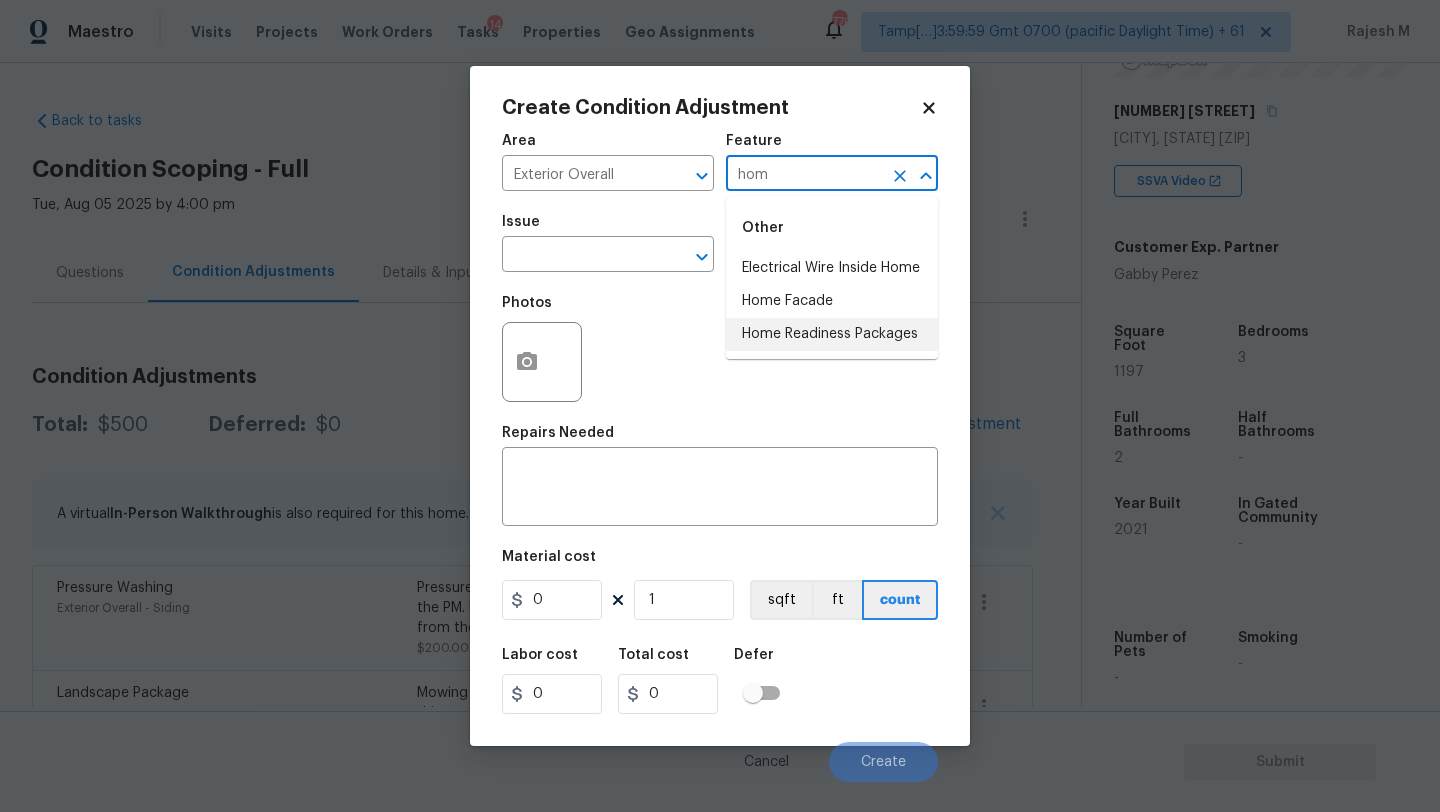 click on "Home Readiness Packages" at bounding box center [832, 334] 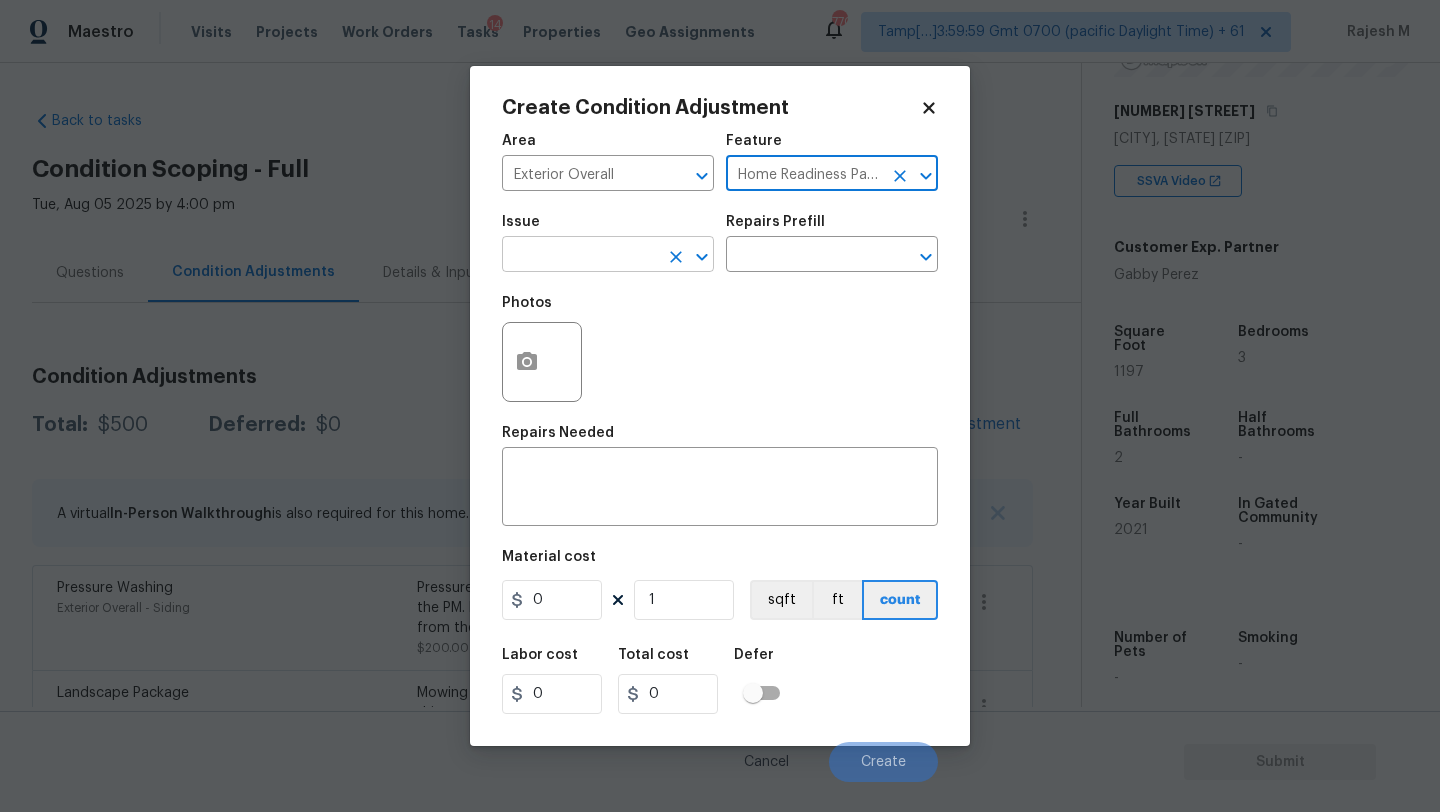 type on "Home Readiness Packages" 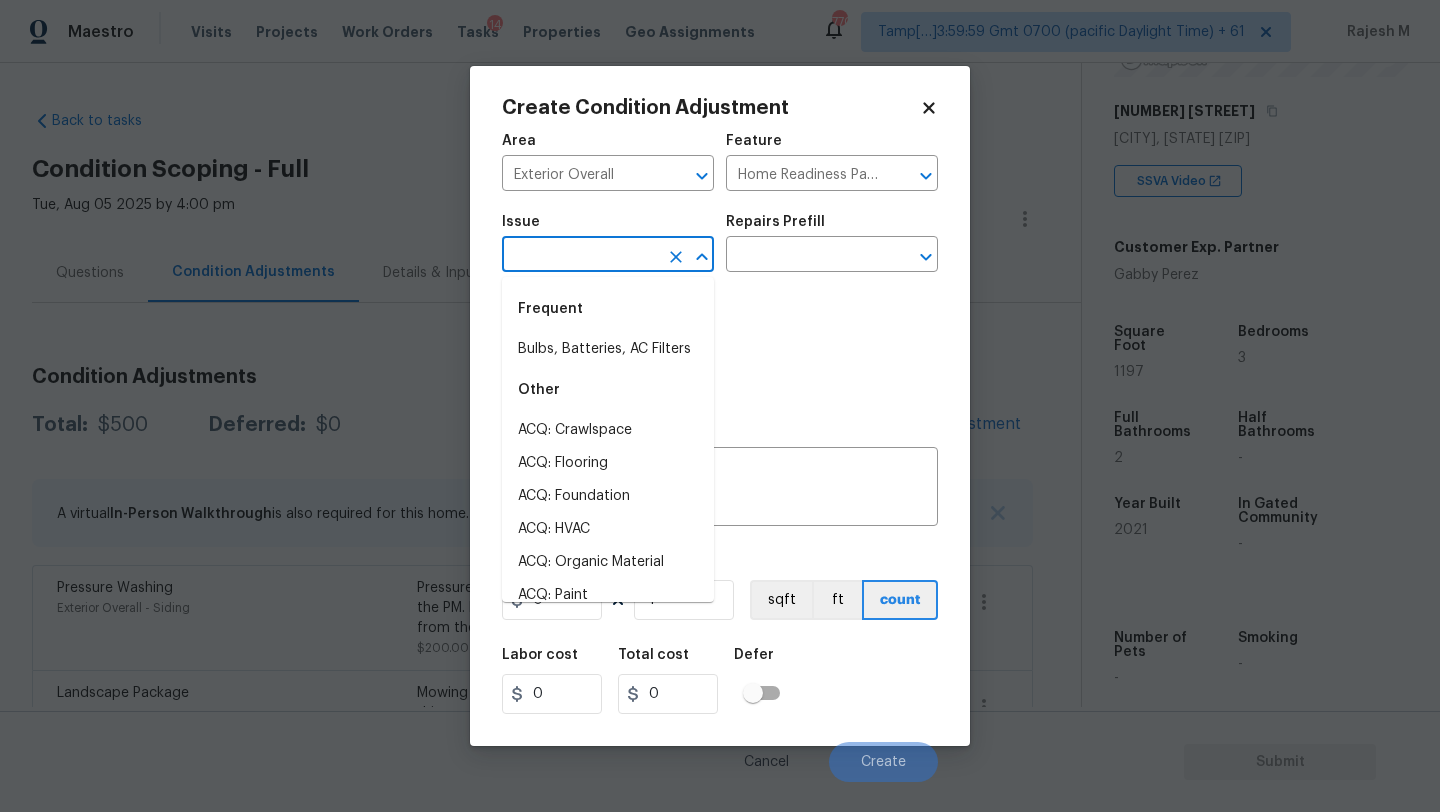 click at bounding box center [580, 256] 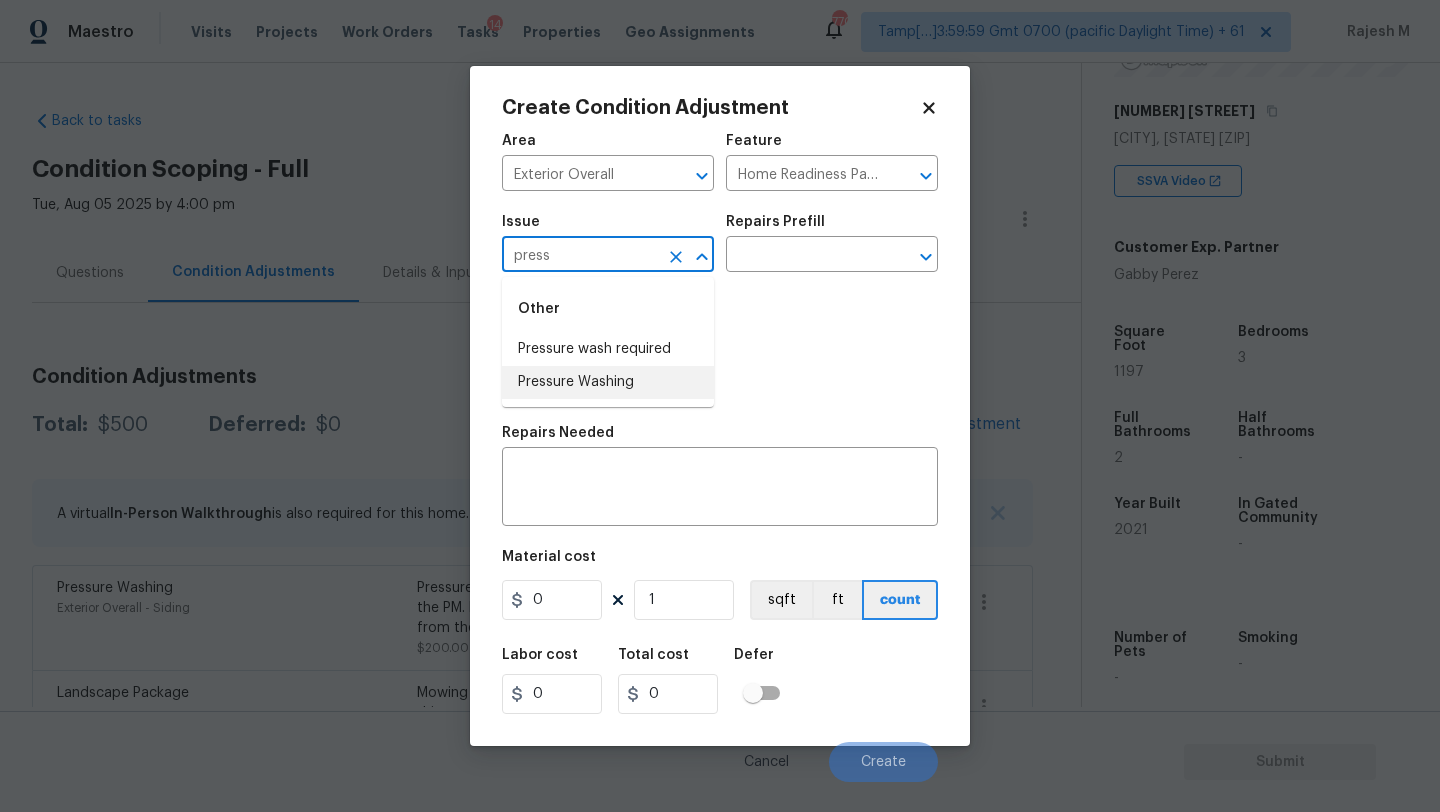 click on "Pressure Washing" at bounding box center (608, 382) 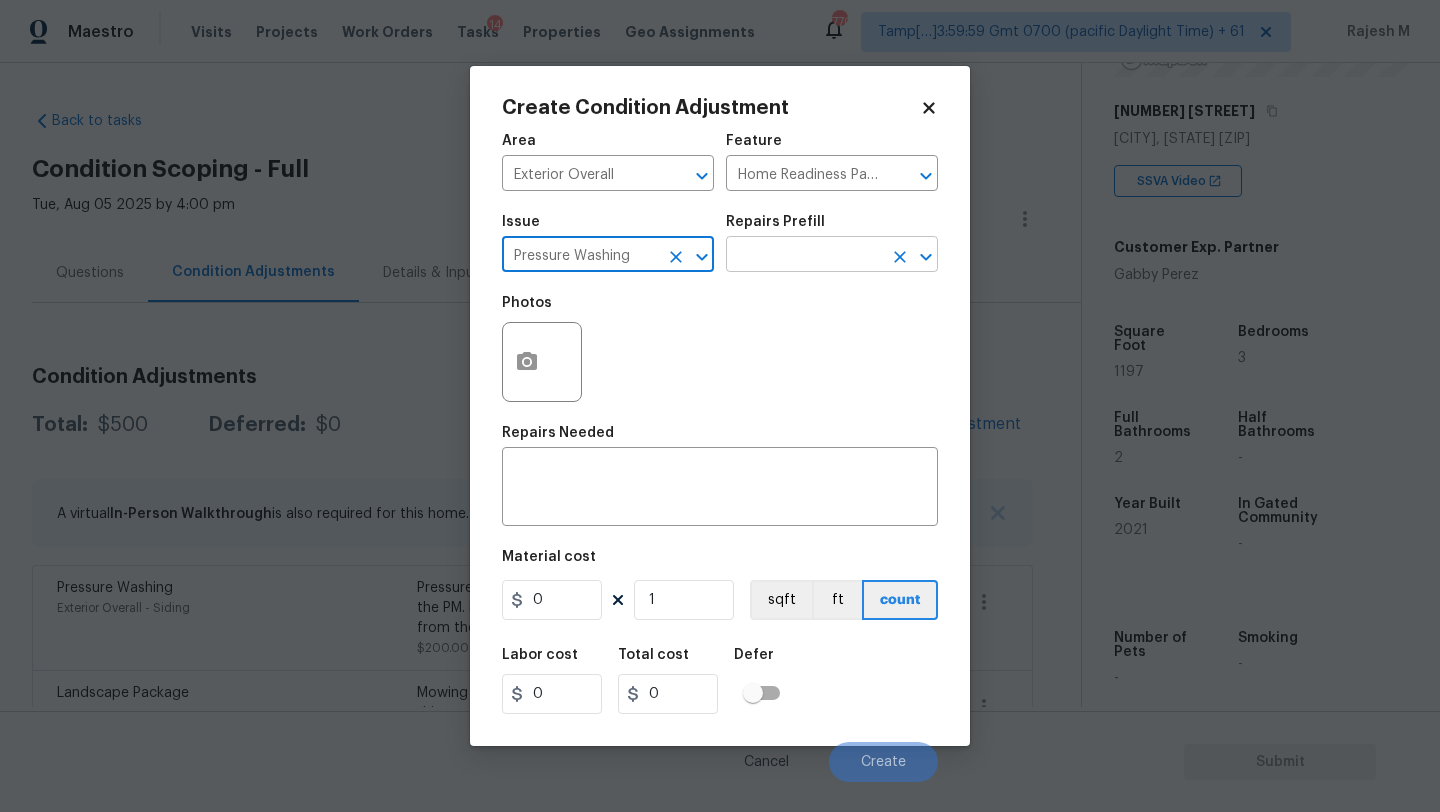 type on "Pressure Washing" 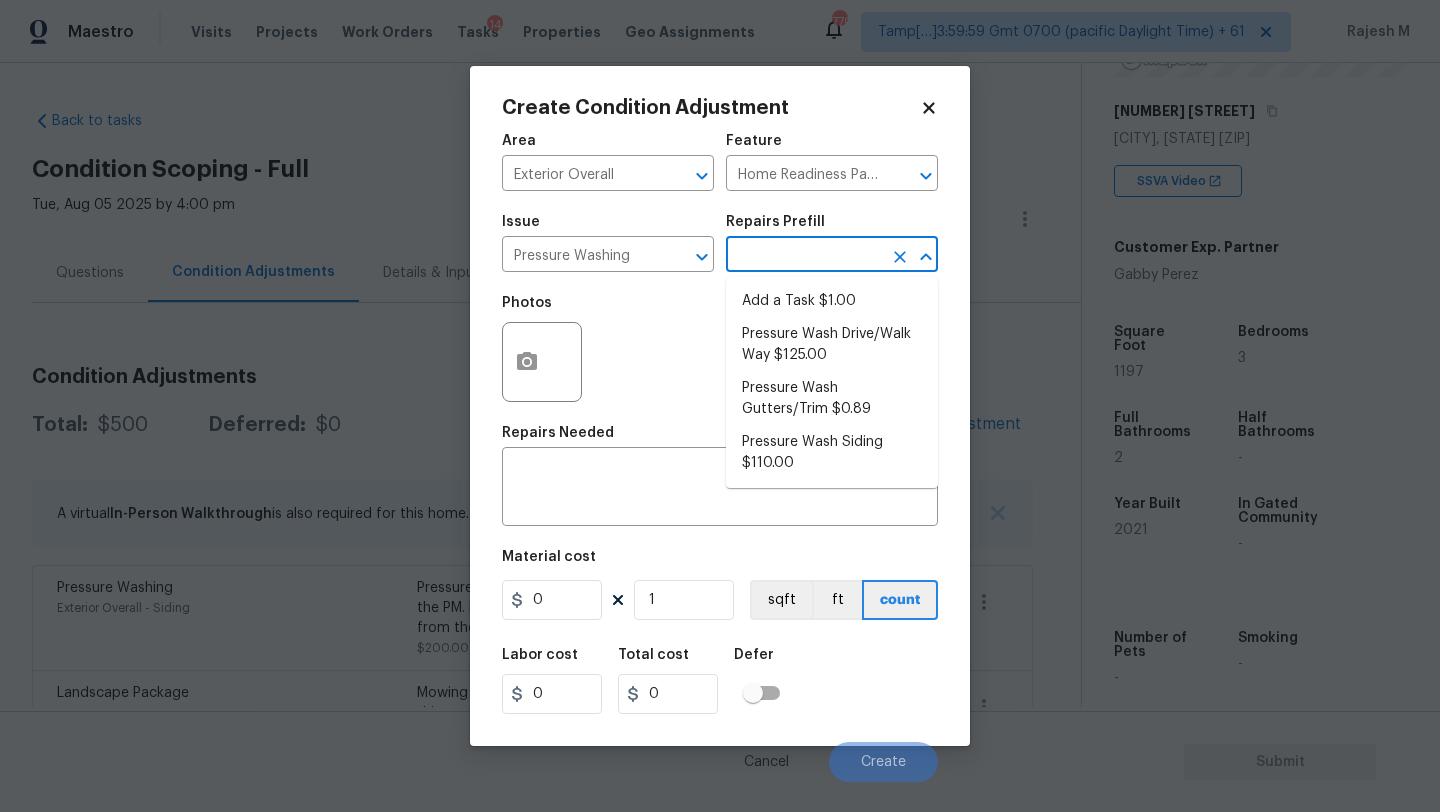 click at bounding box center (804, 256) 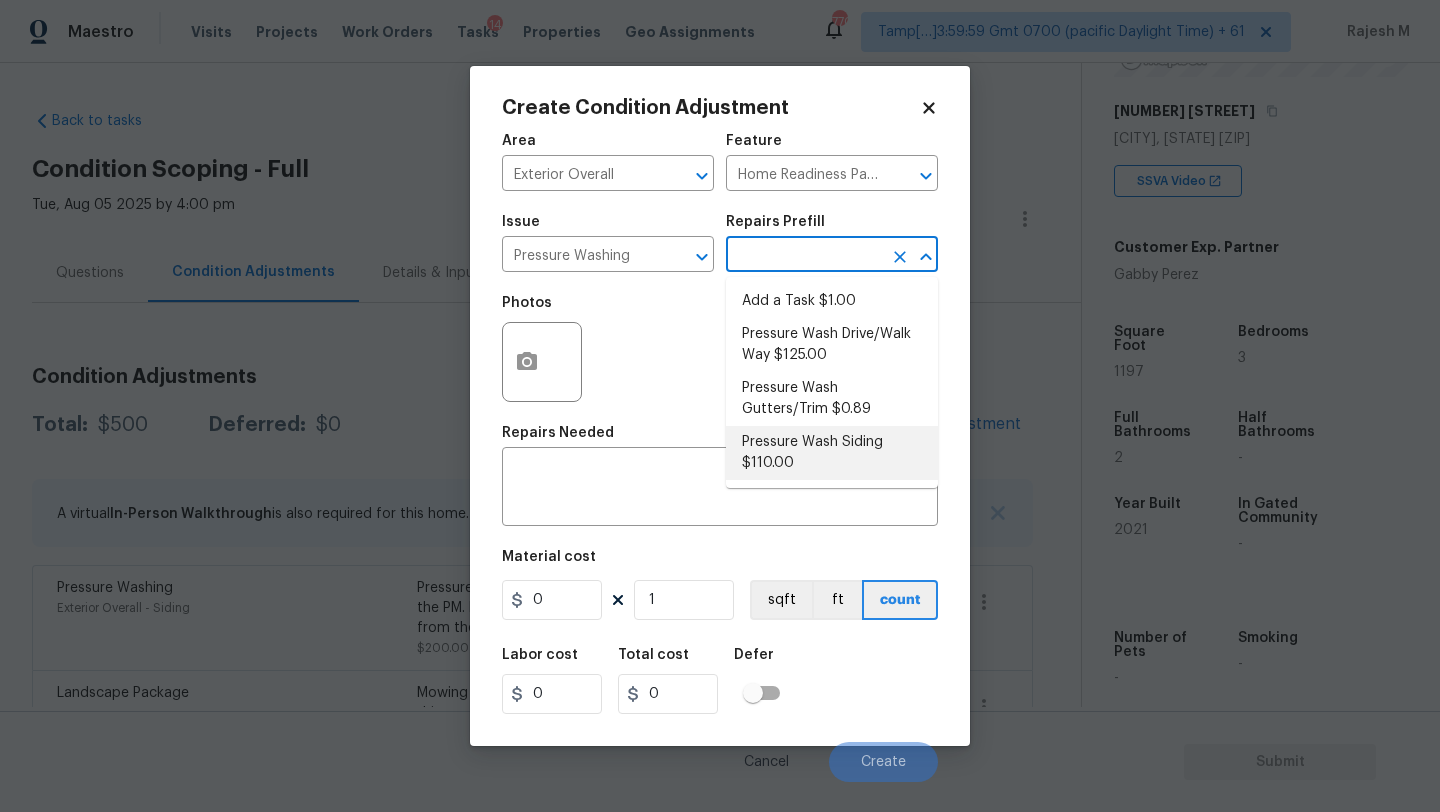 click on "Pressure Wash Siding $110.00" at bounding box center [832, 453] 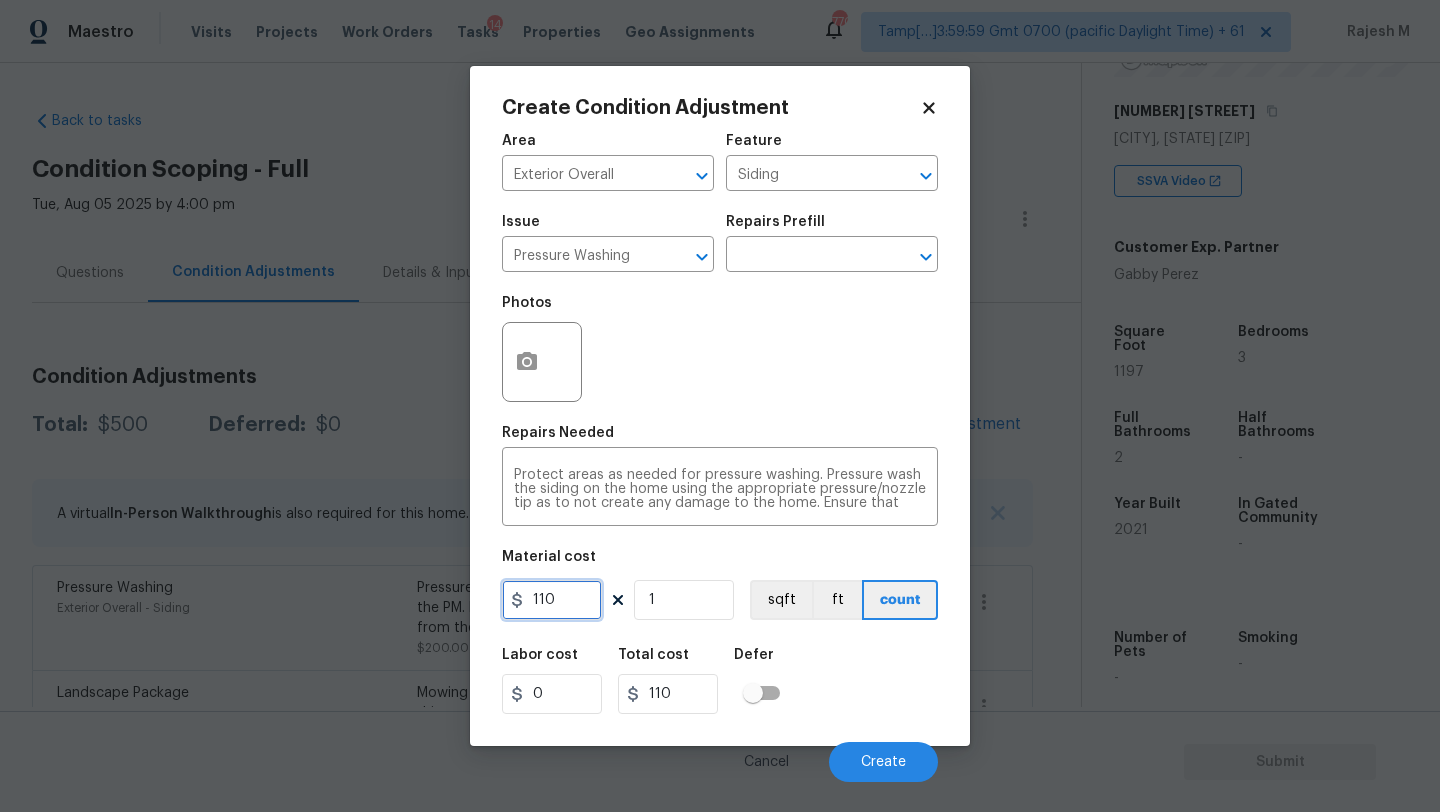 click on "110" at bounding box center (552, 600) 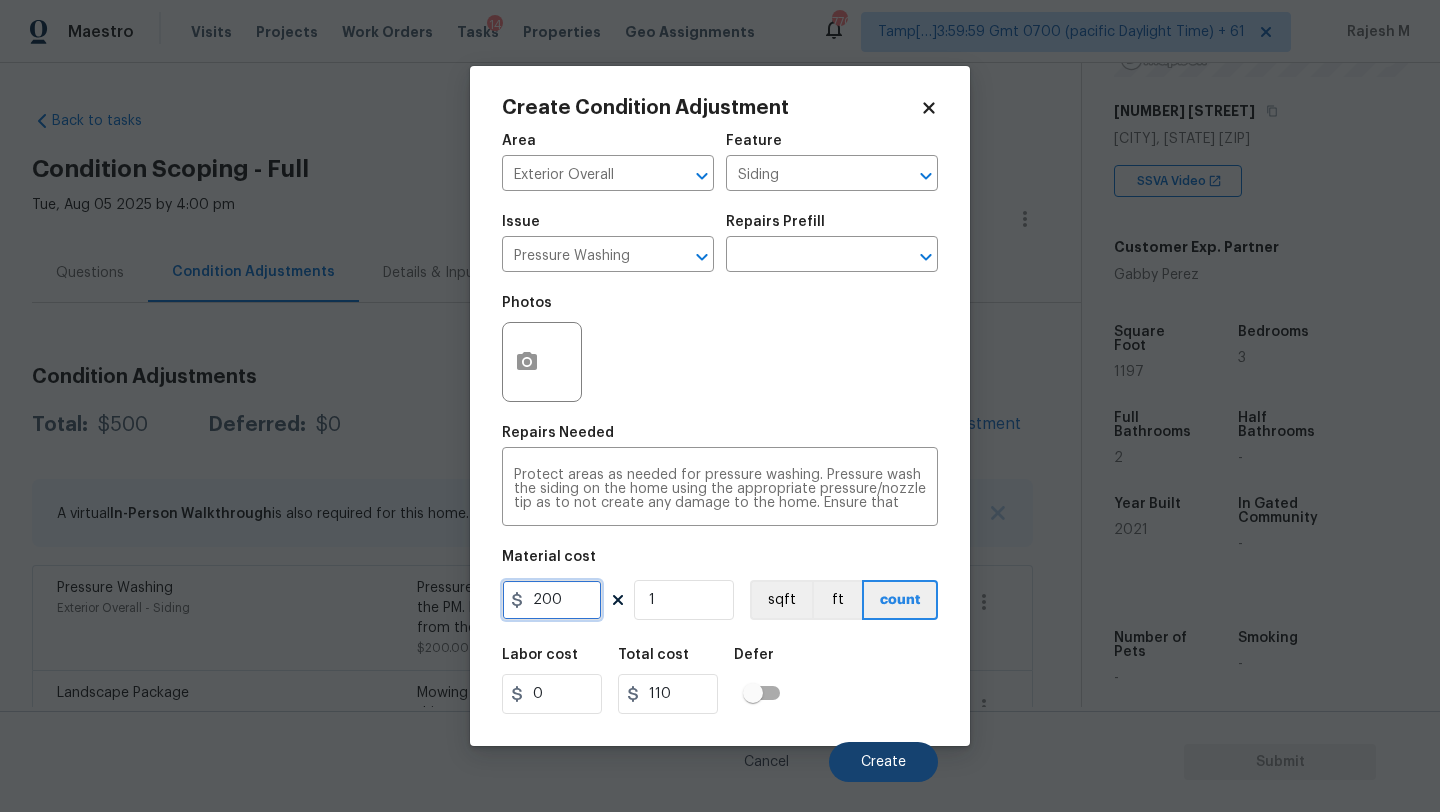 type on "200" 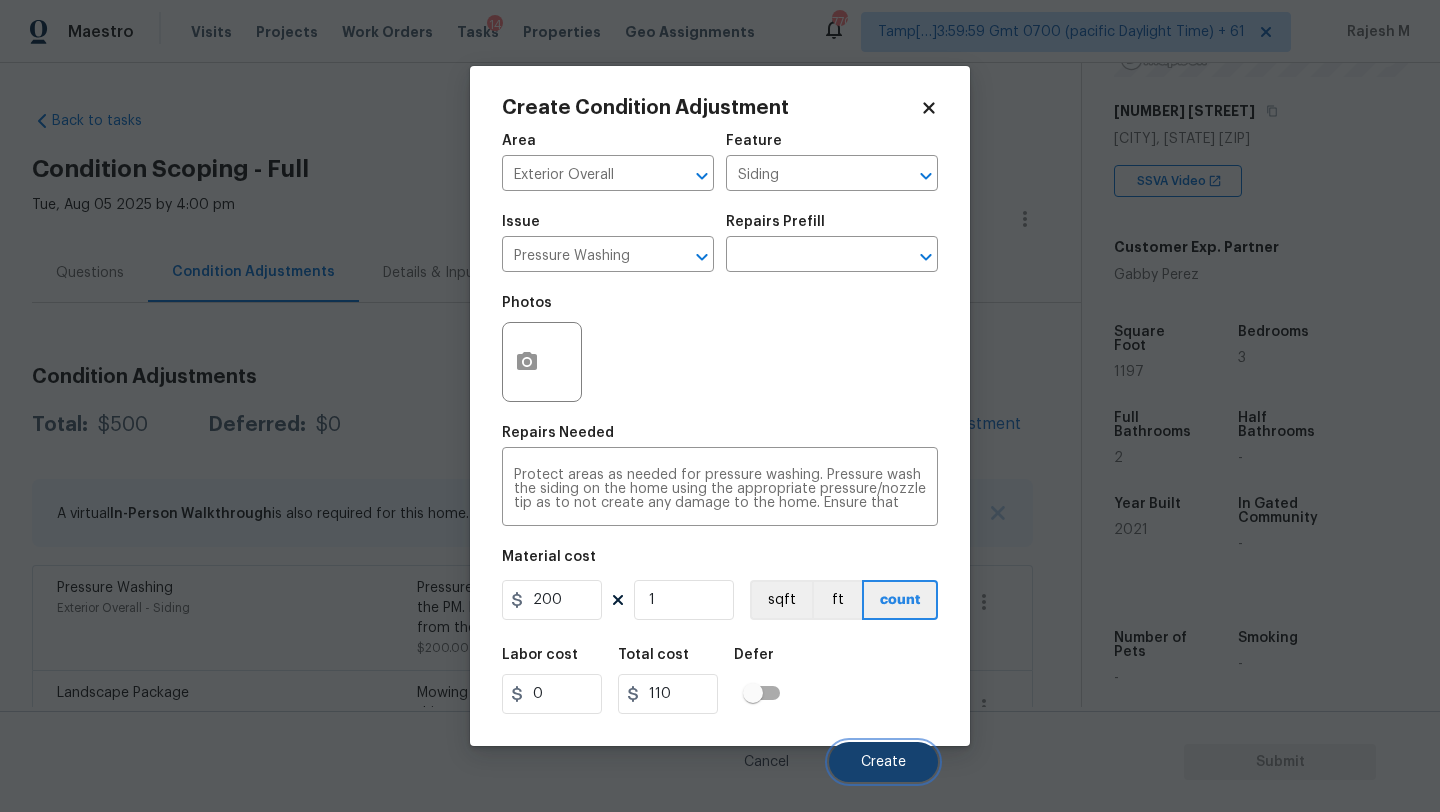 type on "200" 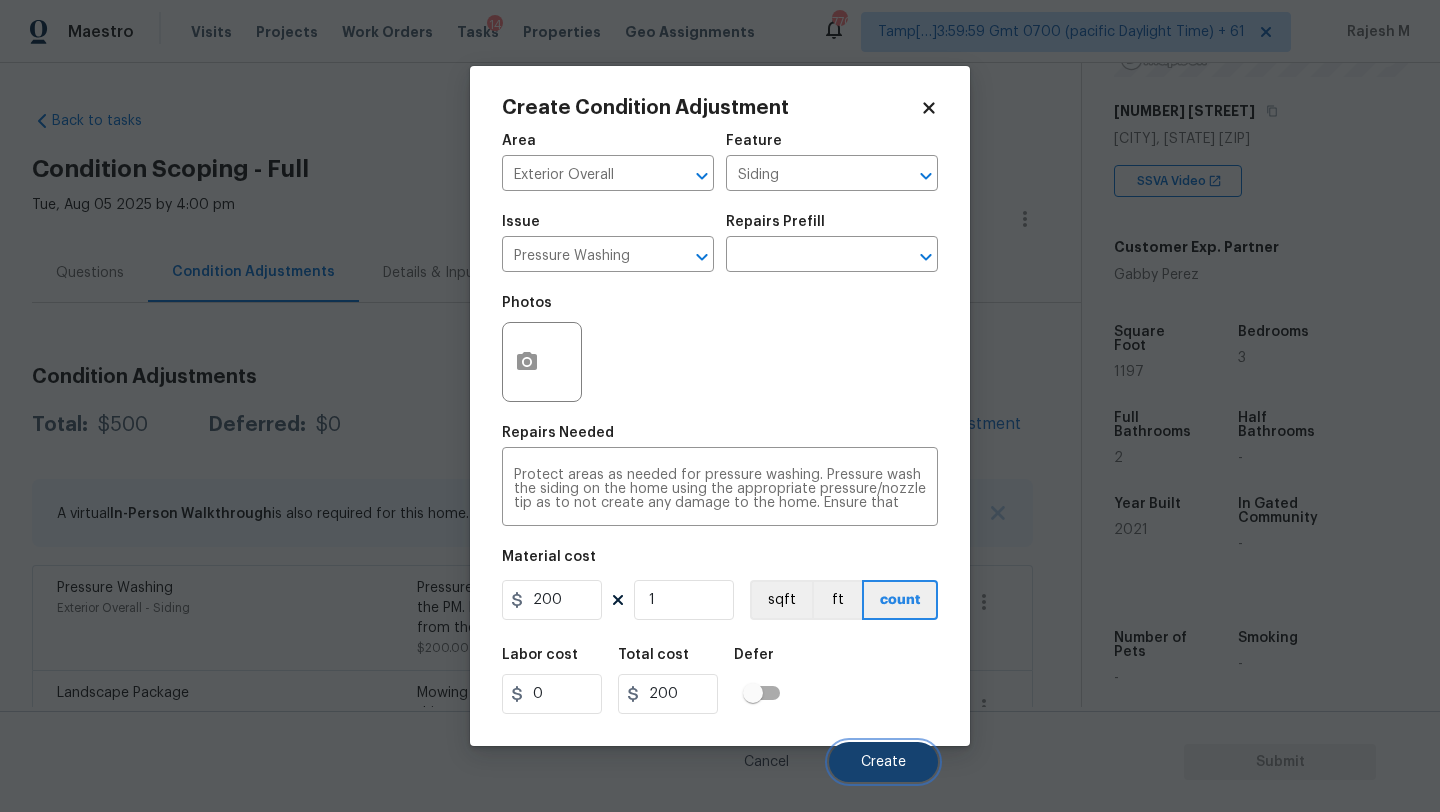 click on "Create" at bounding box center [883, 762] 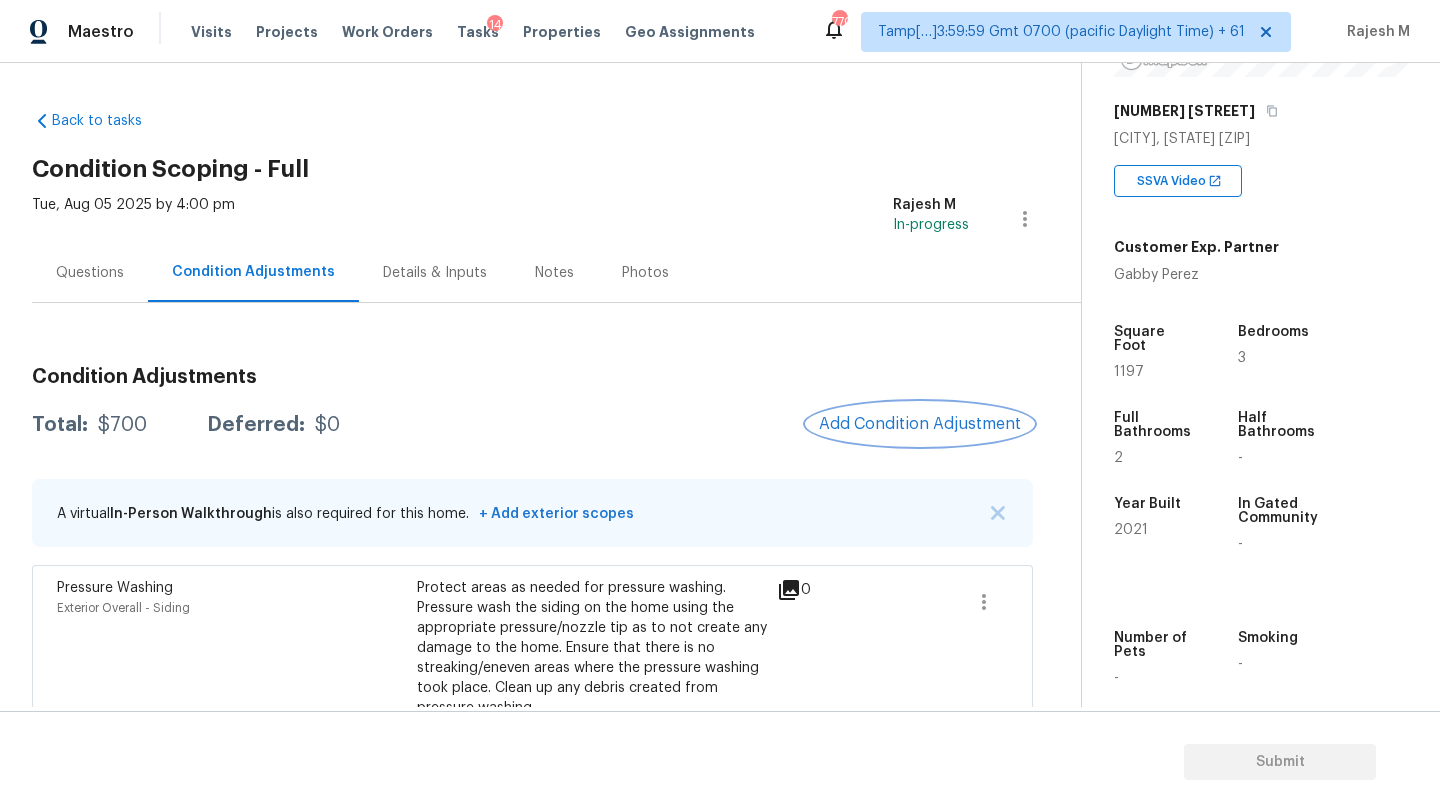click on "Add Condition Adjustment" at bounding box center (920, 424) 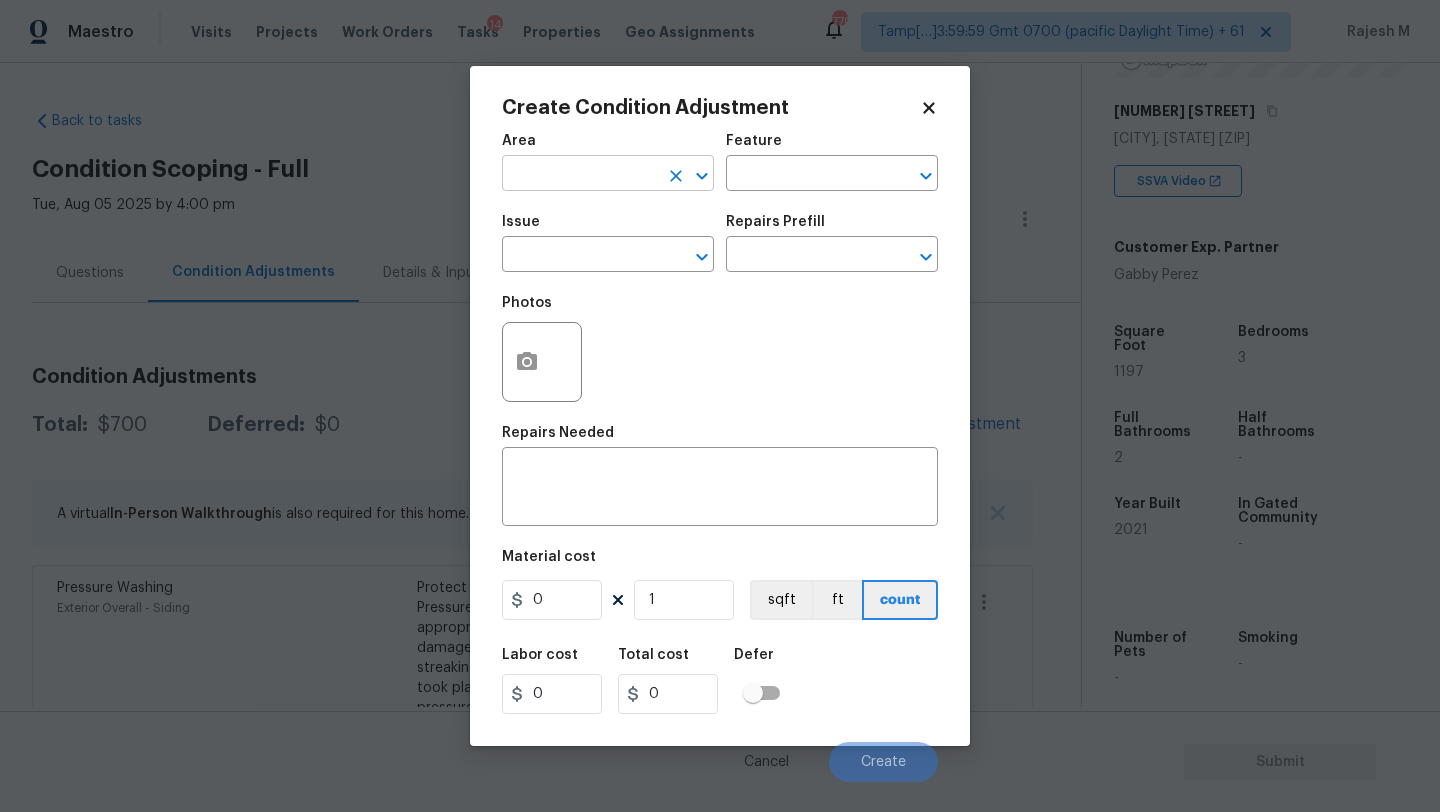 click at bounding box center (580, 175) 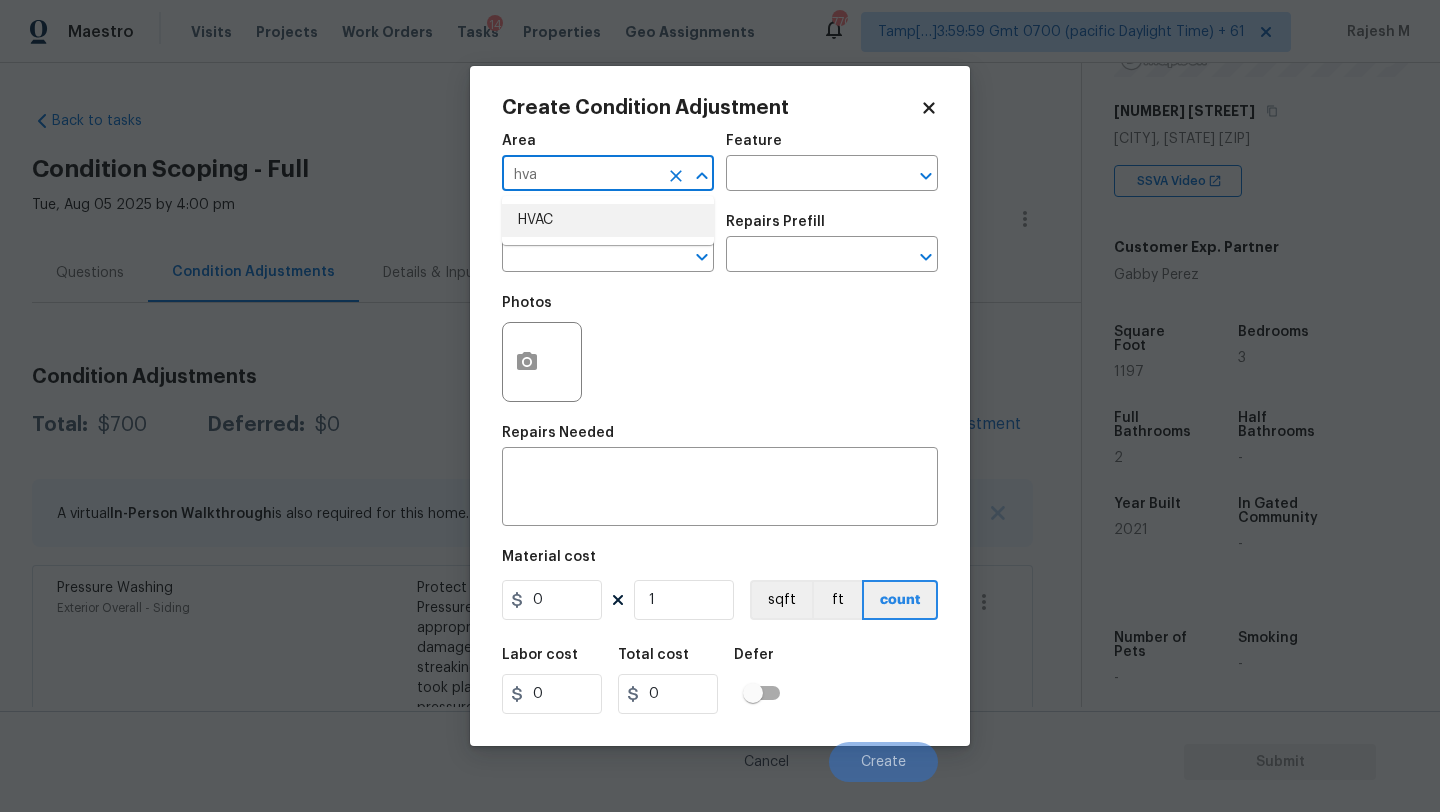 click on "HVAC" at bounding box center (608, 220) 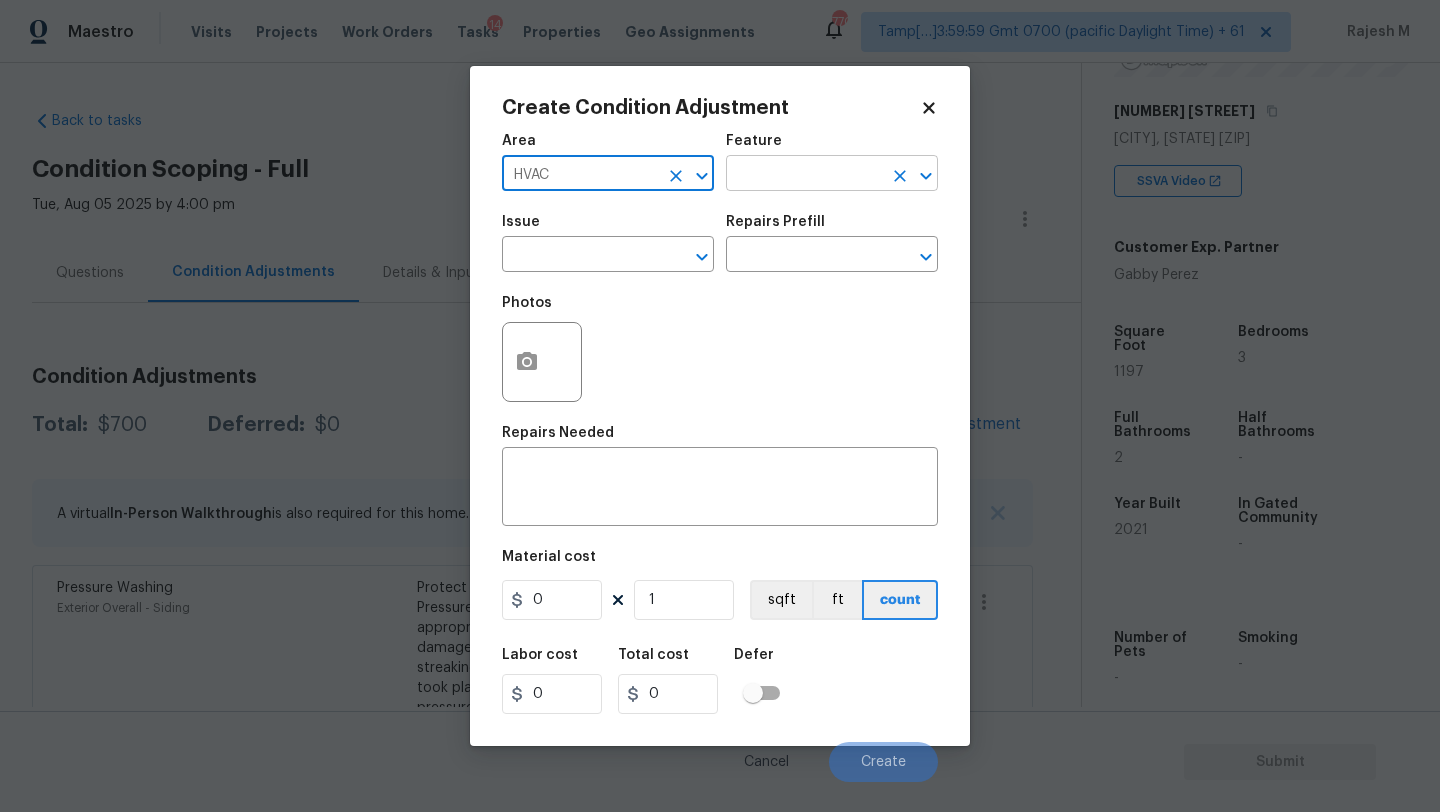 type on "HVAC" 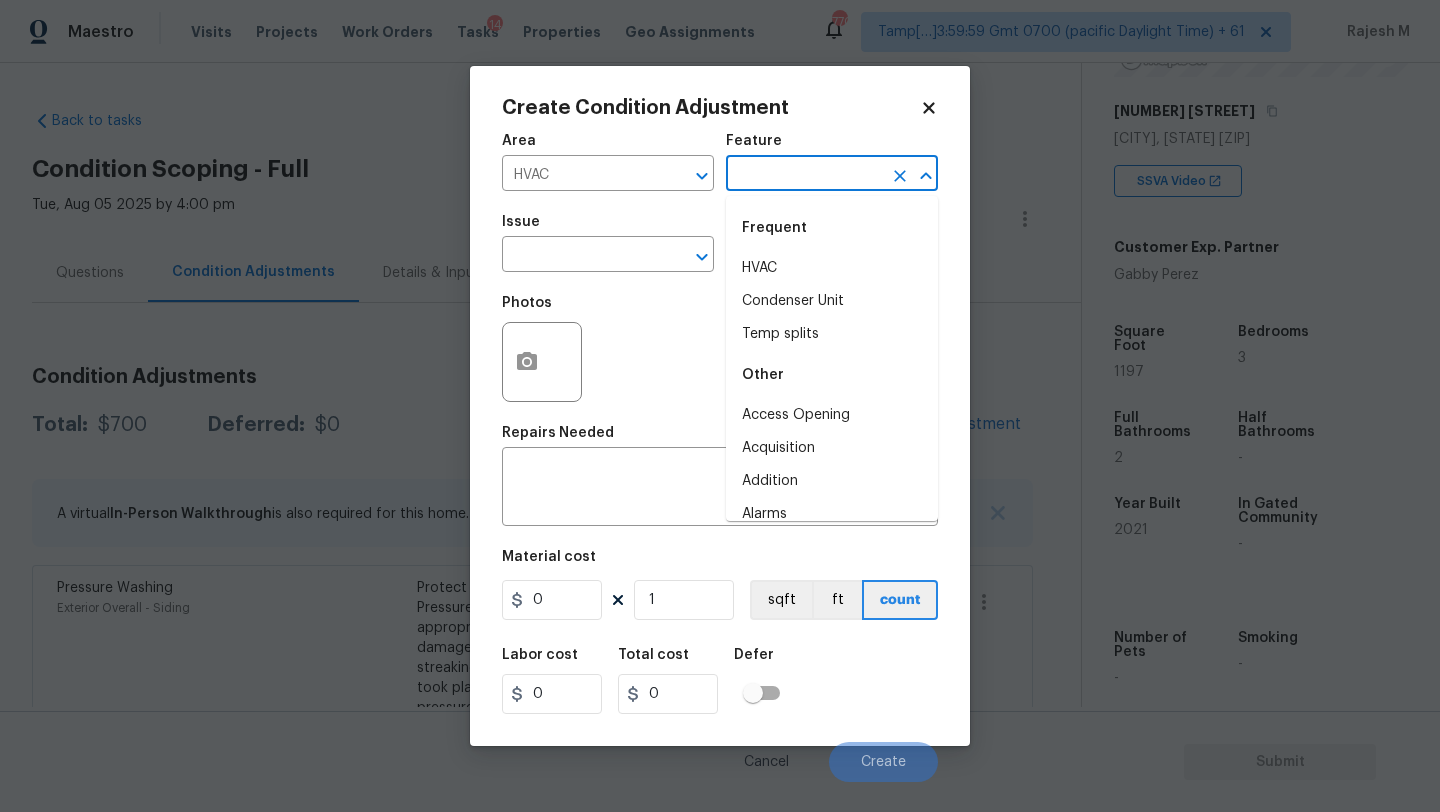 click at bounding box center (804, 175) 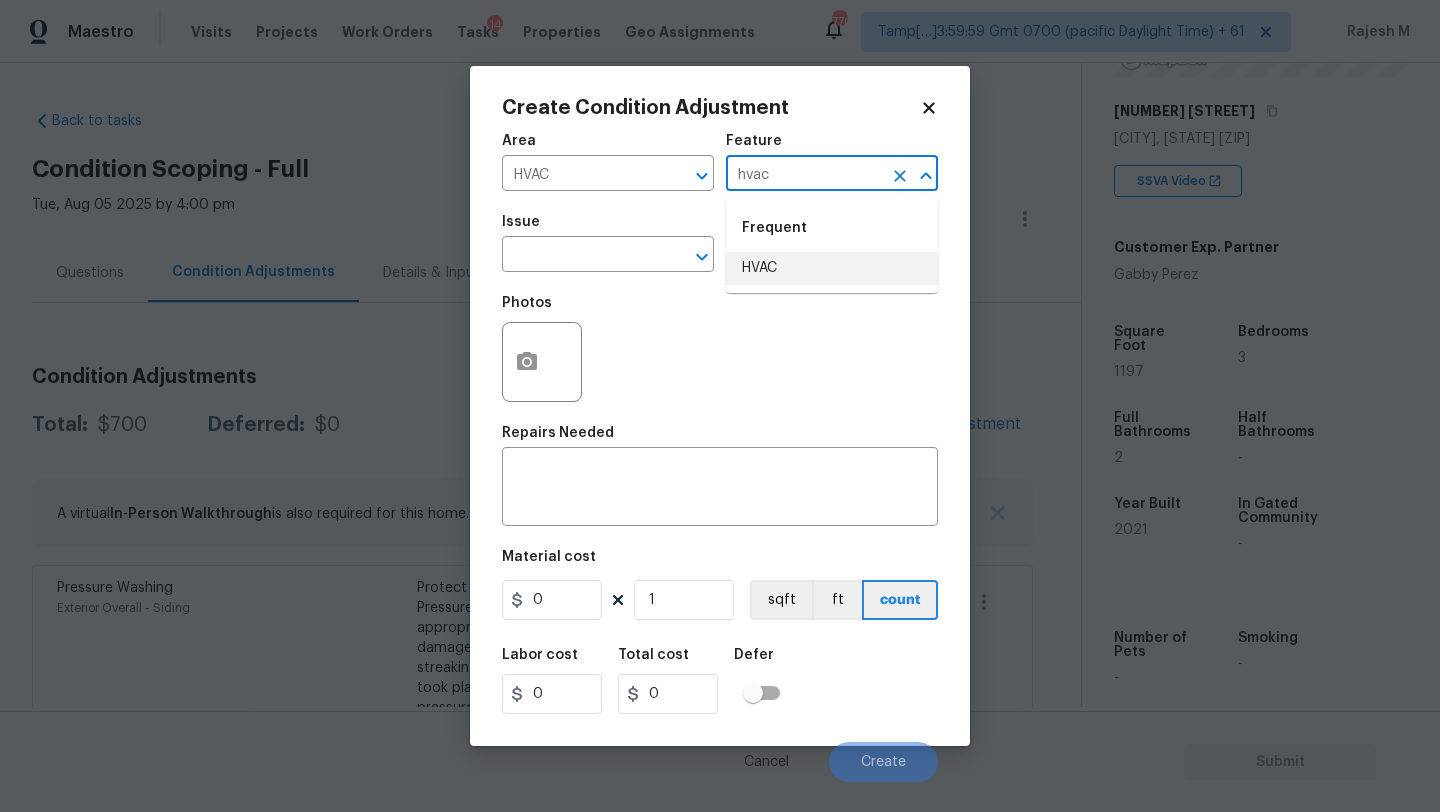 click on "HVAC" at bounding box center [832, 268] 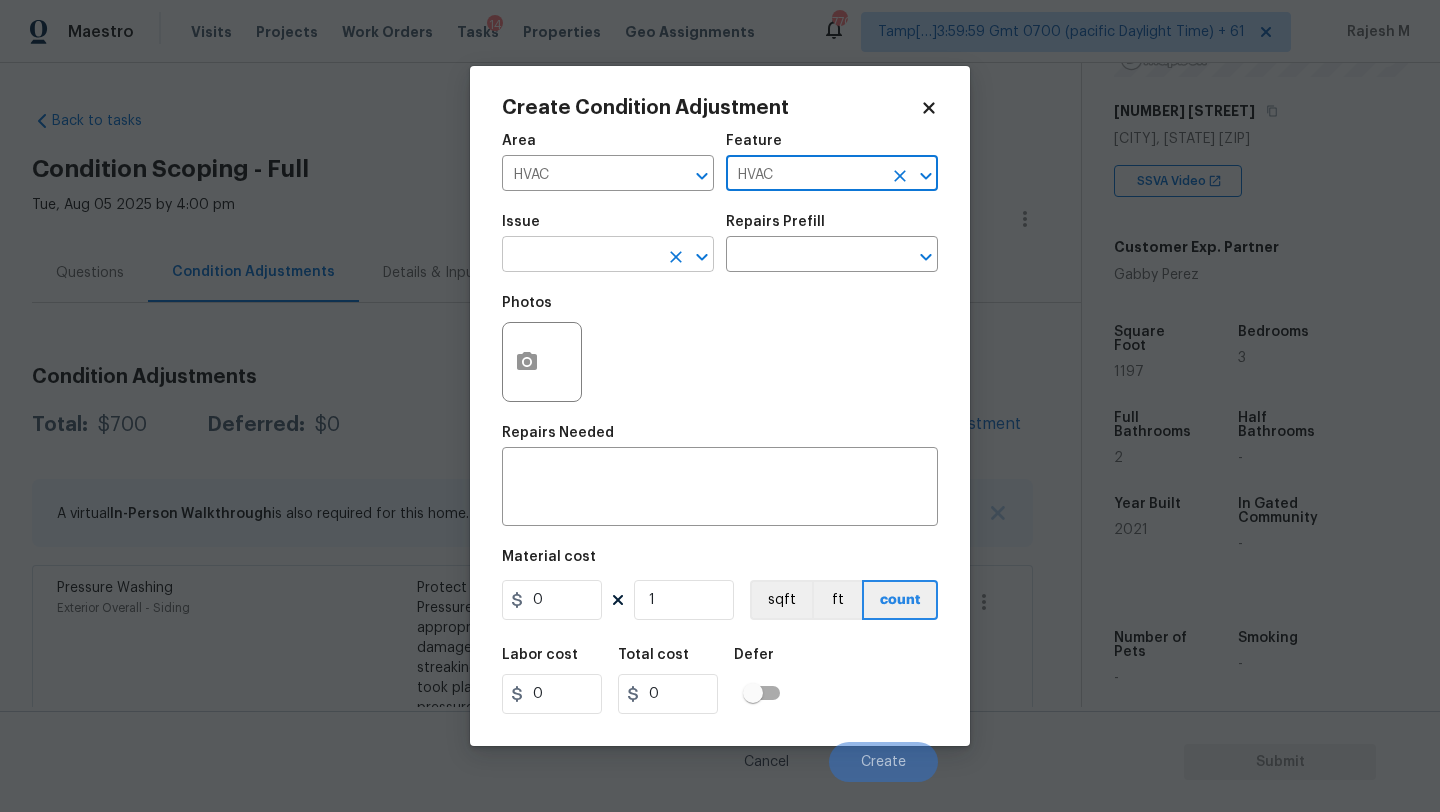 type on "HVAC" 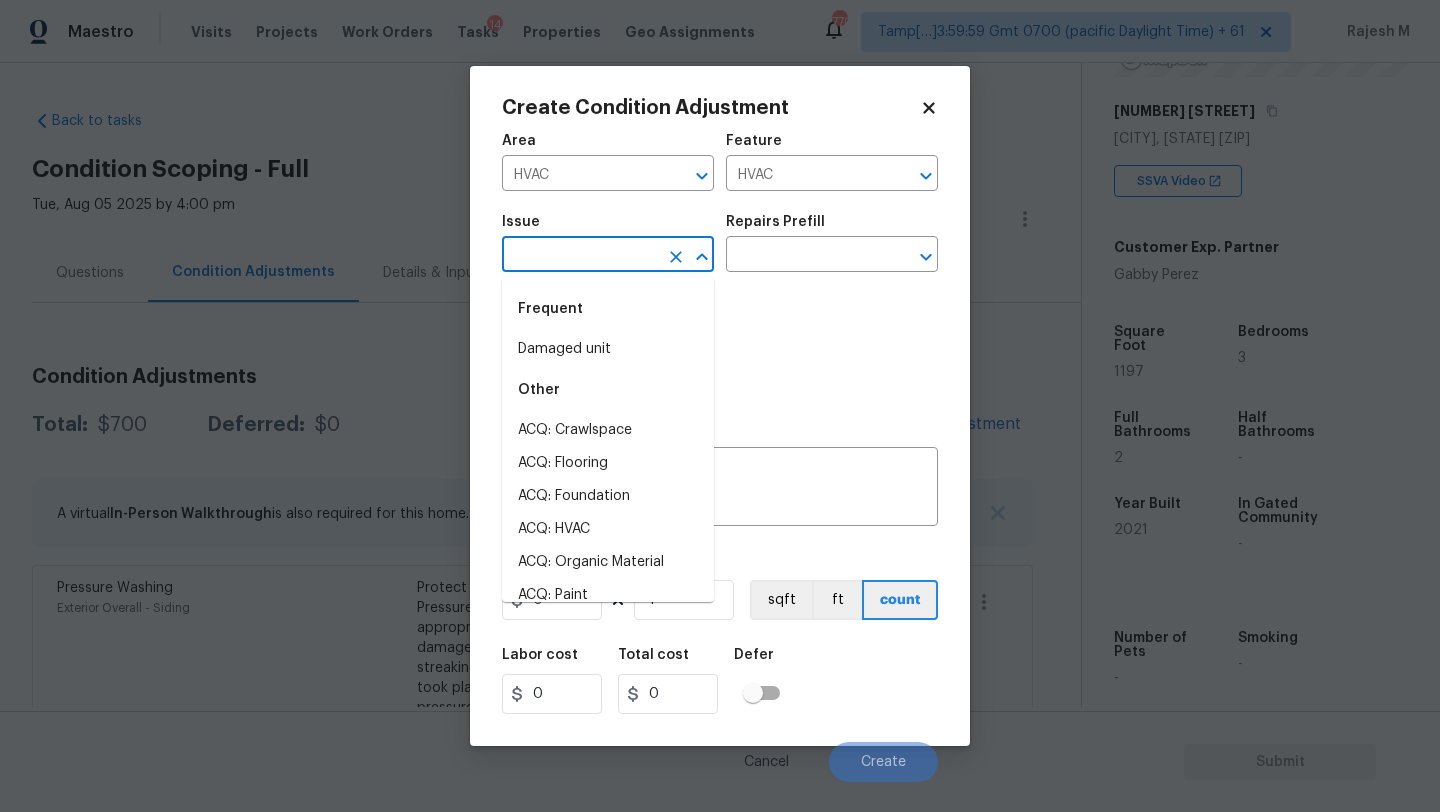 click at bounding box center [580, 256] 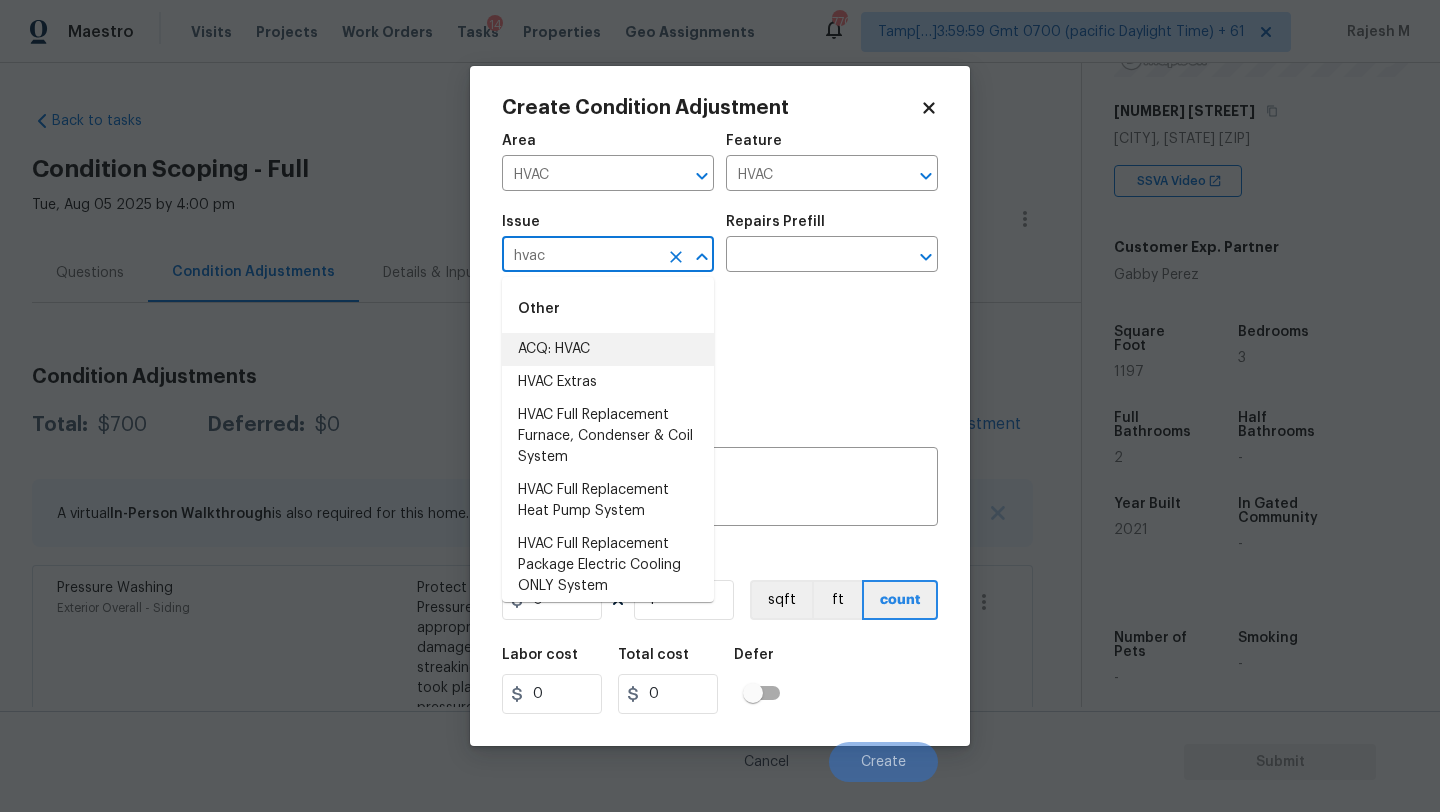 click on "ACQ: HVAC" at bounding box center (608, 349) 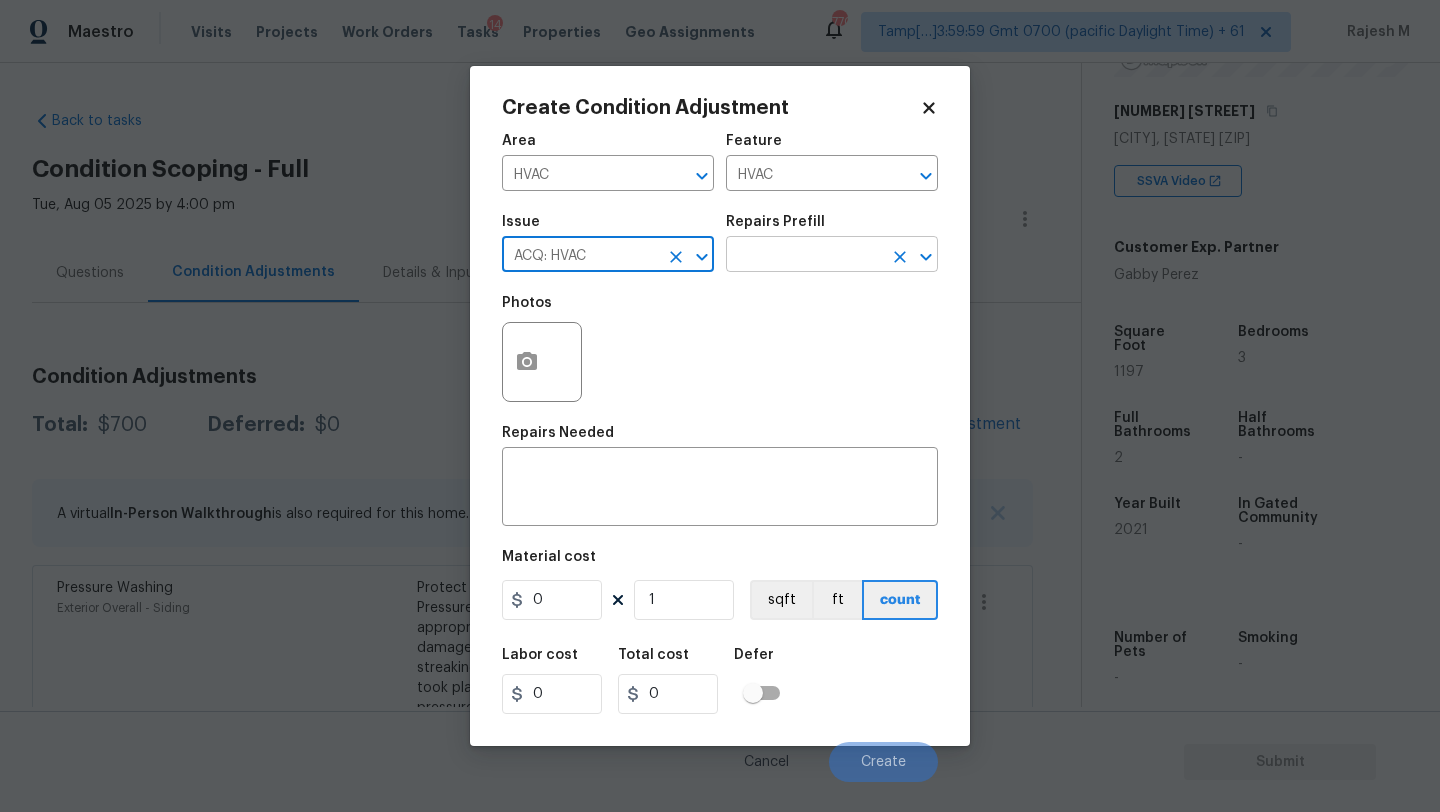 type on "ACQ: HVAC" 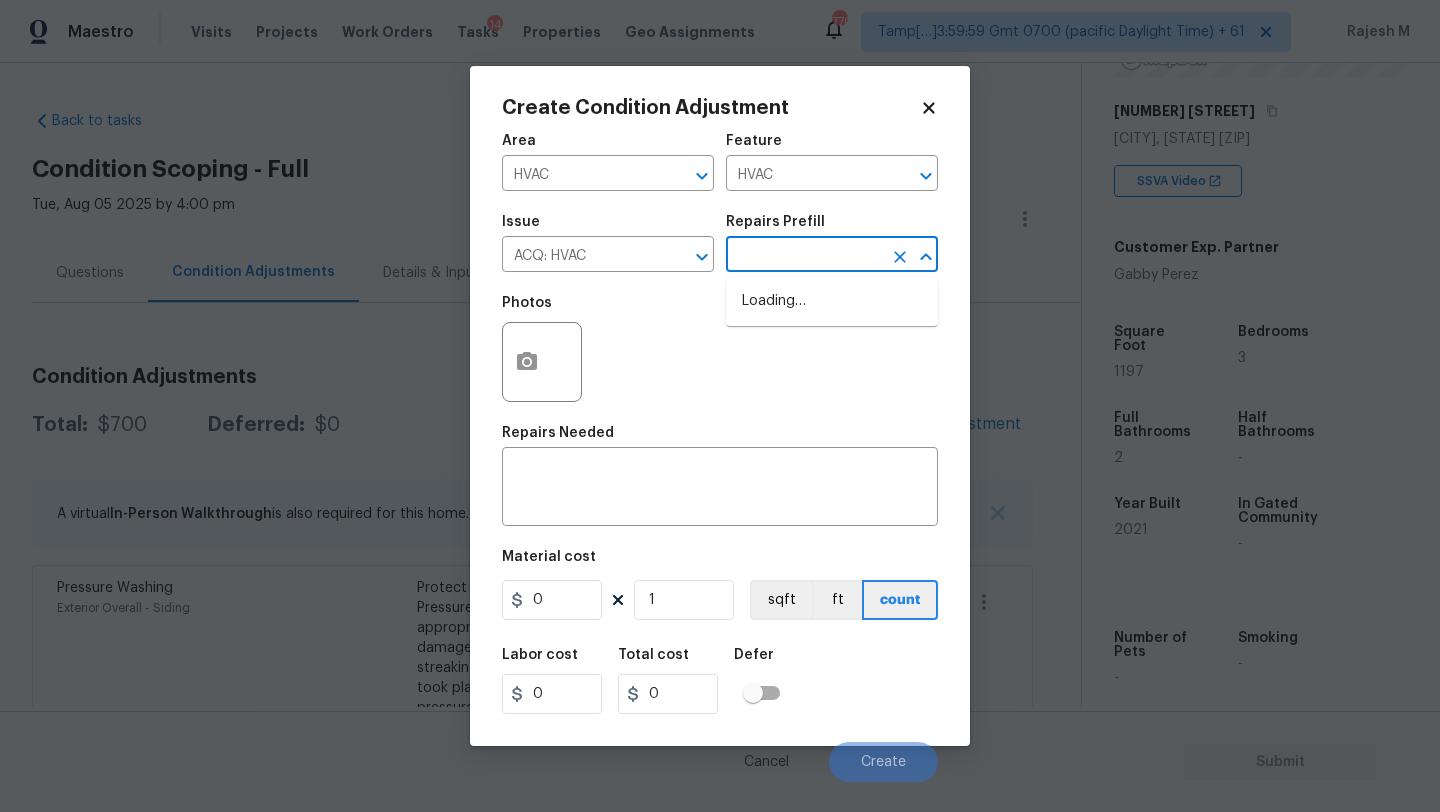 click at bounding box center (804, 256) 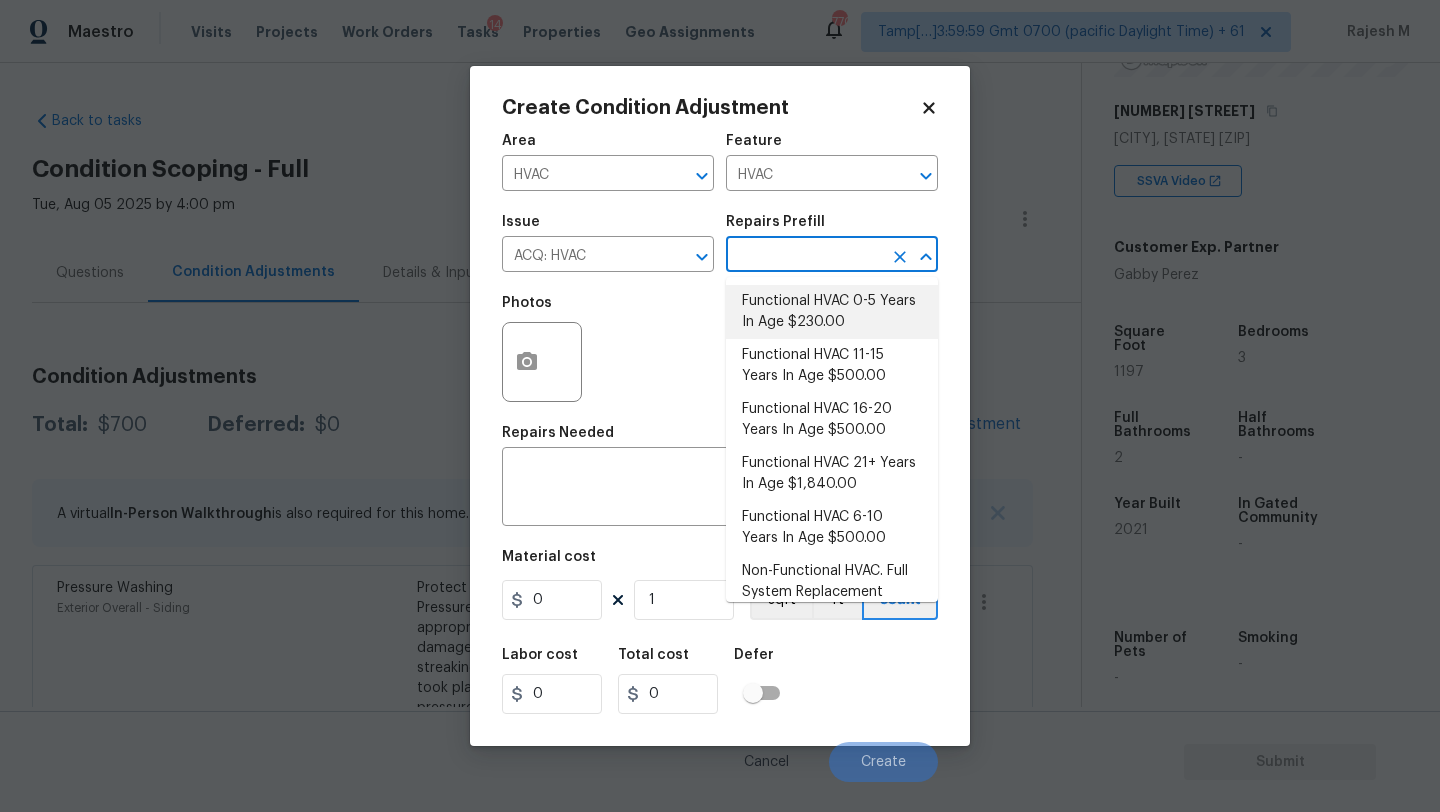 click on "Functional HVAC 0-5 Years In Age $230.00" at bounding box center (832, 312) 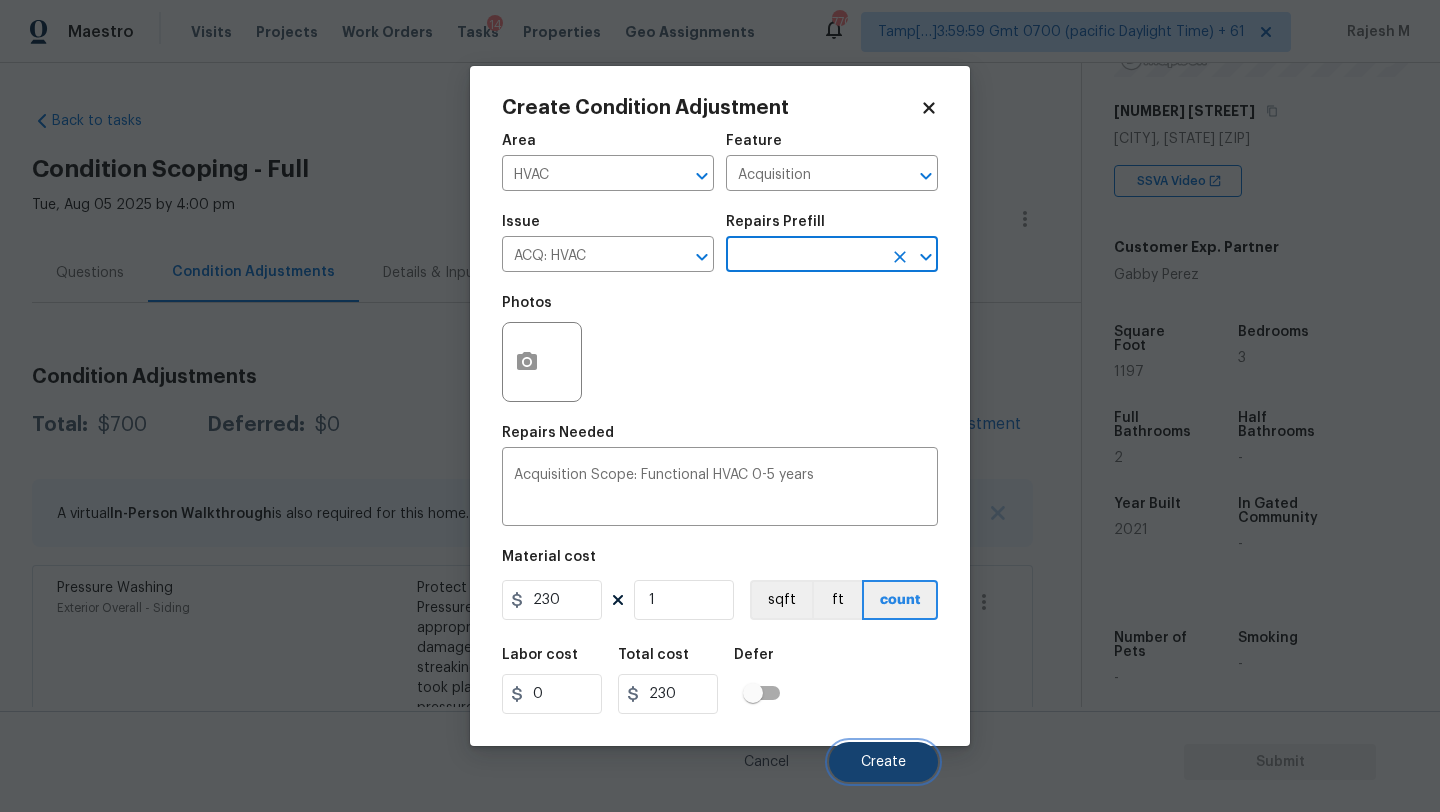 click on "Create" at bounding box center [883, 762] 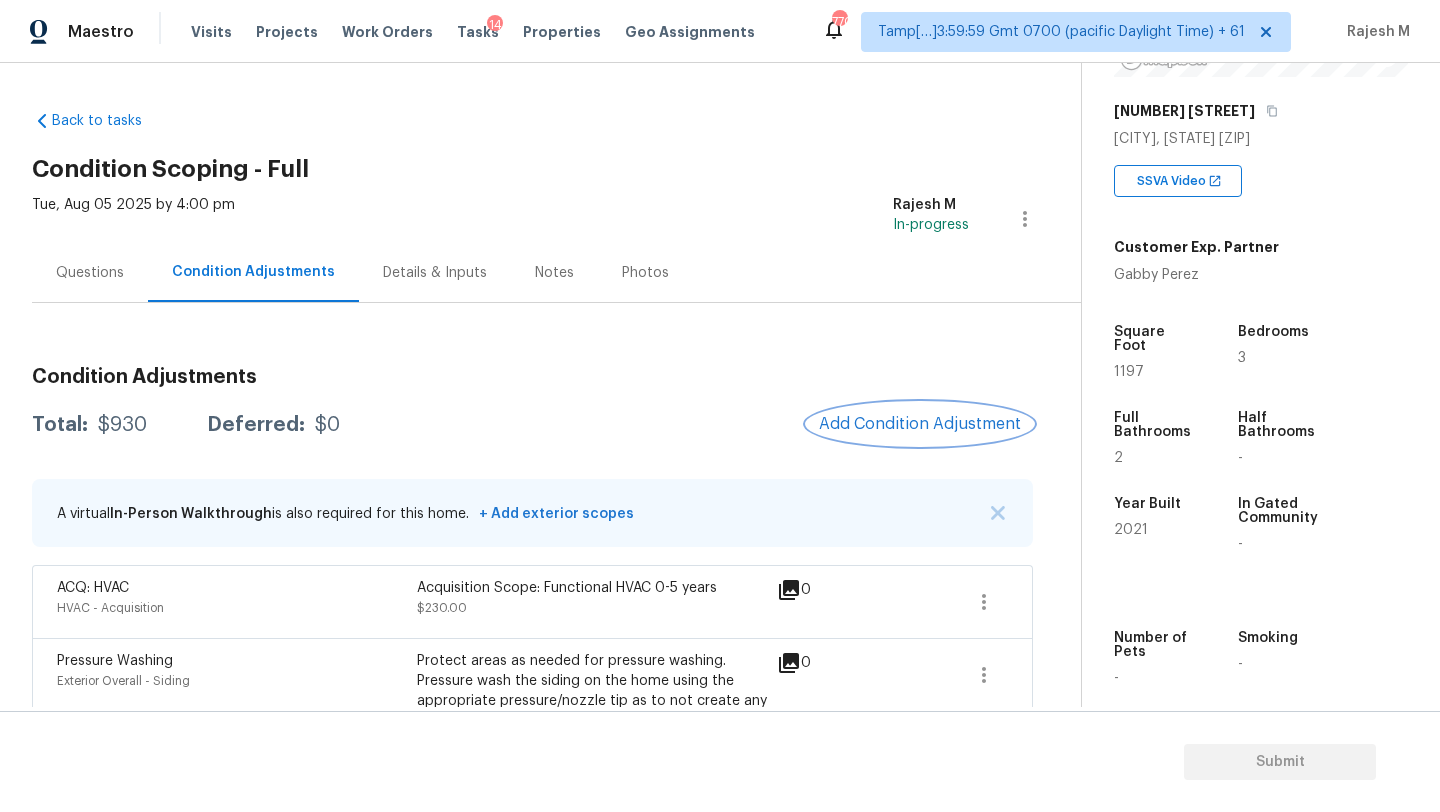 click on "Add Condition Adjustment" at bounding box center [920, 424] 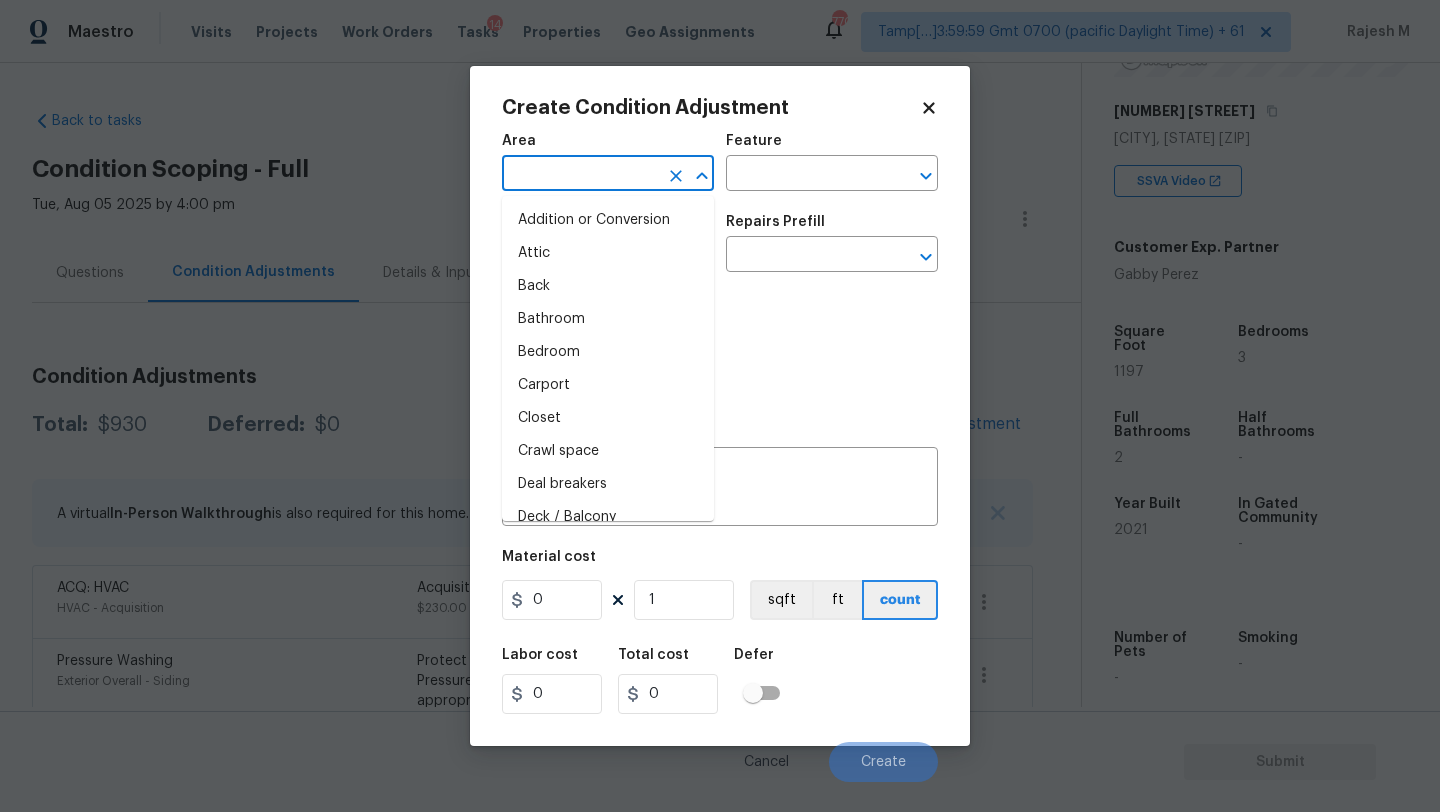 click at bounding box center [580, 175] 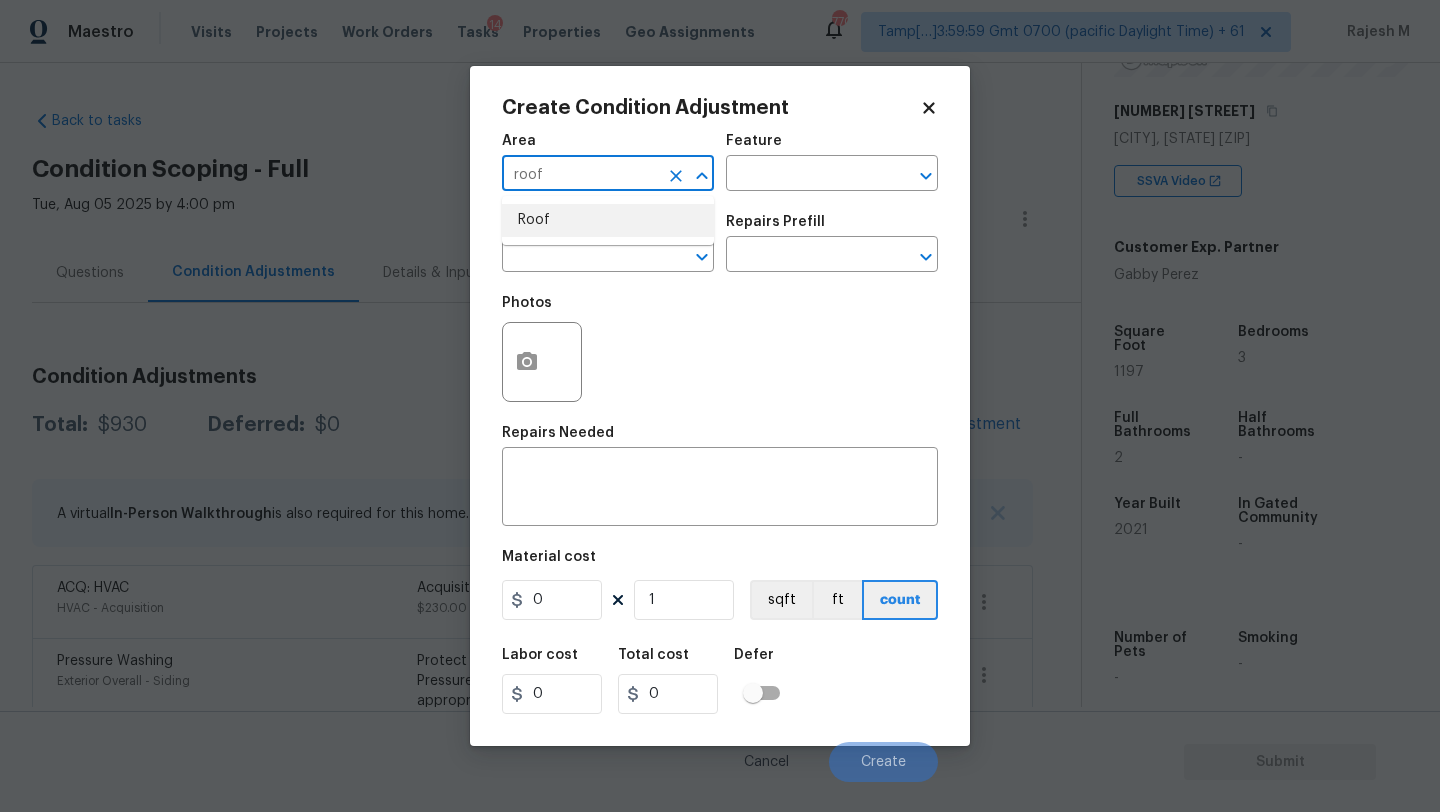 drag, startPoint x: 563, startPoint y: 223, endPoint x: 624, endPoint y: 205, distance: 63.600315 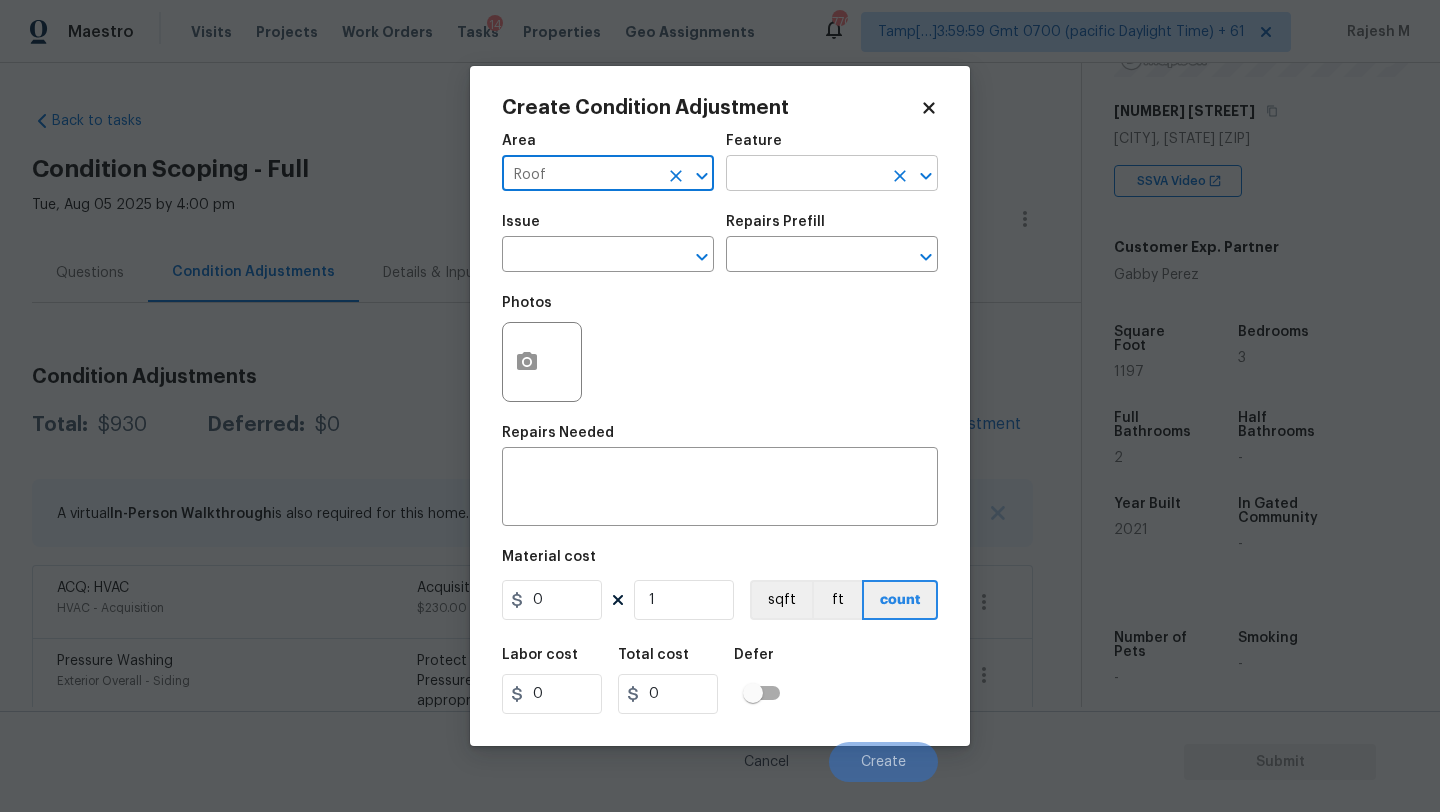 type on "Roof" 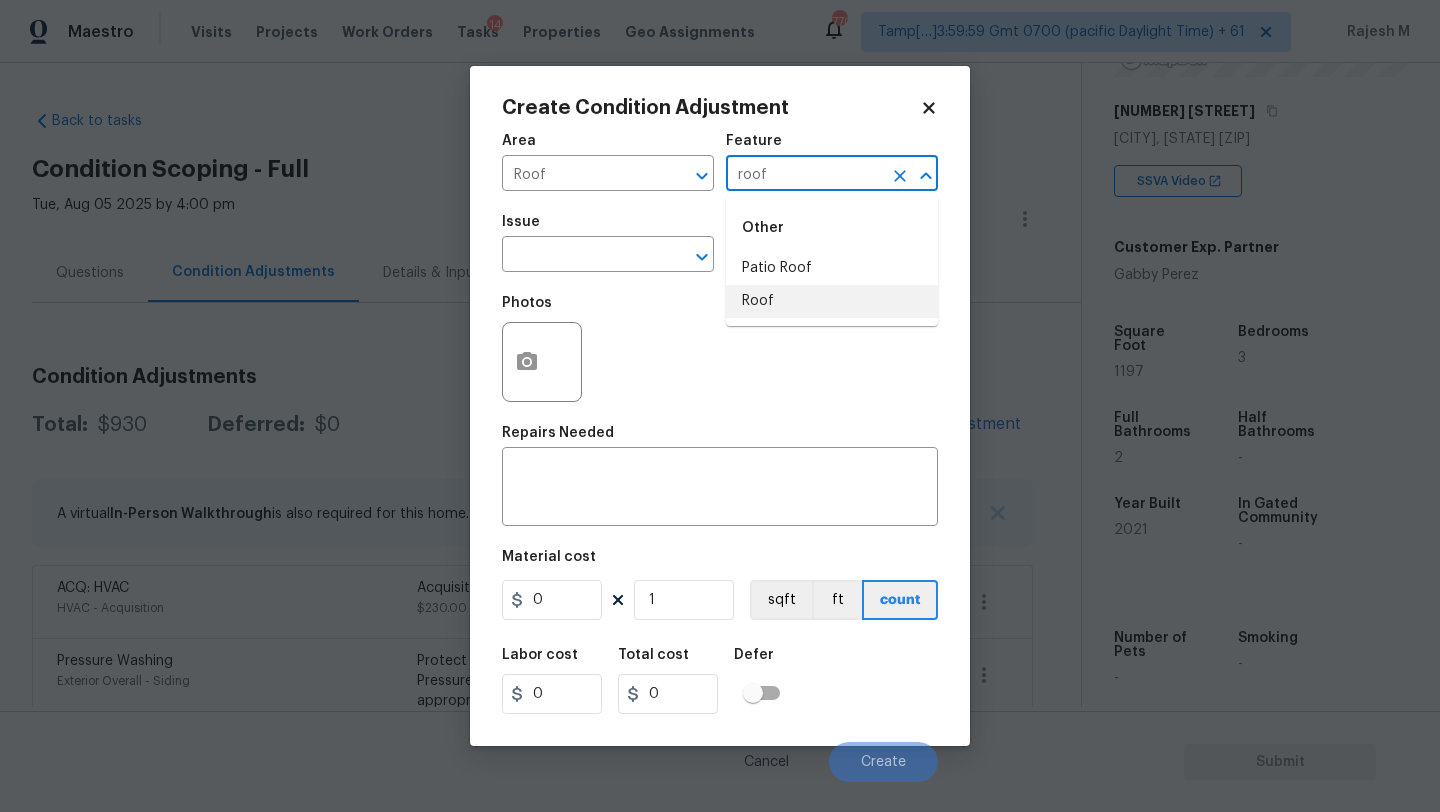 click on "Roof" at bounding box center (832, 301) 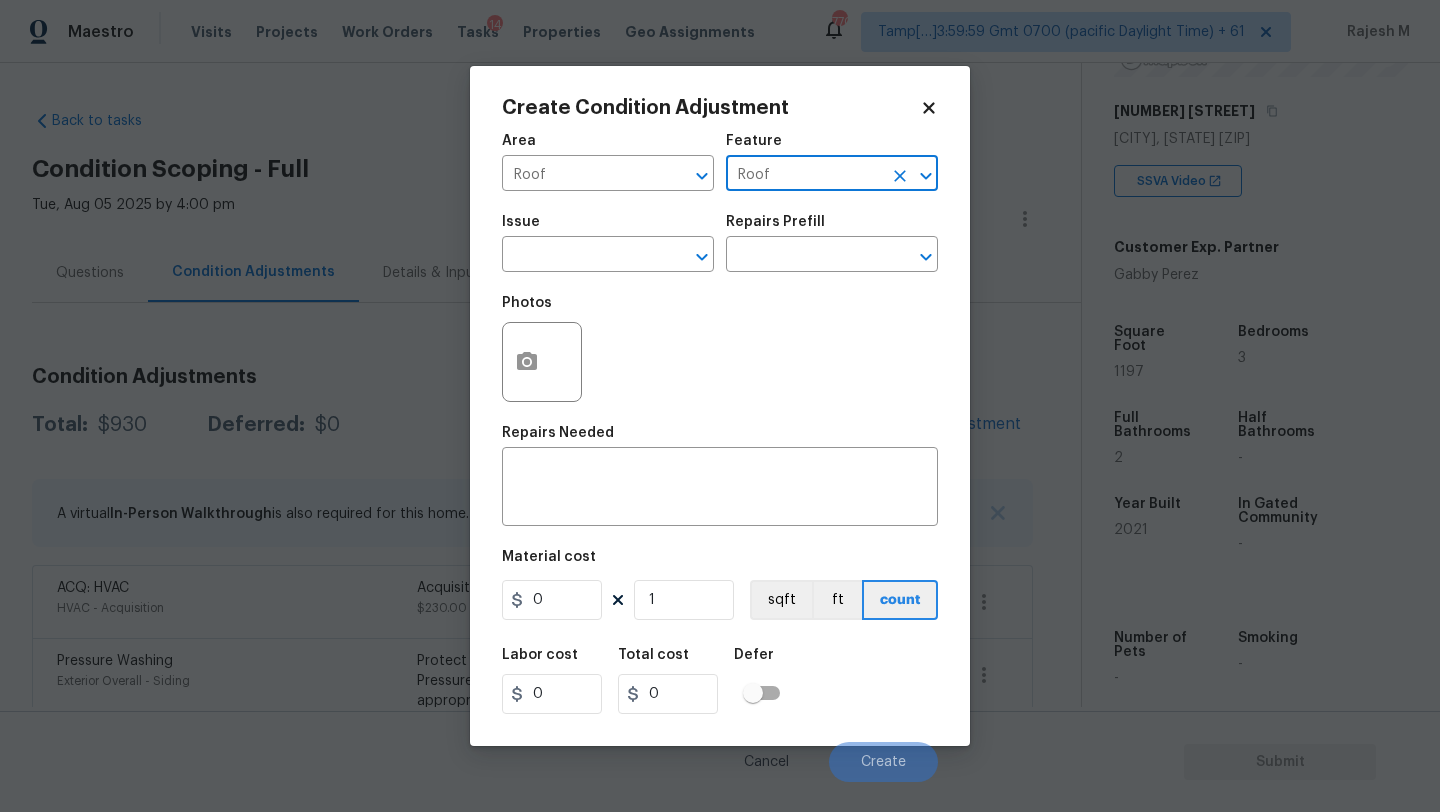 type on "Roof" 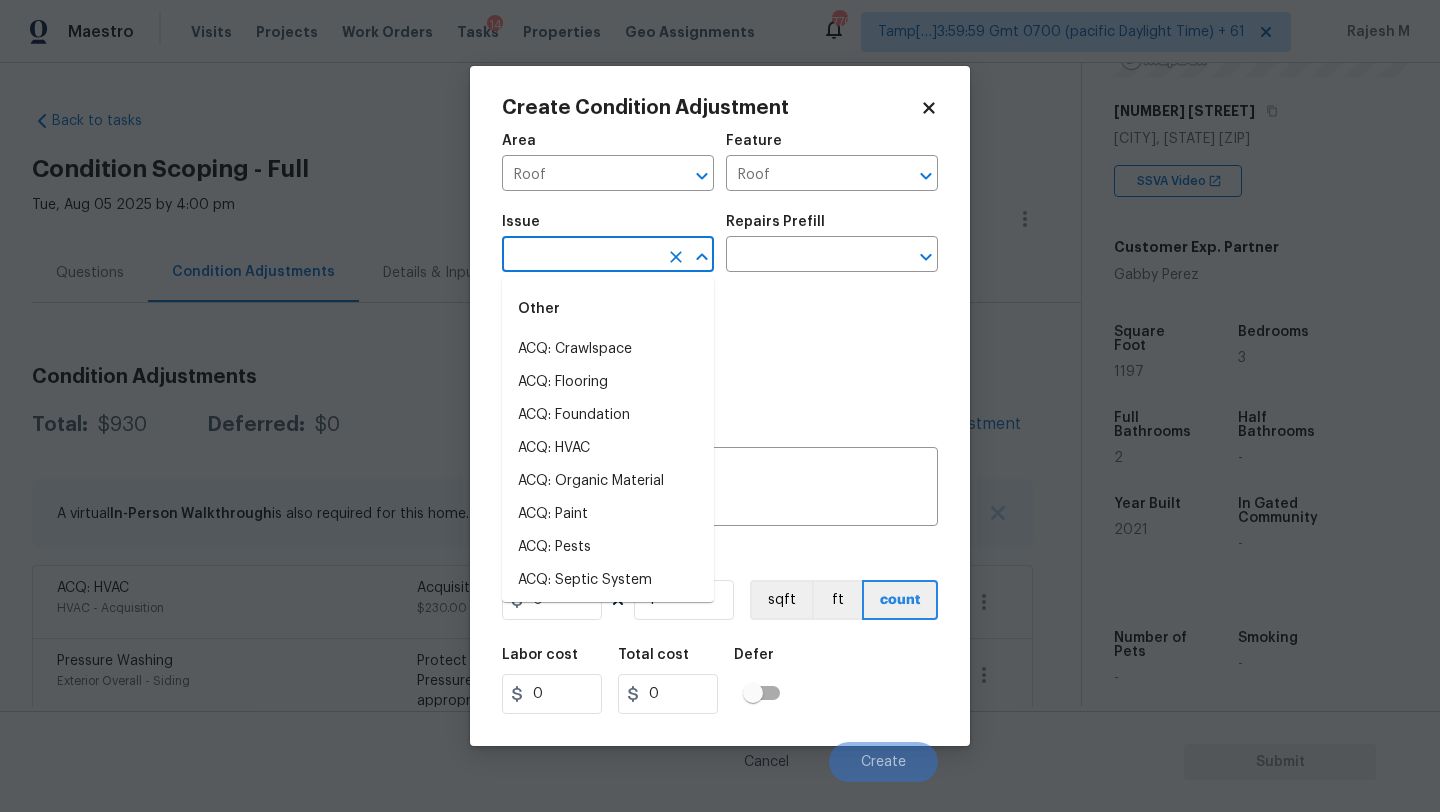 click at bounding box center [580, 256] 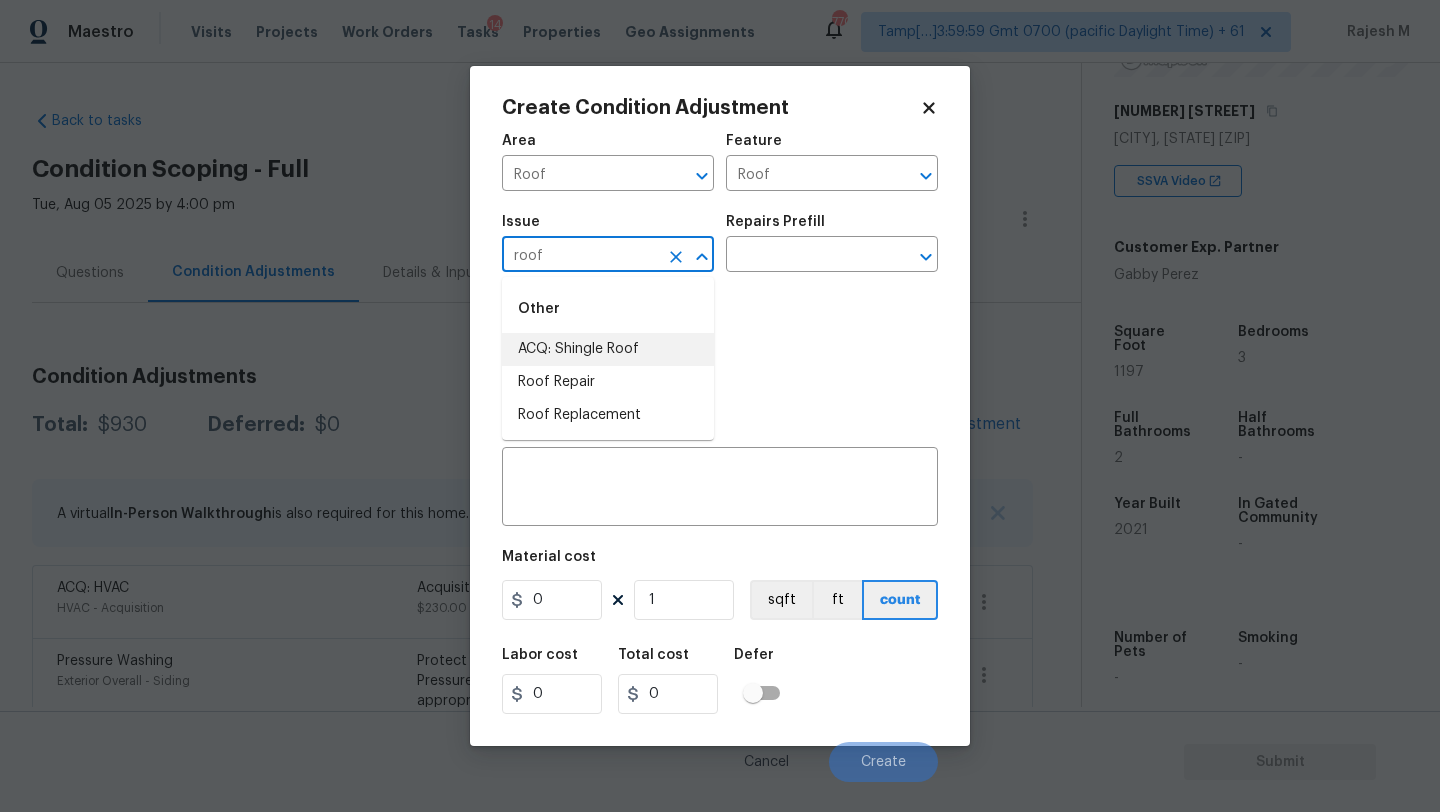 click on "ACQ: Shingle Roof" at bounding box center [608, 349] 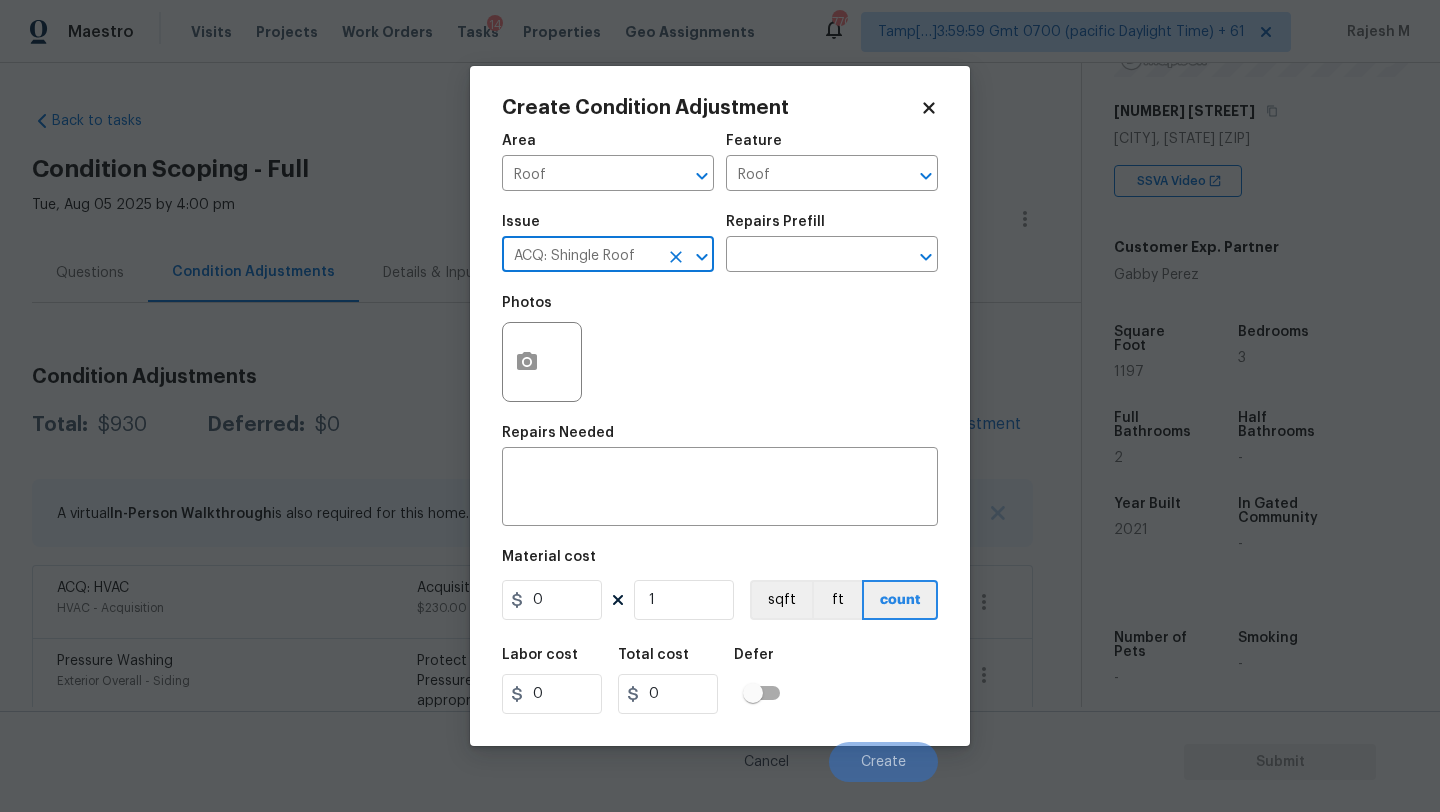 type on "ACQ: Shingle Roof" 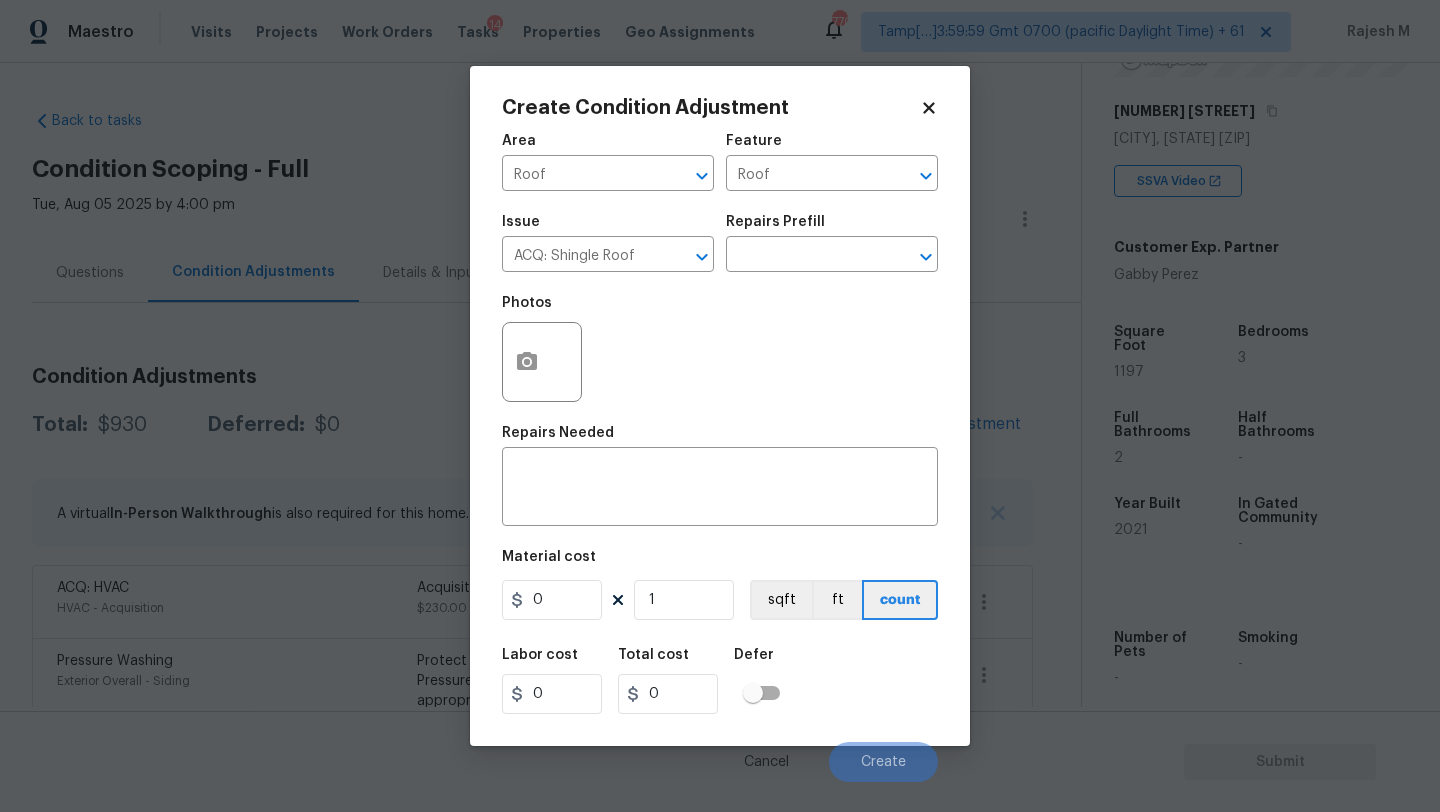 click on "Repairs Prefill" at bounding box center [832, 228] 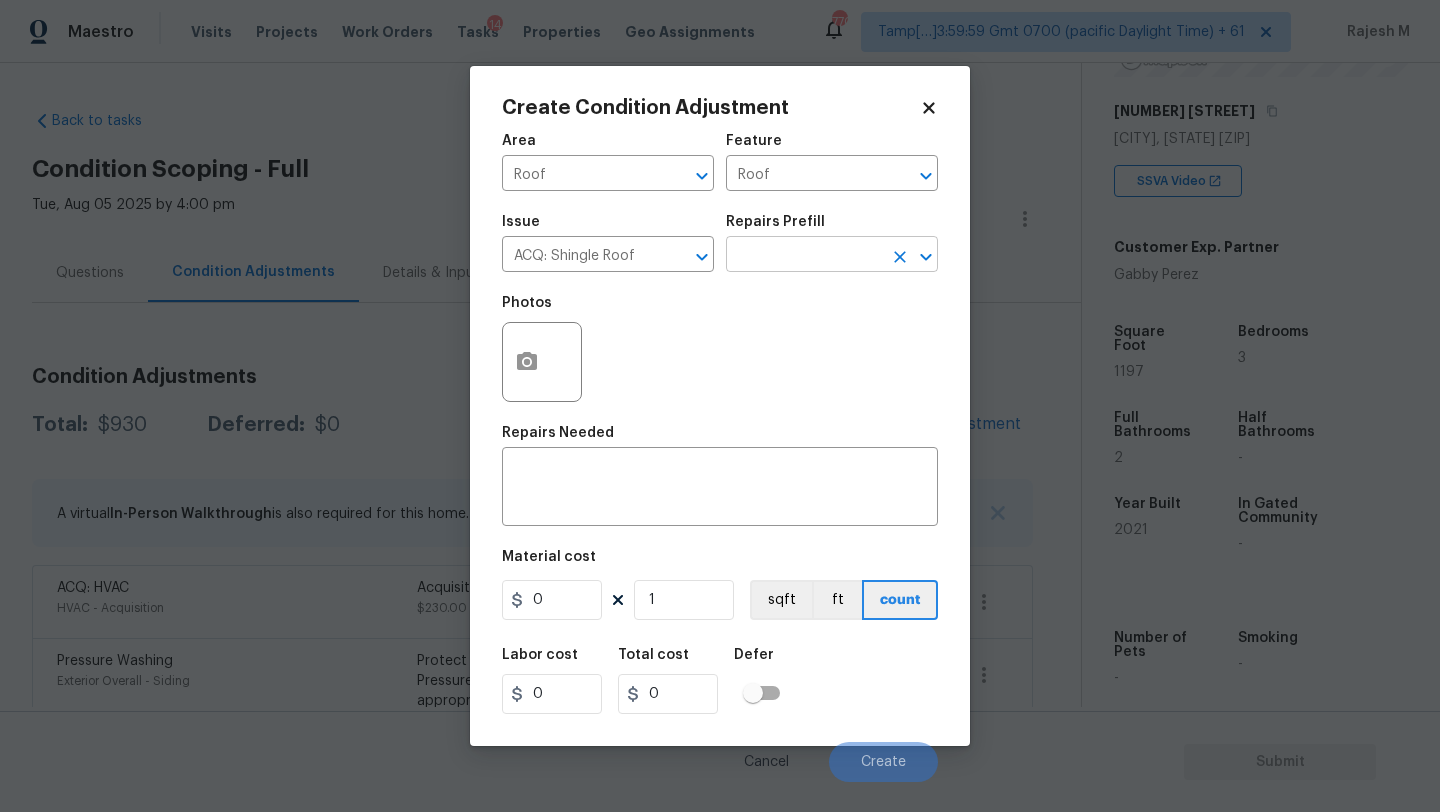 click at bounding box center [804, 256] 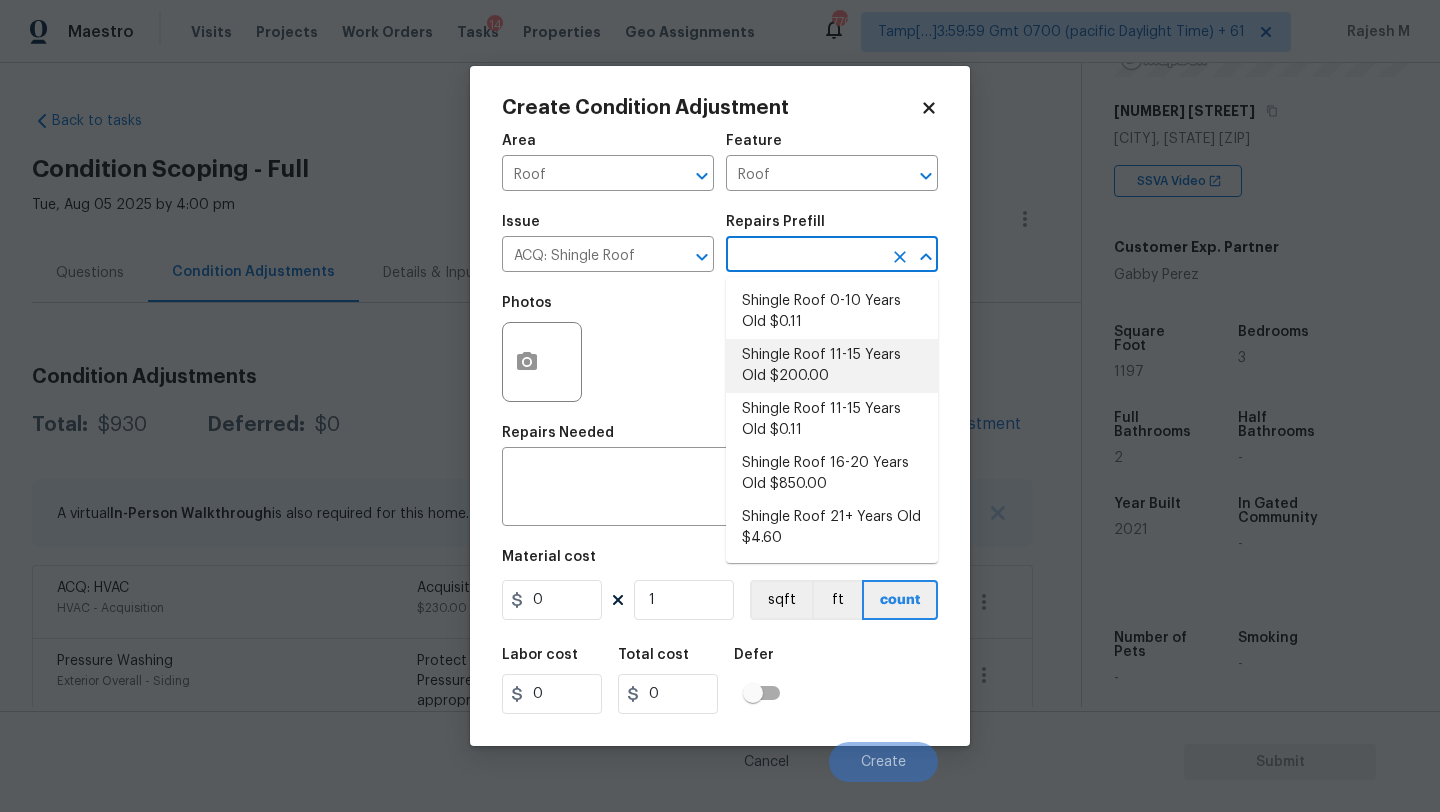drag, startPoint x: 804, startPoint y: 323, endPoint x: 779, endPoint y: 349, distance: 36.069378 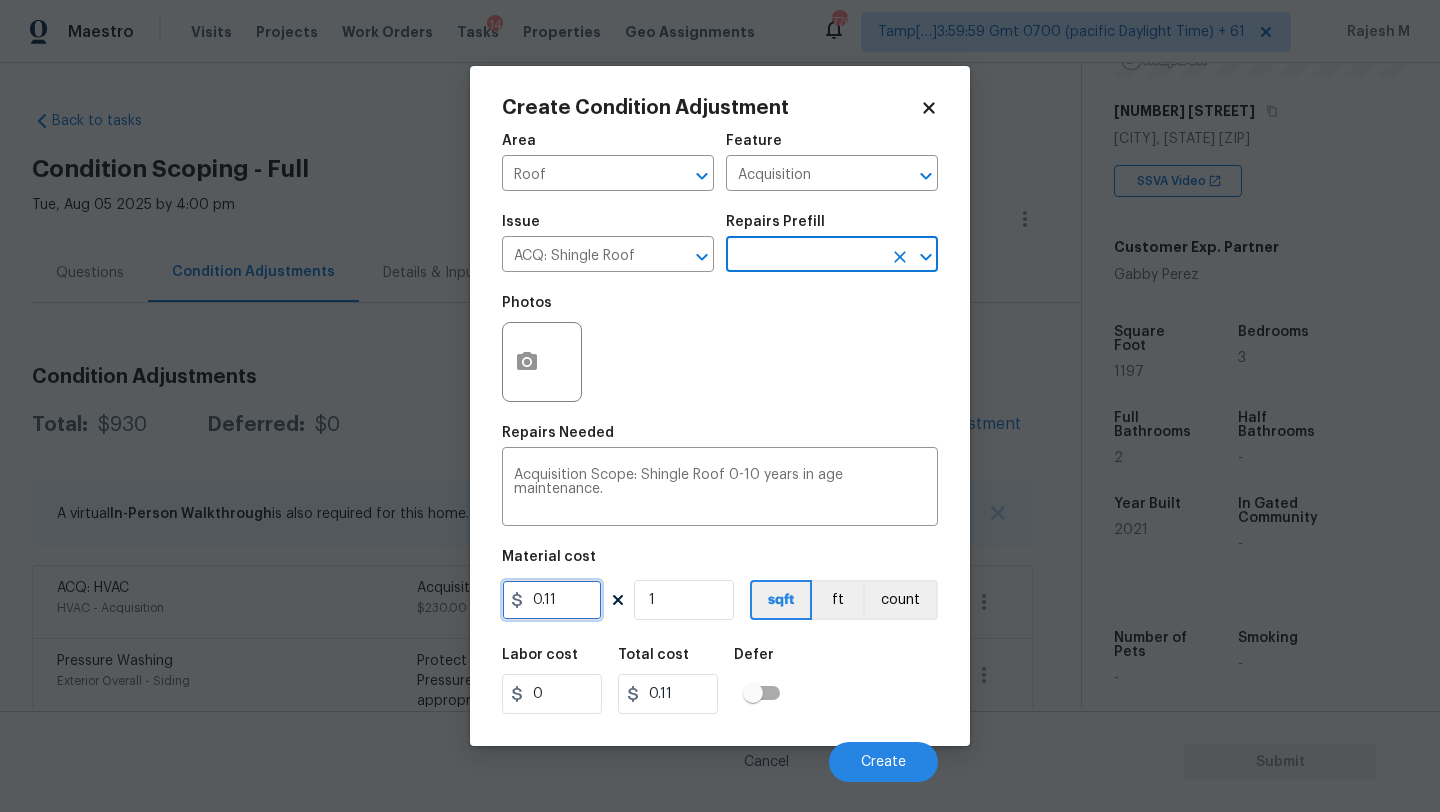 click on "0.11" at bounding box center (552, 600) 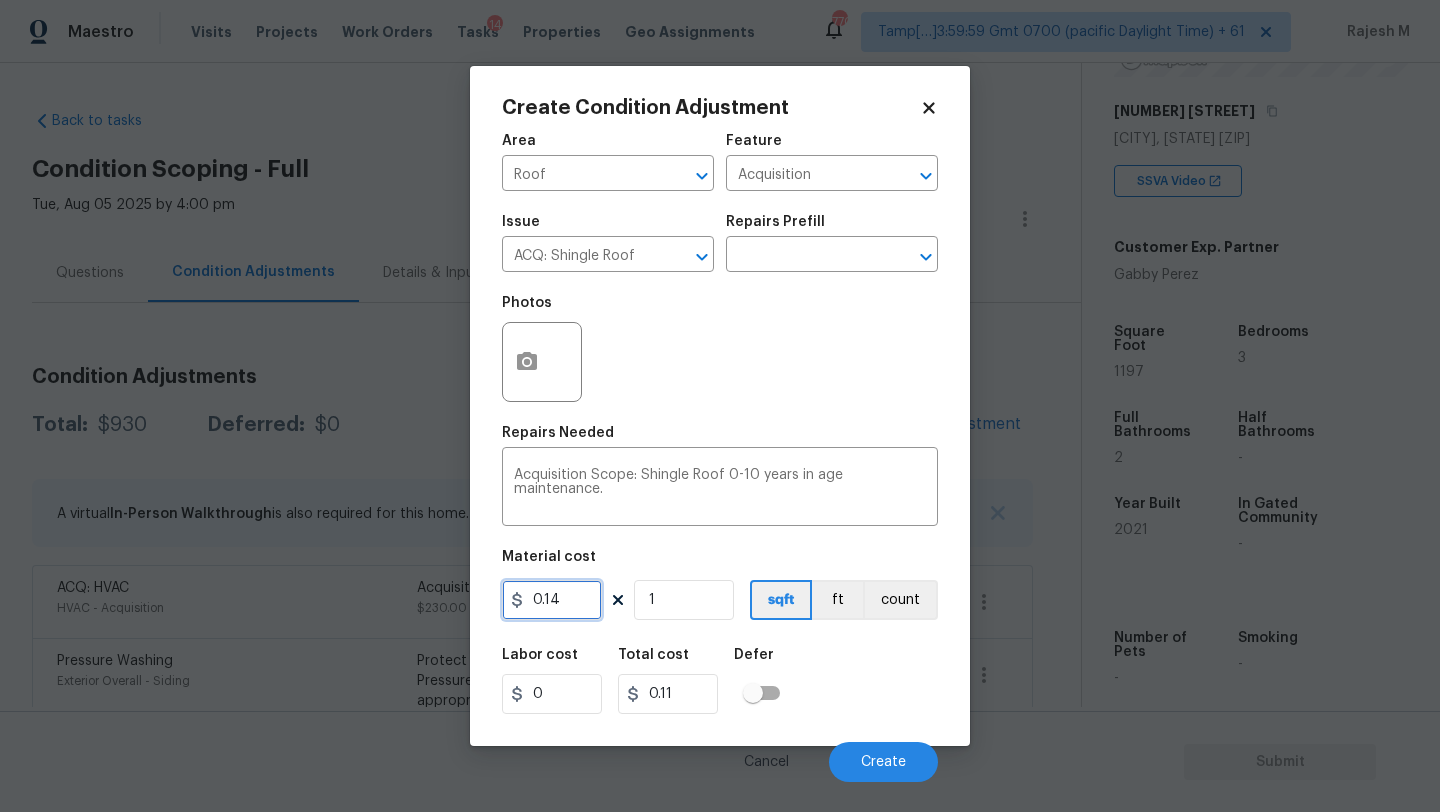 type on "0.14" 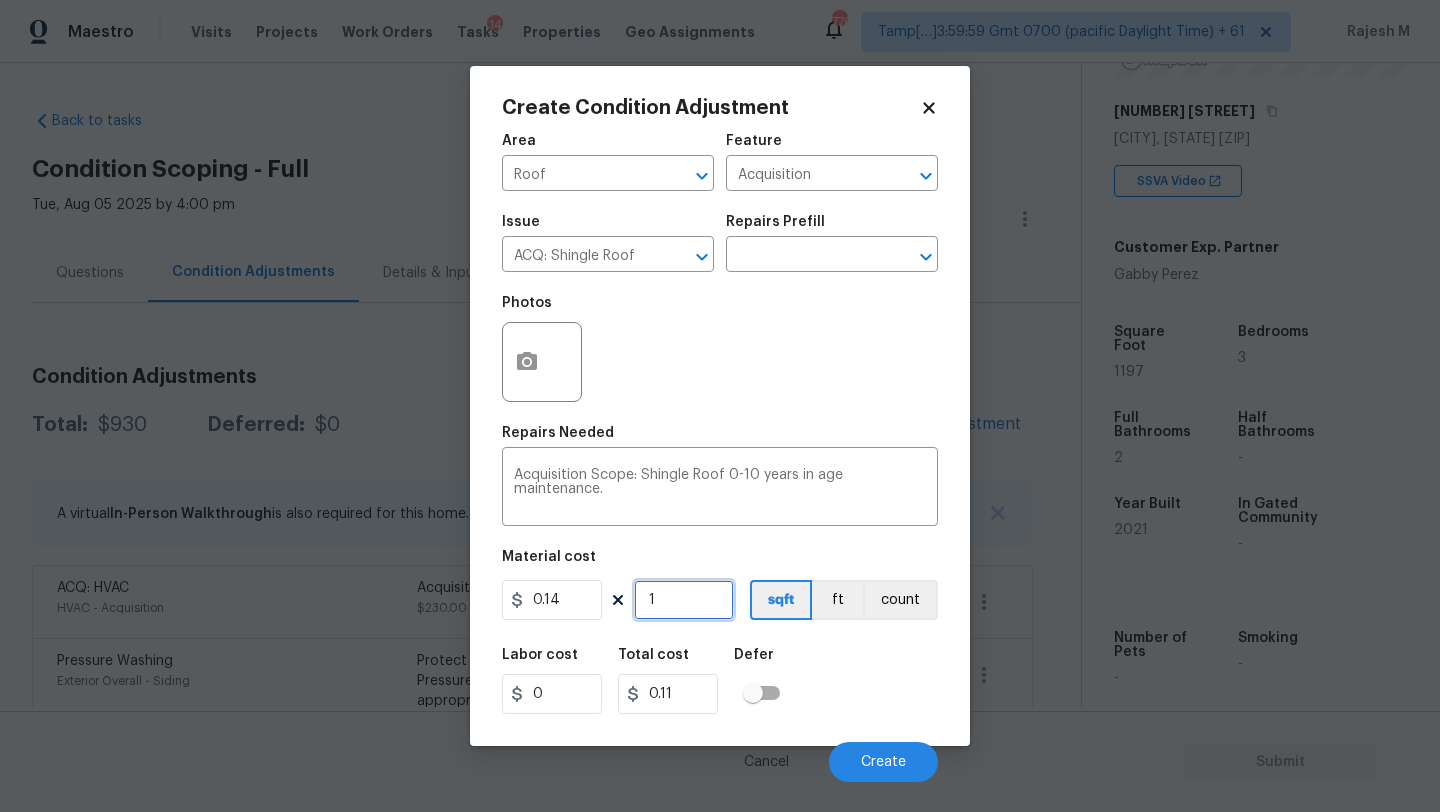 type on "0.14" 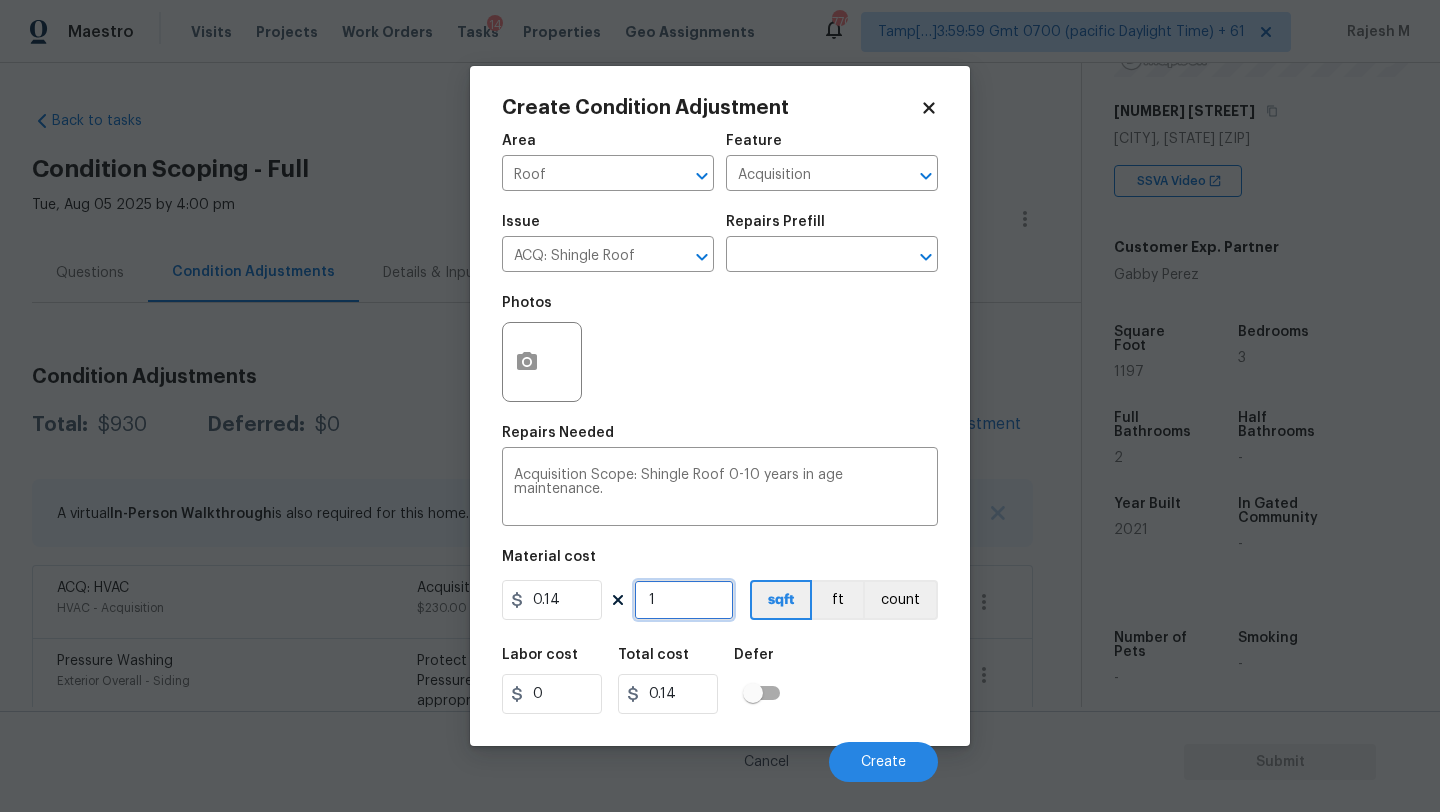 click on "1" at bounding box center (684, 600) 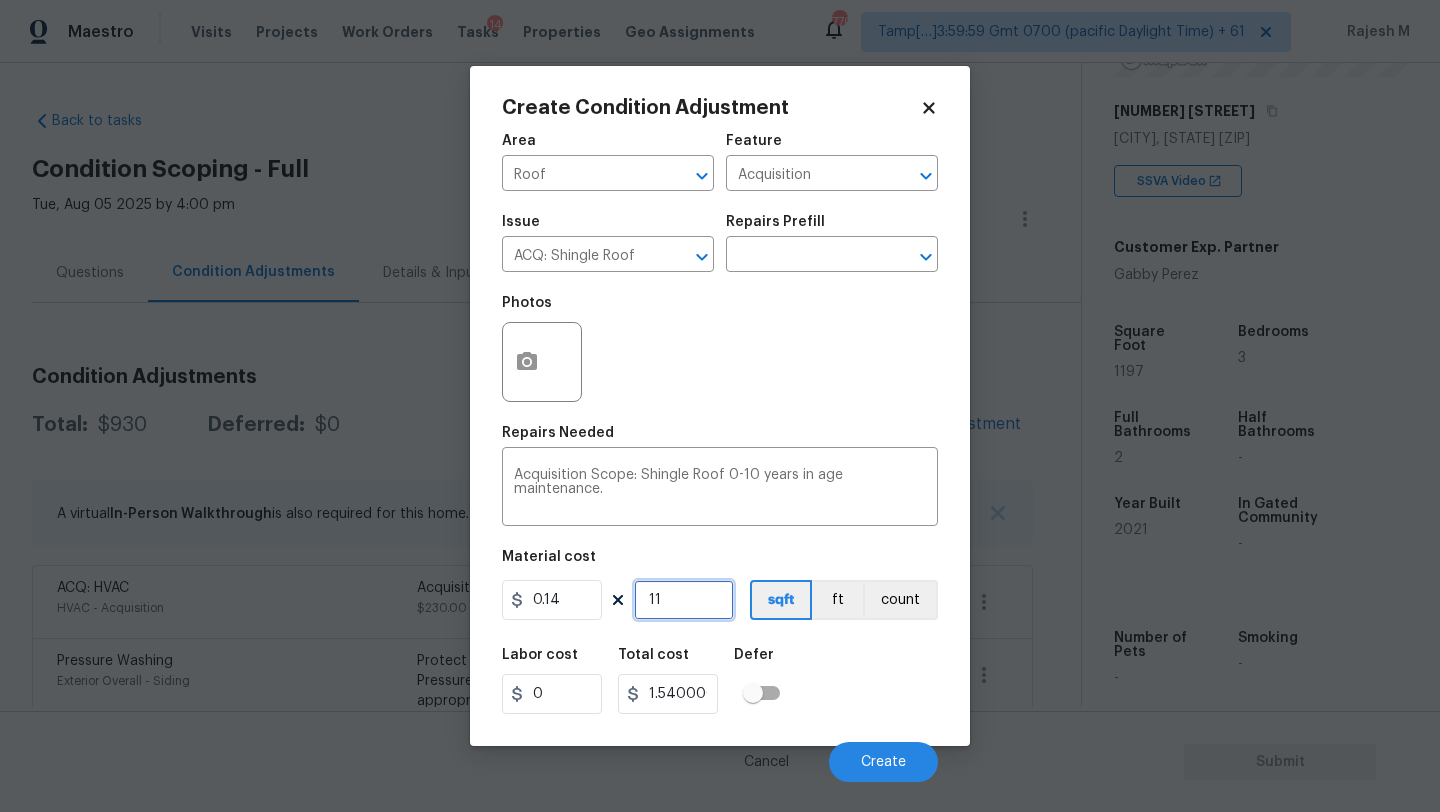 type on "119" 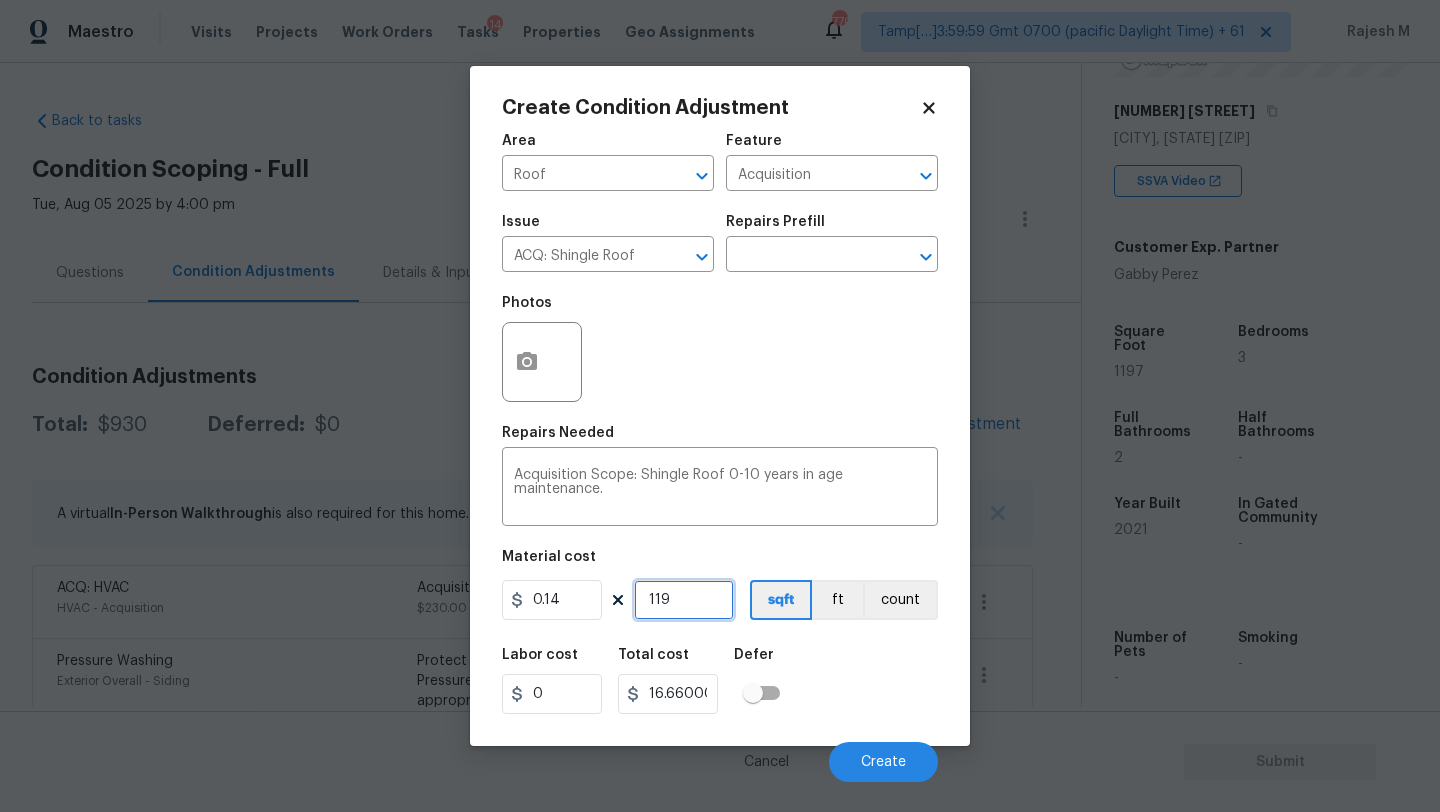 type on "1197" 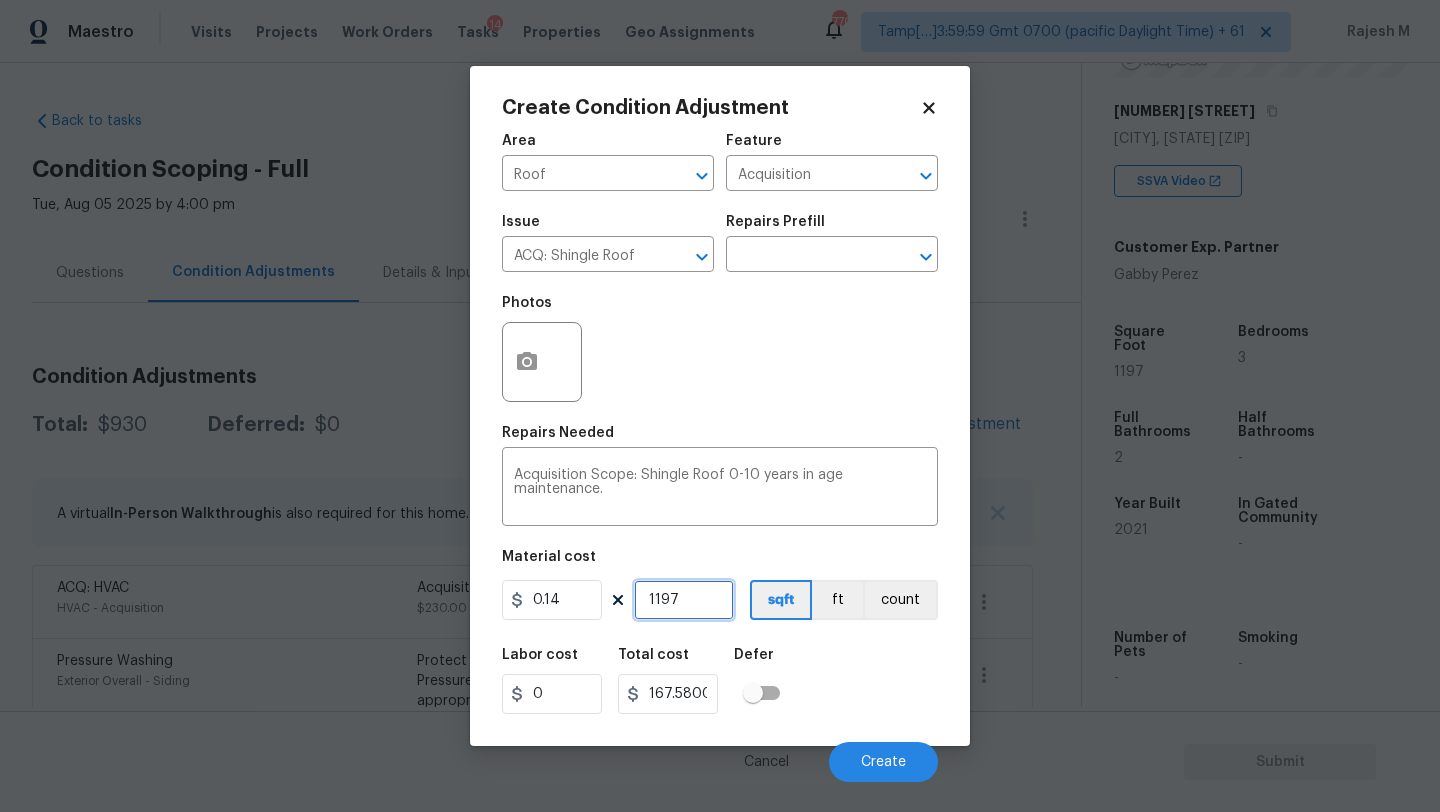 type on "119" 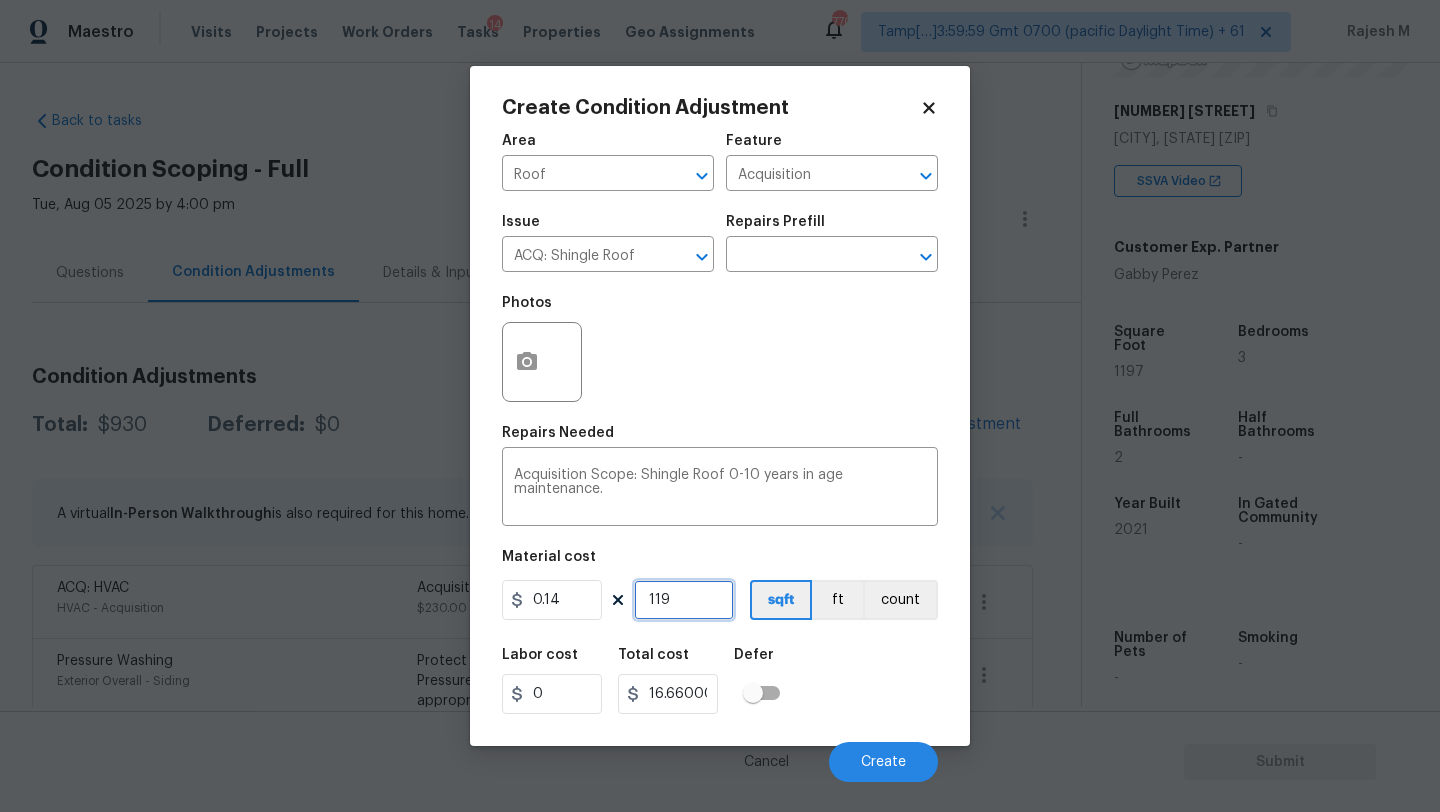 type on "11" 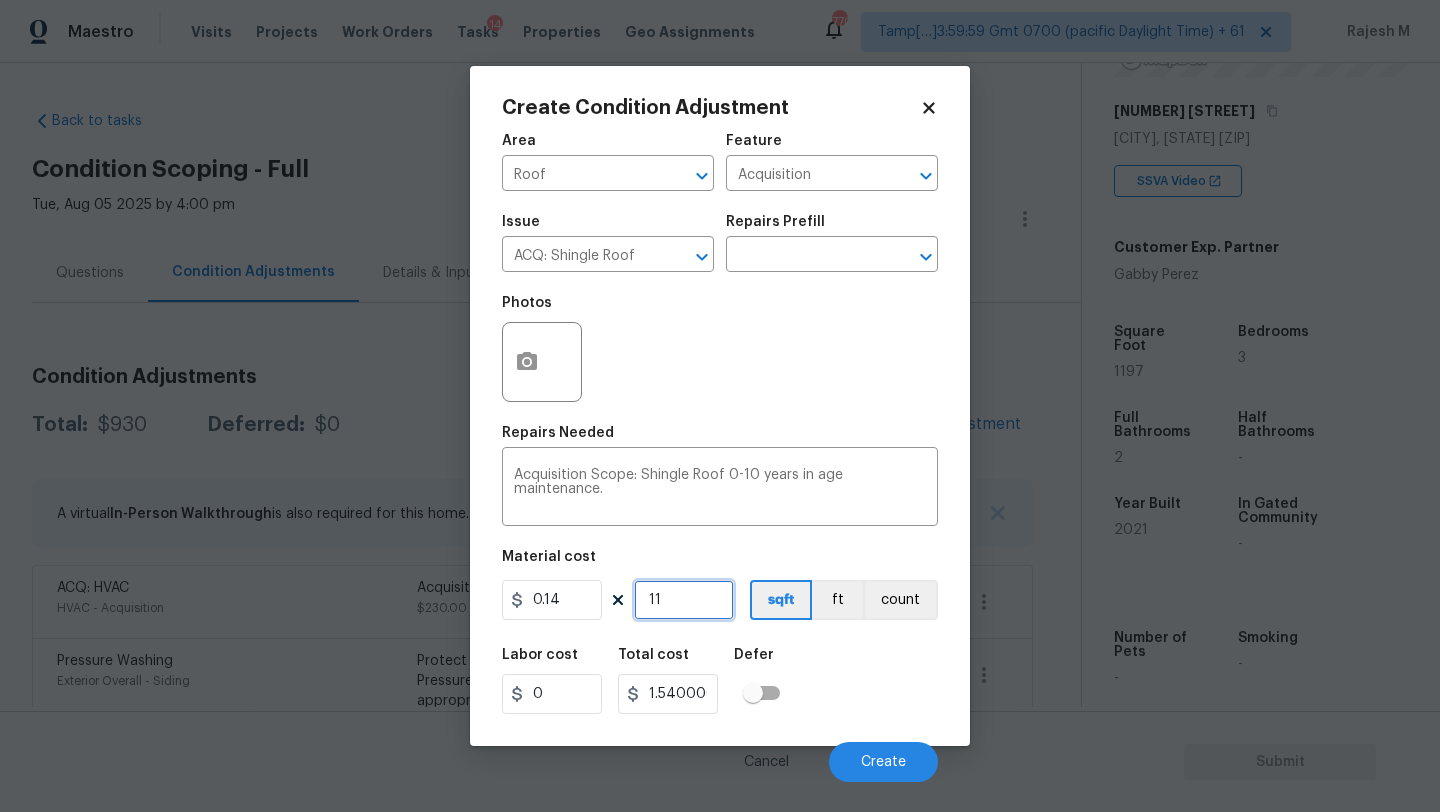 type on "1" 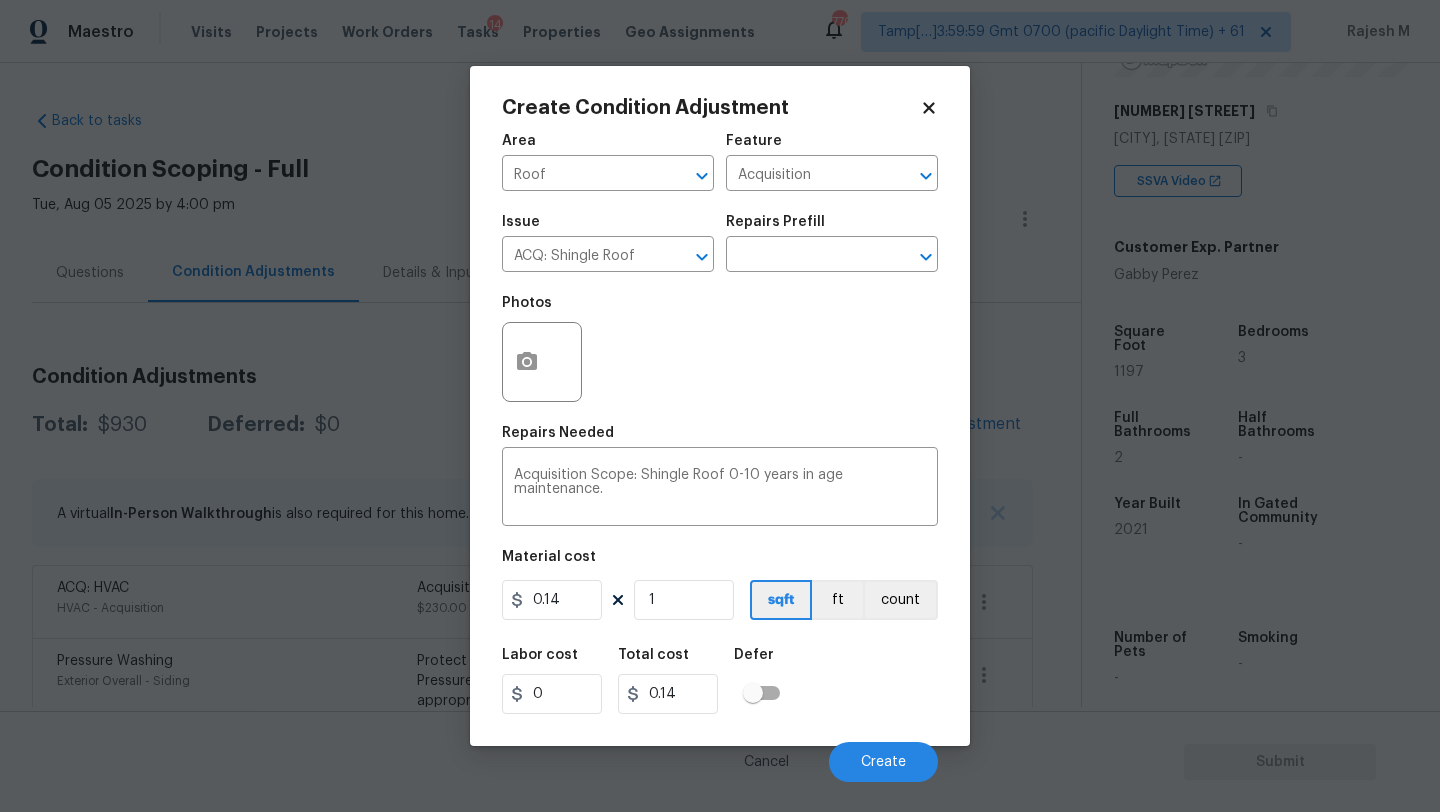 click on "Material cost" at bounding box center (720, 563) 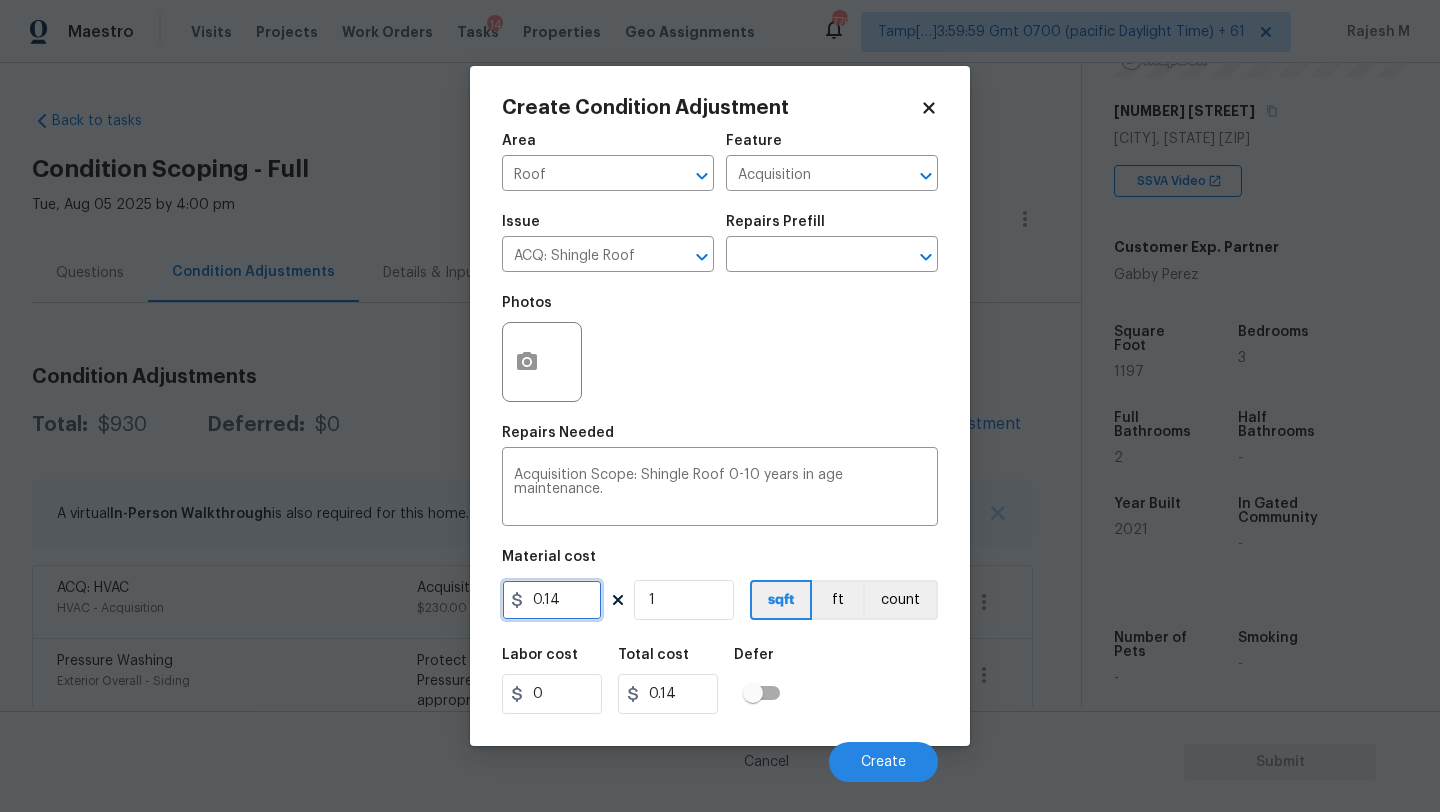 click on "0.14" at bounding box center (552, 600) 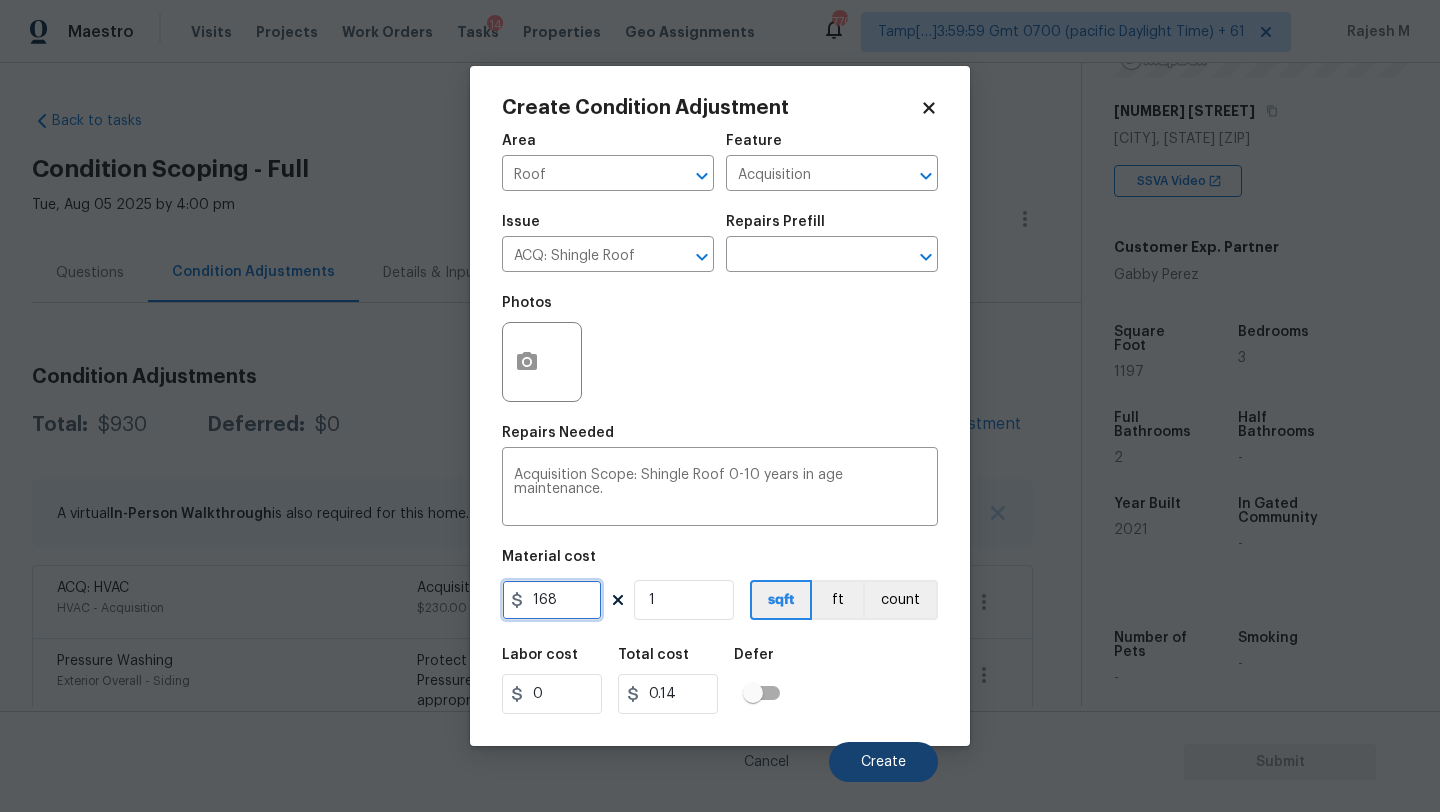 type on "168" 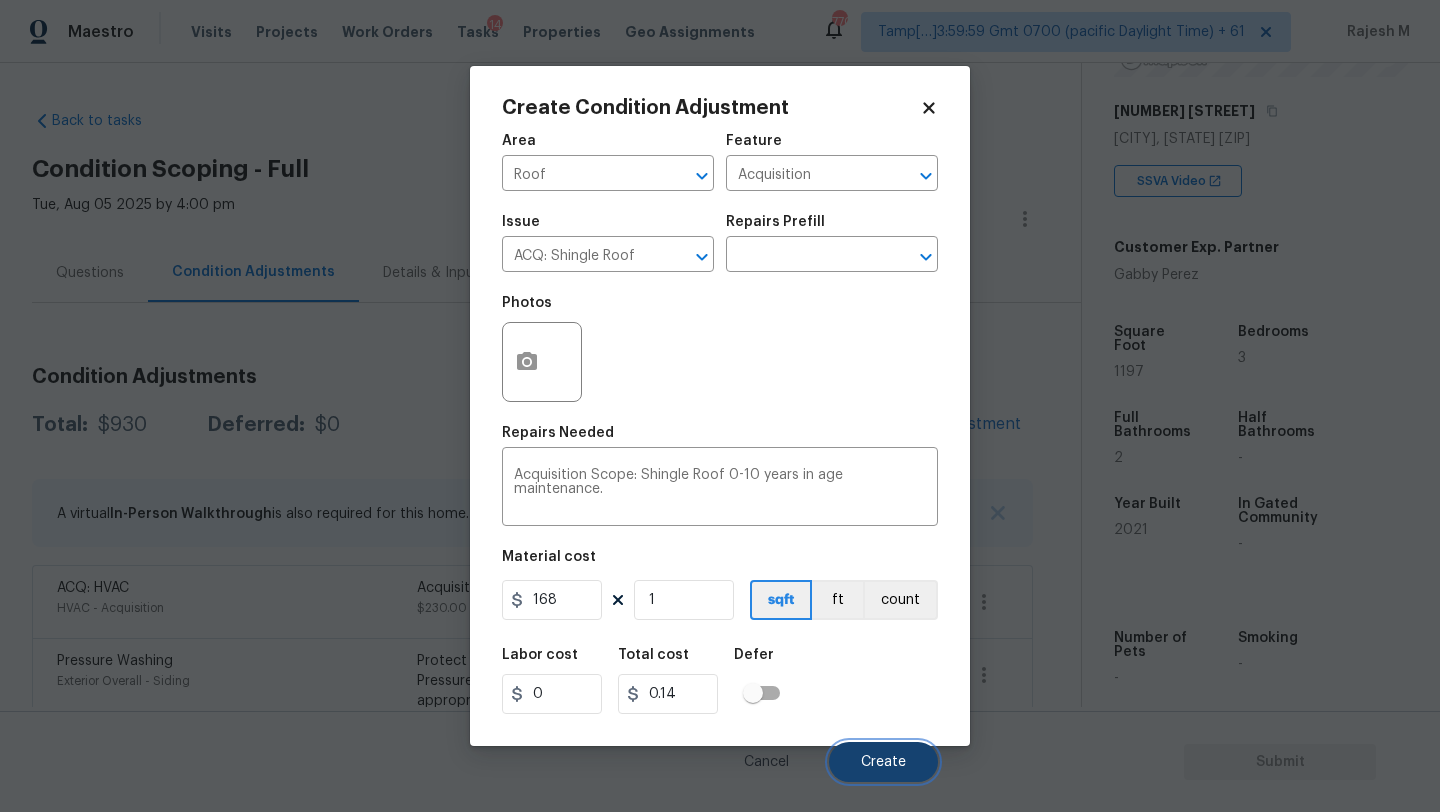 type on "168" 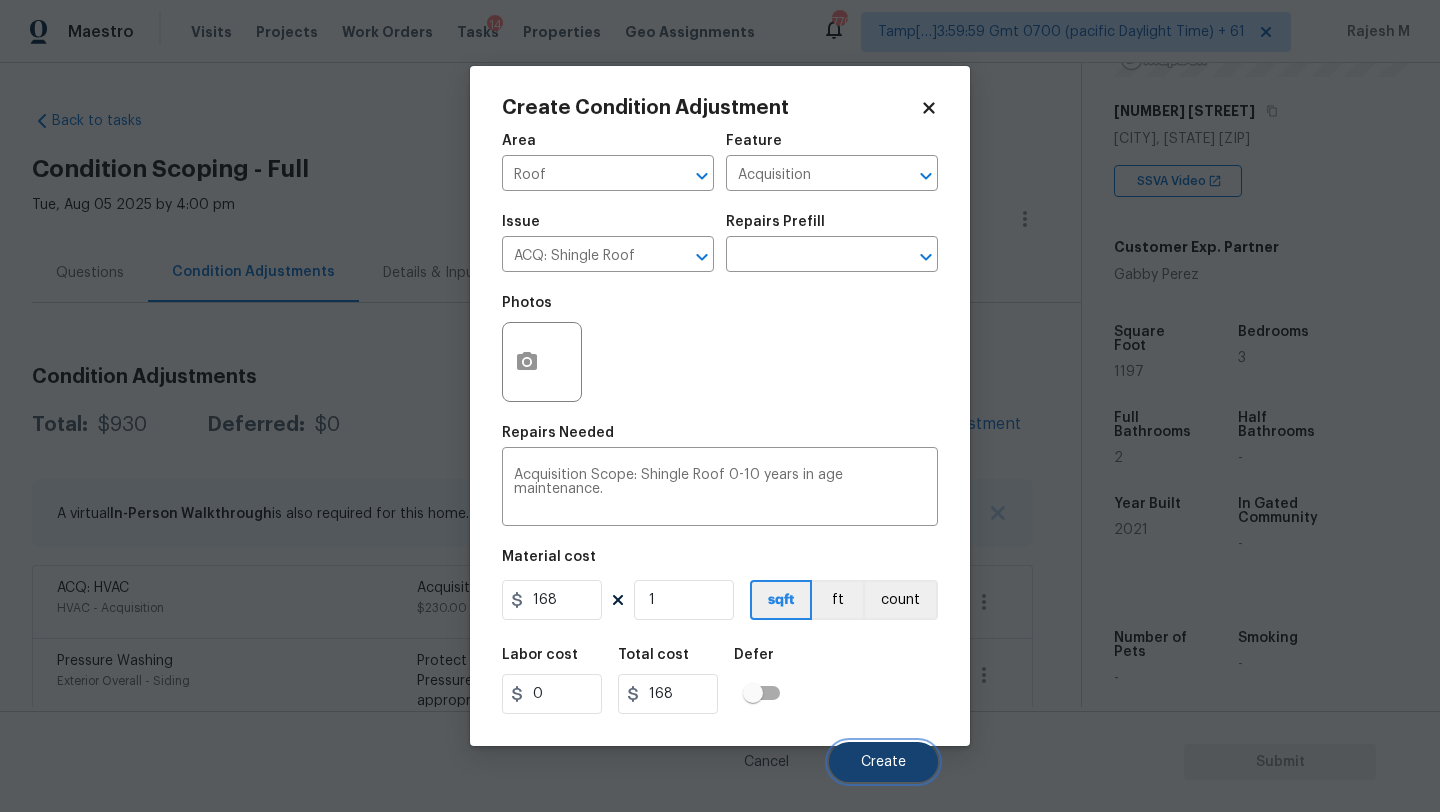 click on "Create" at bounding box center [883, 762] 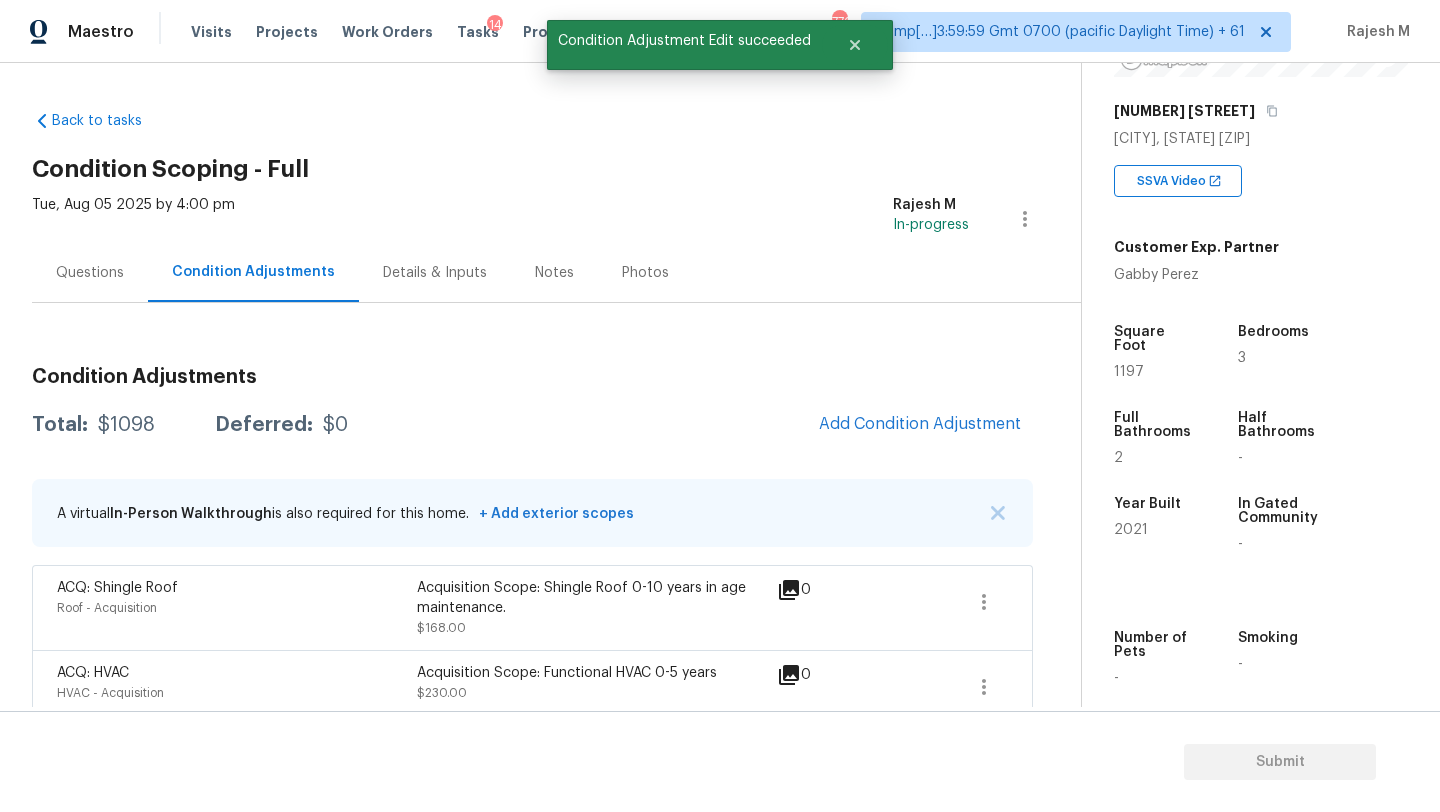 click on "Questions" at bounding box center [90, 273] 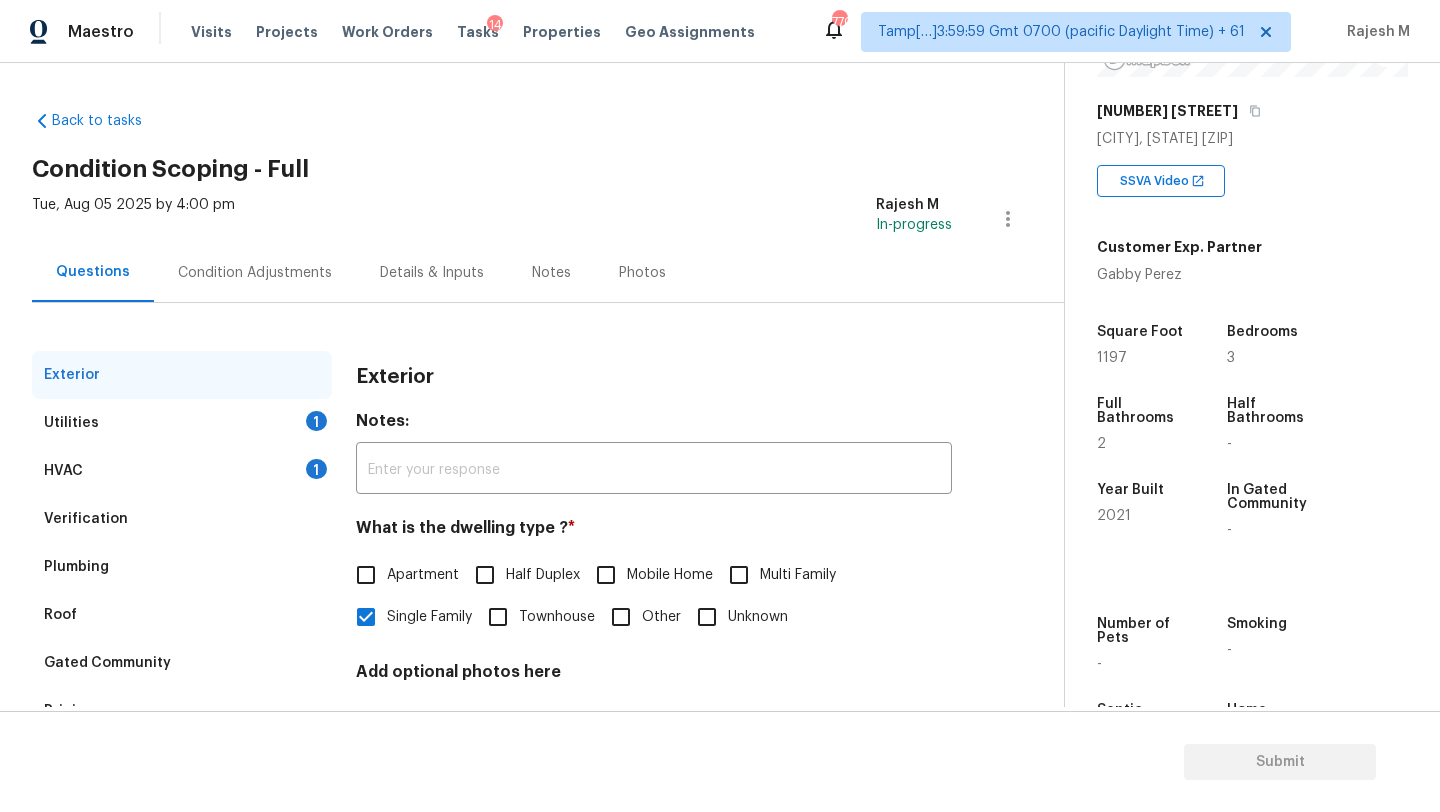 click on "HVAC 1" at bounding box center [182, 471] 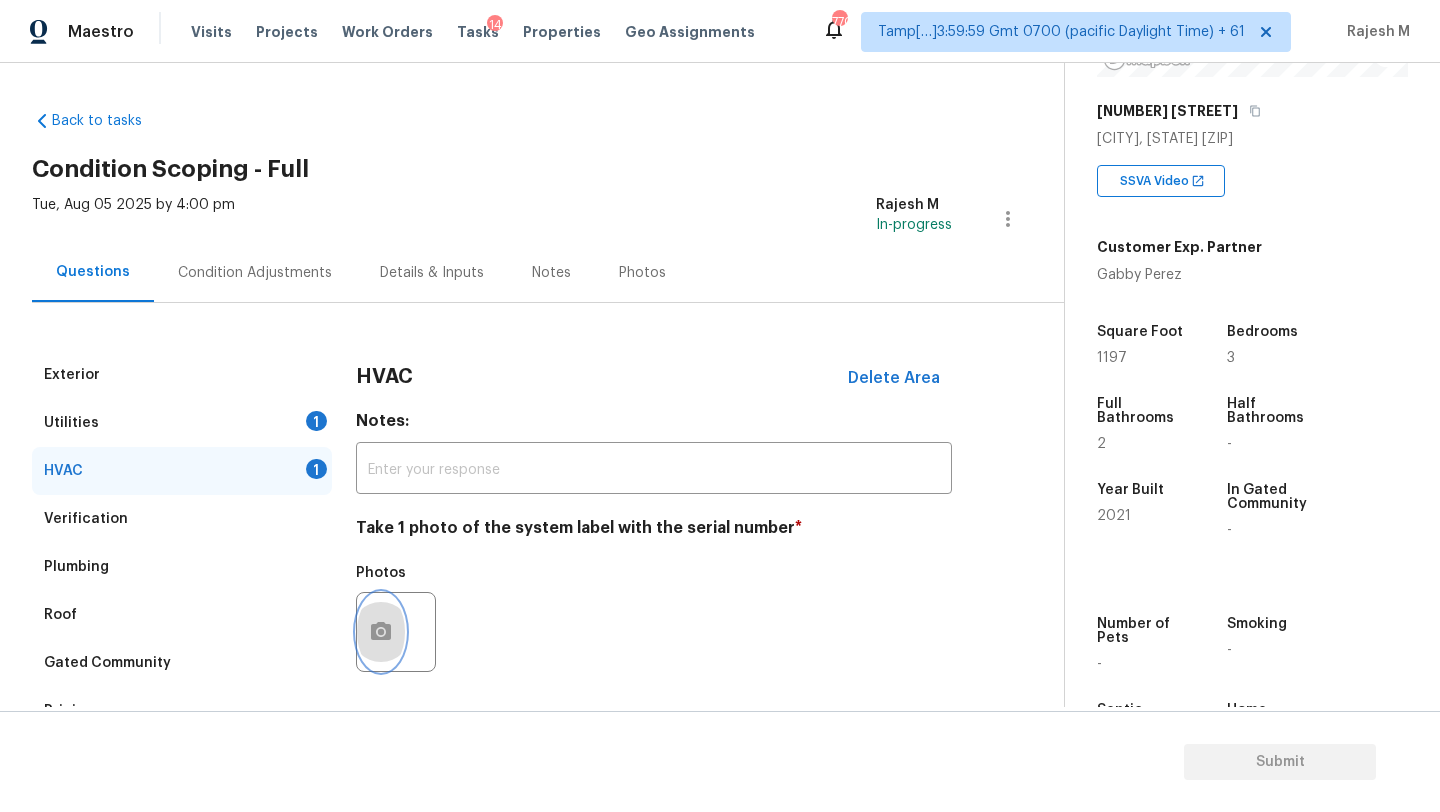 click 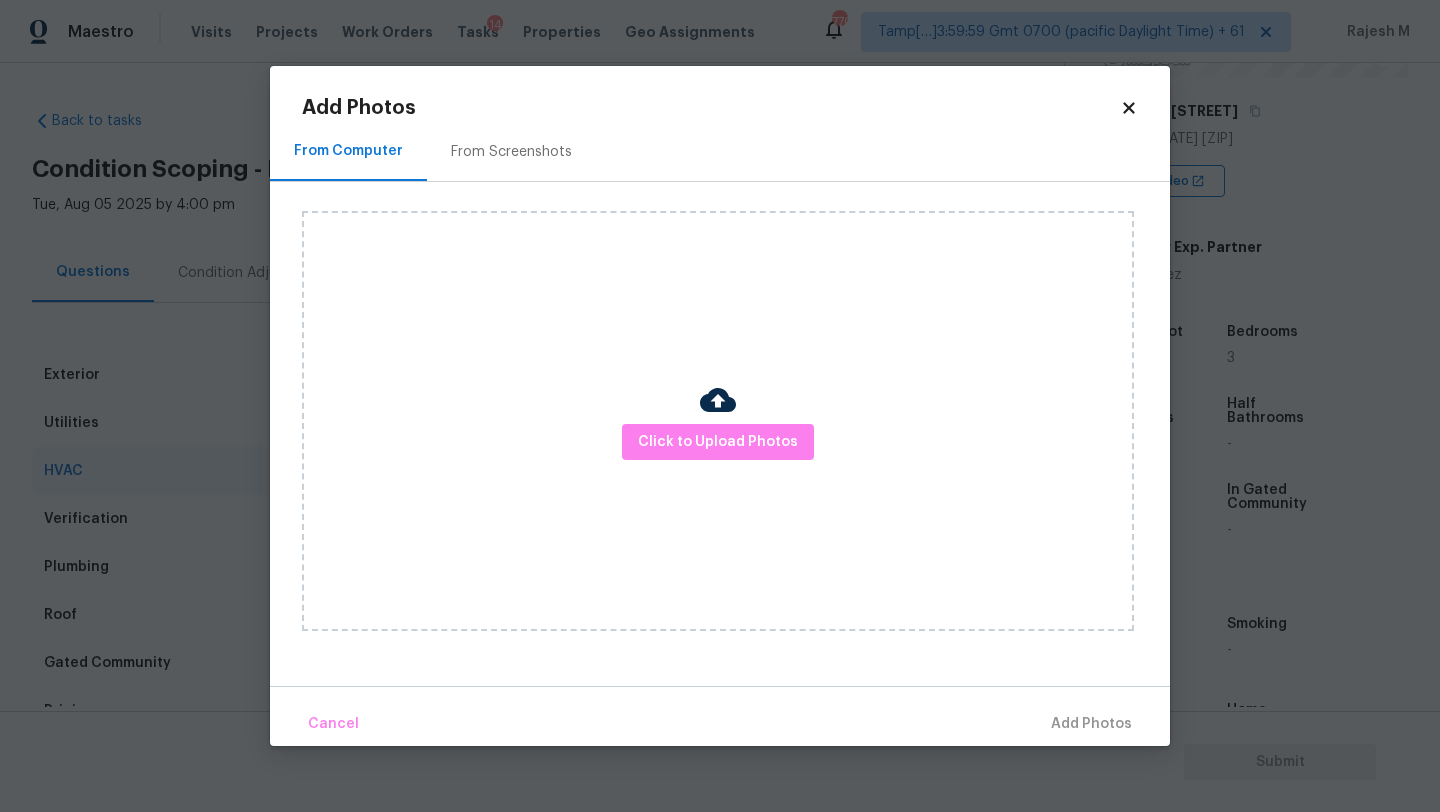 click 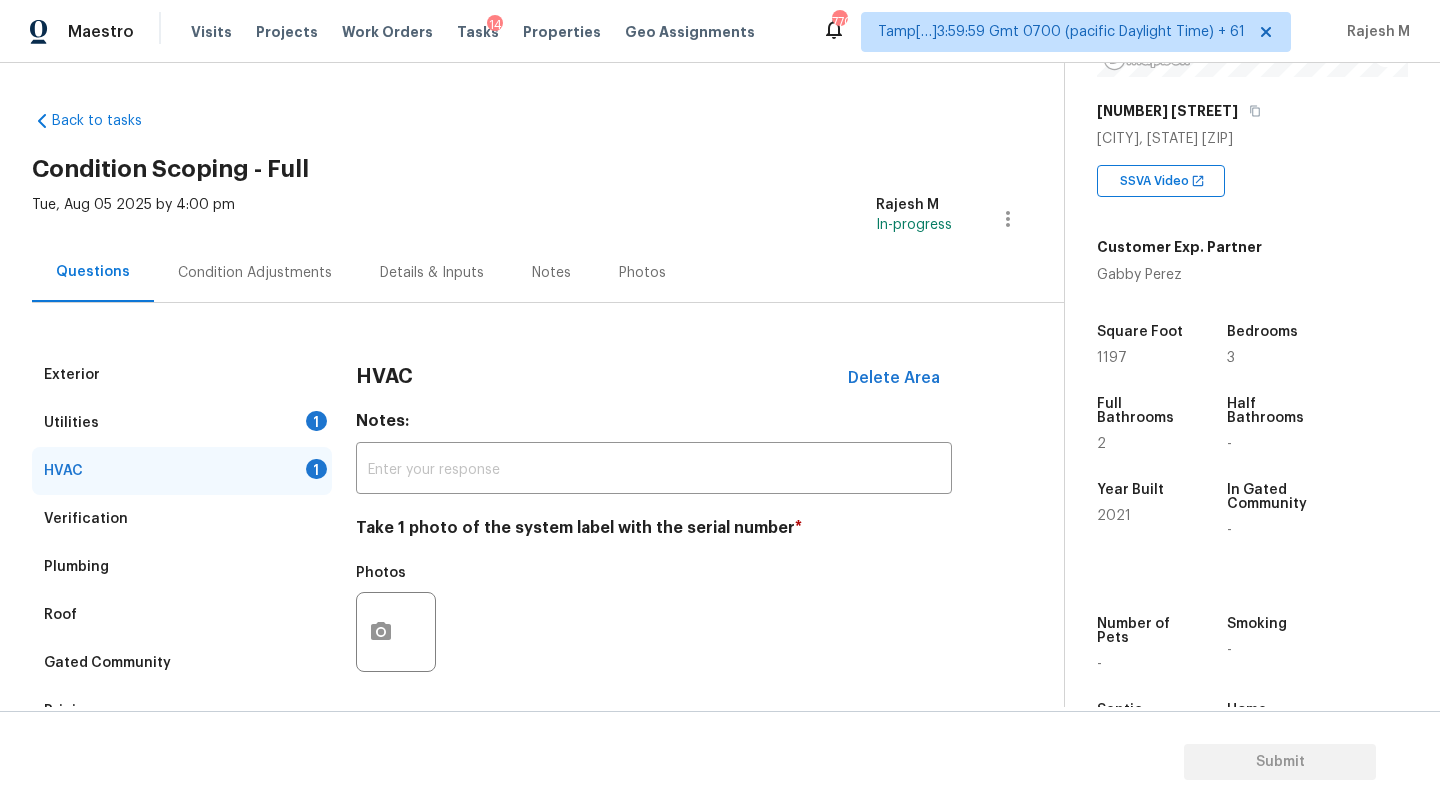 click on "Utilities 1" at bounding box center [182, 423] 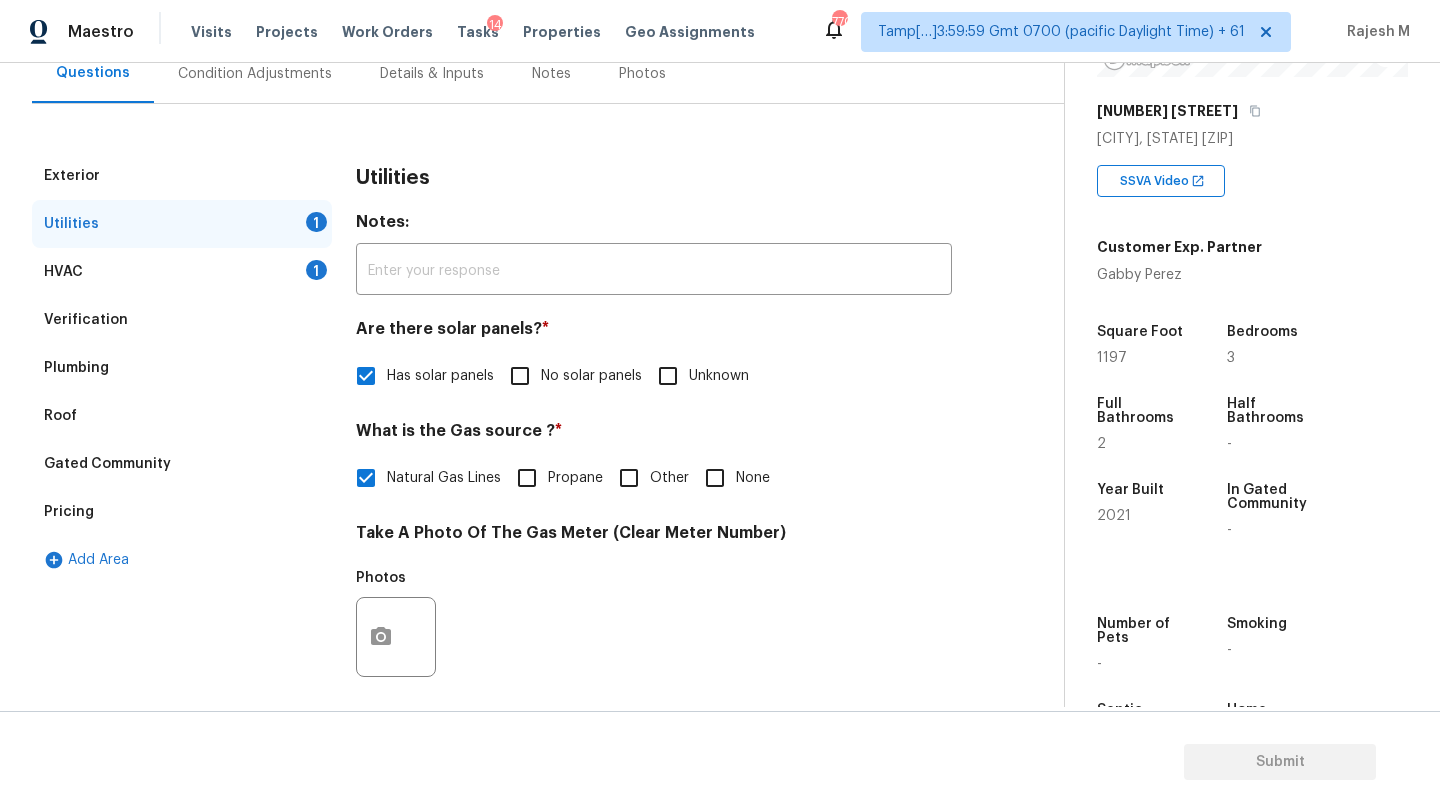 scroll, scrollTop: 222, scrollLeft: 0, axis: vertical 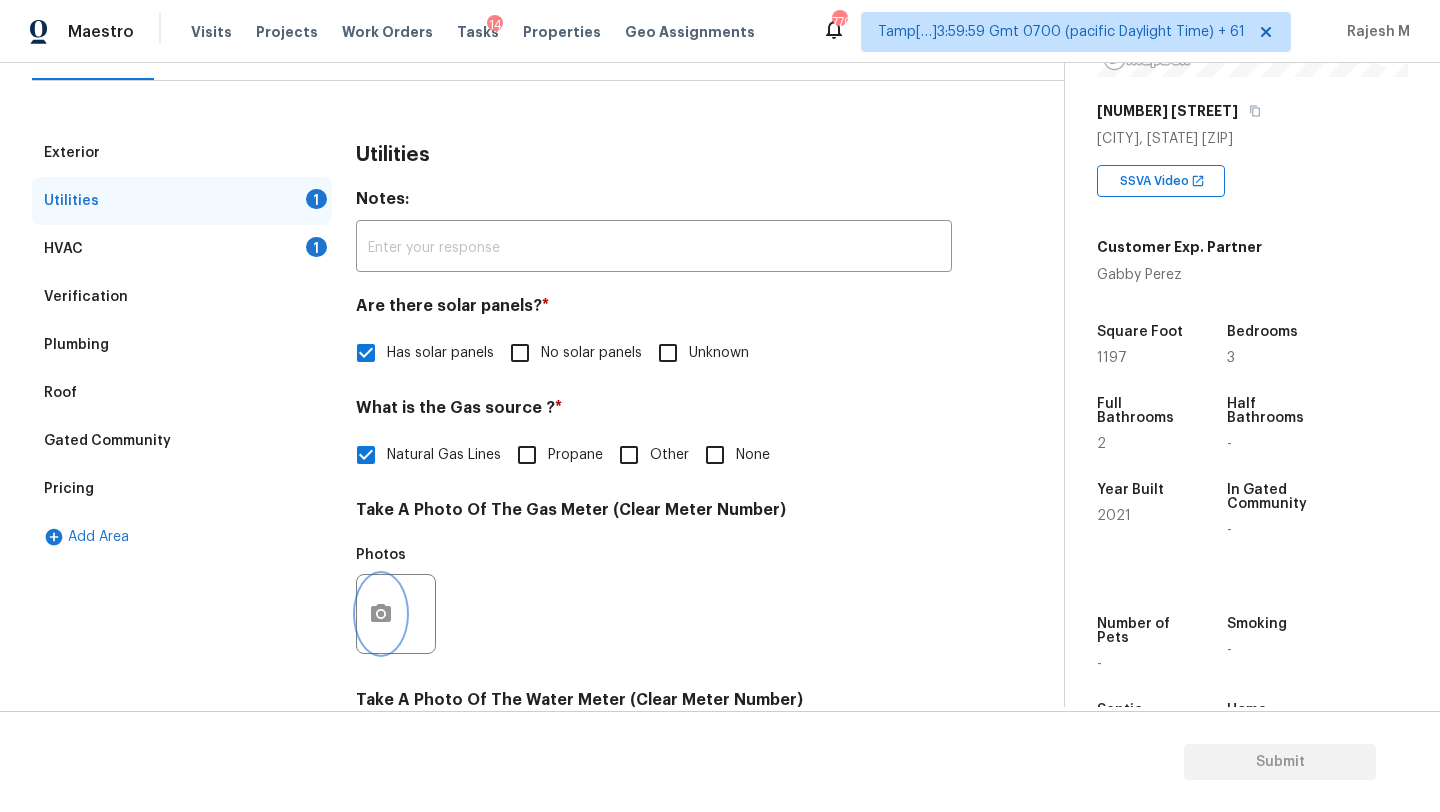 click at bounding box center (381, 614) 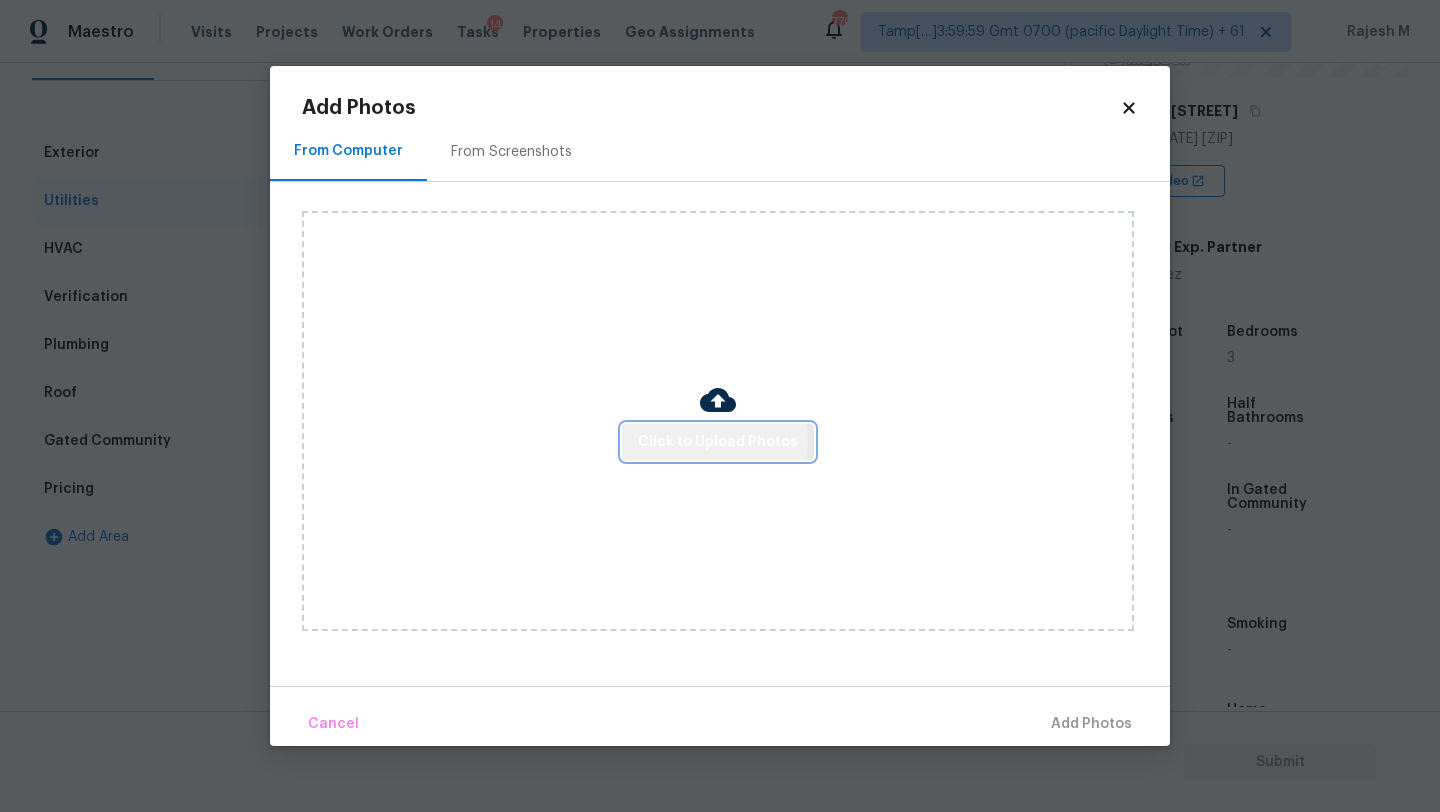 click on "Click to Upload Photos" at bounding box center (718, 442) 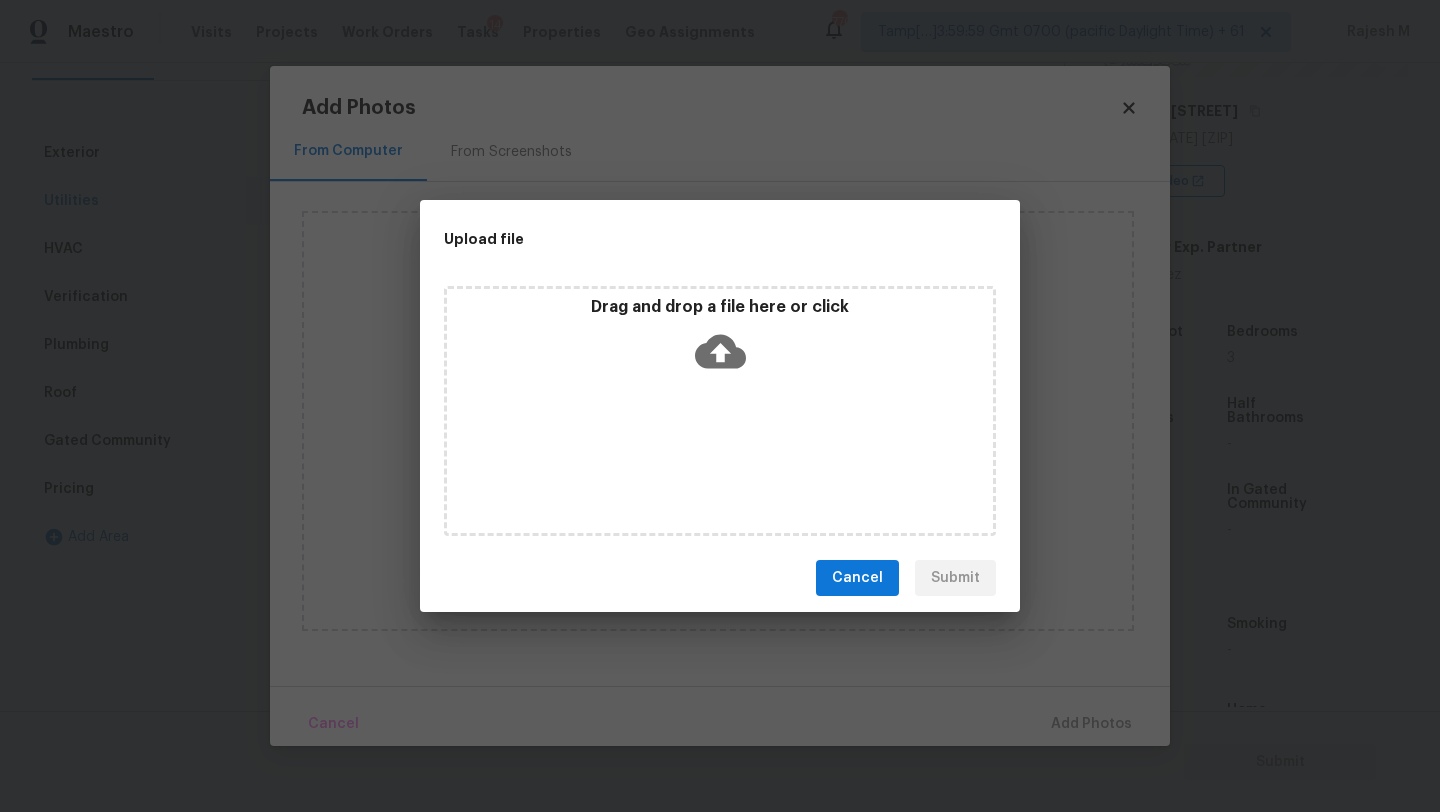 click on "Drag and drop a file here or click" at bounding box center [720, 411] 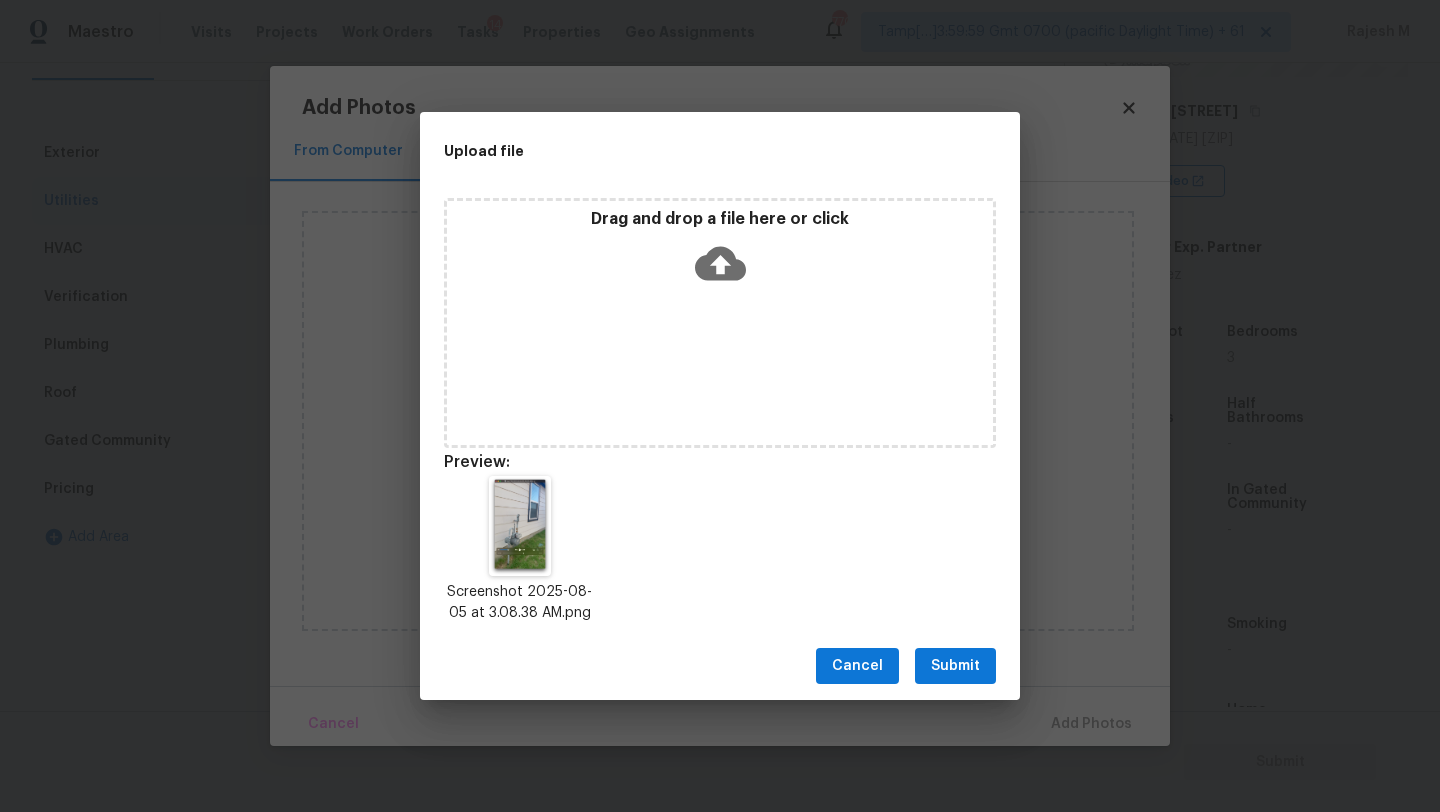 click on "Submit" at bounding box center [955, 666] 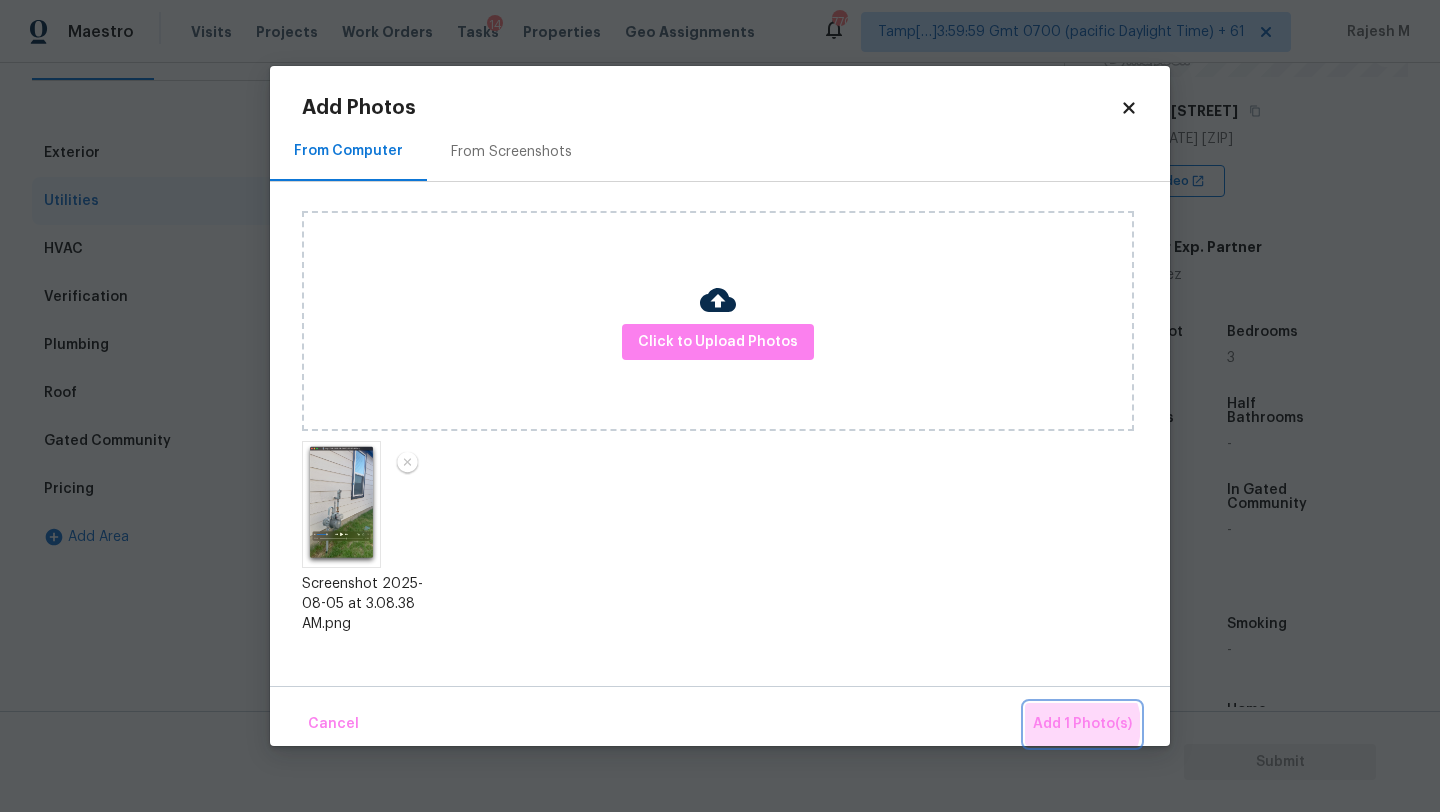 click on "Add 1 Photo(s)" at bounding box center (1082, 724) 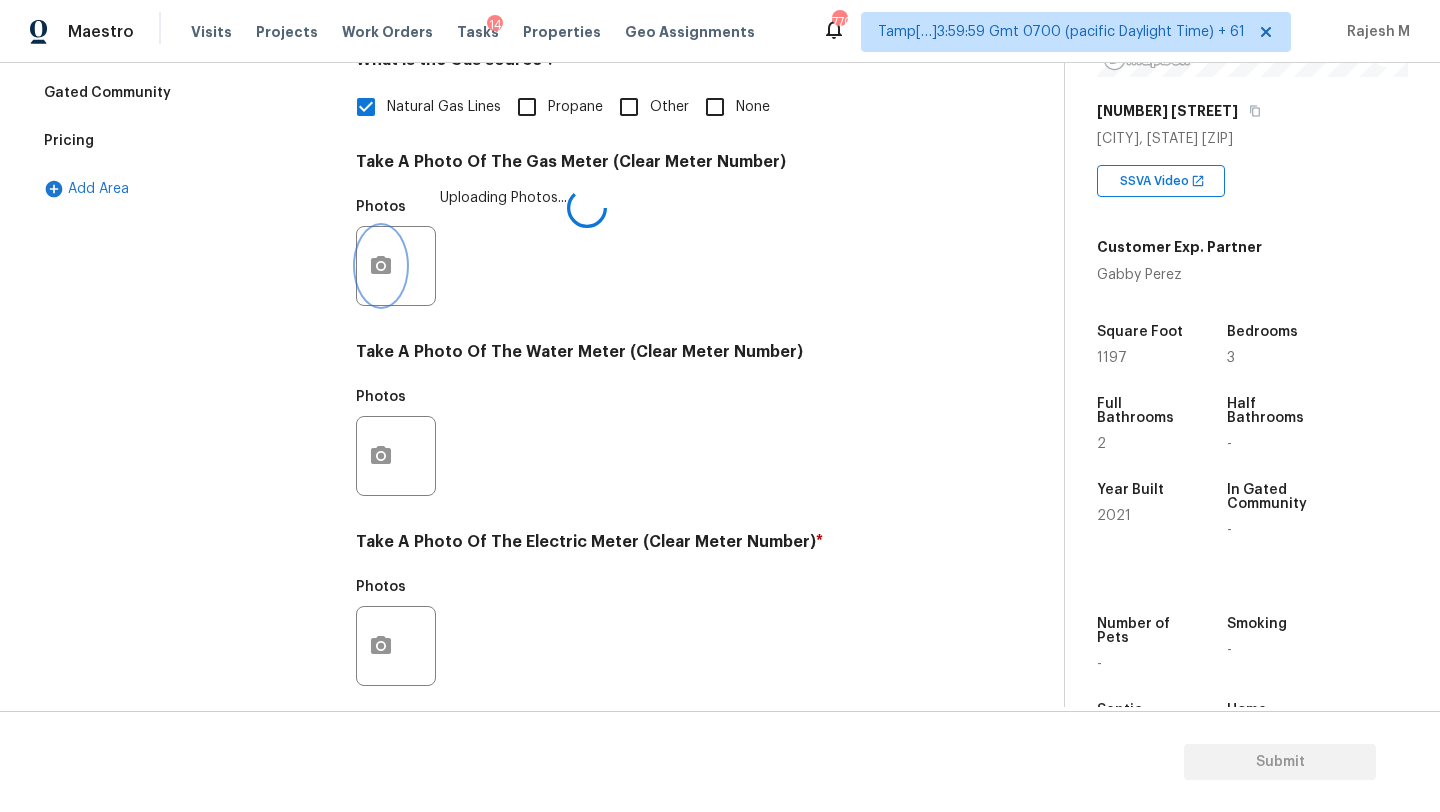 scroll, scrollTop: 607, scrollLeft: 0, axis: vertical 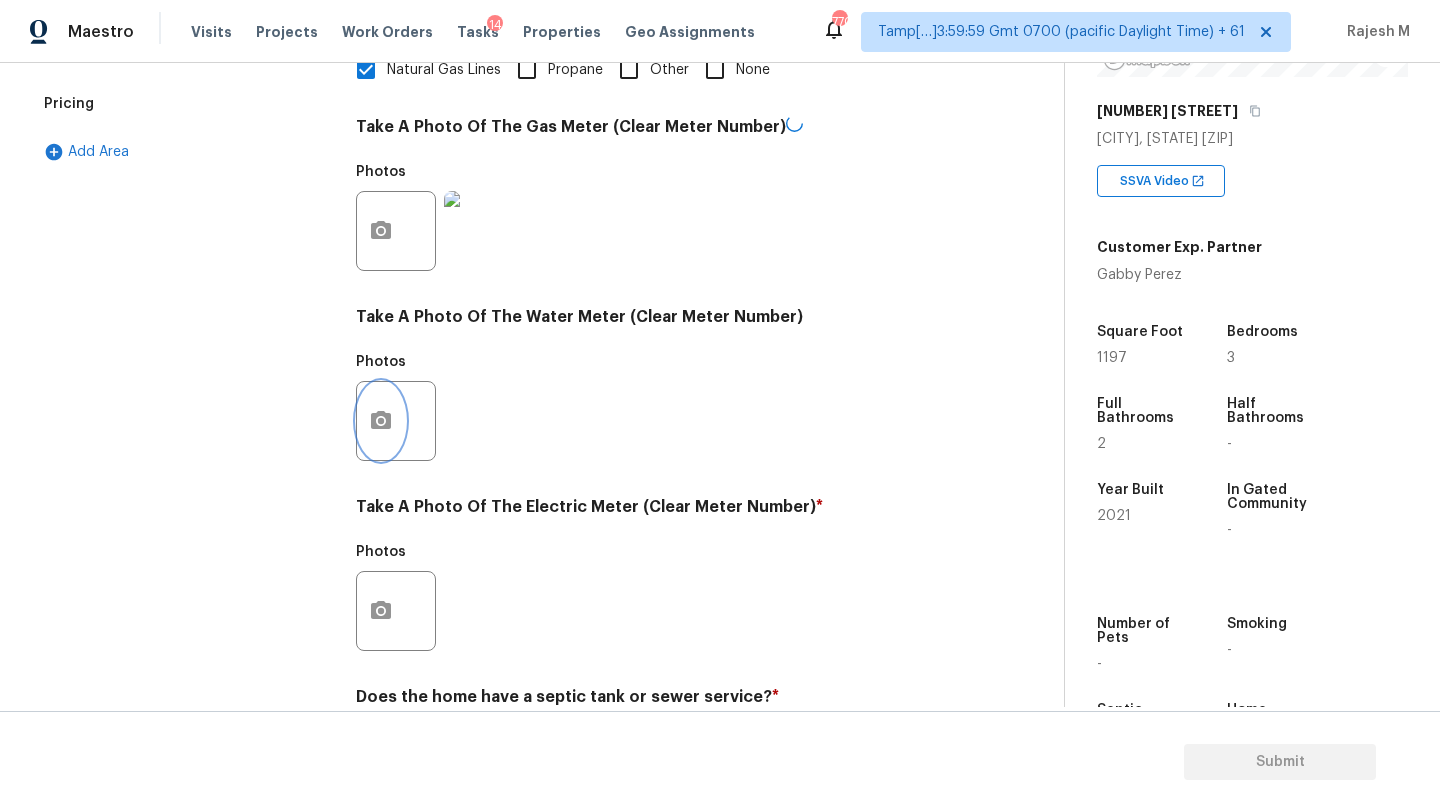 click at bounding box center [381, 421] 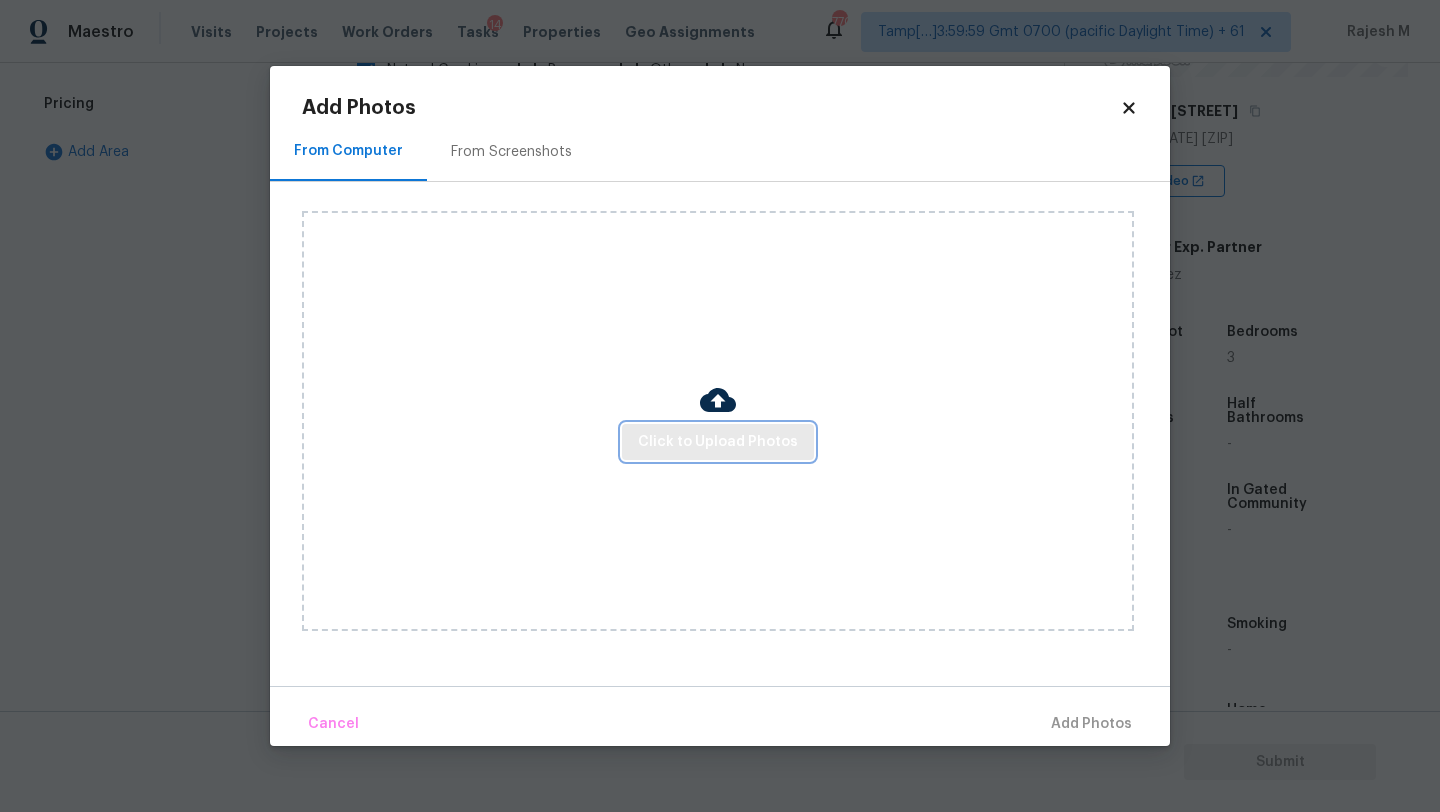click on "Click to Upload Photos" at bounding box center (718, 442) 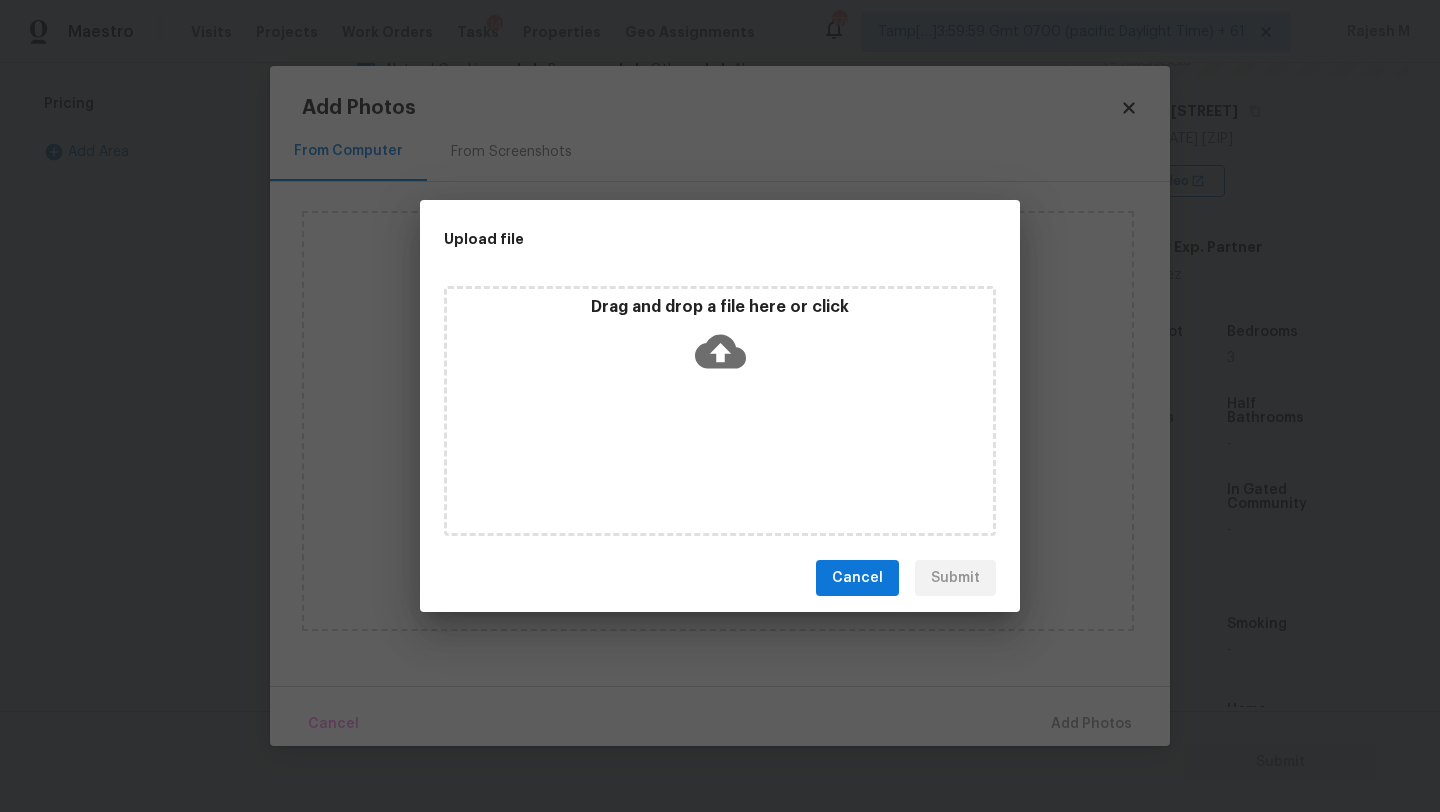 click on "Drag and drop a file here or click" at bounding box center [720, 411] 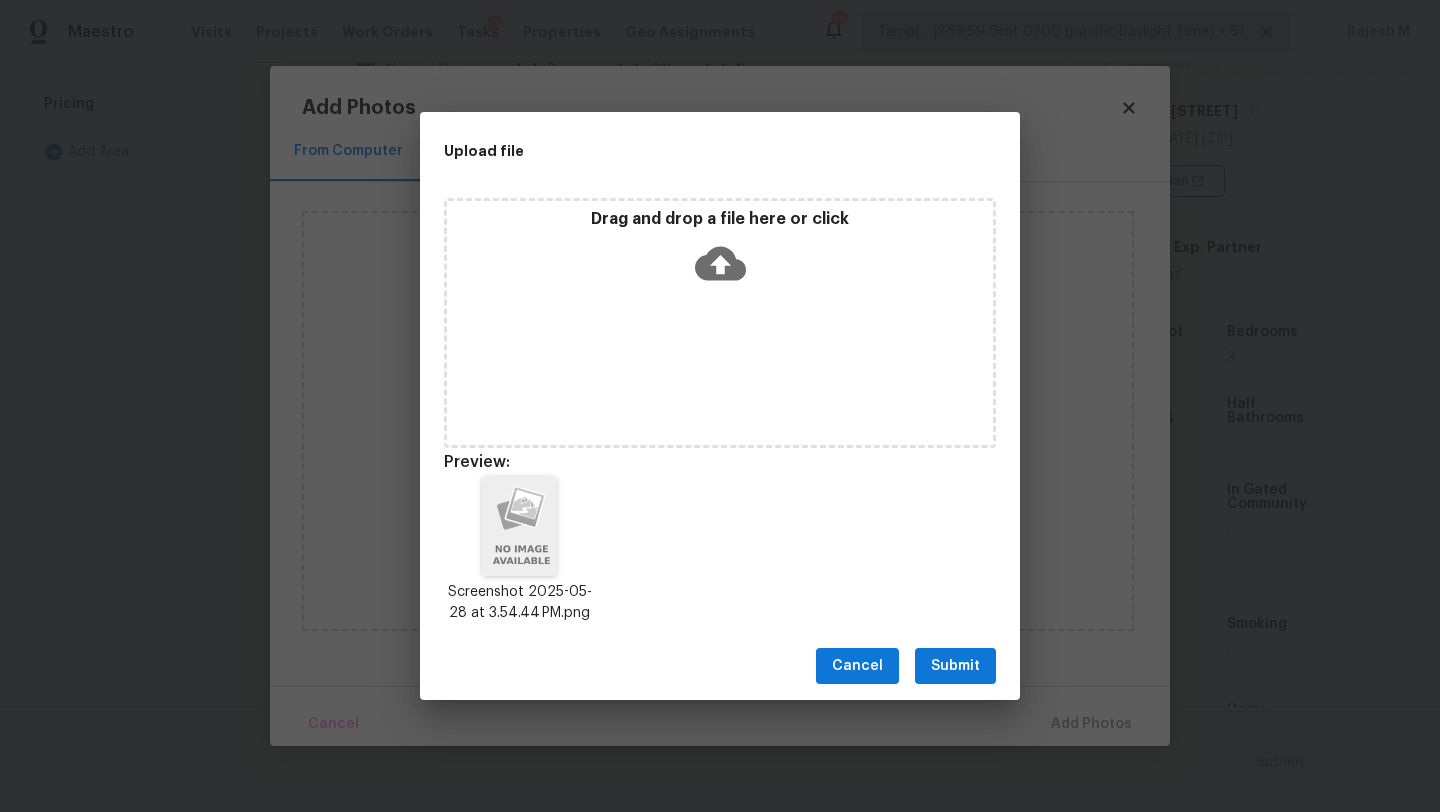 click on "Submit" at bounding box center [955, 666] 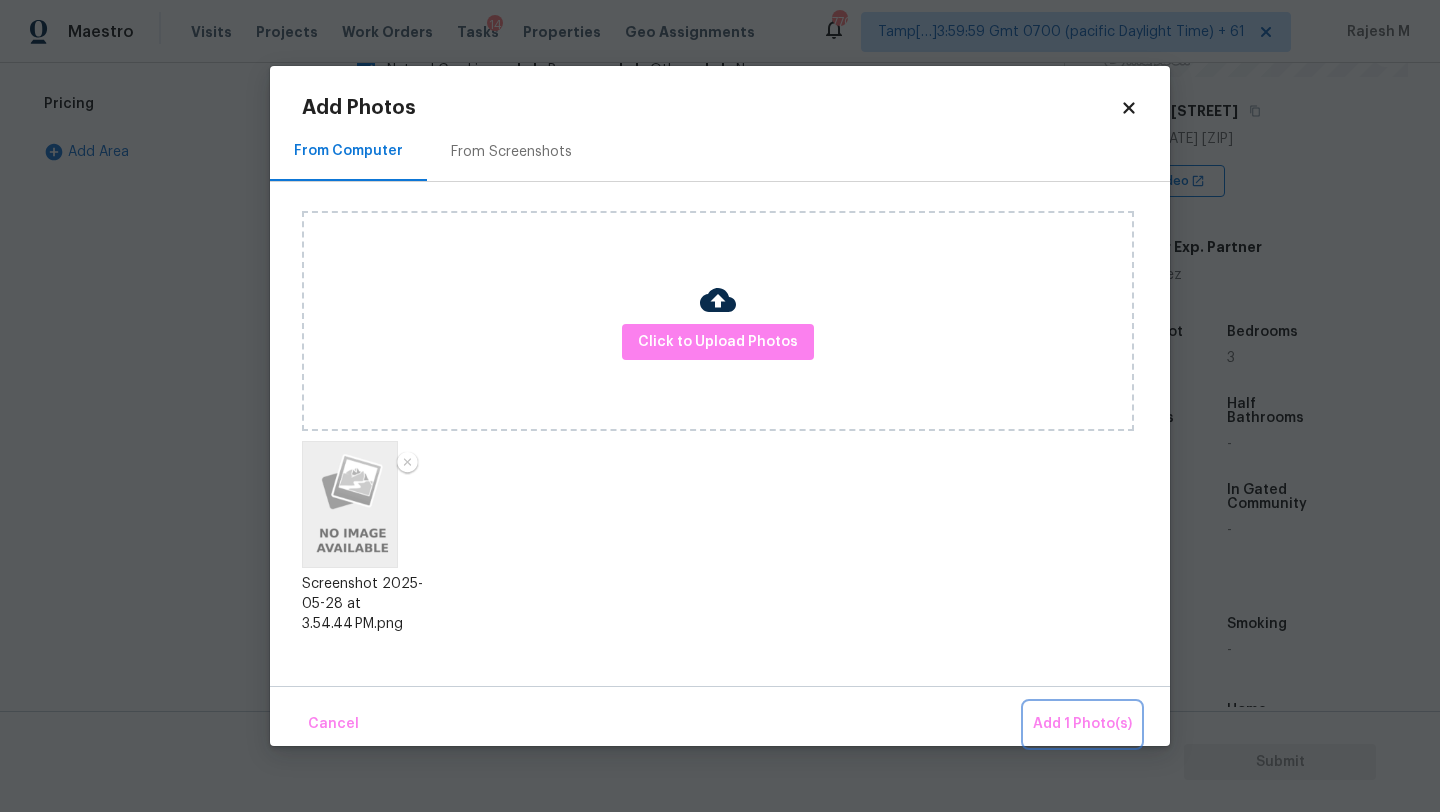 click on "Add 1 Photo(s)" at bounding box center [1082, 724] 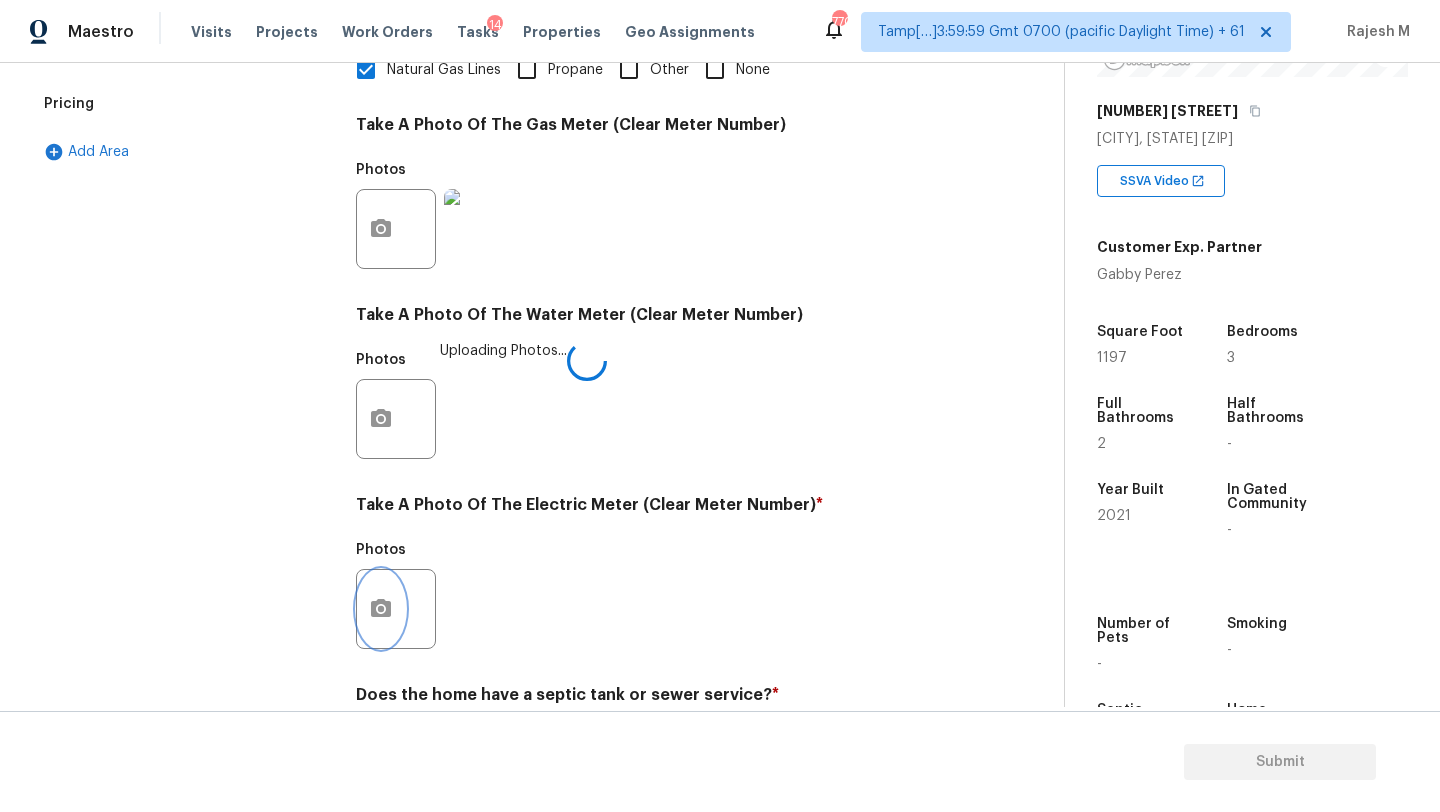 click at bounding box center [381, 609] 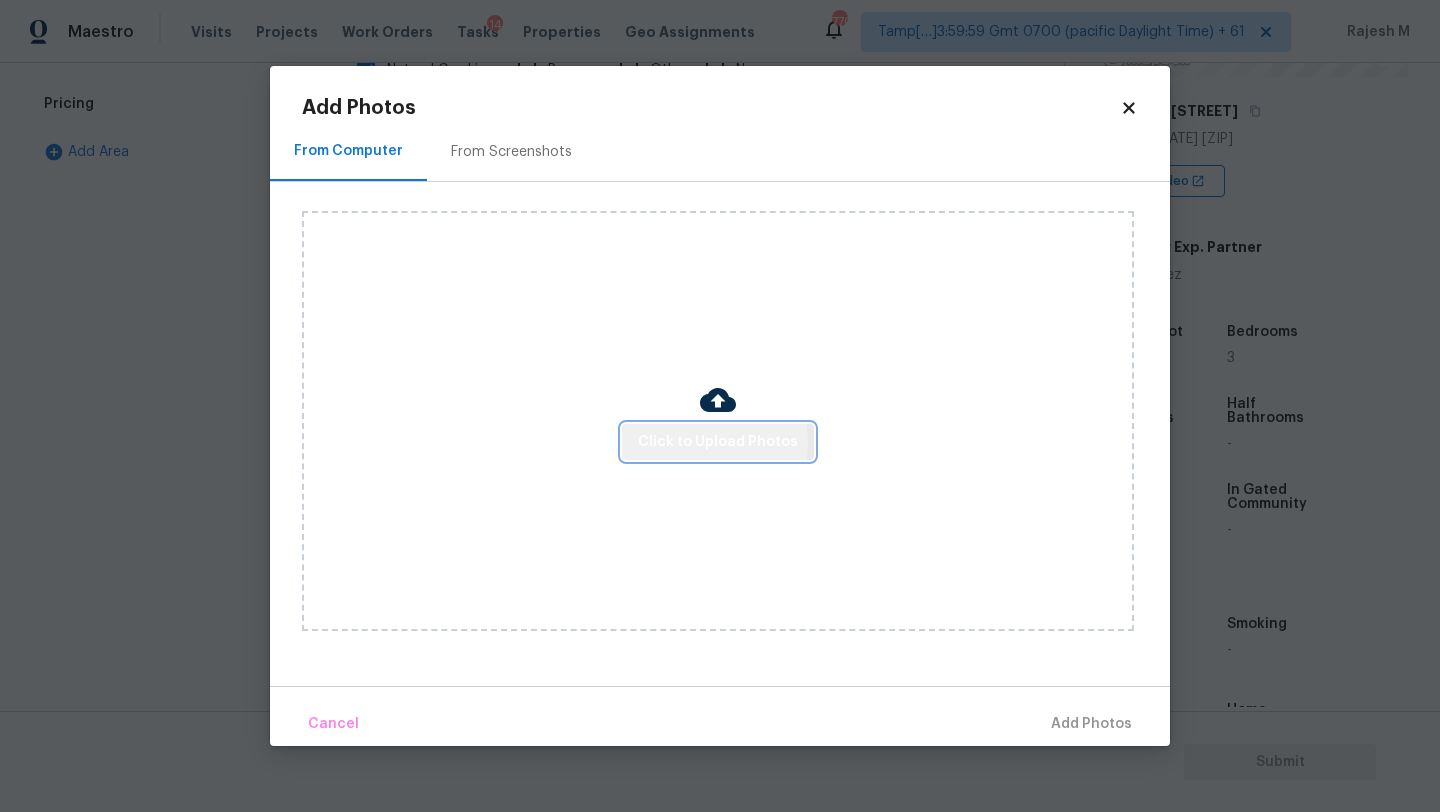 click on "Click to Upload Photos" at bounding box center [718, 442] 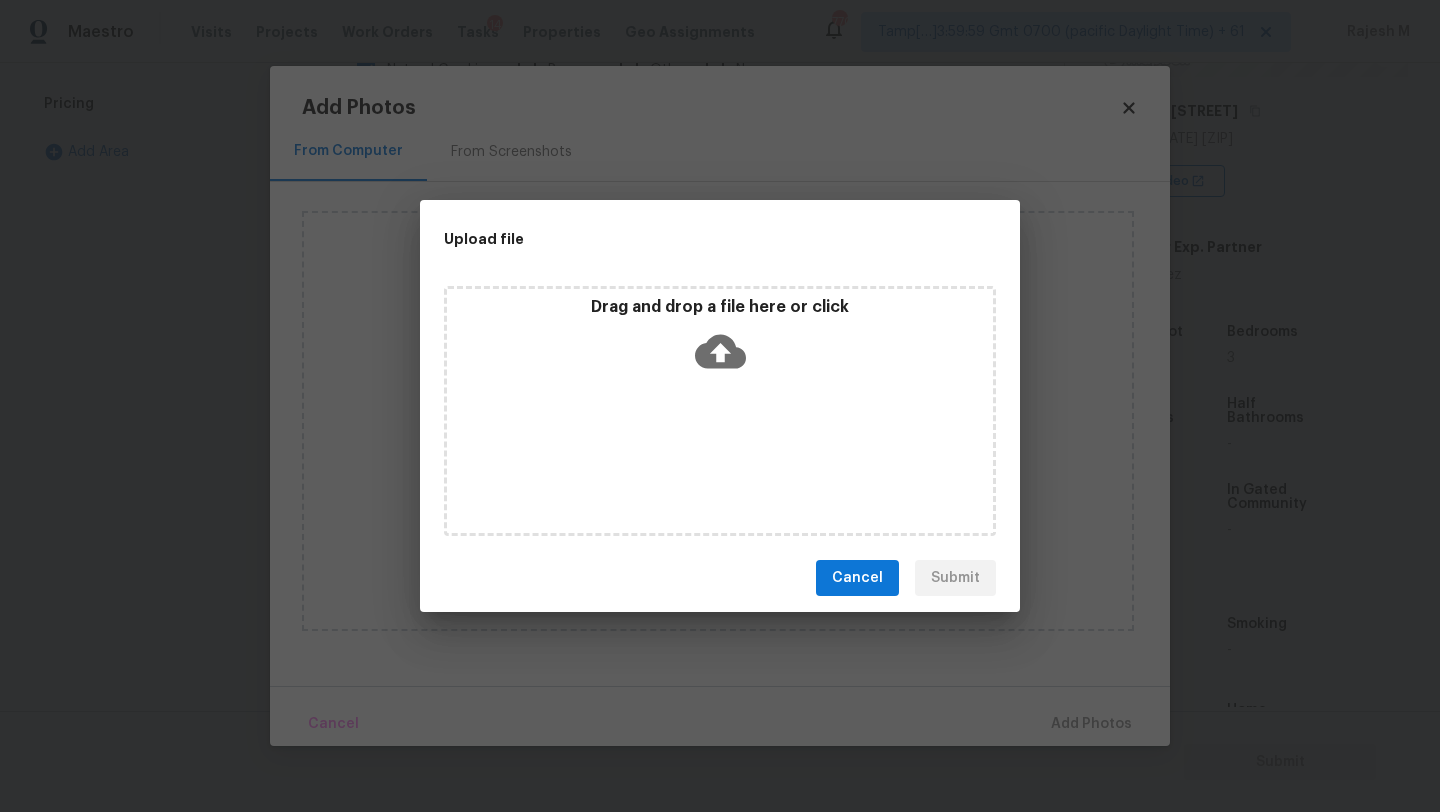 click 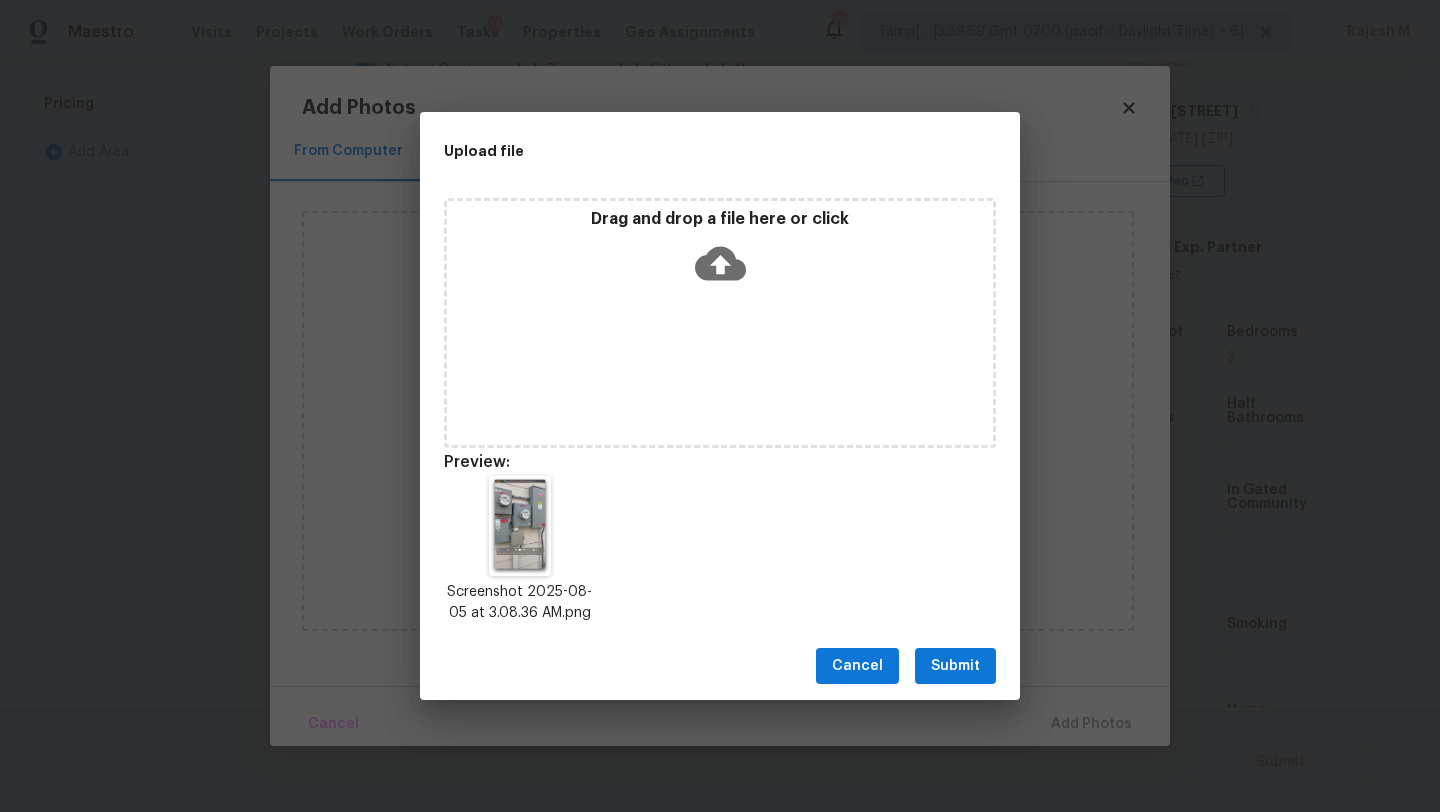 click on "Submit" at bounding box center (955, 666) 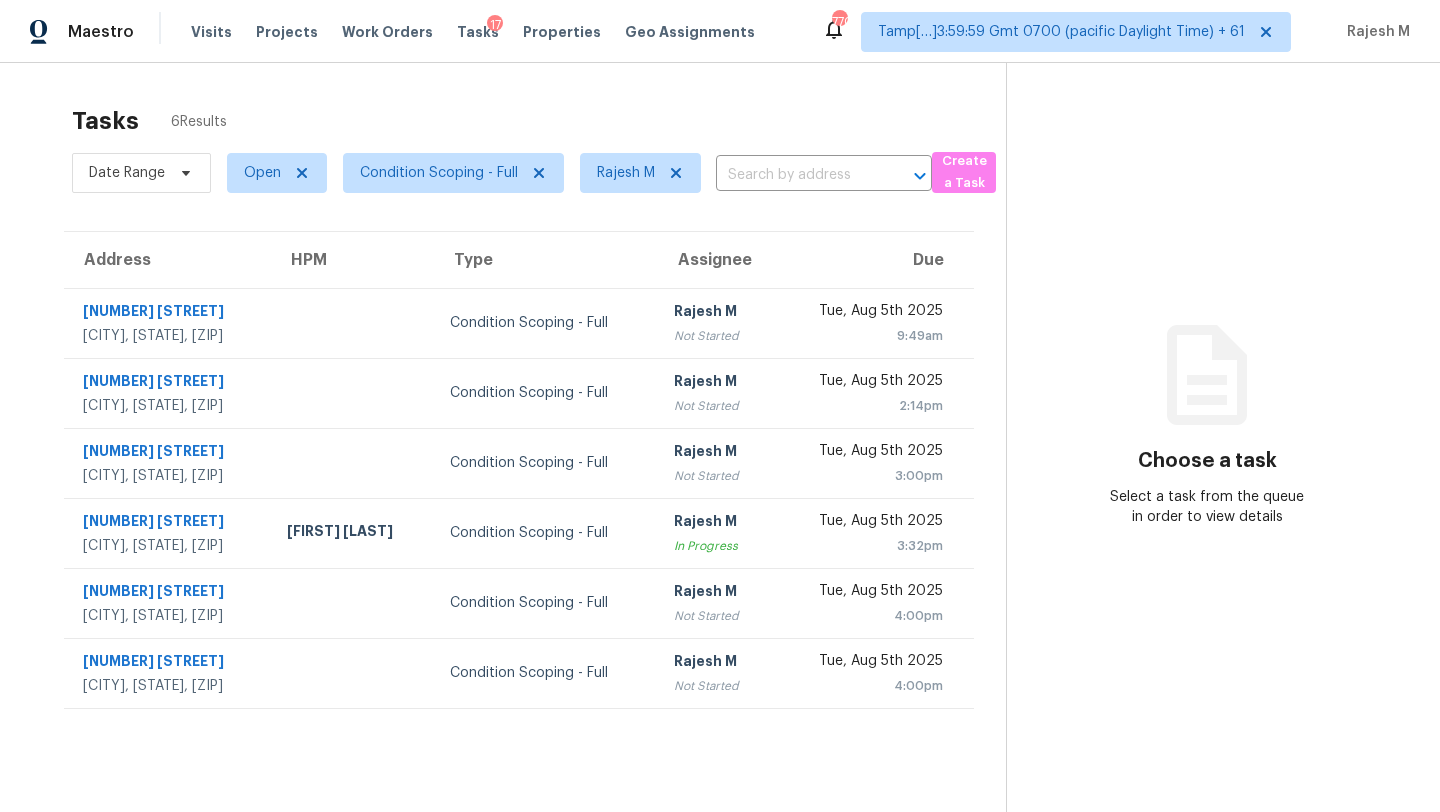 scroll, scrollTop: 0, scrollLeft: 0, axis: both 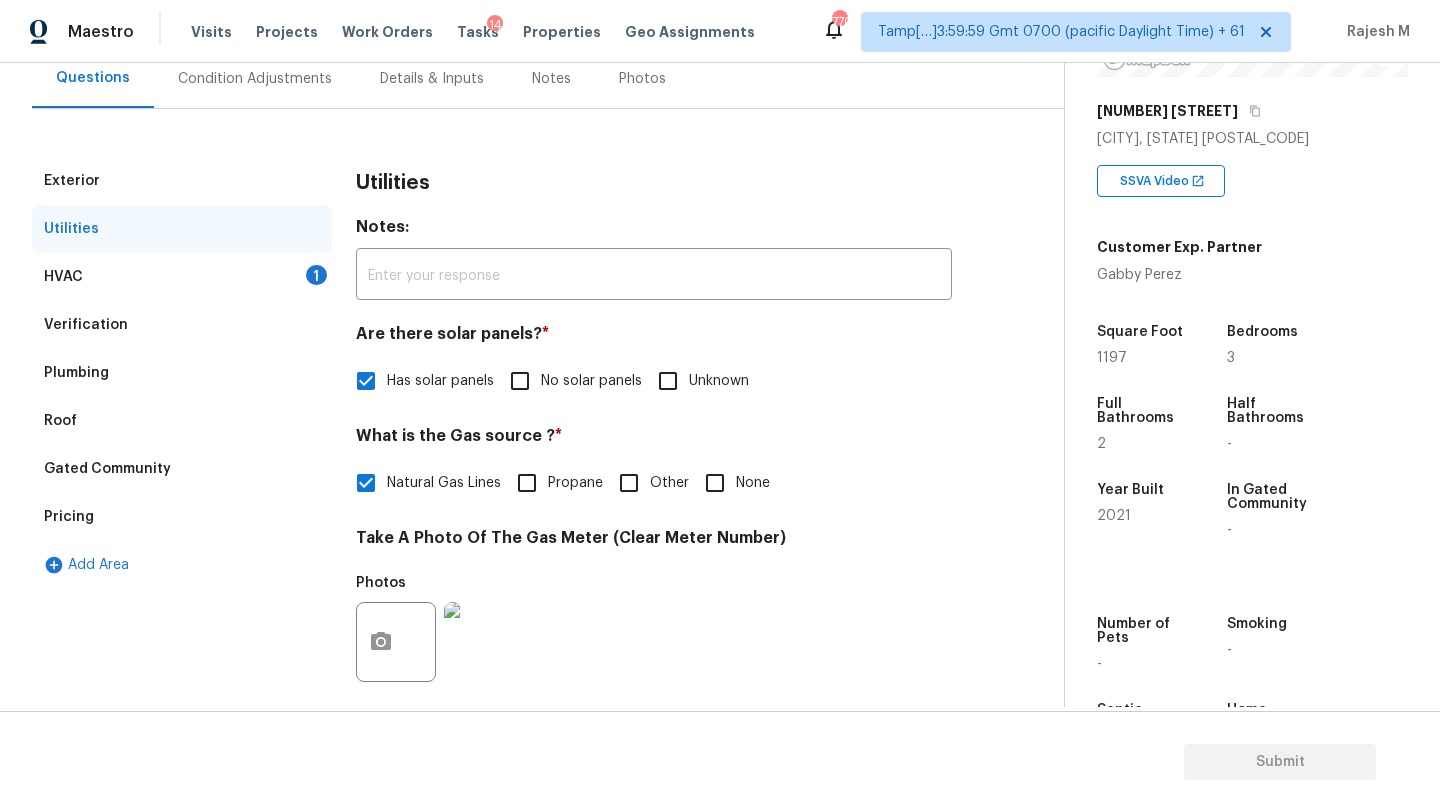 click on "HVAC 1" at bounding box center [182, 277] 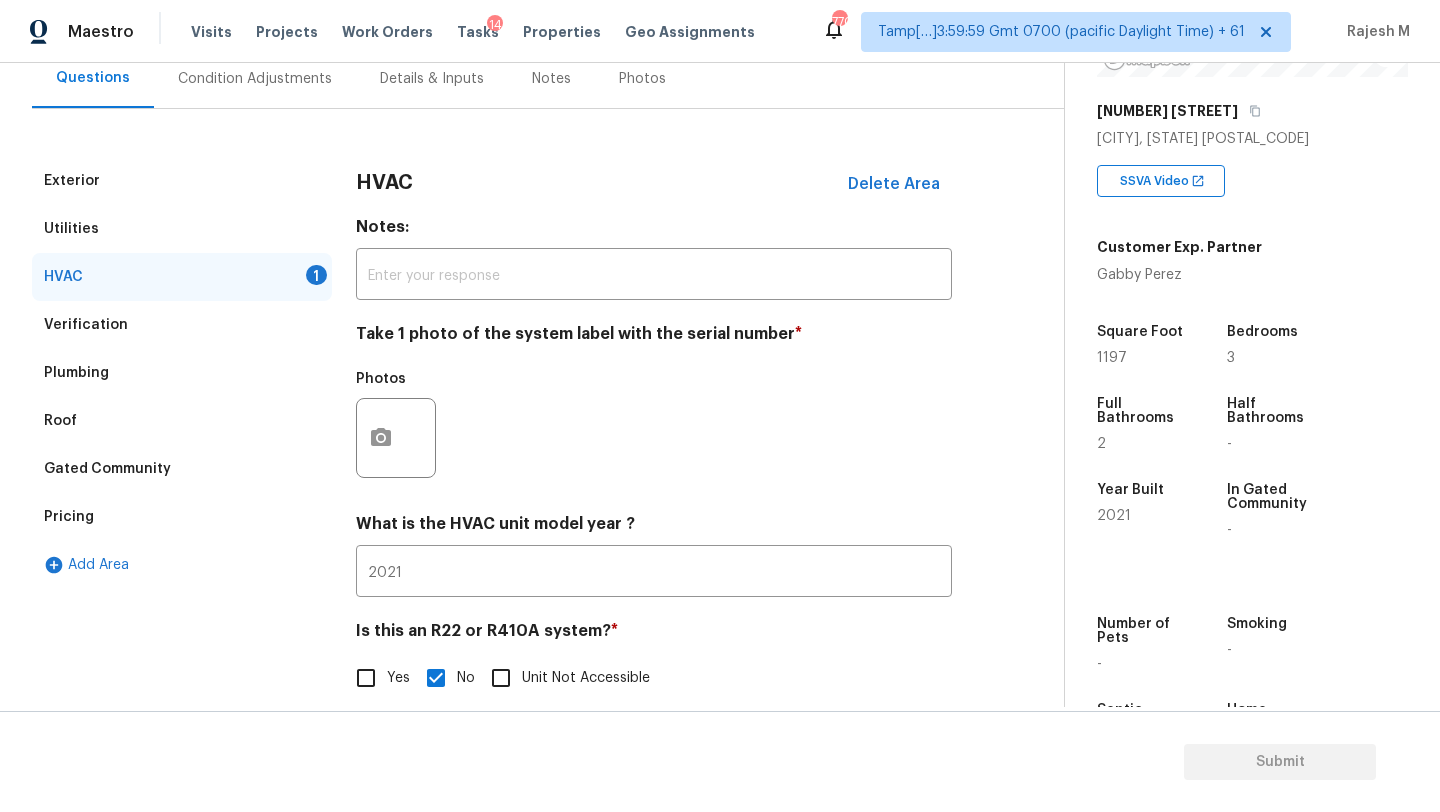 scroll, scrollTop: 217, scrollLeft: 0, axis: vertical 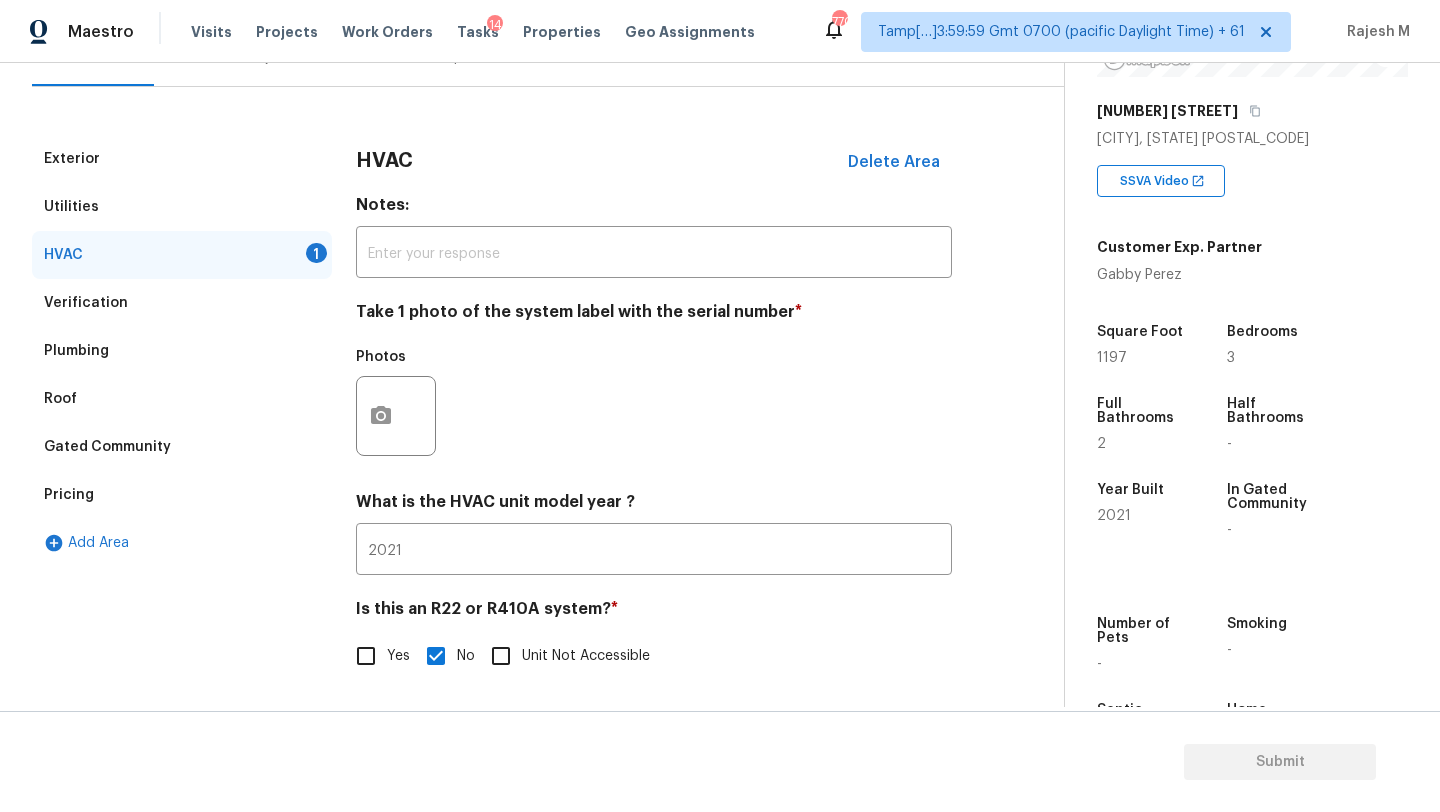 click on "HVAC Delete Area" at bounding box center (654, 161) 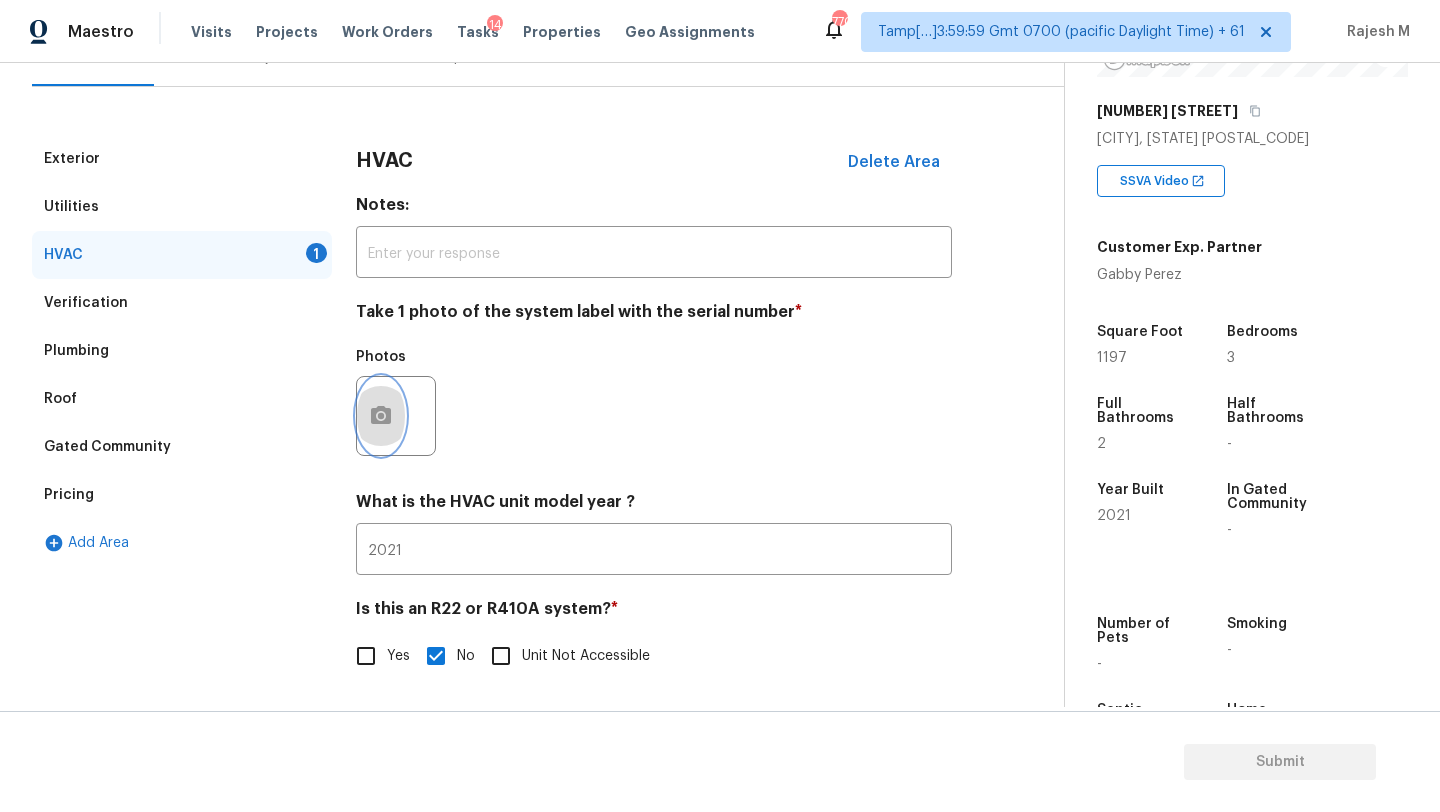 click 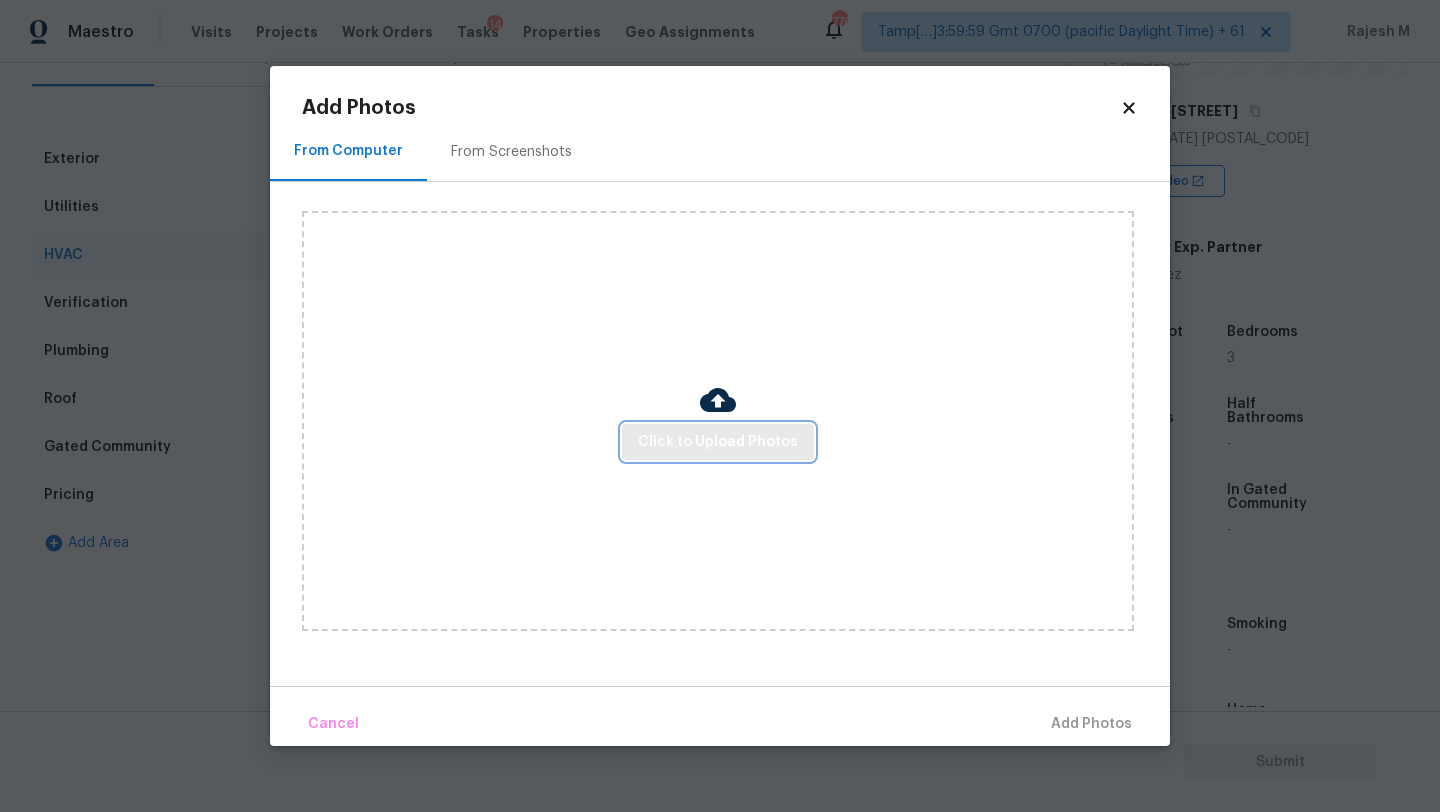 click on "Click to Upload Photos" at bounding box center [718, 442] 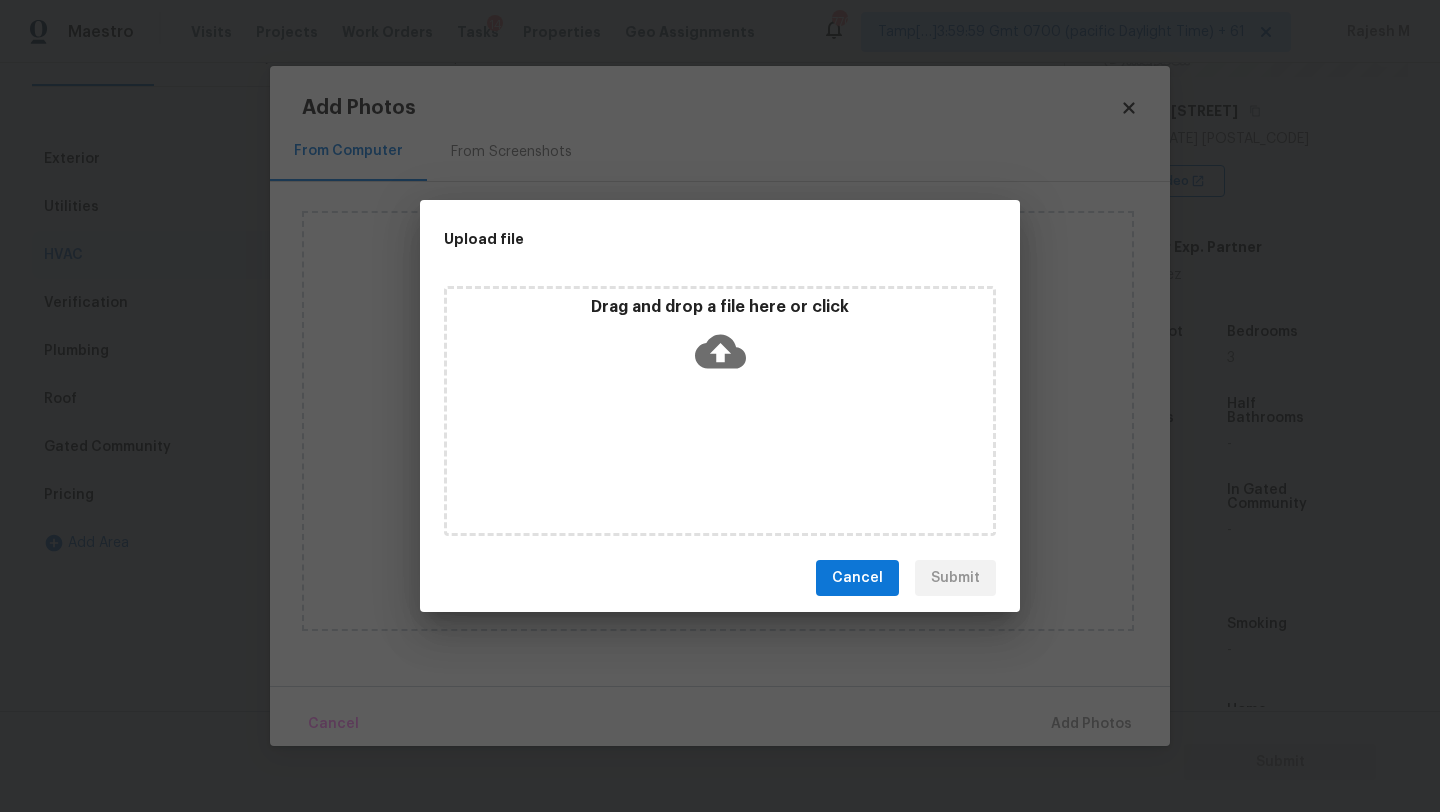 click on "Drag and drop a file here or click" at bounding box center [720, 411] 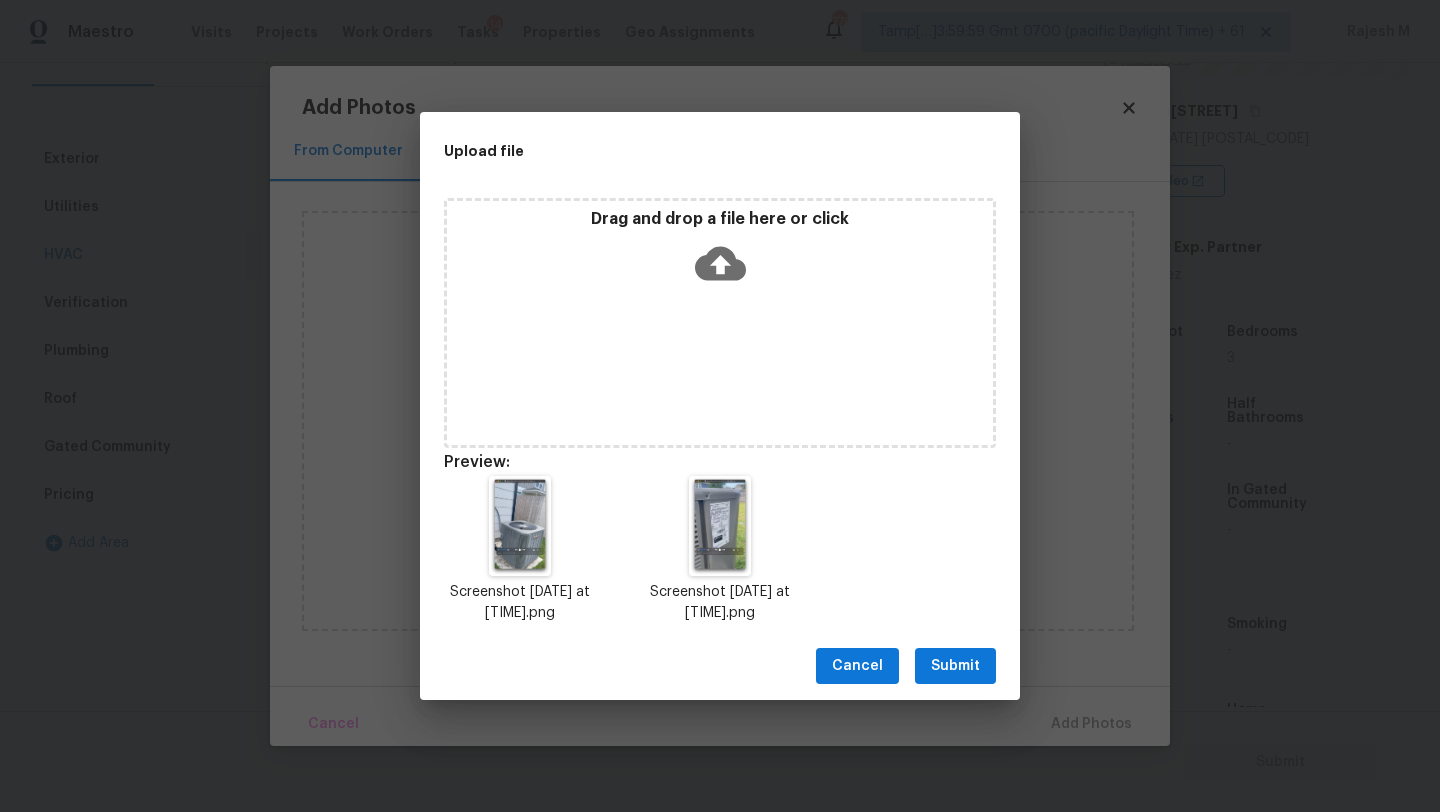 click on "Submit" at bounding box center [955, 666] 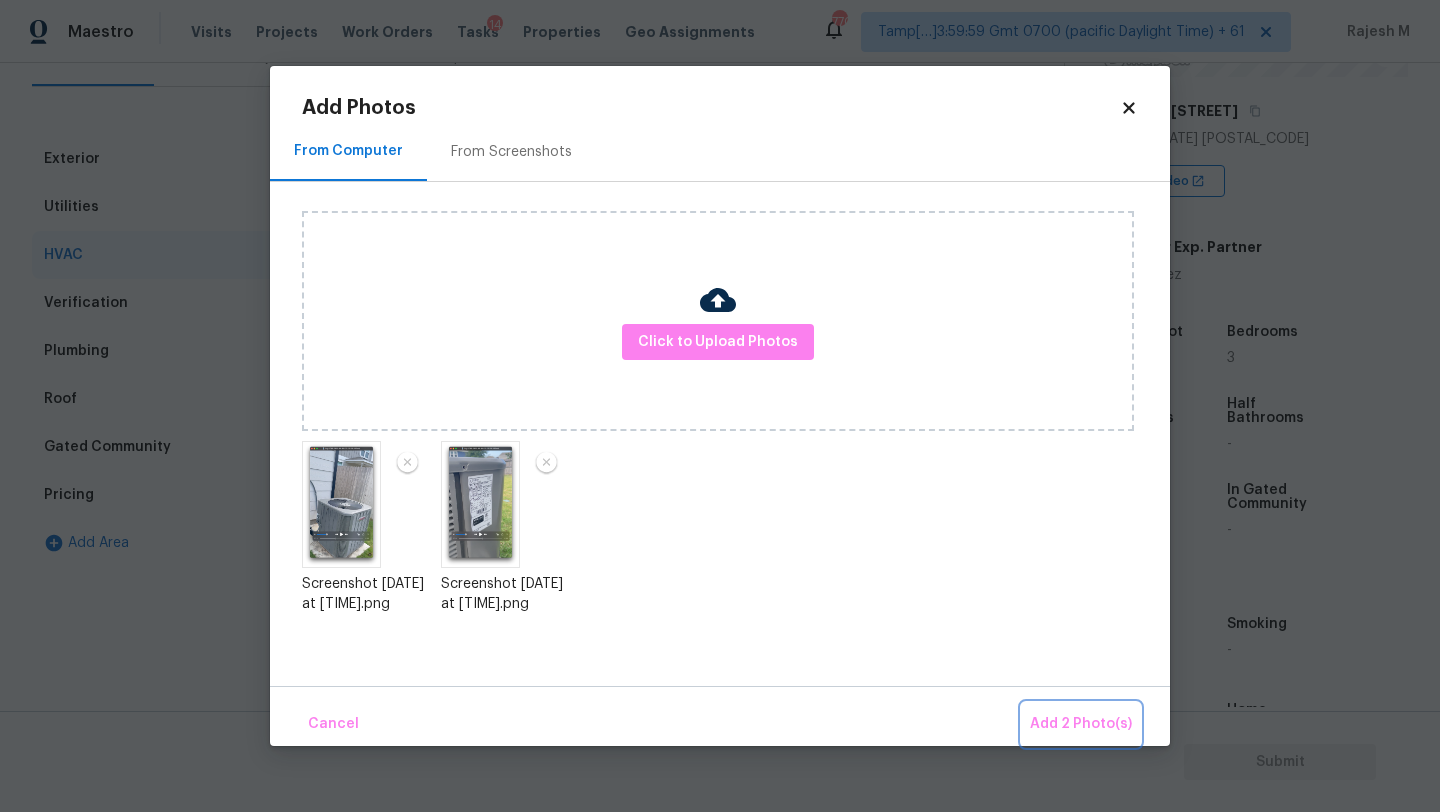 click on "Add 2 Photo(s)" at bounding box center [1081, 724] 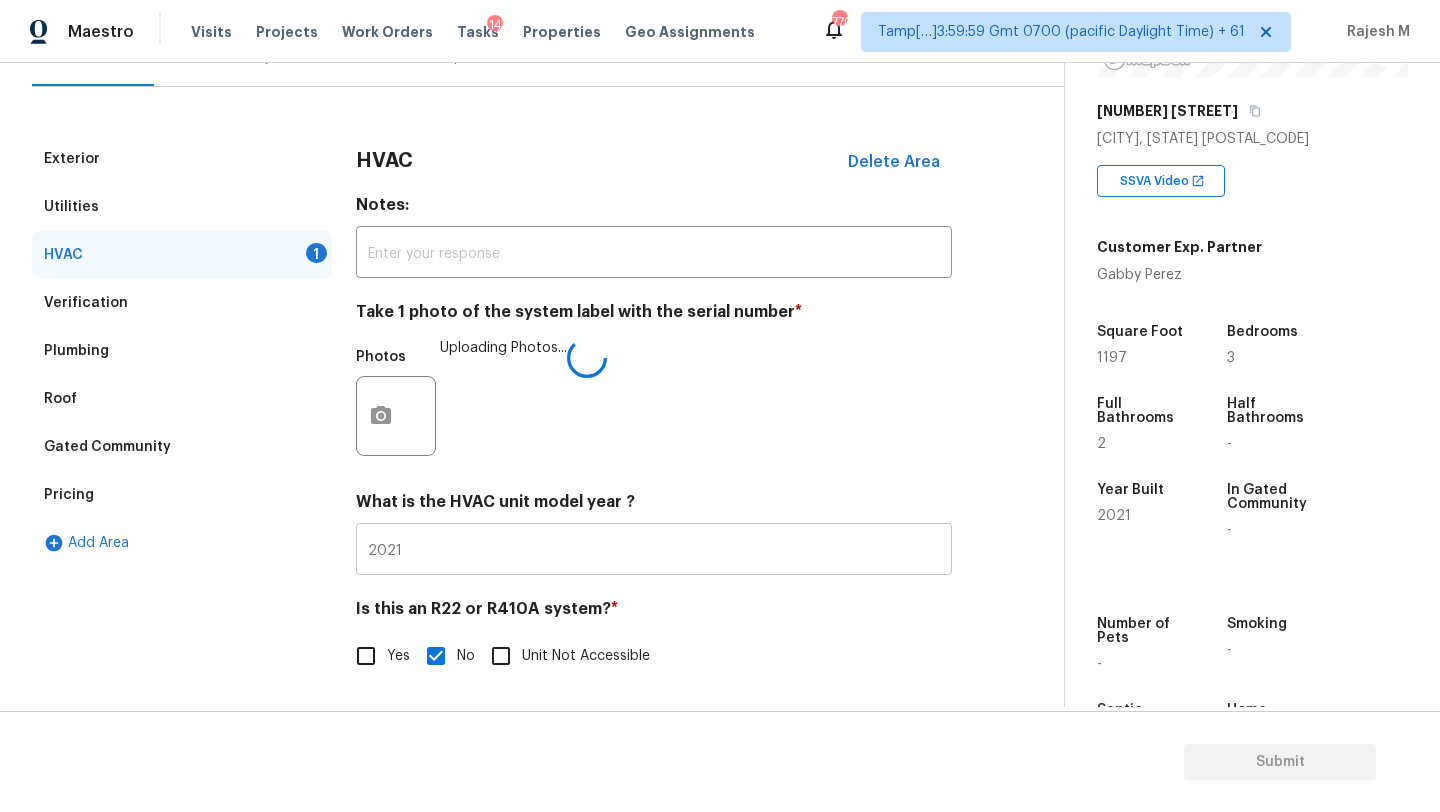 click on "2021" at bounding box center [654, 551] 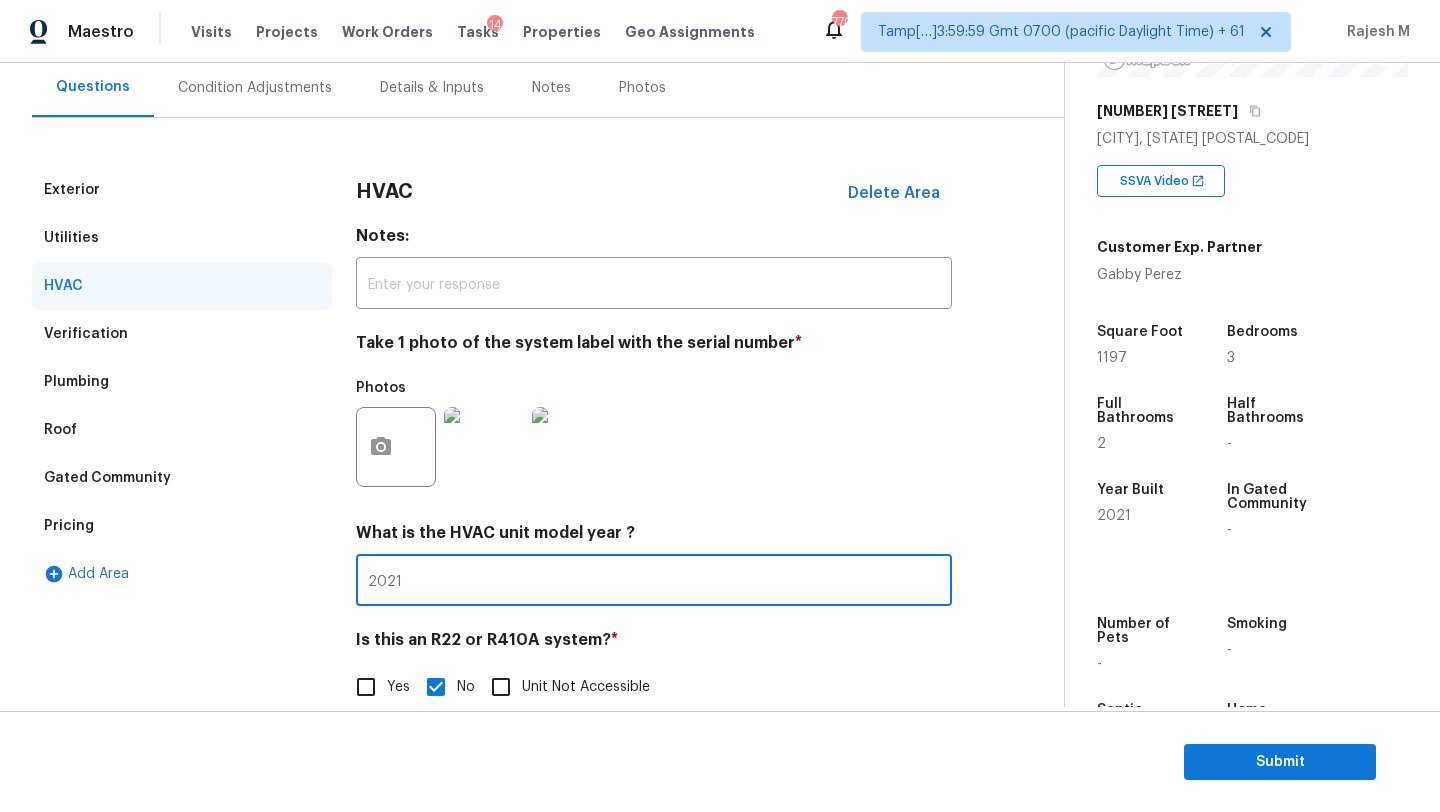 scroll, scrollTop: 155, scrollLeft: 0, axis: vertical 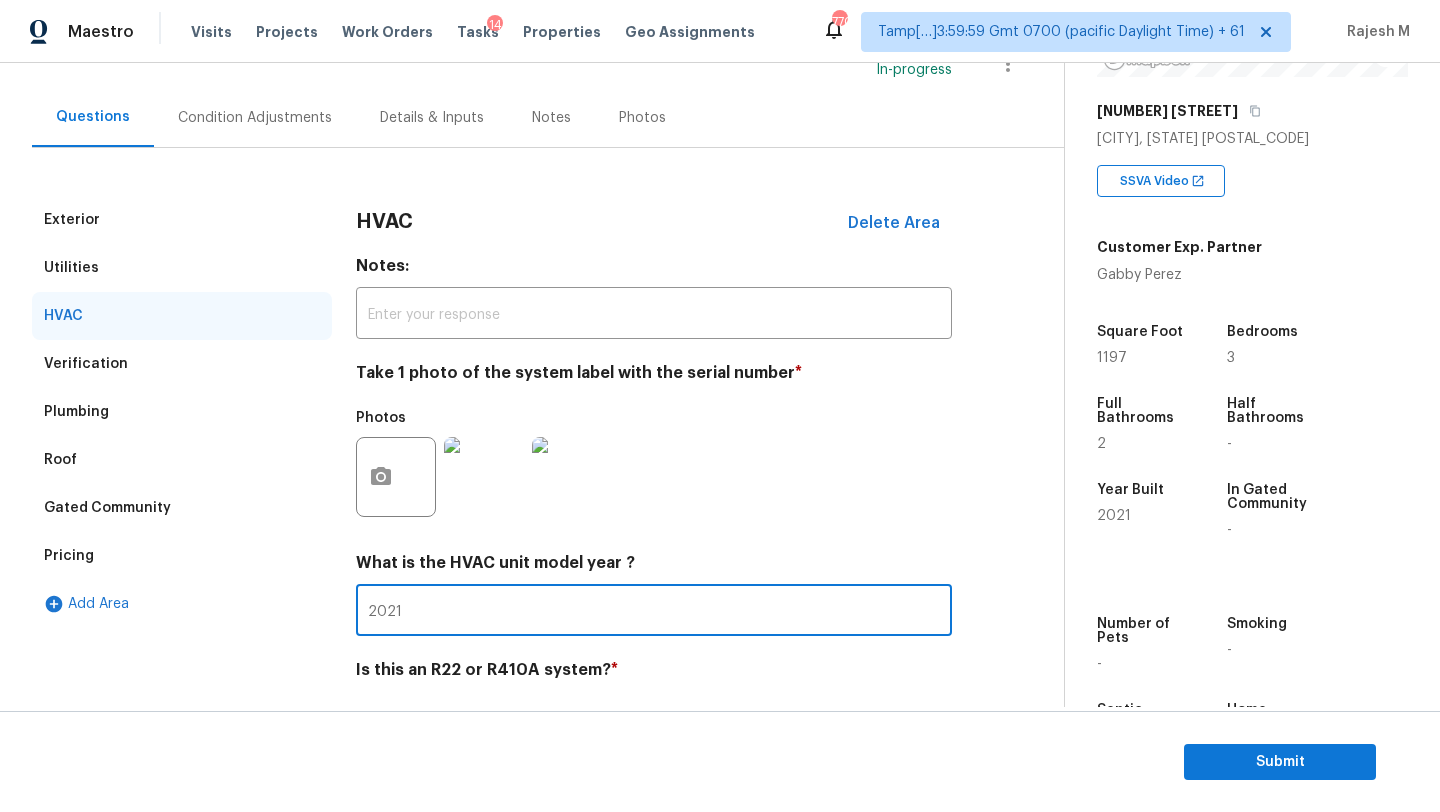 type 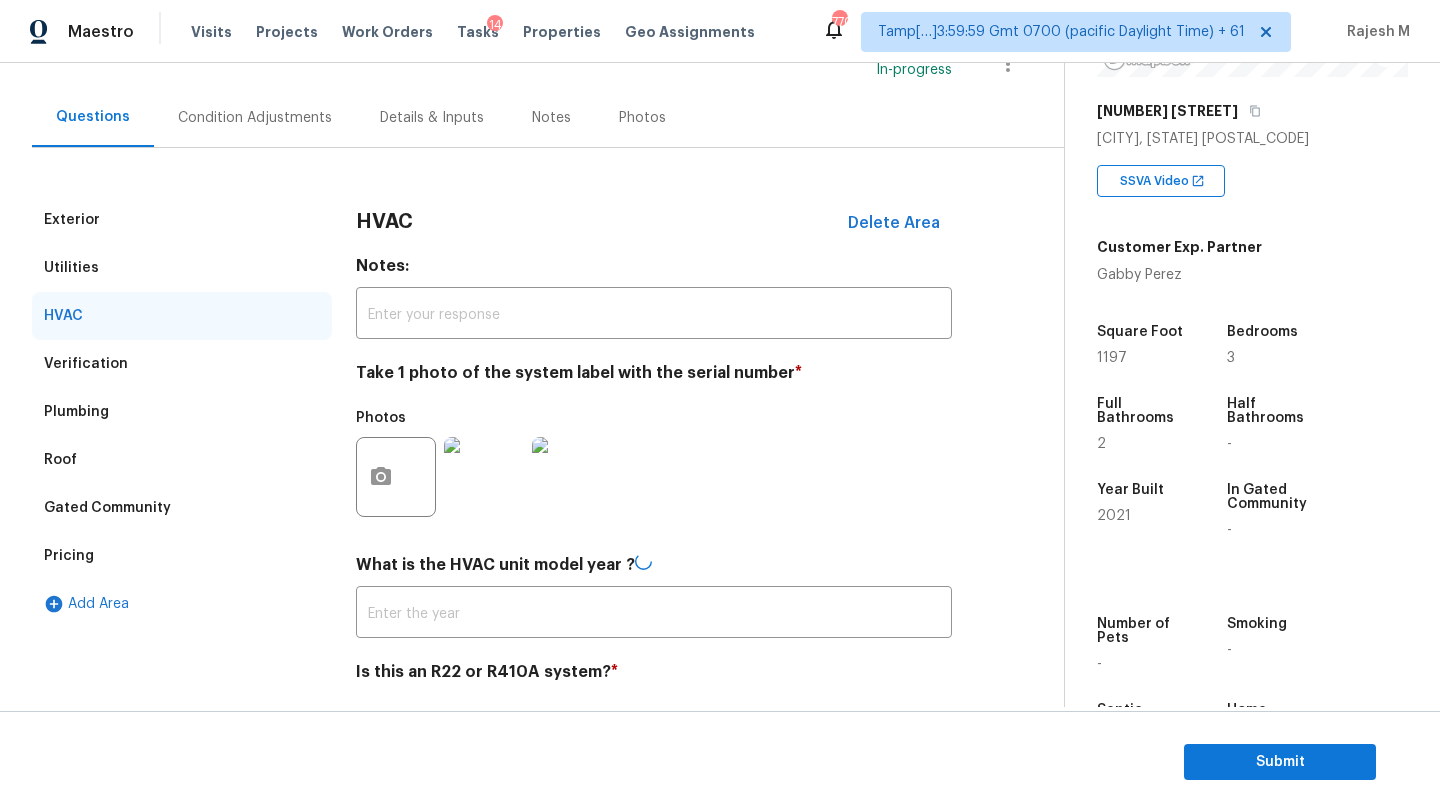 click on "Condition Adjustments" at bounding box center (255, 118) 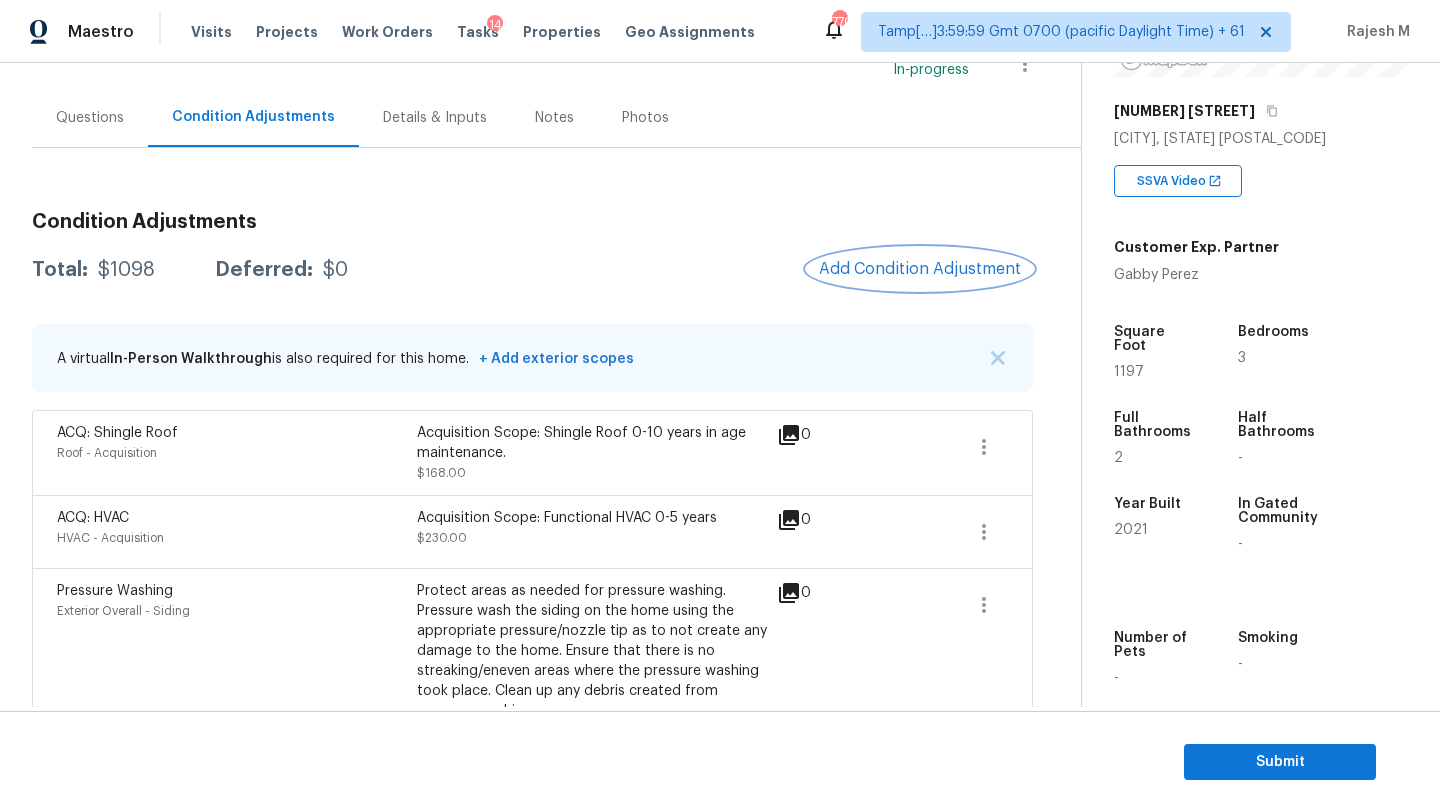 click on "Add Condition Adjustment" at bounding box center (920, 269) 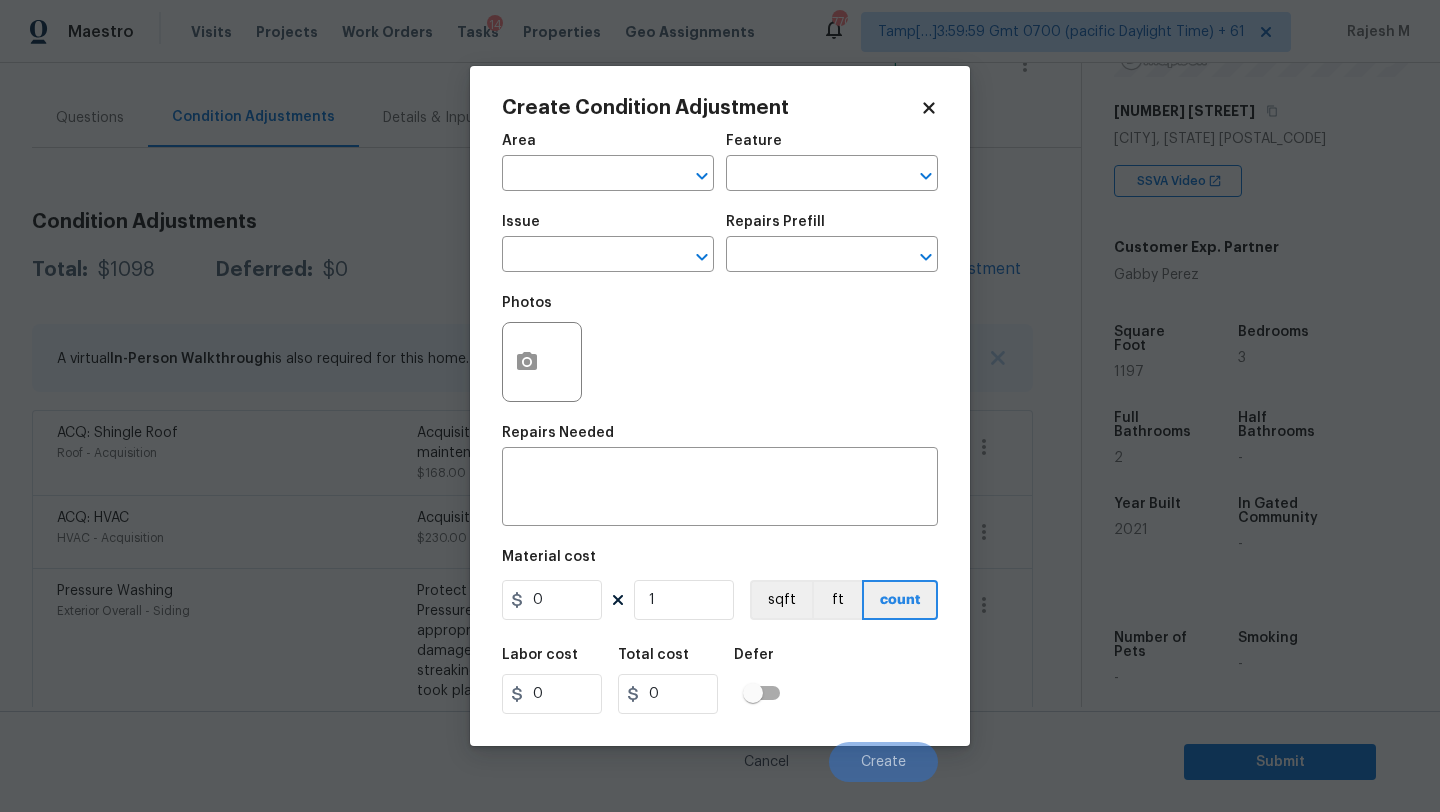 click on "Maestro Visits Projects Work Orders Tasks 14 Properties Geo Assignments 770 Tamp[…]3:59:59 Gmt 0700 (pacific Daylight Time) + 61 Rajesh M Back to tasks Condition Scoping - Full Tue, Aug 05 2025 by 4:00 pm   Rajesh M In-progress Questions Condition Adjustments Details & Inputs Notes Photos Condition Adjustments Total:  $1098 Deferred:  $0 Add Condition Adjustment A virtual  In-Person Walkthrough  is also required for this home.   + Add exterior scopes ACQ: Shingle Roof Roof - Acquisition Acquisition Scope: Shingle Roof 0-10 years in age maintenance. $168.00   0 ACQ: HVAC HVAC - Acquisition Acquisition Scope: Functional HVAC 0-5 years $230.00   0 Pressure Washing Exterior Overall - Siding Protect areas as needed for pressure washing. Pressure wash the siding on the home using the appropriate pressure/nozzle tip as to not create any damage to the home. Ensure that there is no streaking/eneven areas where the pressure washing took place. Clean up any debris created from pressure washing. $200.00   0 $200.00   0" at bounding box center [720, 406] 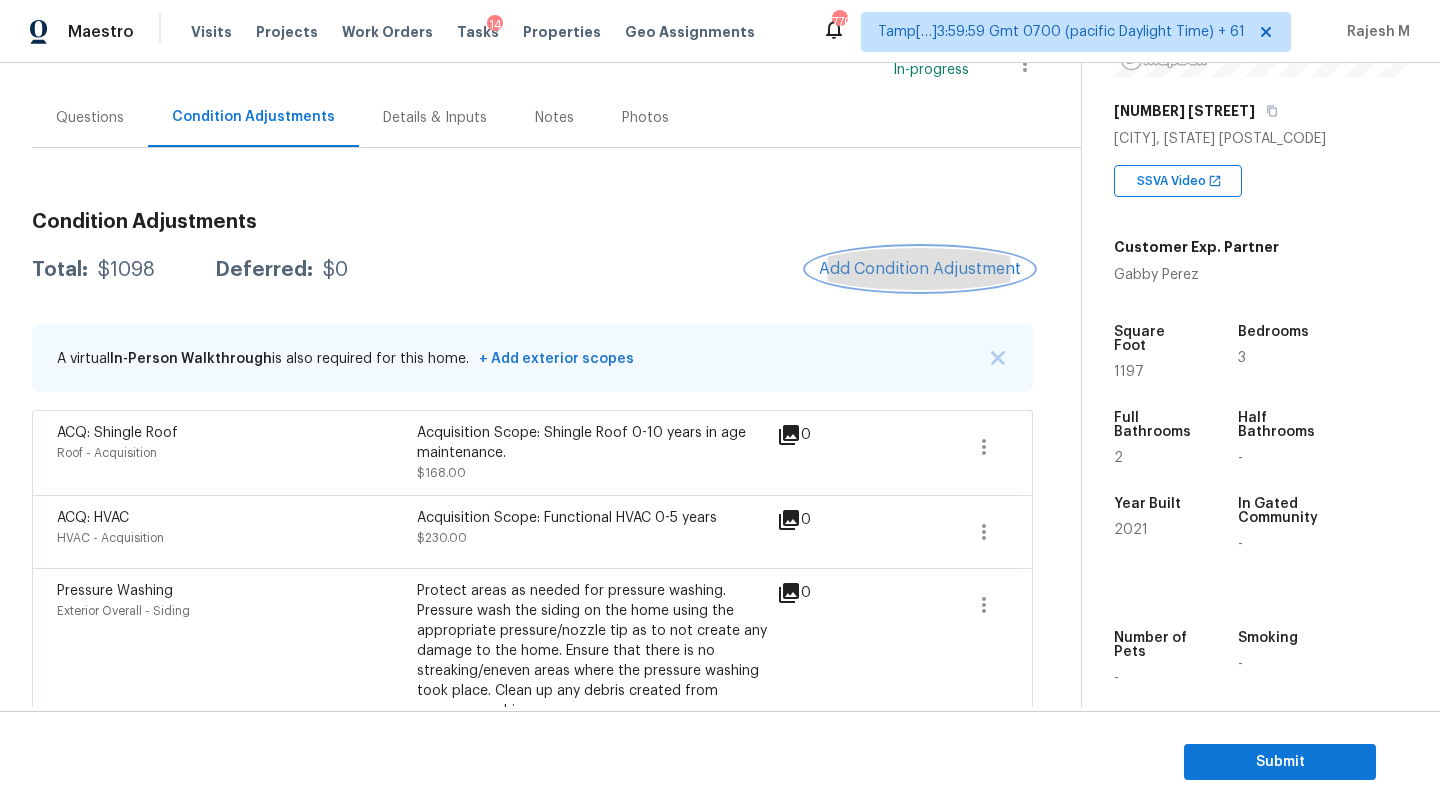 click on "Add Condition Adjustment" at bounding box center [920, 269] 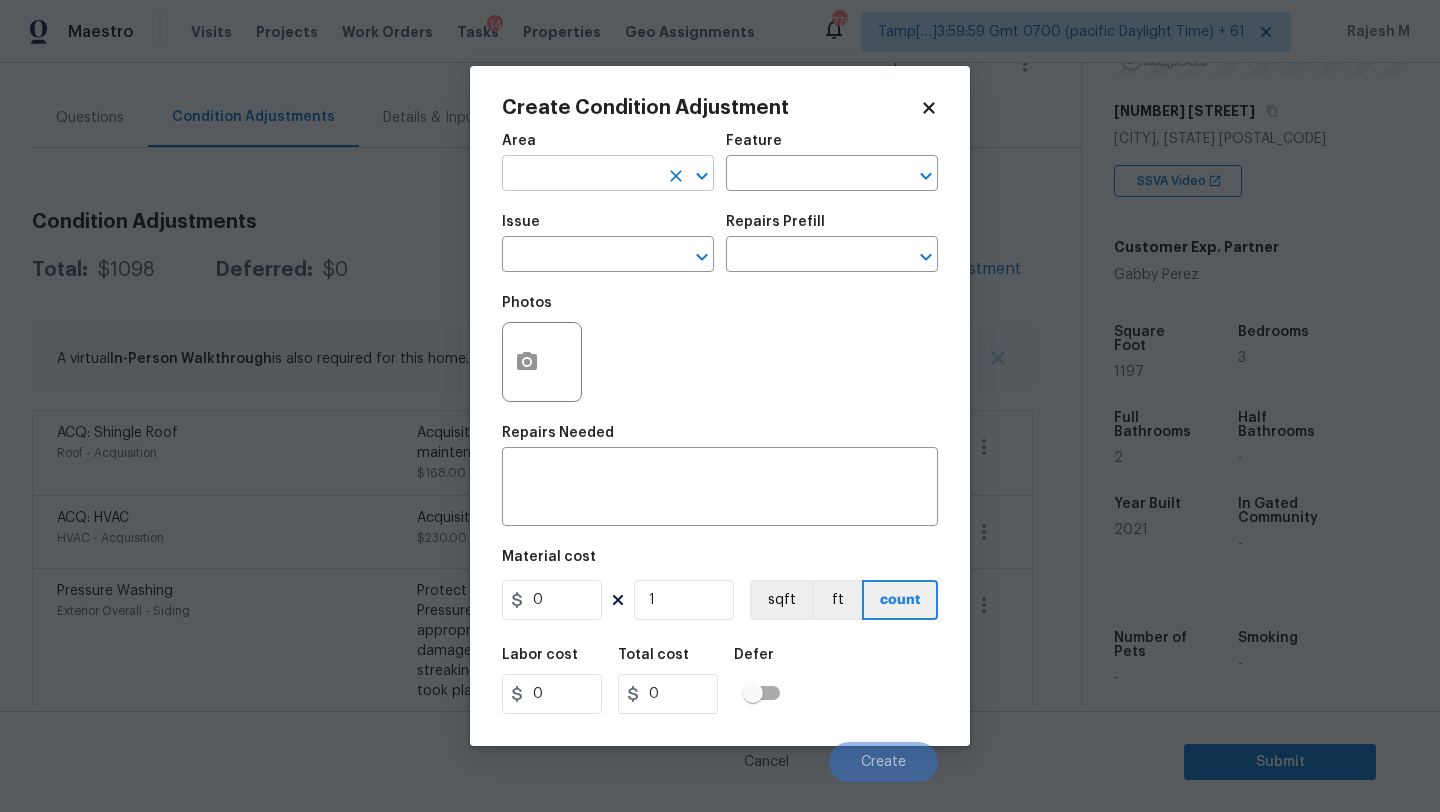 click at bounding box center [580, 175] 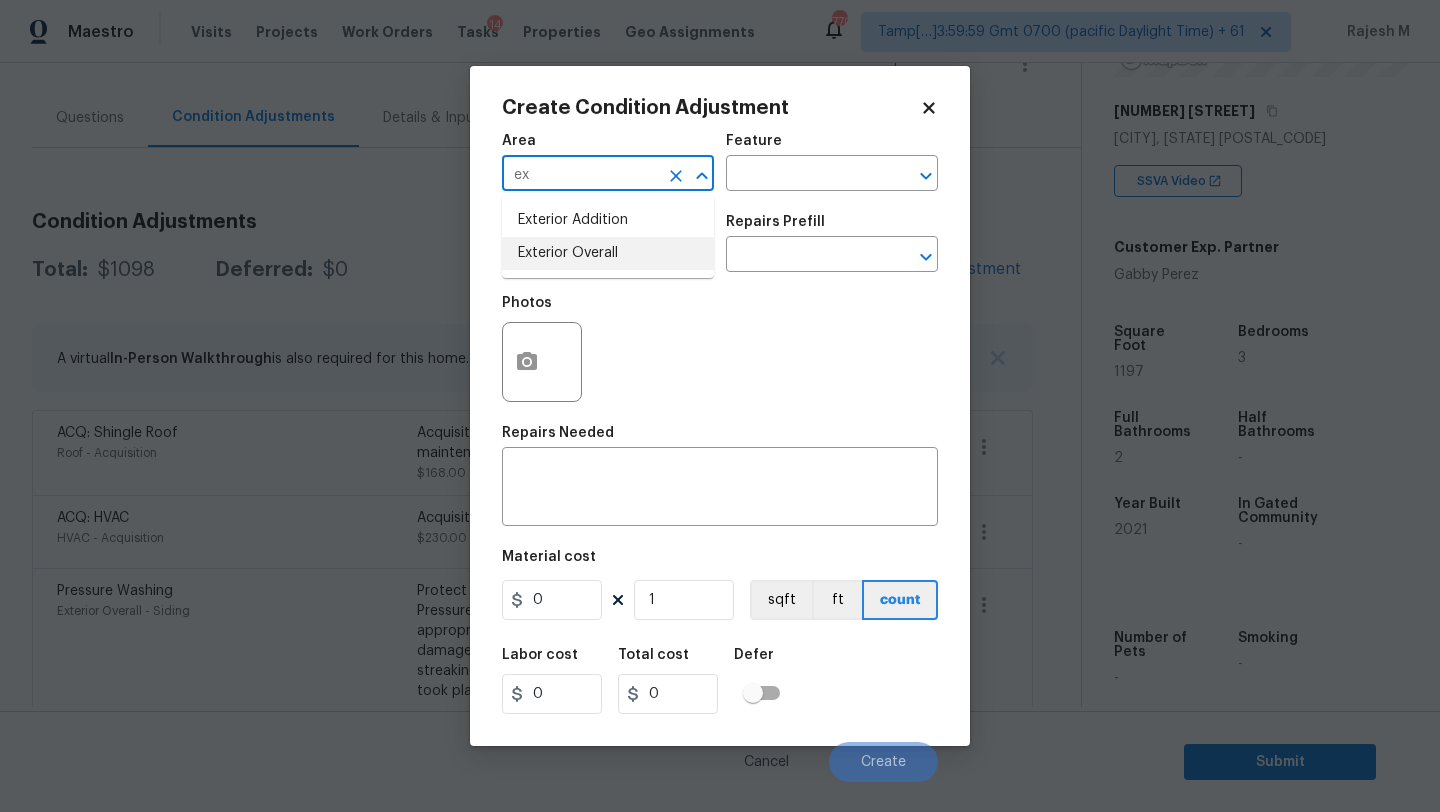 click on "Exterior Overall" at bounding box center (608, 253) 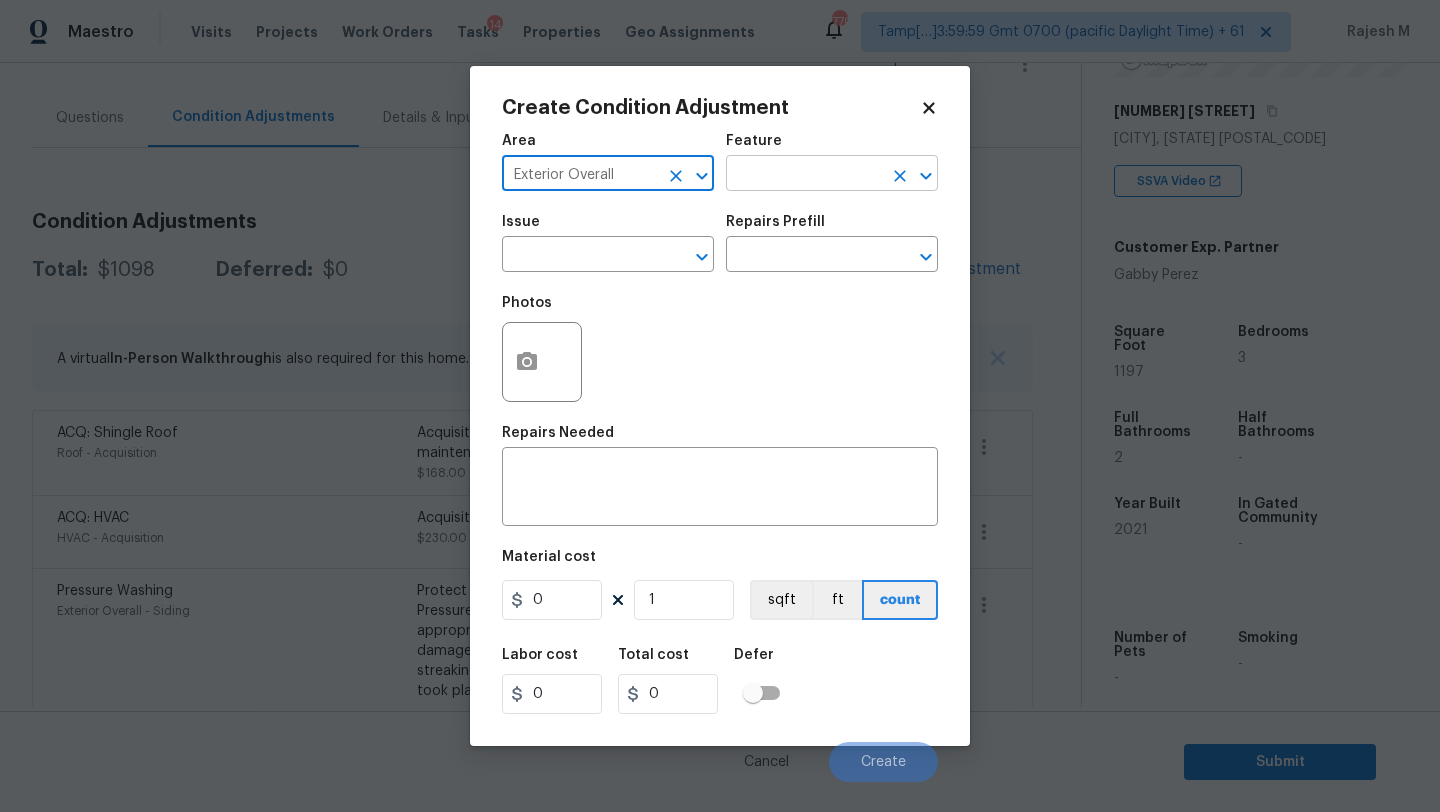 type on "Exterior Overall" 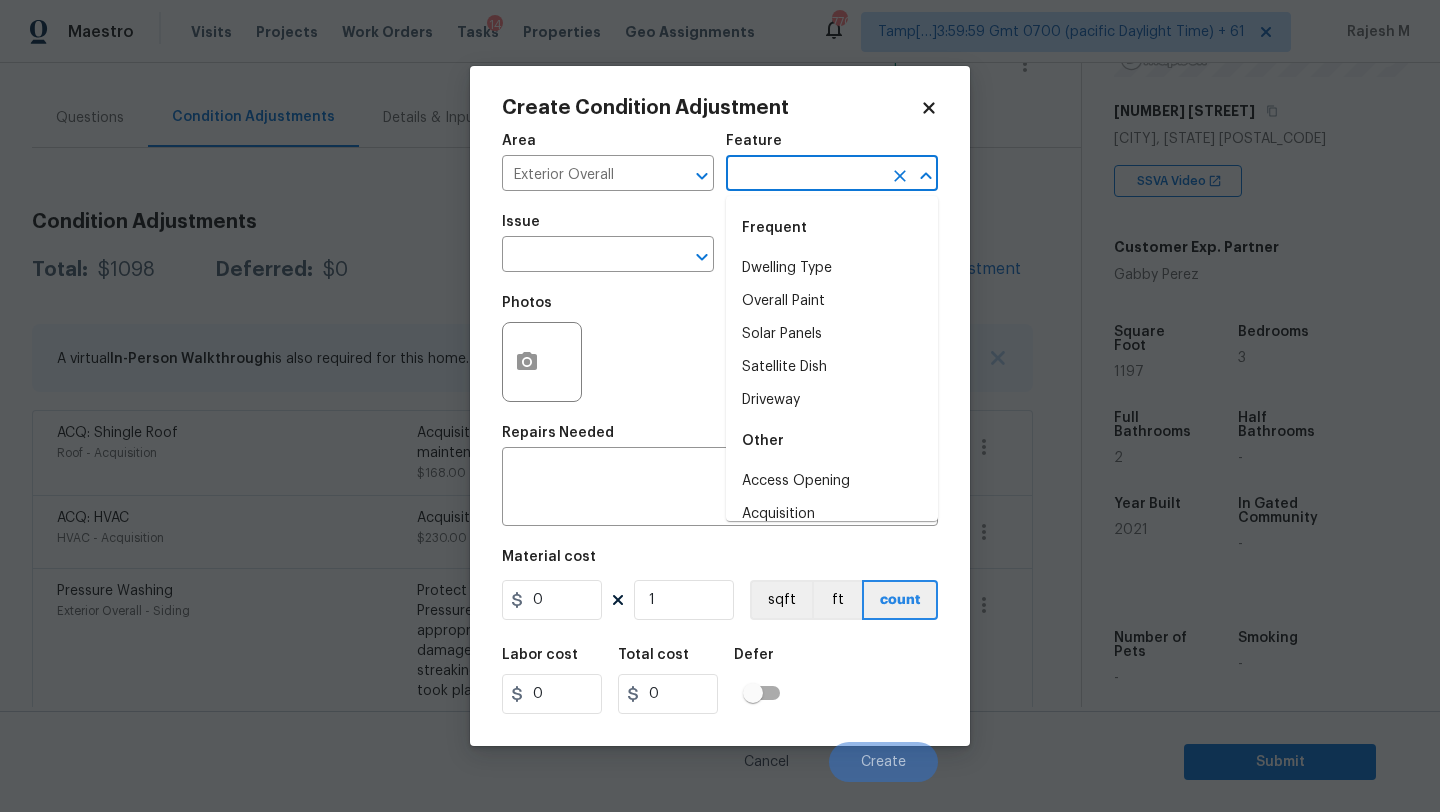 click at bounding box center [804, 175] 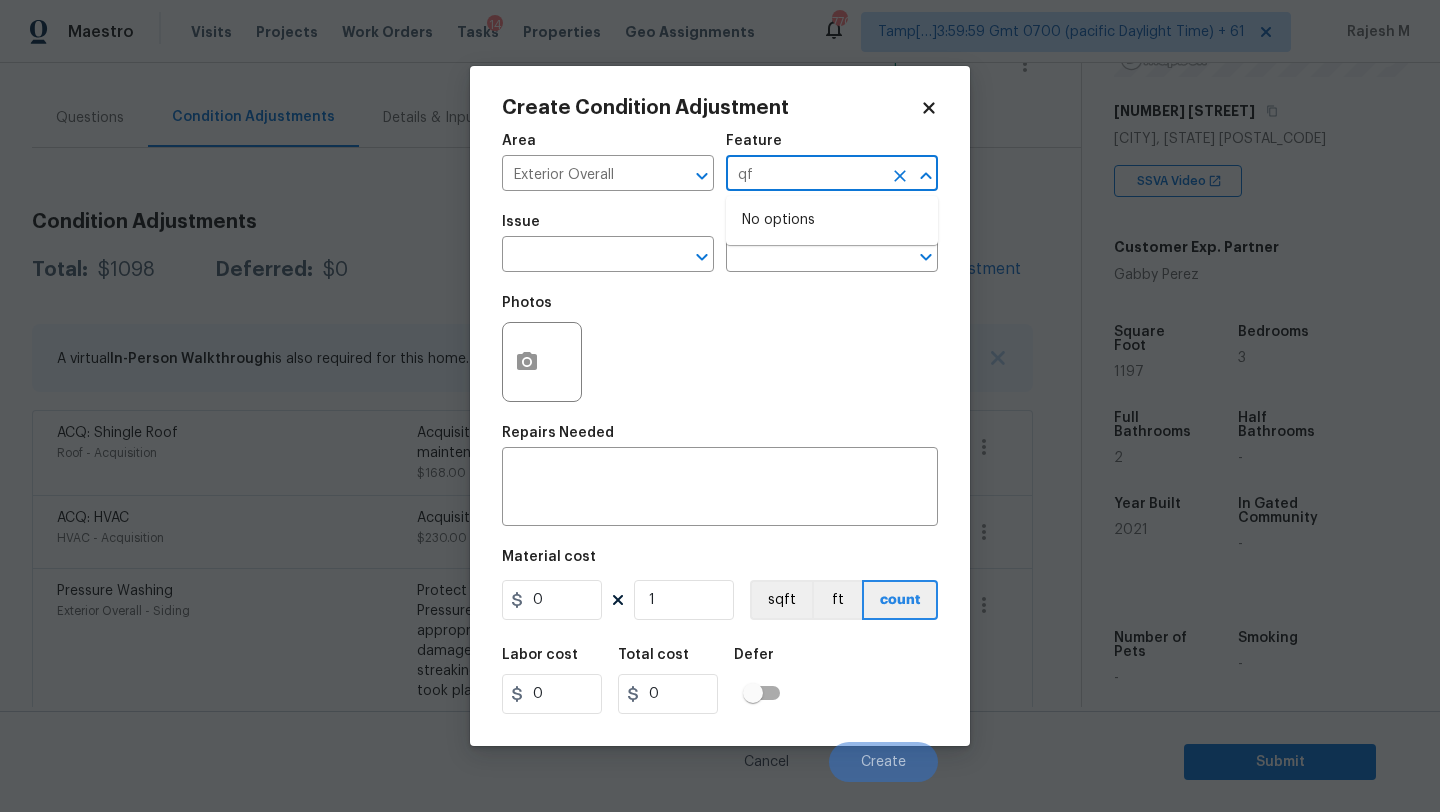 type on "q" 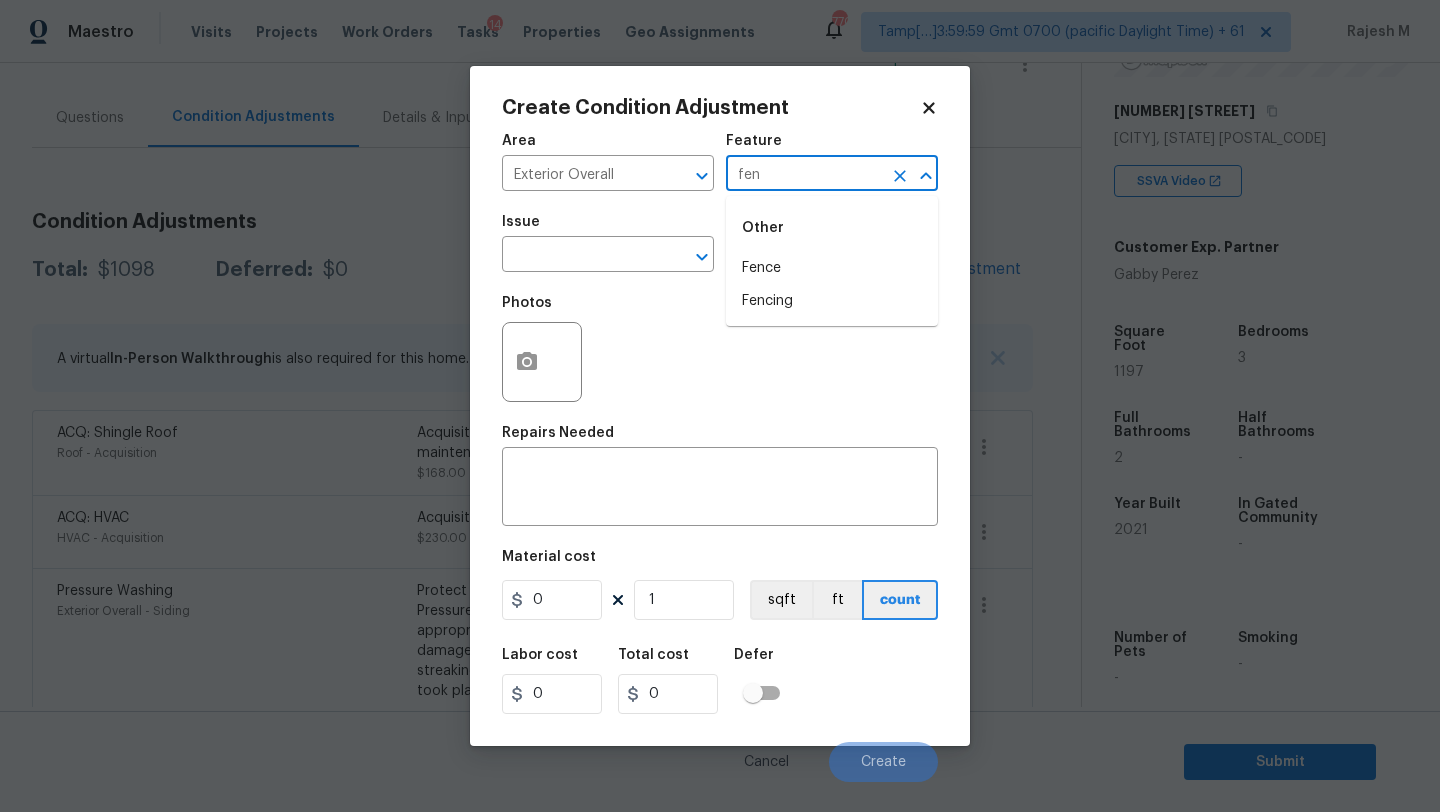click on "Fence" at bounding box center (832, 268) 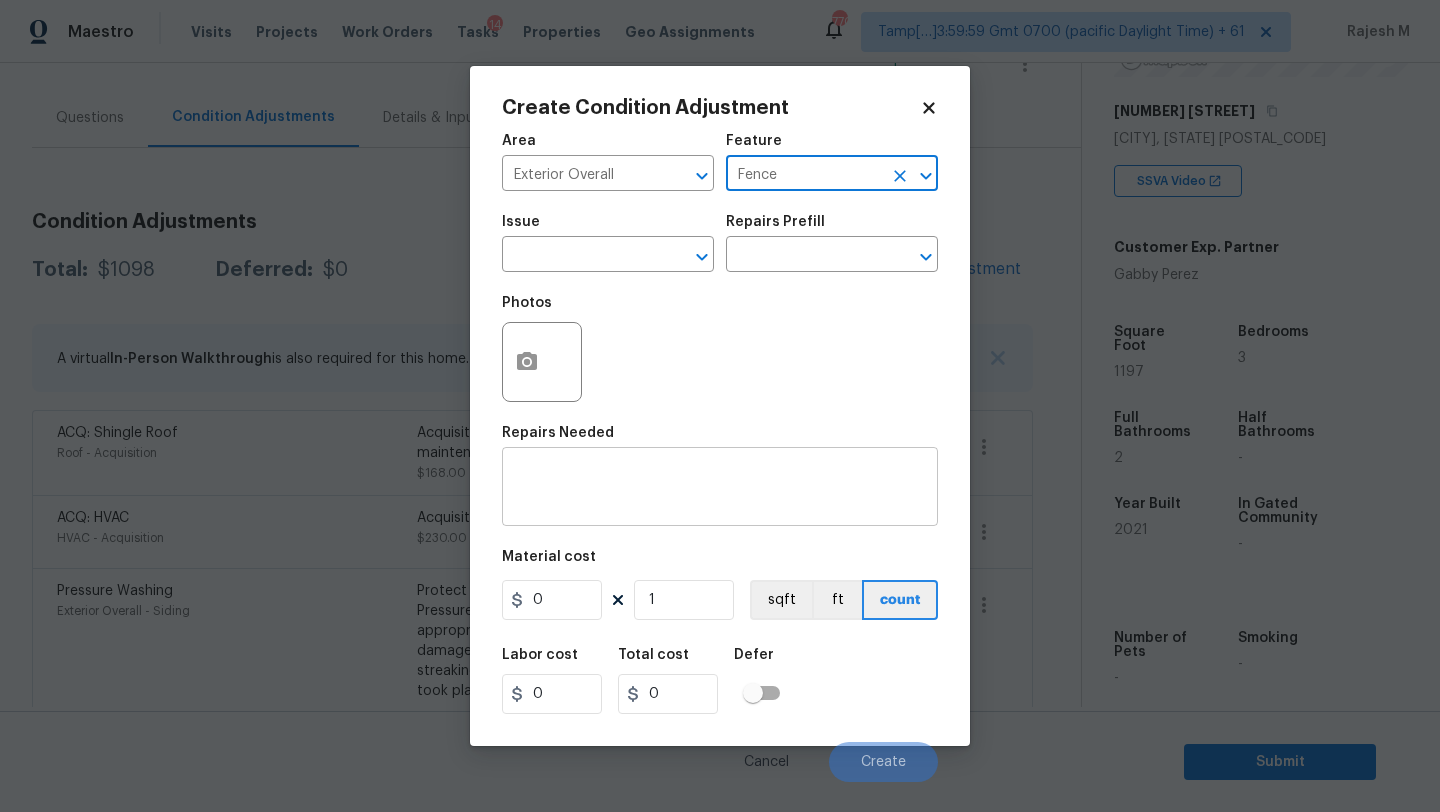 type on "Fence" 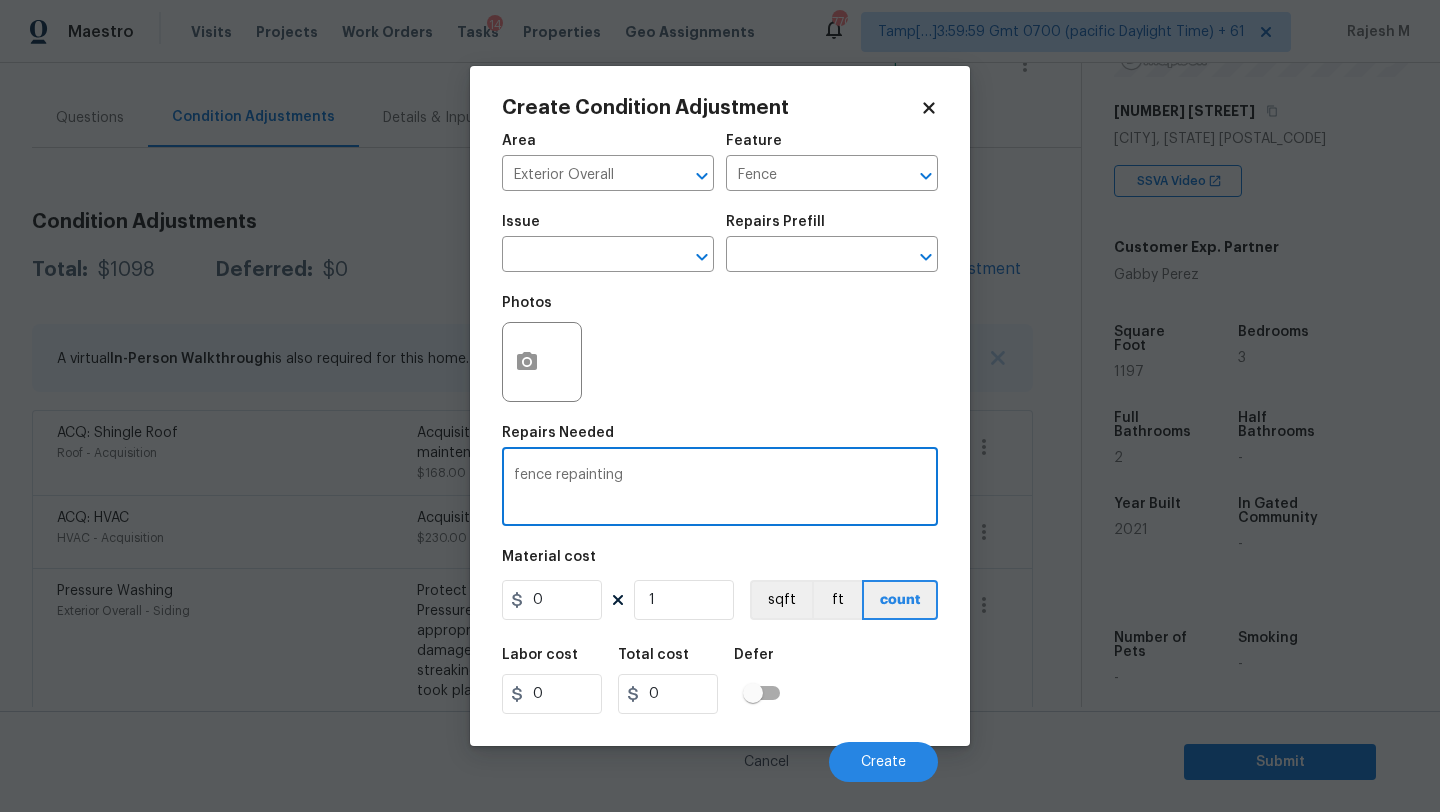 type on "fence repainting" 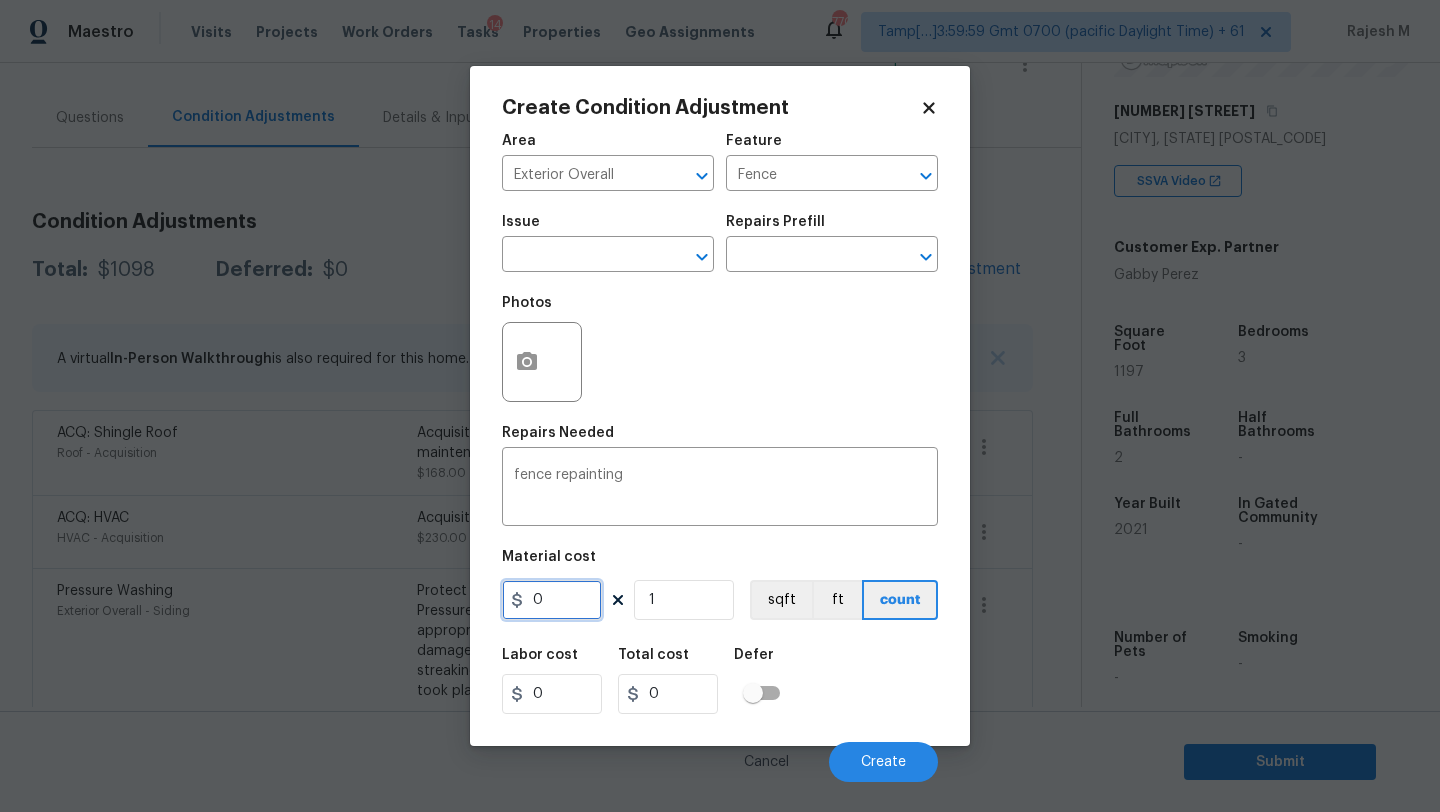click on "0" at bounding box center [552, 600] 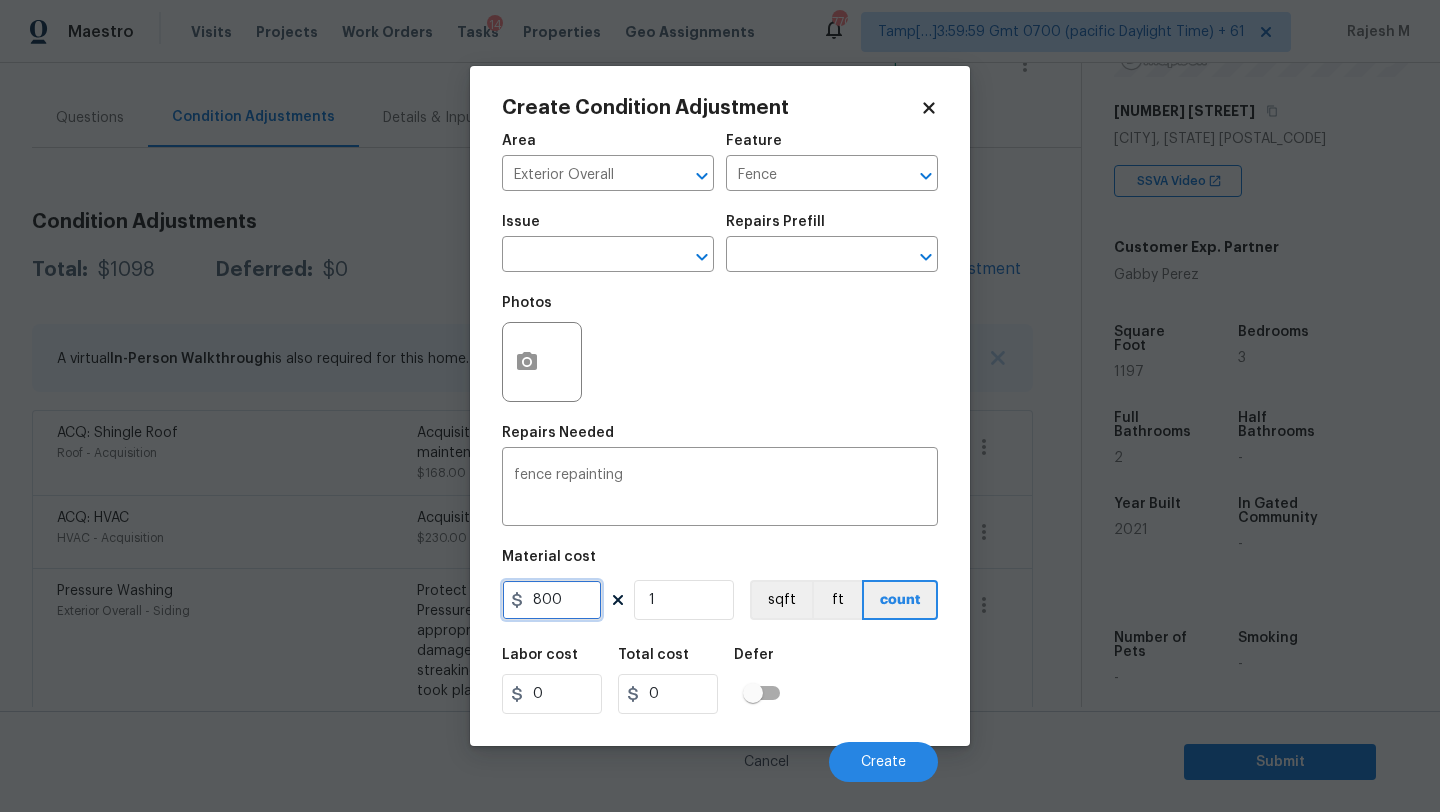 type on "800" 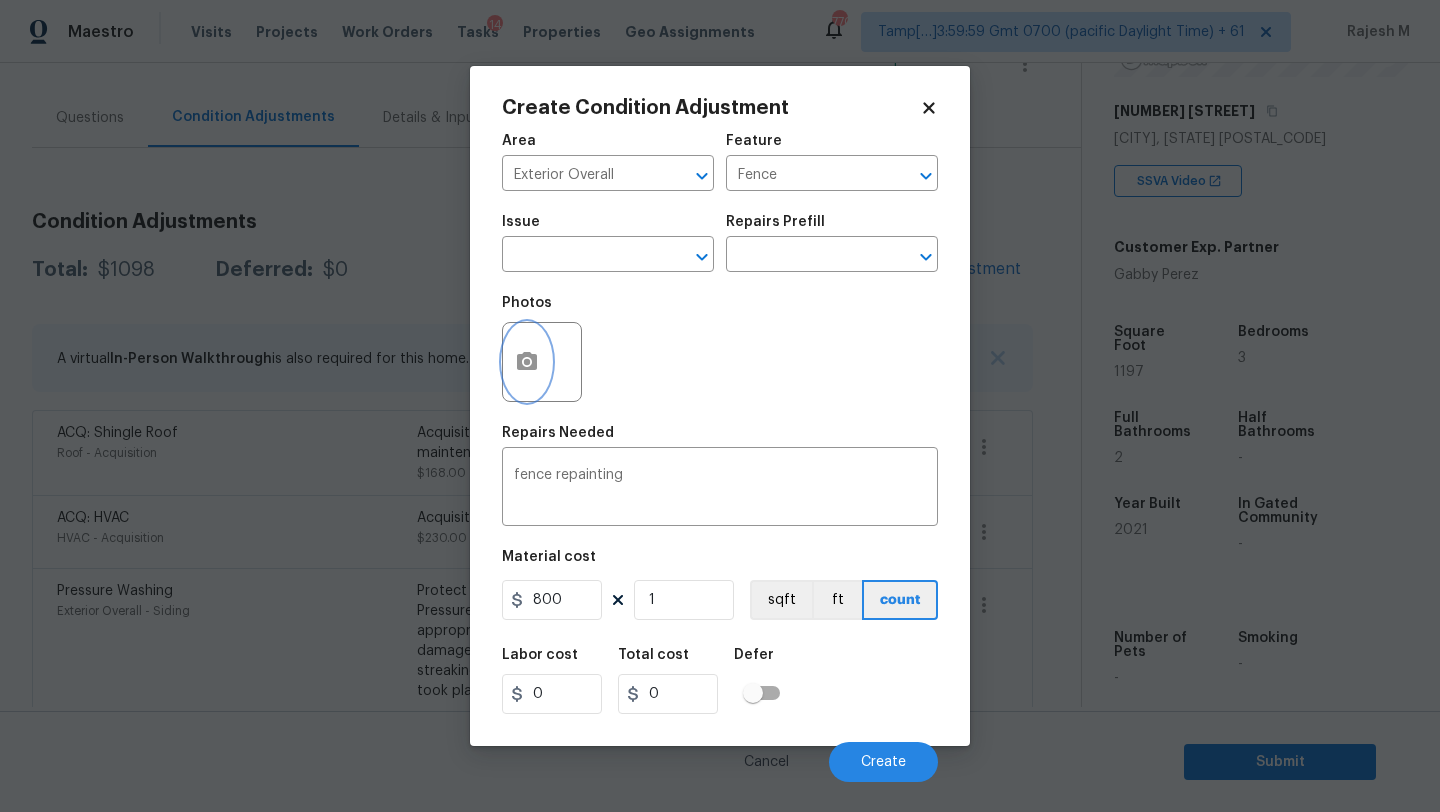 type on "800" 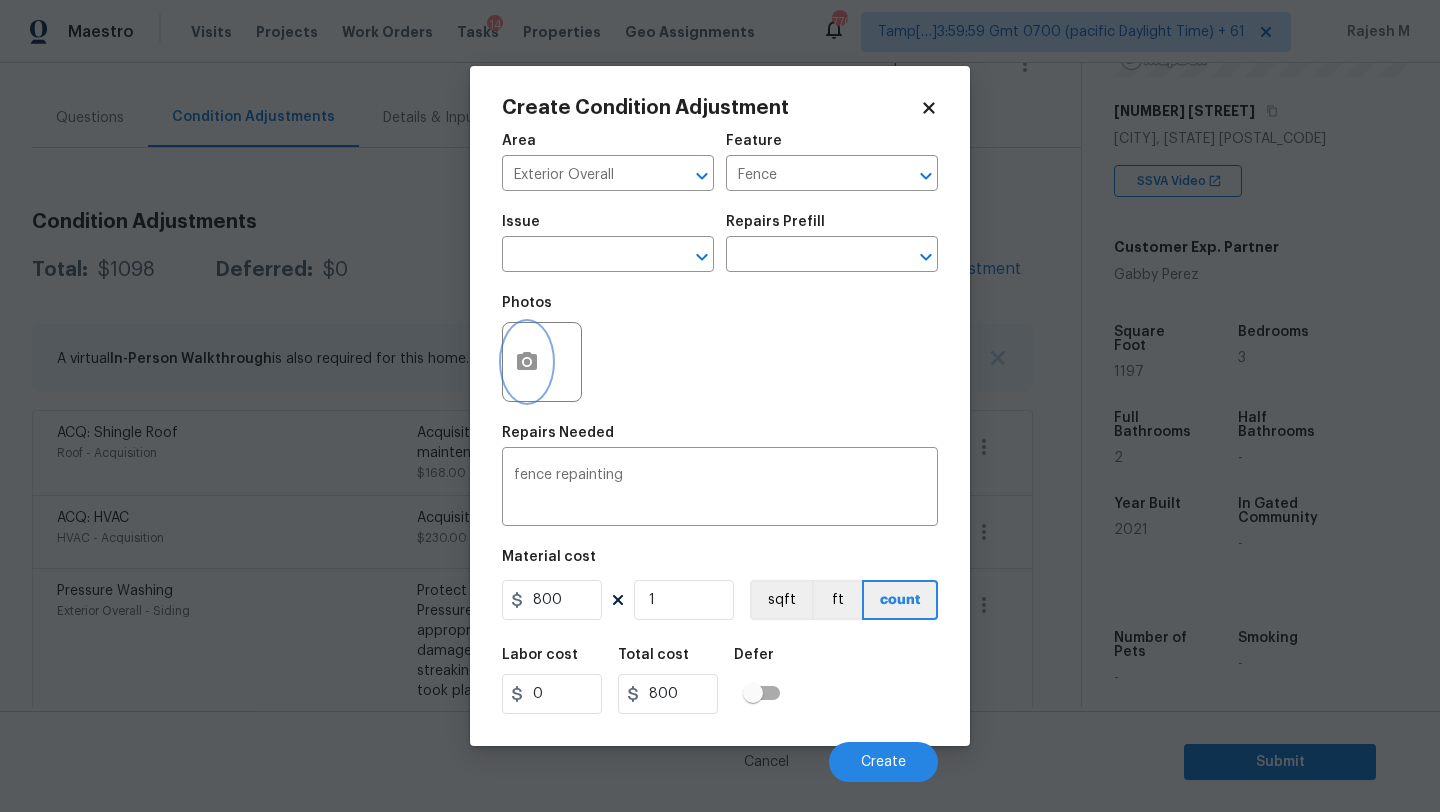 click 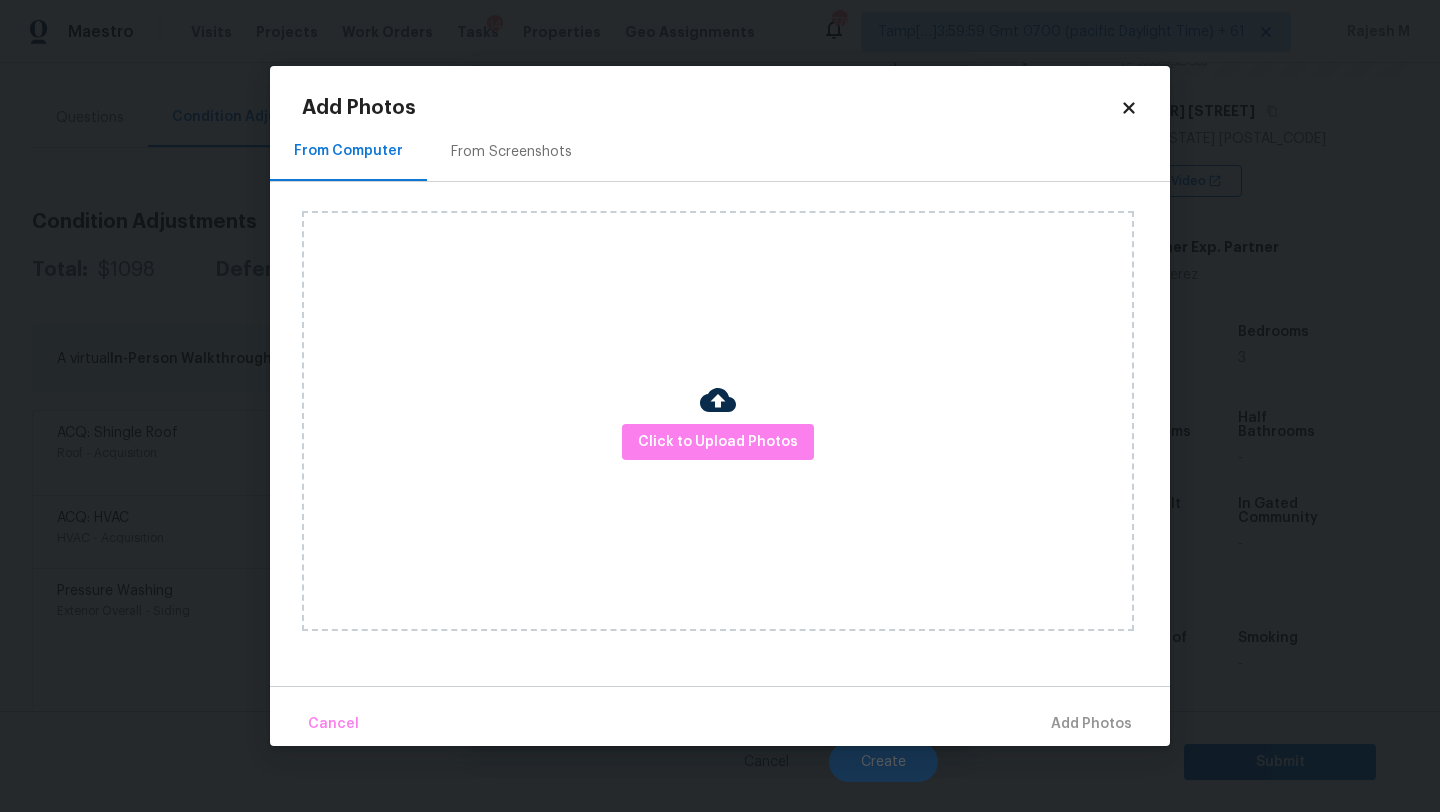 click on "From Screenshots" at bounding box center (511, 152) 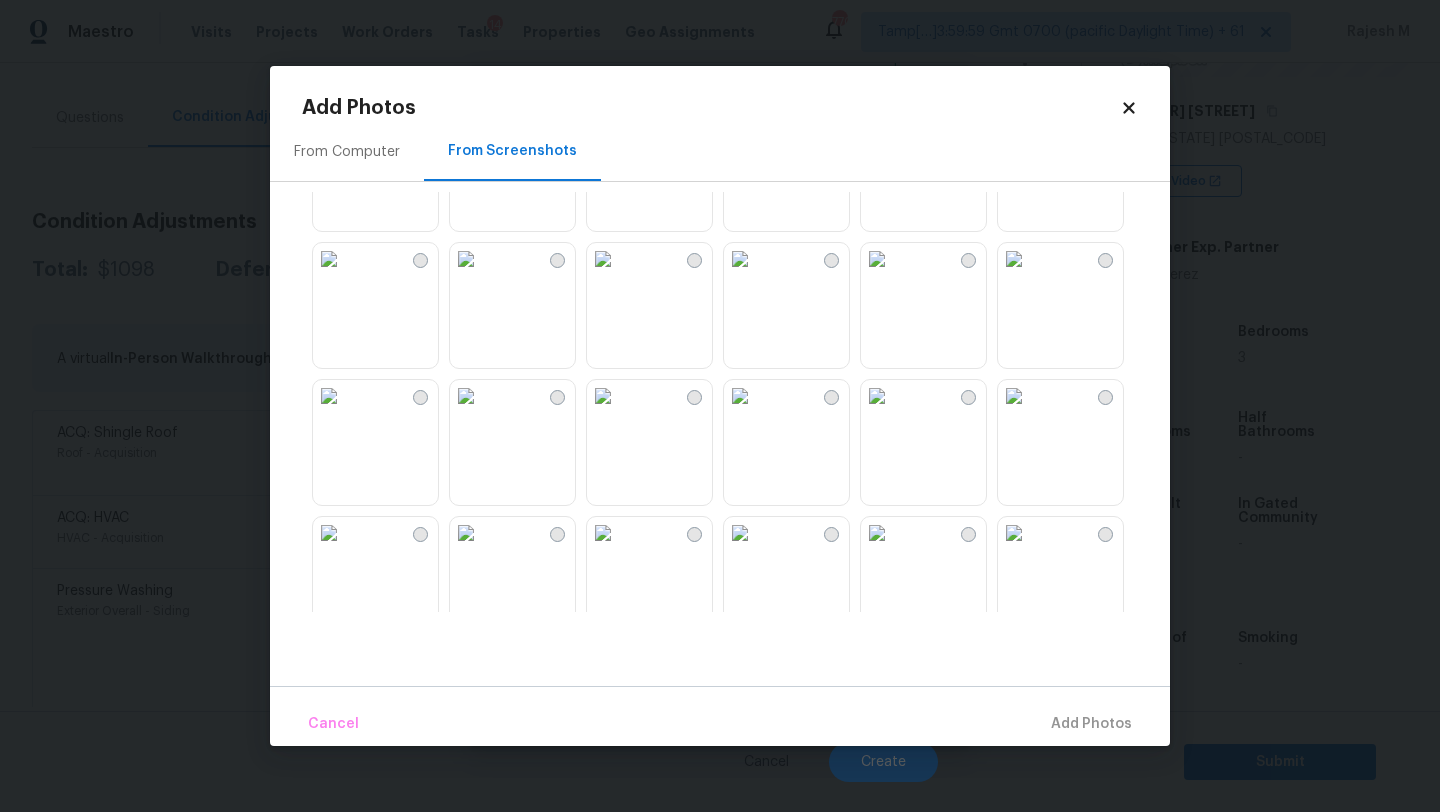 scroll, scrollTop: 615, scrollLeft: 0, axis: vertical 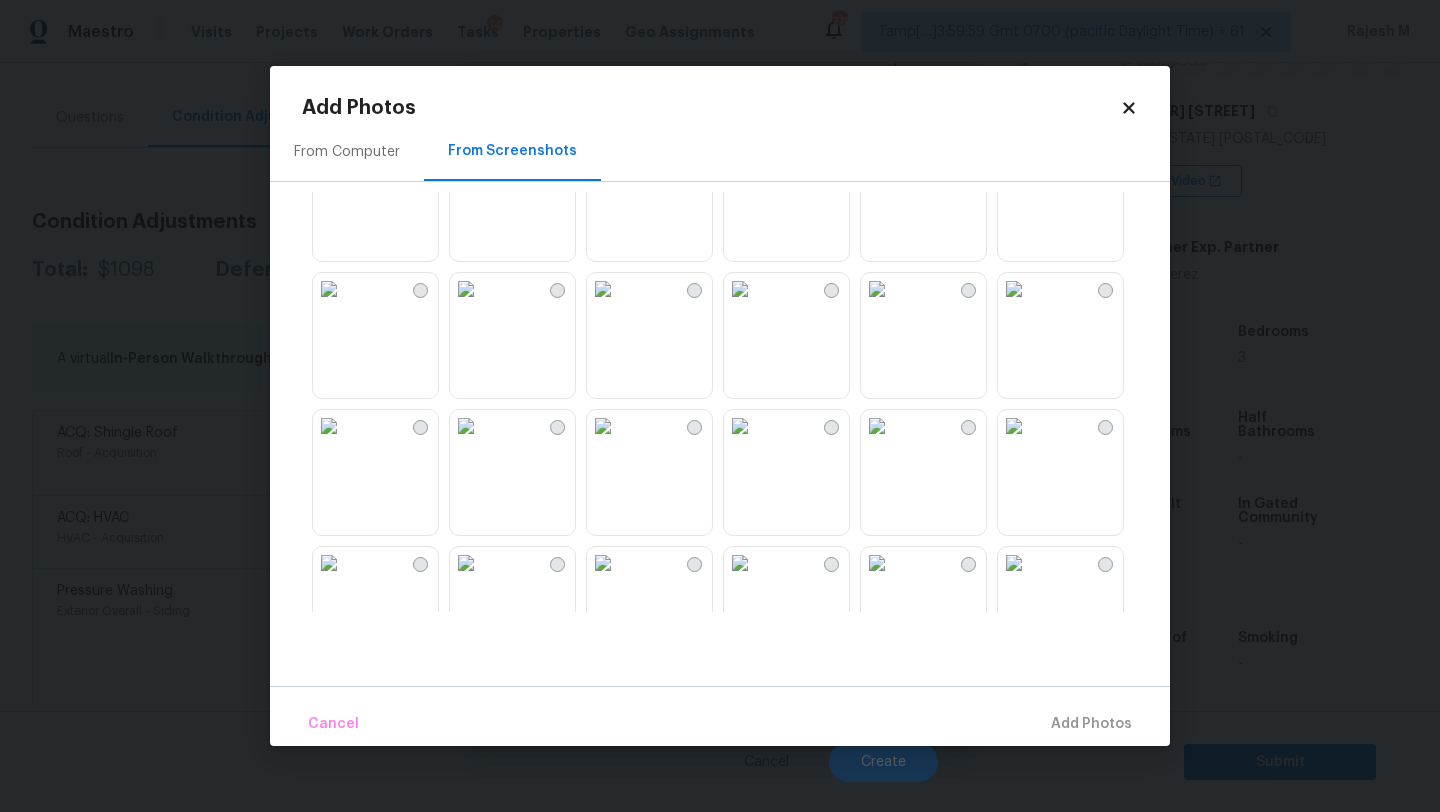 click at bounding box center [329, 426] 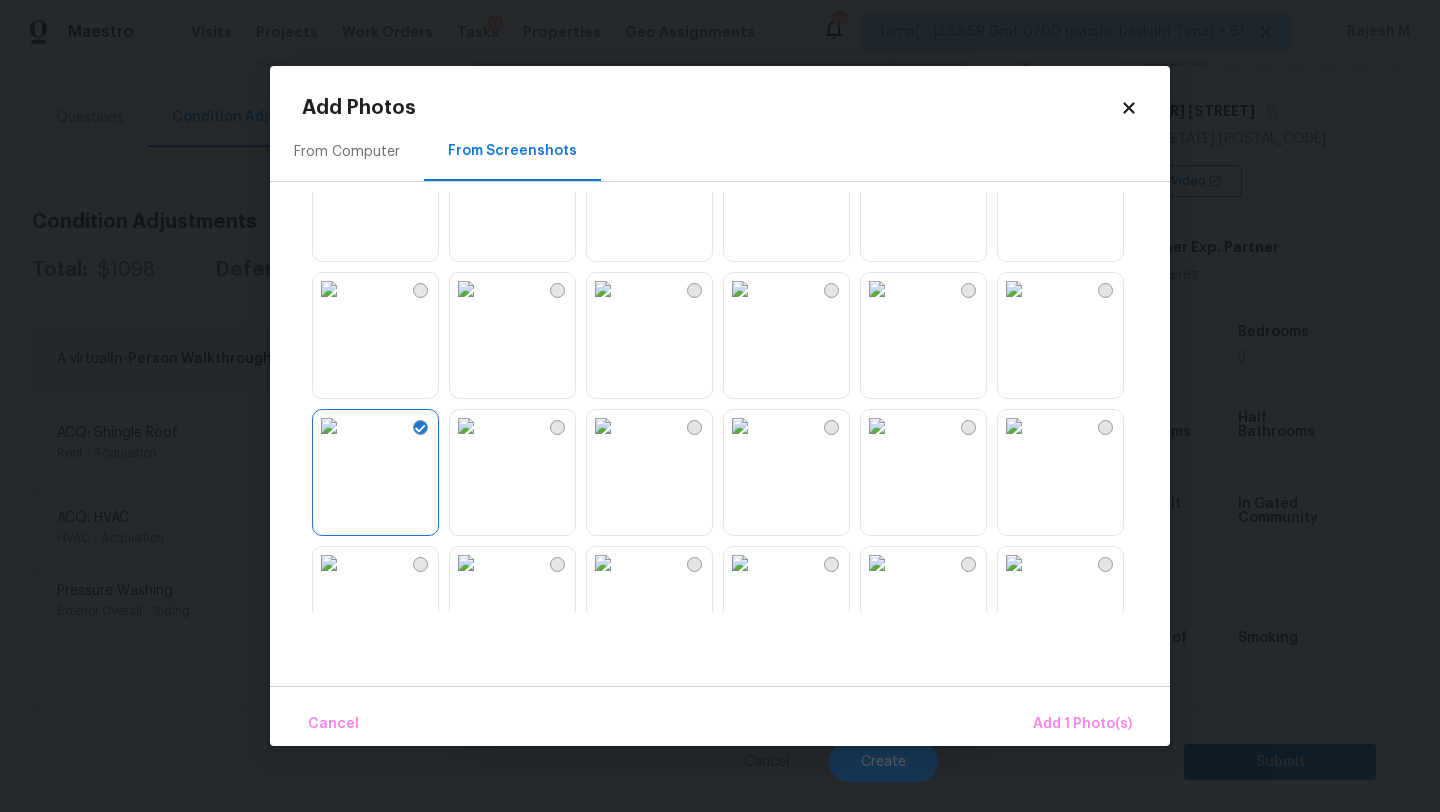 click at bounding box center [1014, 289] 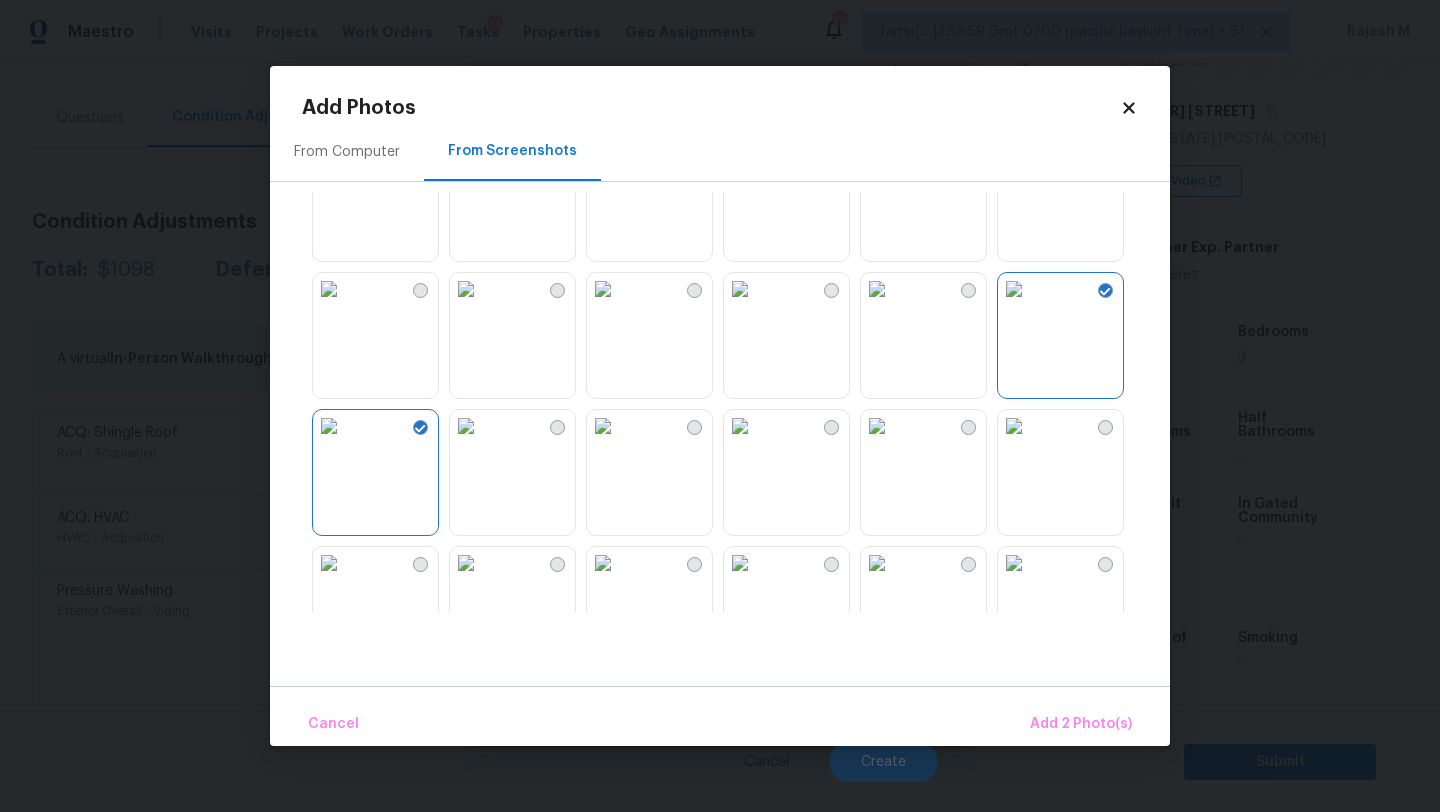 click at bounding box center (1014, 563) 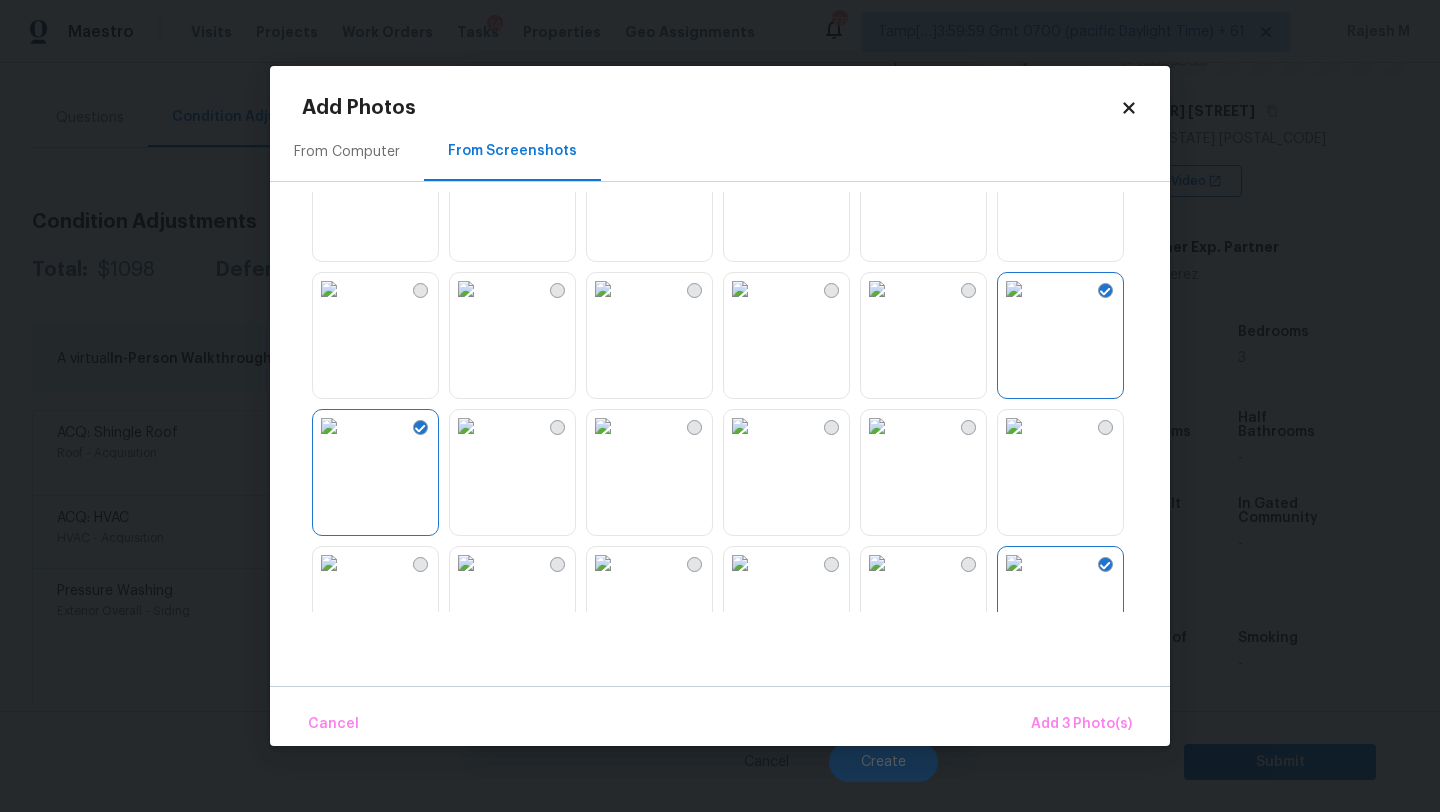 click at bounding box center [603, 563] 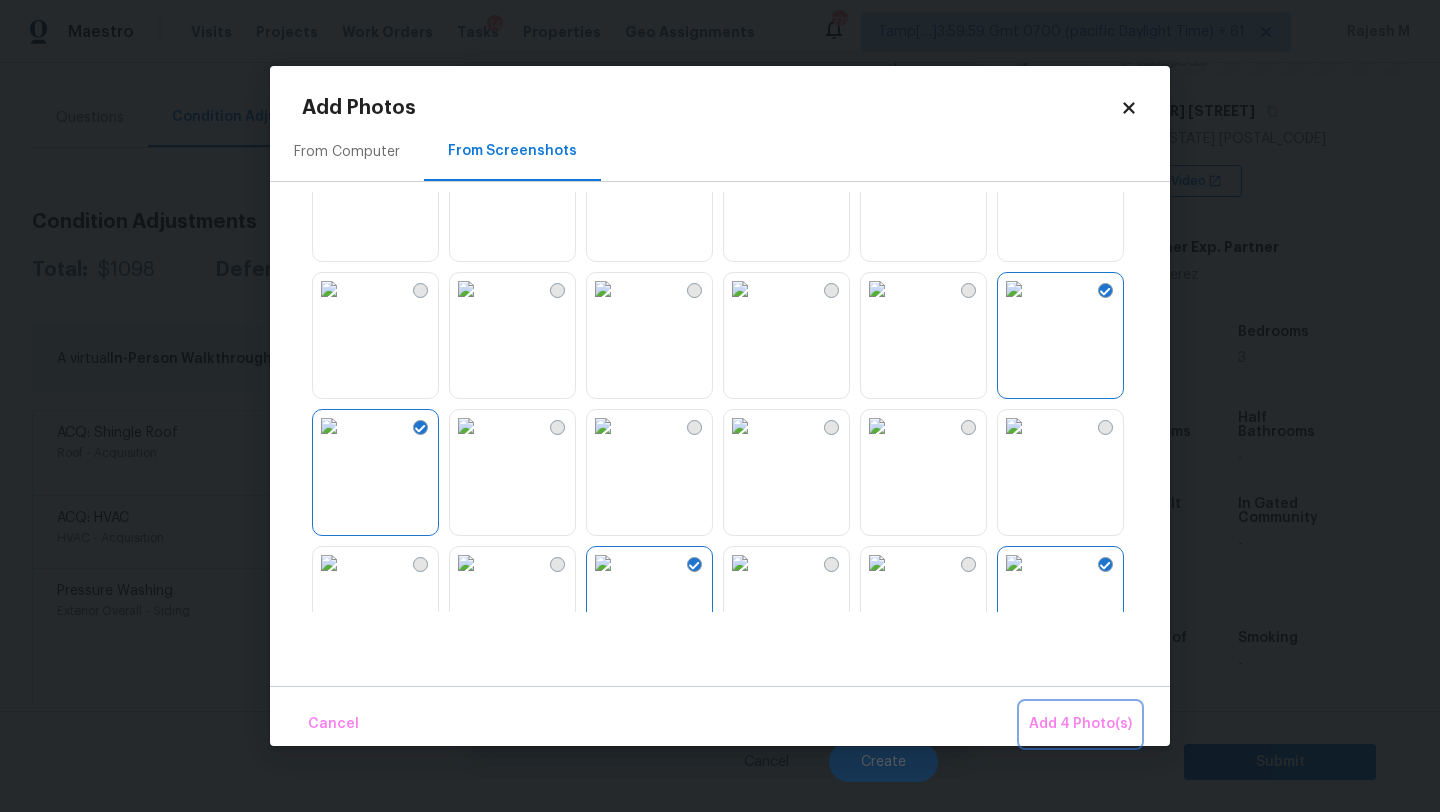 click on "Add 4 Photo(s)" at bounding box center [1080, 724] 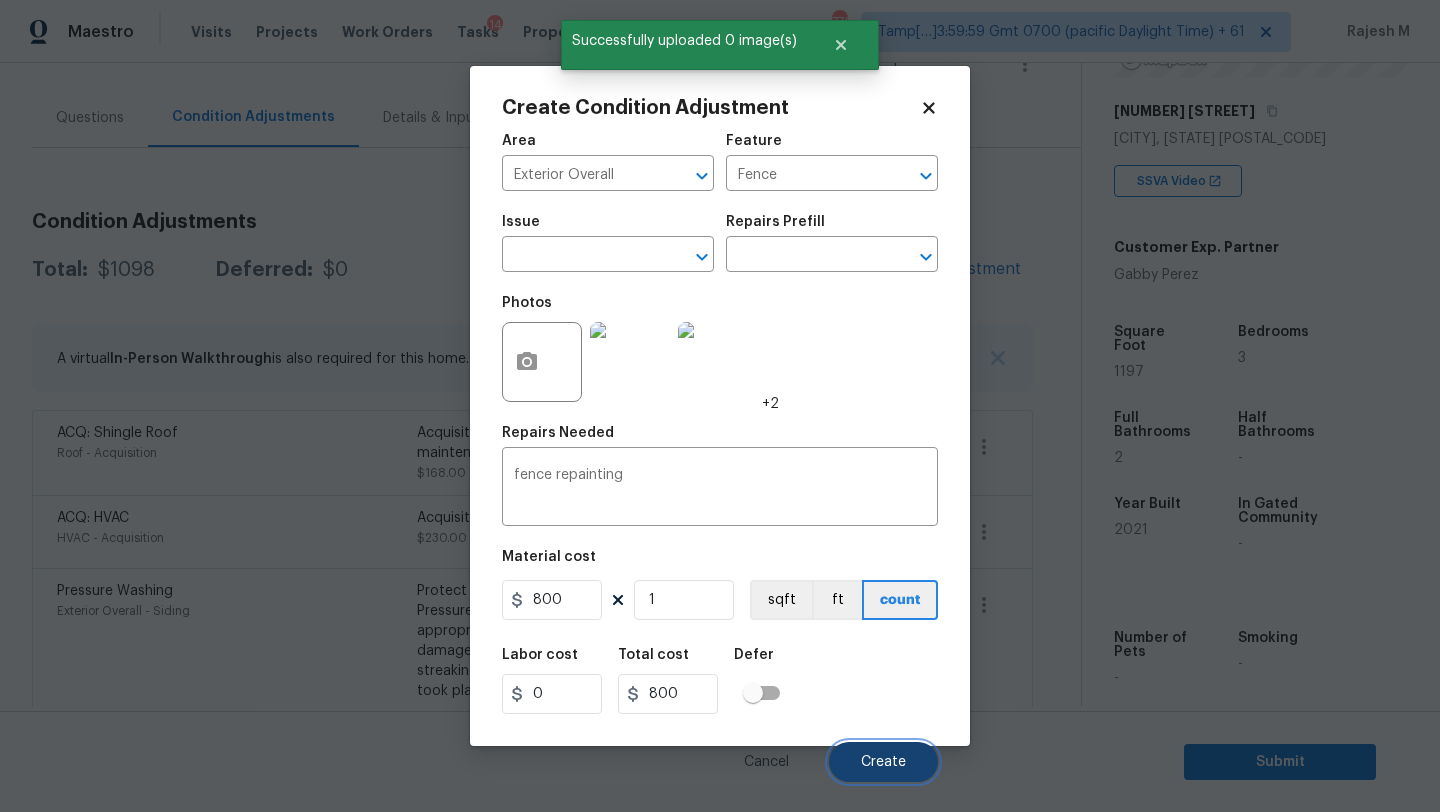 click on "Create" at bounding box center (883, 762) 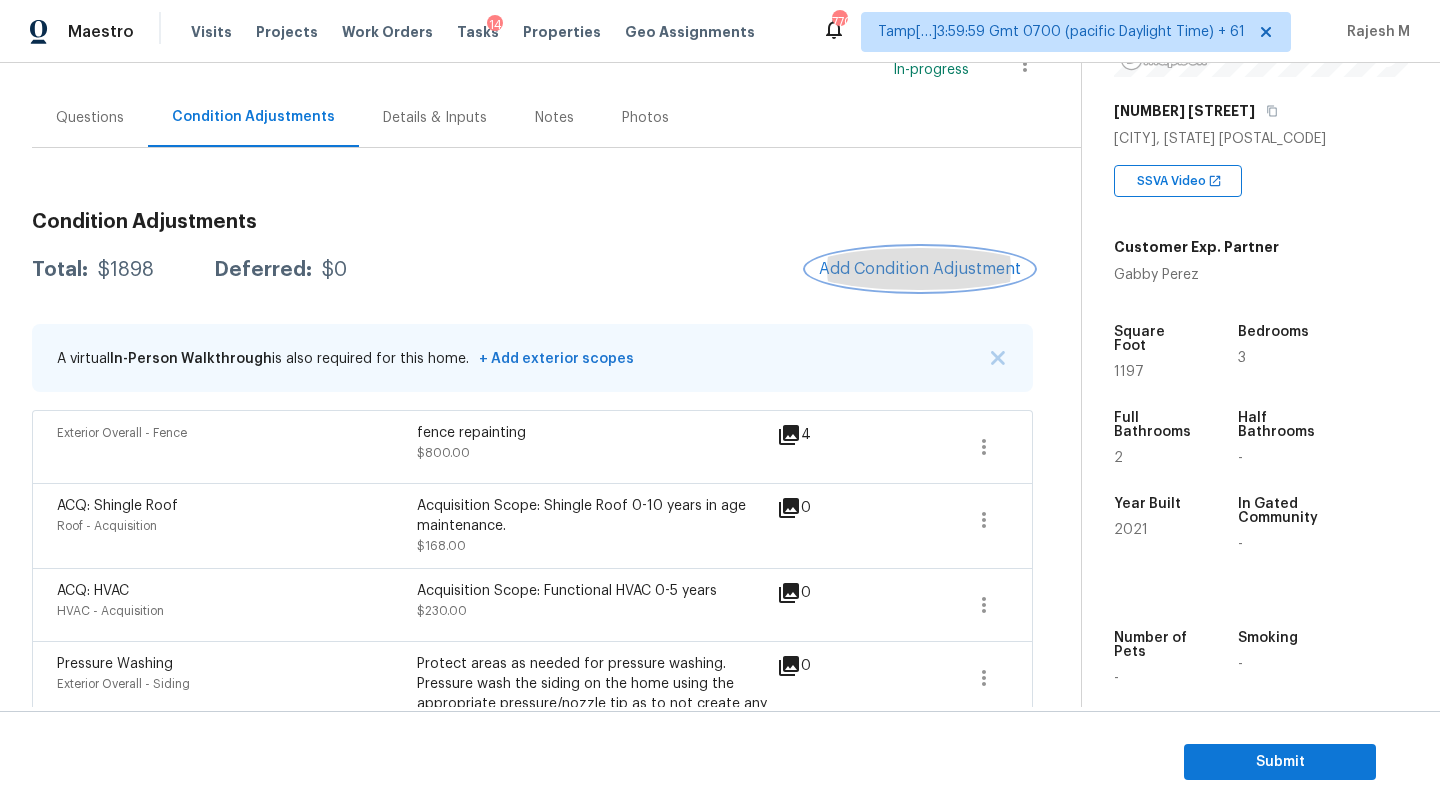click on "Add Condition Adjustment" at bounding box center (920, 269) 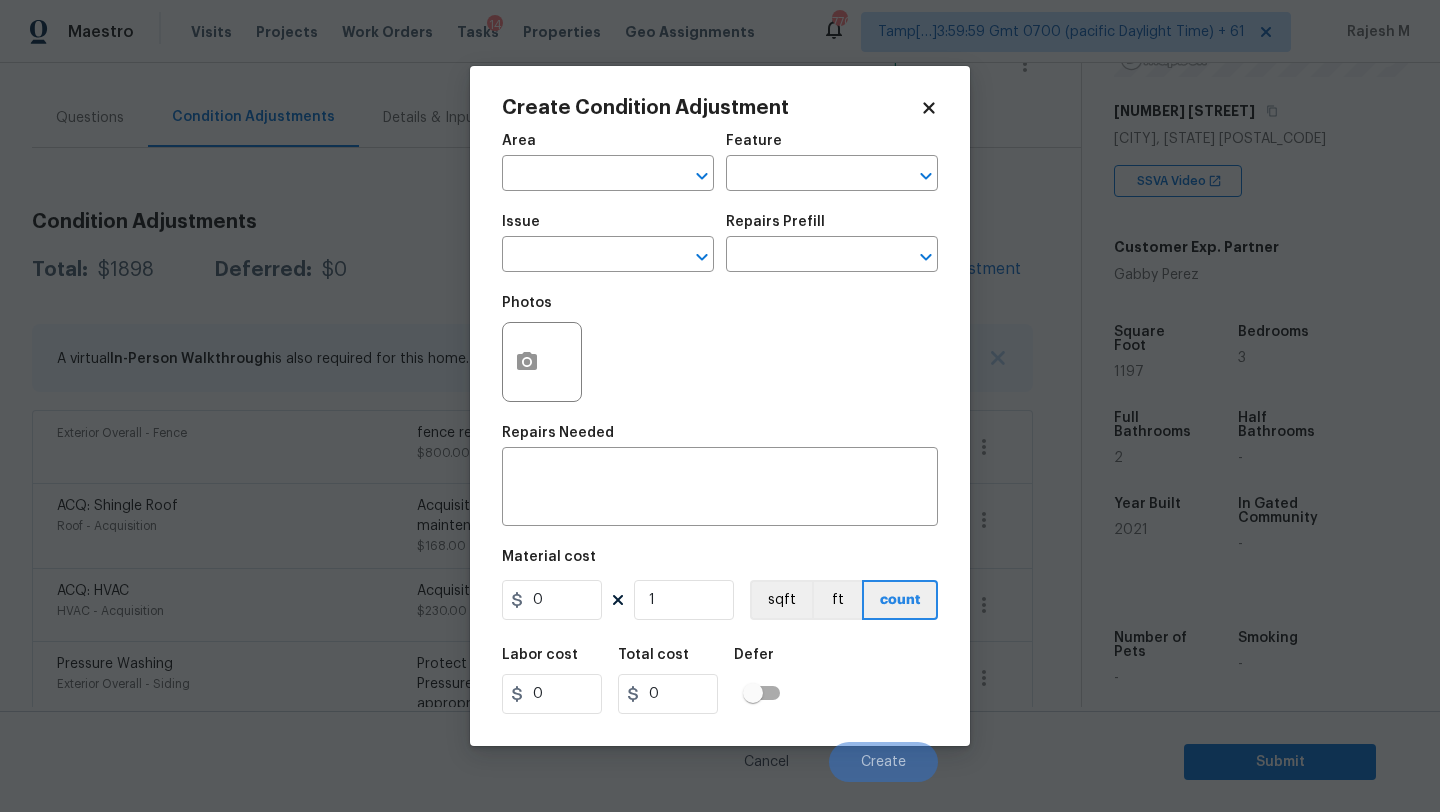 click on "Area" at bounding box center (608, 147) 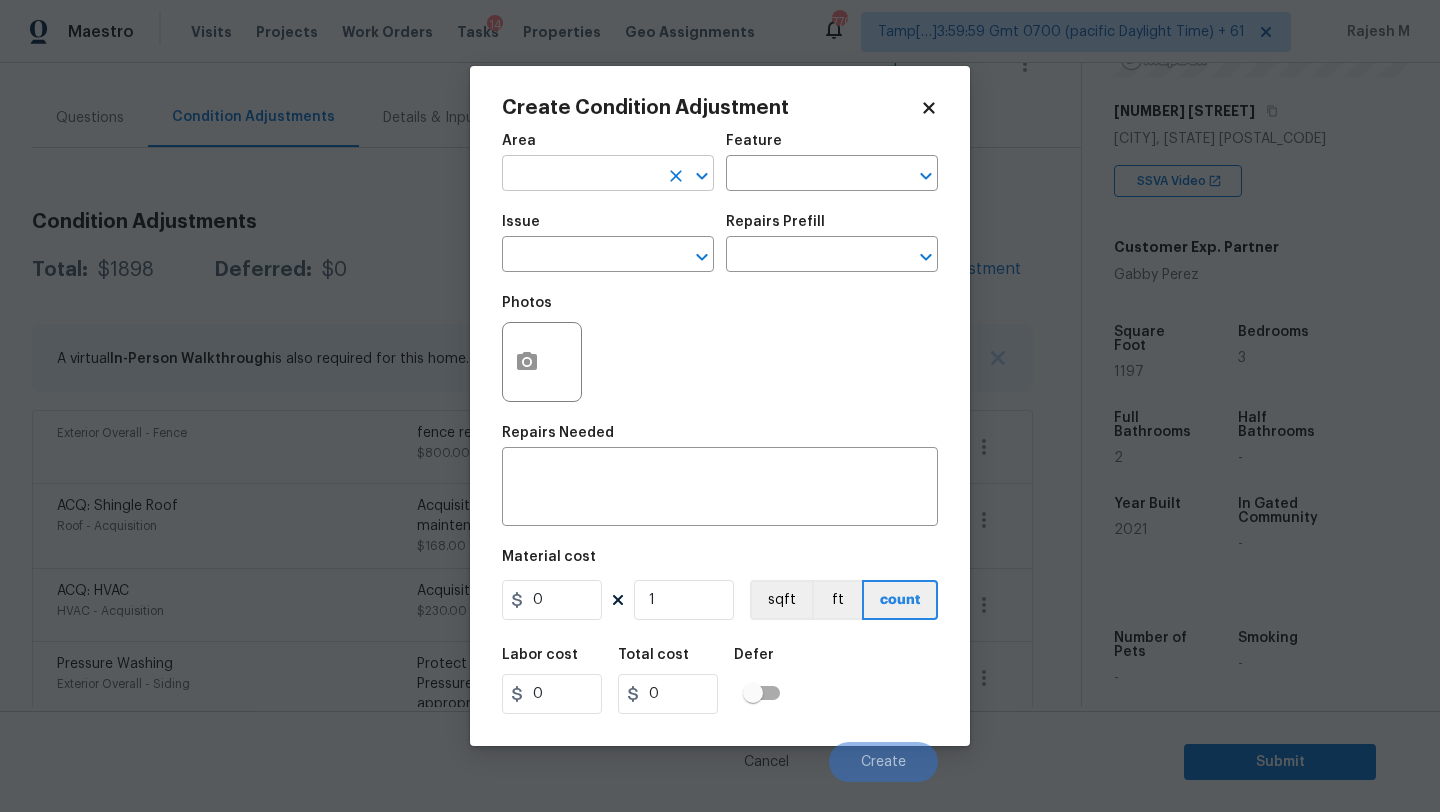 click at bounding box center [580, 175] 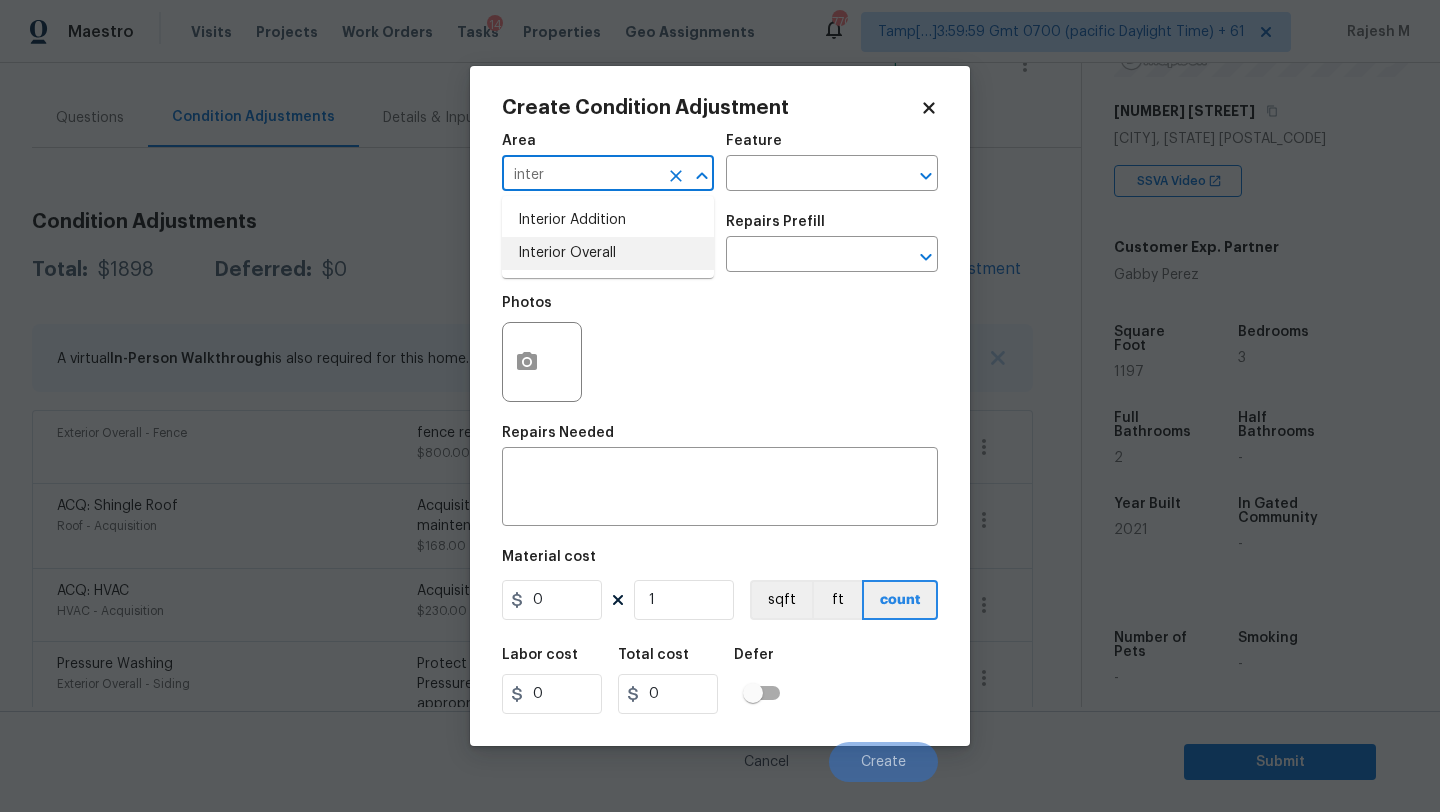click on "Interior Overall" at bounding box center (608, 253) 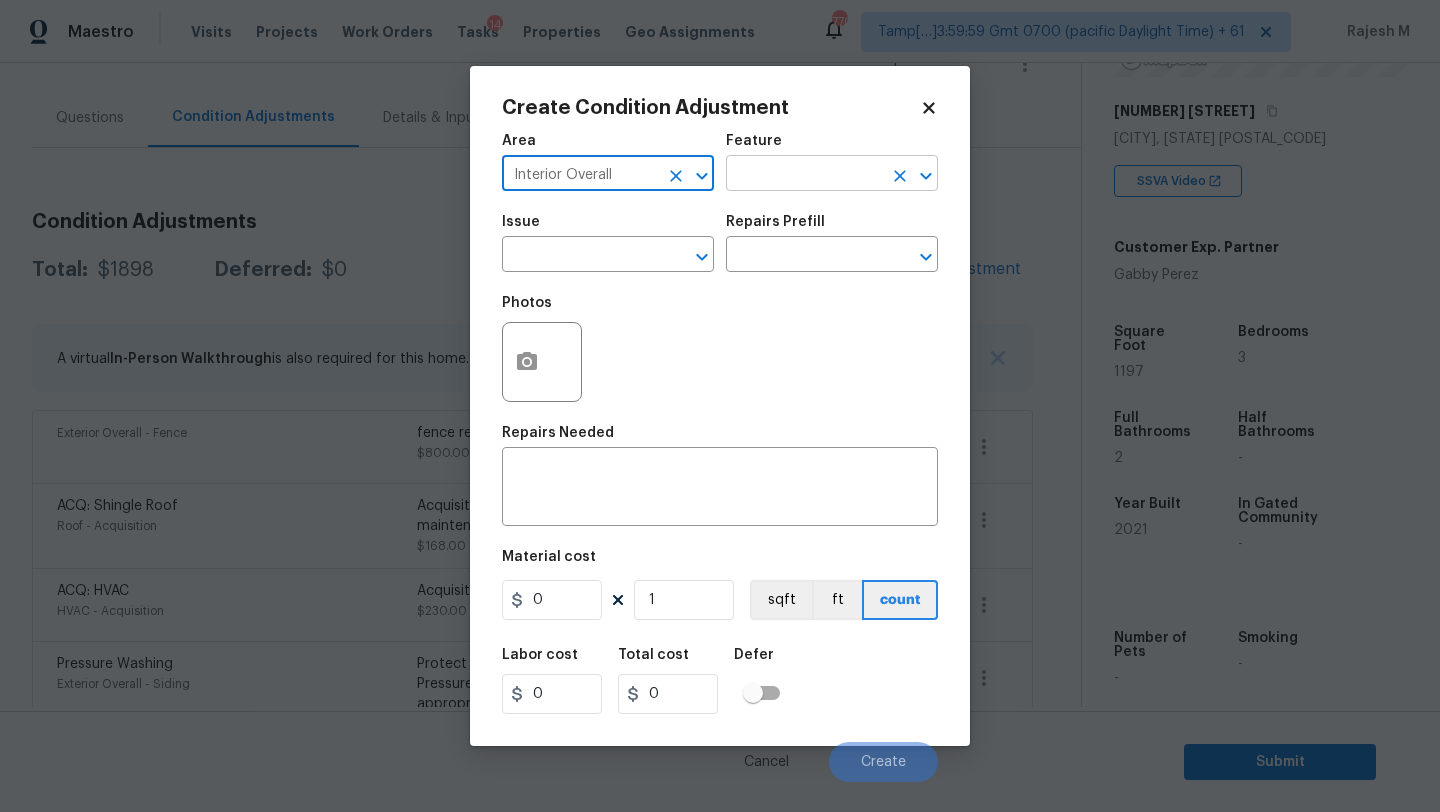 type on "Interior Overall" 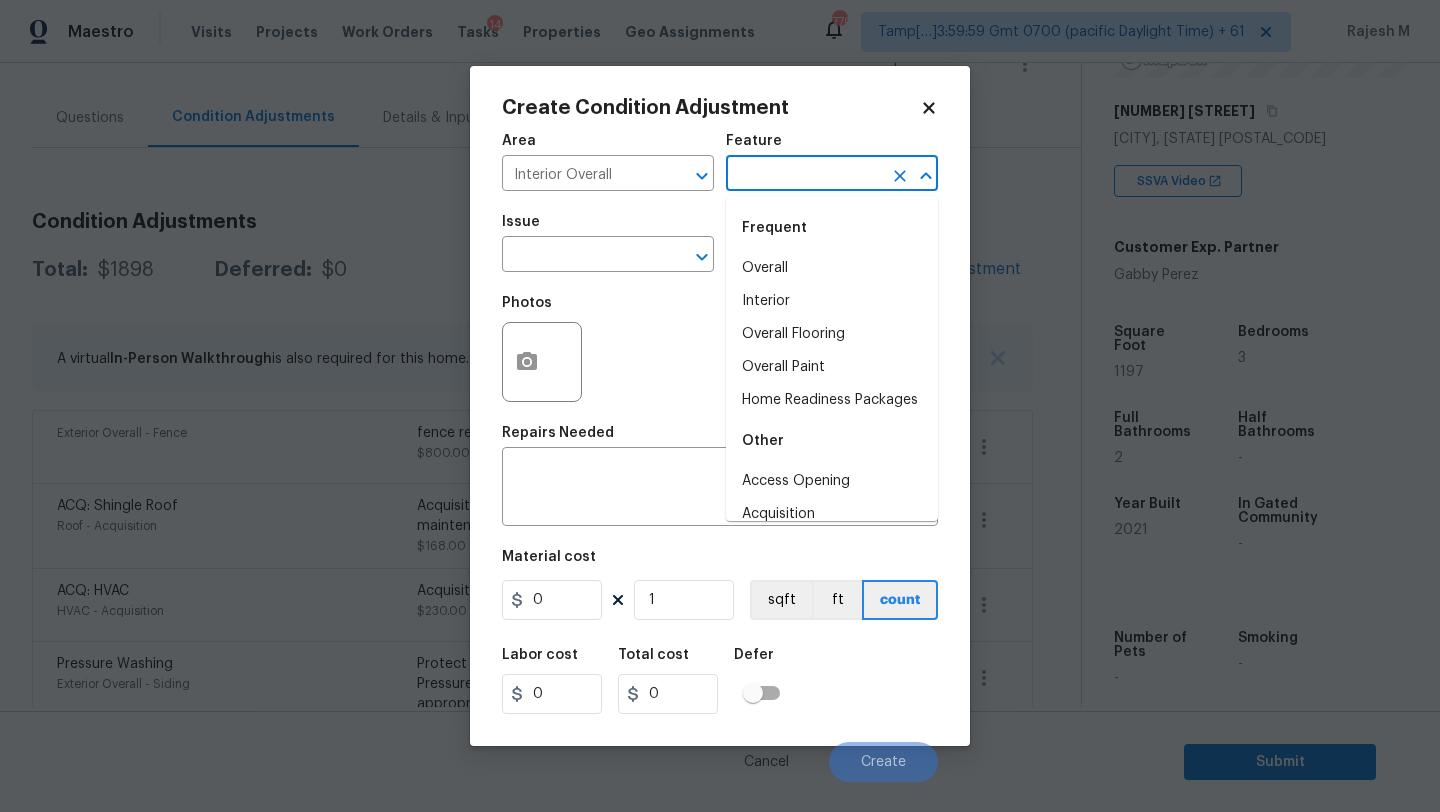 click at bounding box center (804, 175) 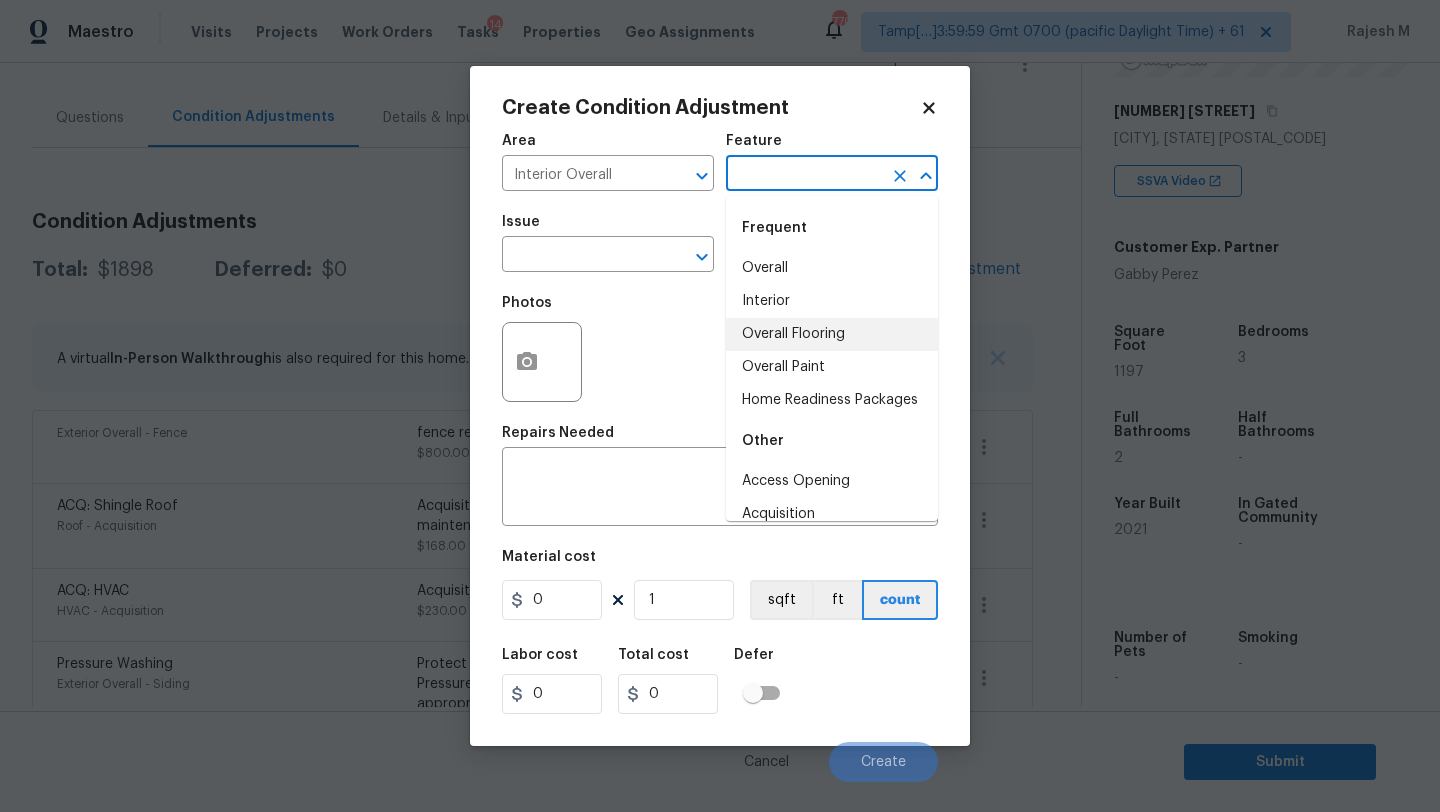 click on "Overall Flooring" at bounding box center (832, 334) 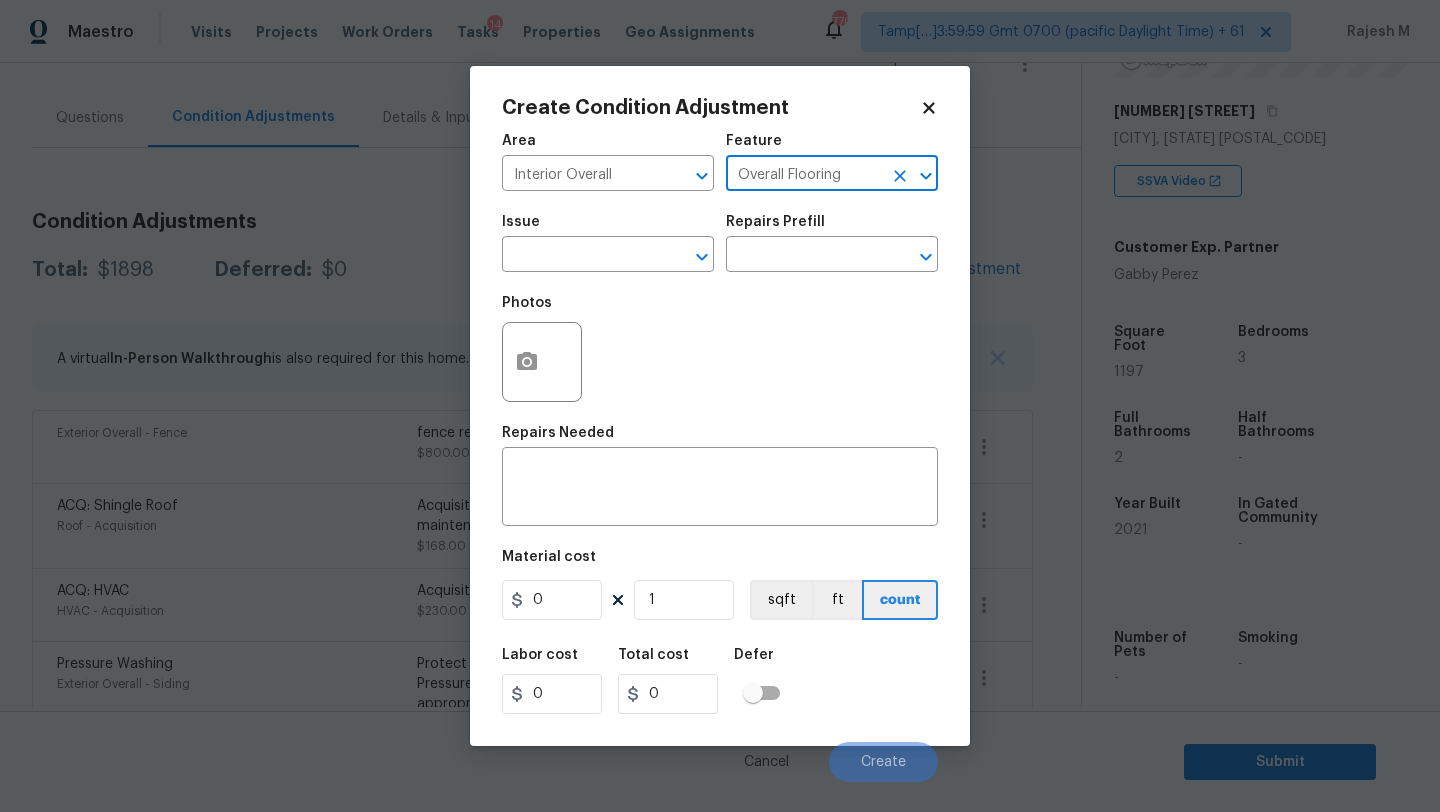 click on "Issue ​" at bounding box center (608, 243) 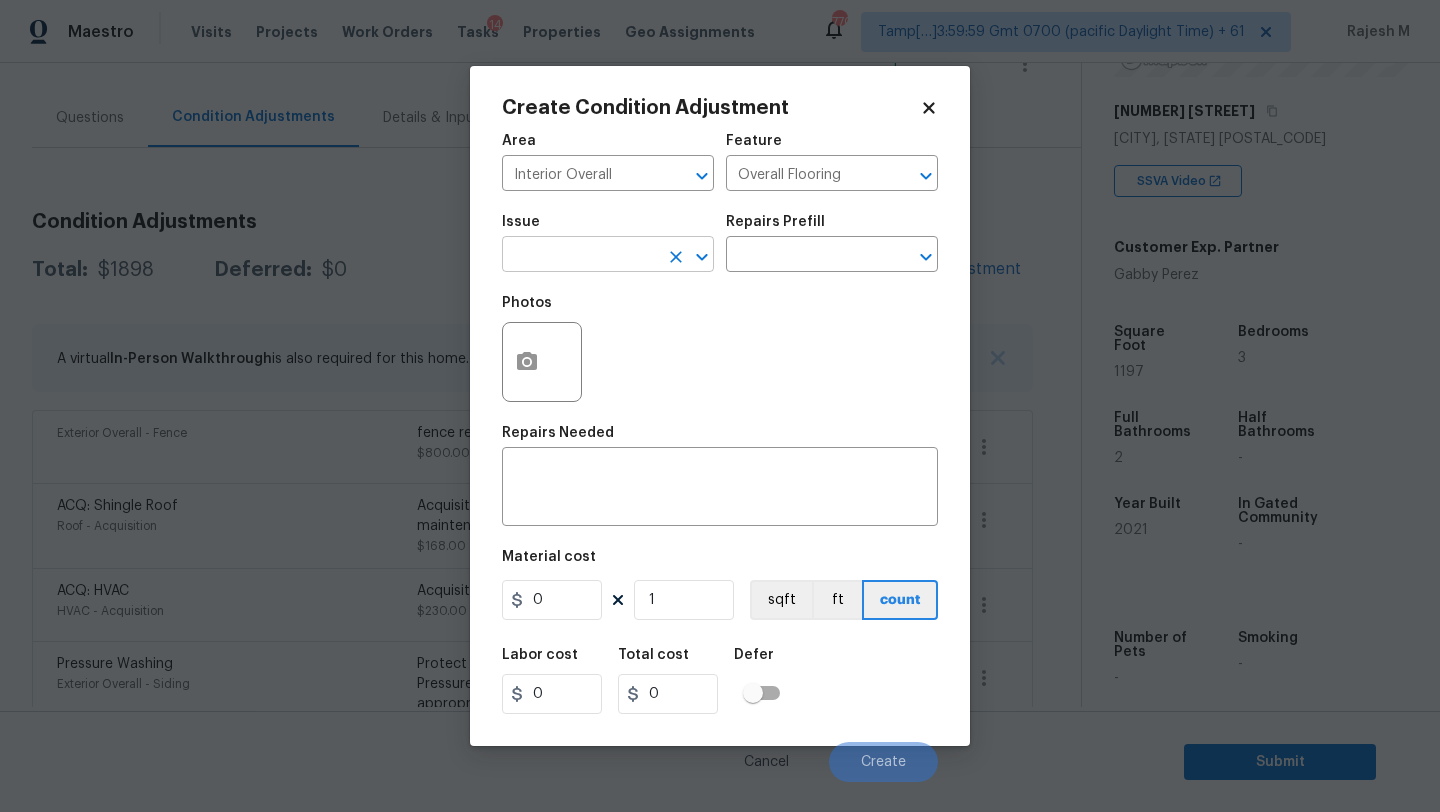 click at bounding box center [580, 256] 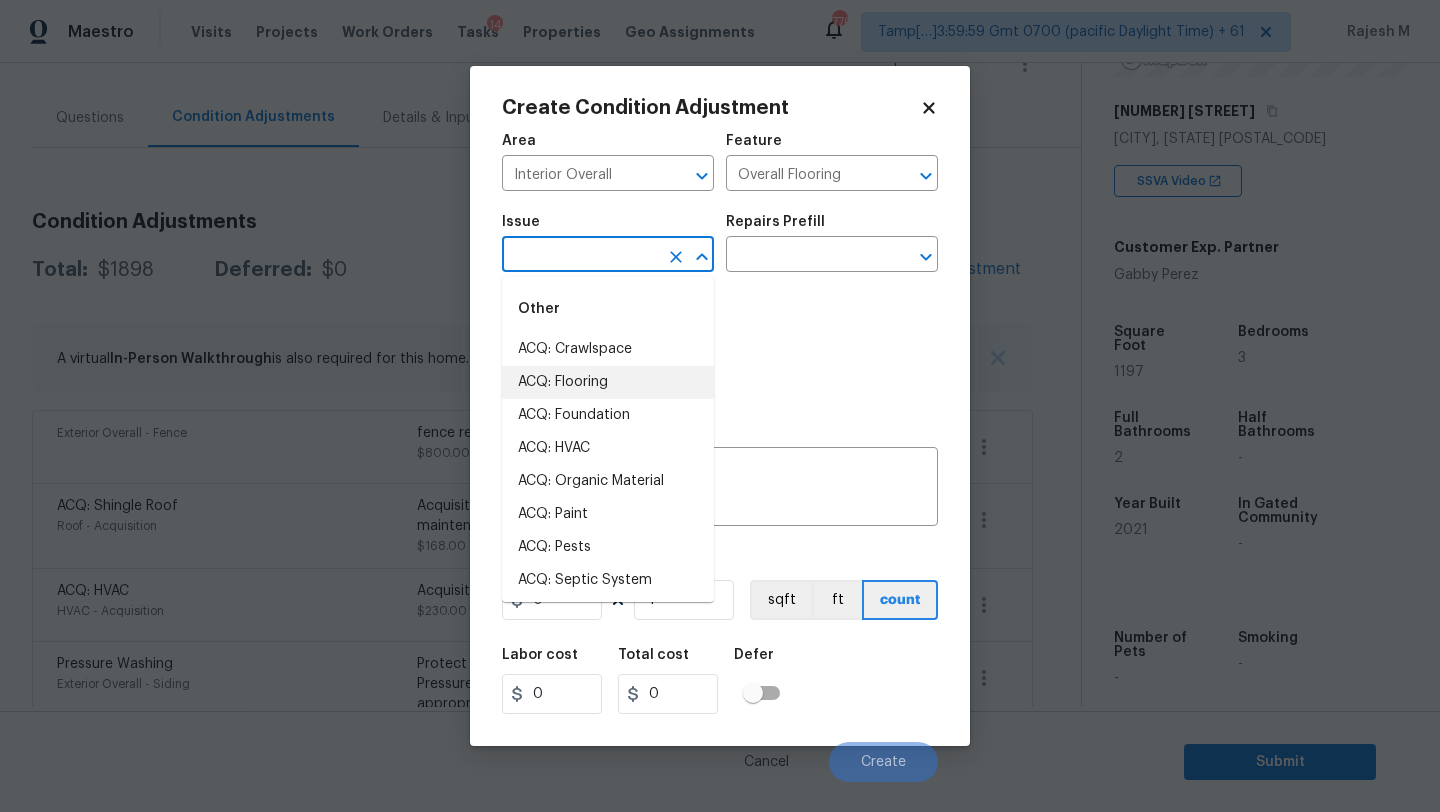 click on "ACQ: Flooring" at bounding box center [608, 382] 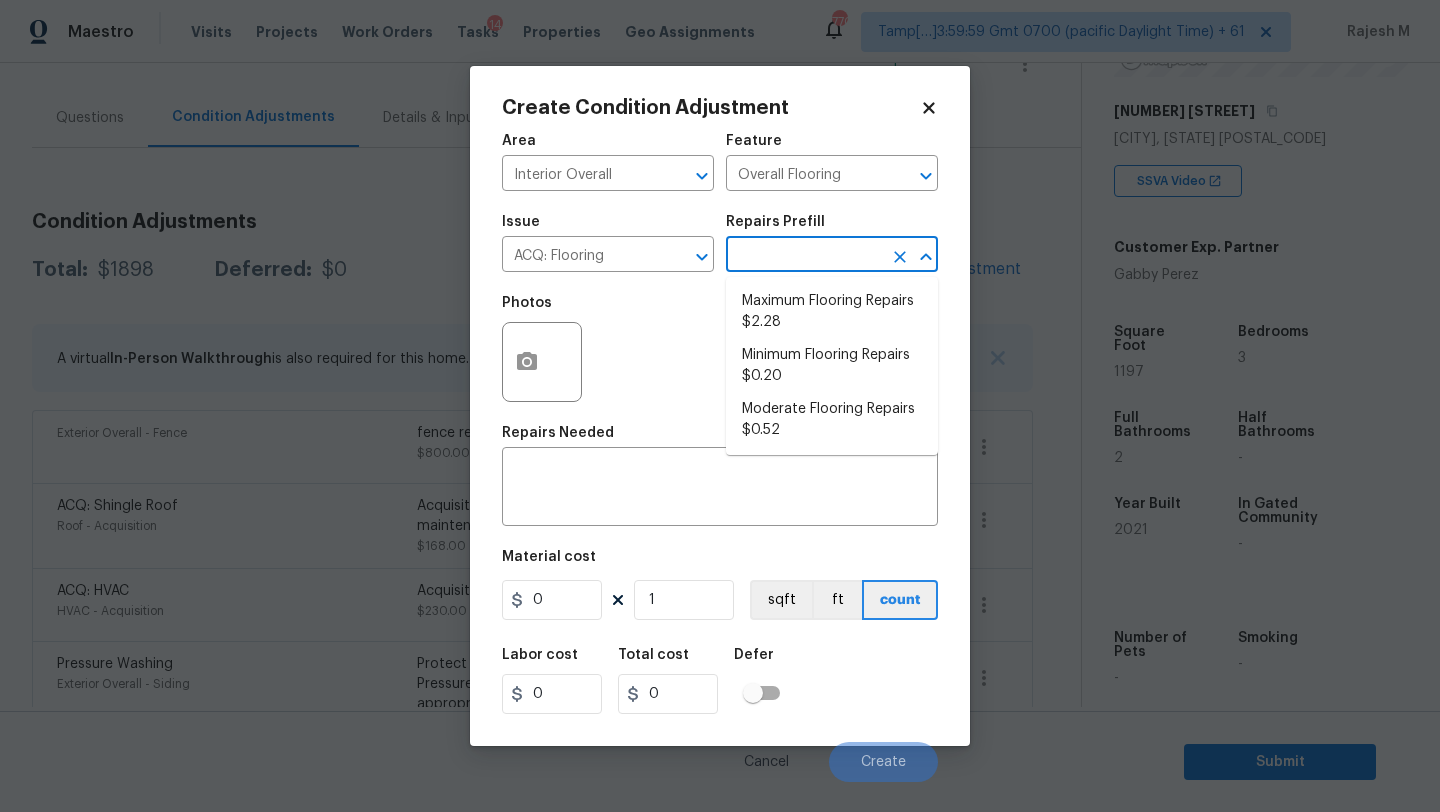 click at bounding box center [804, 256] 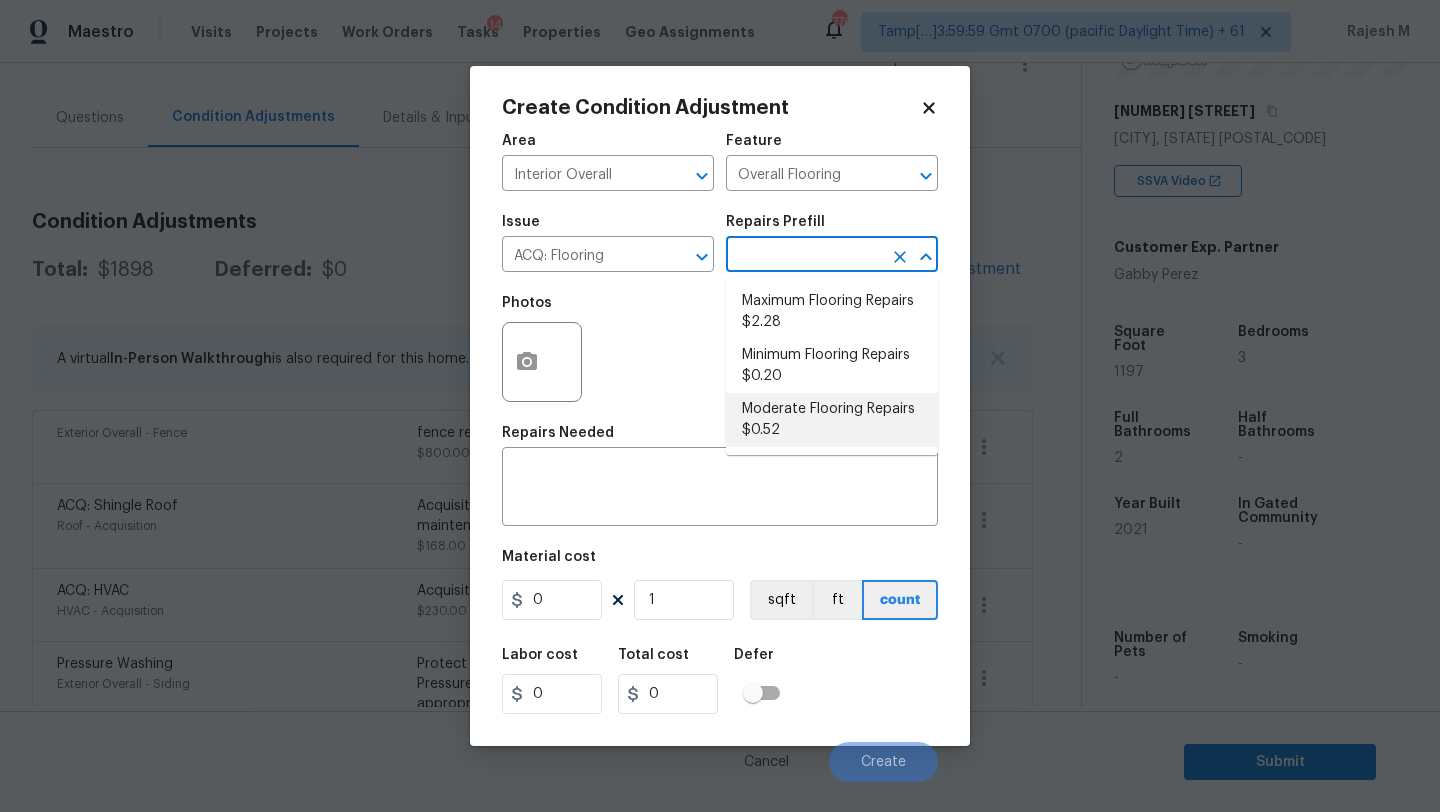 click on "Moderate Flooring Repairs $0.52" at bounding box center [832, 420] 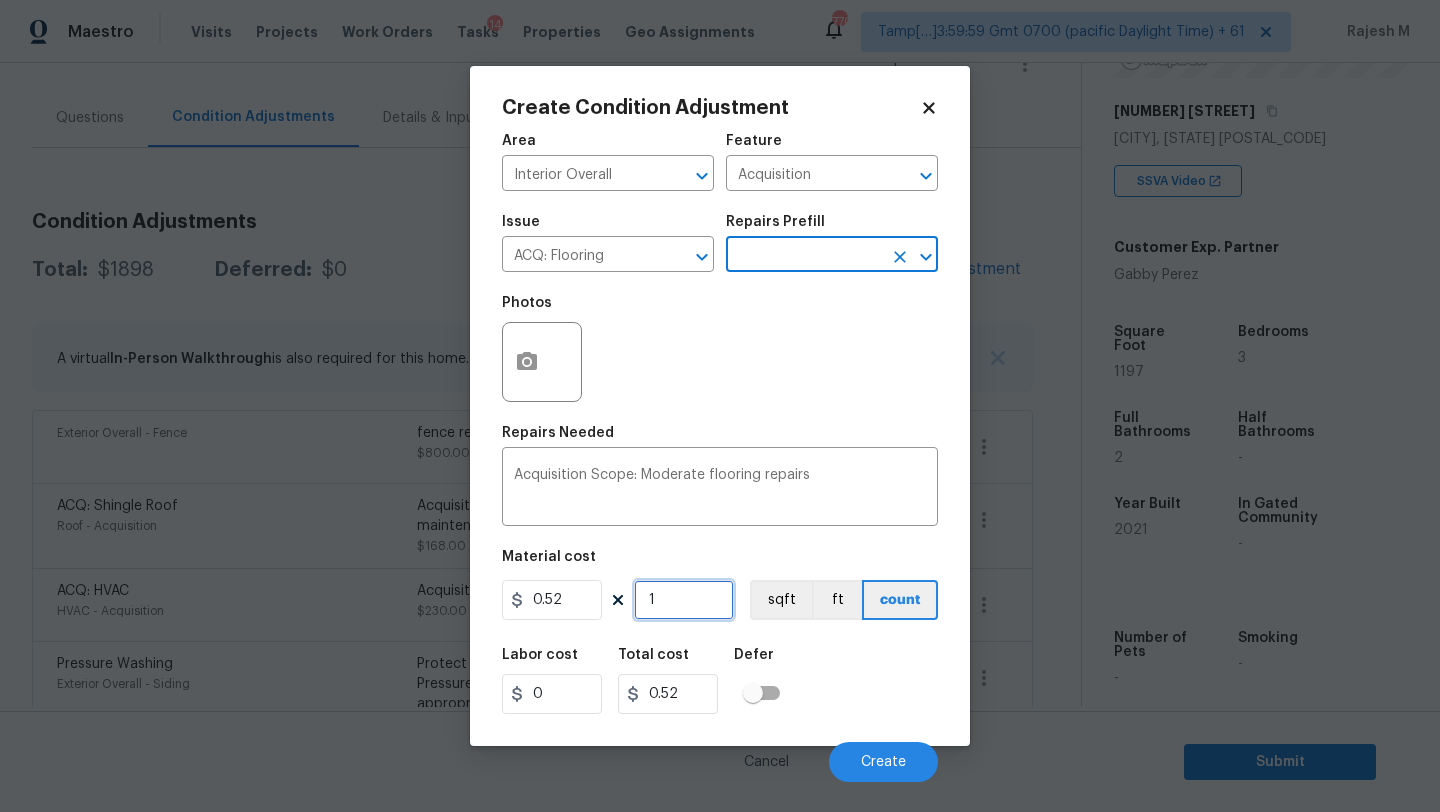 click on "1" at bounding box center [684, 600] 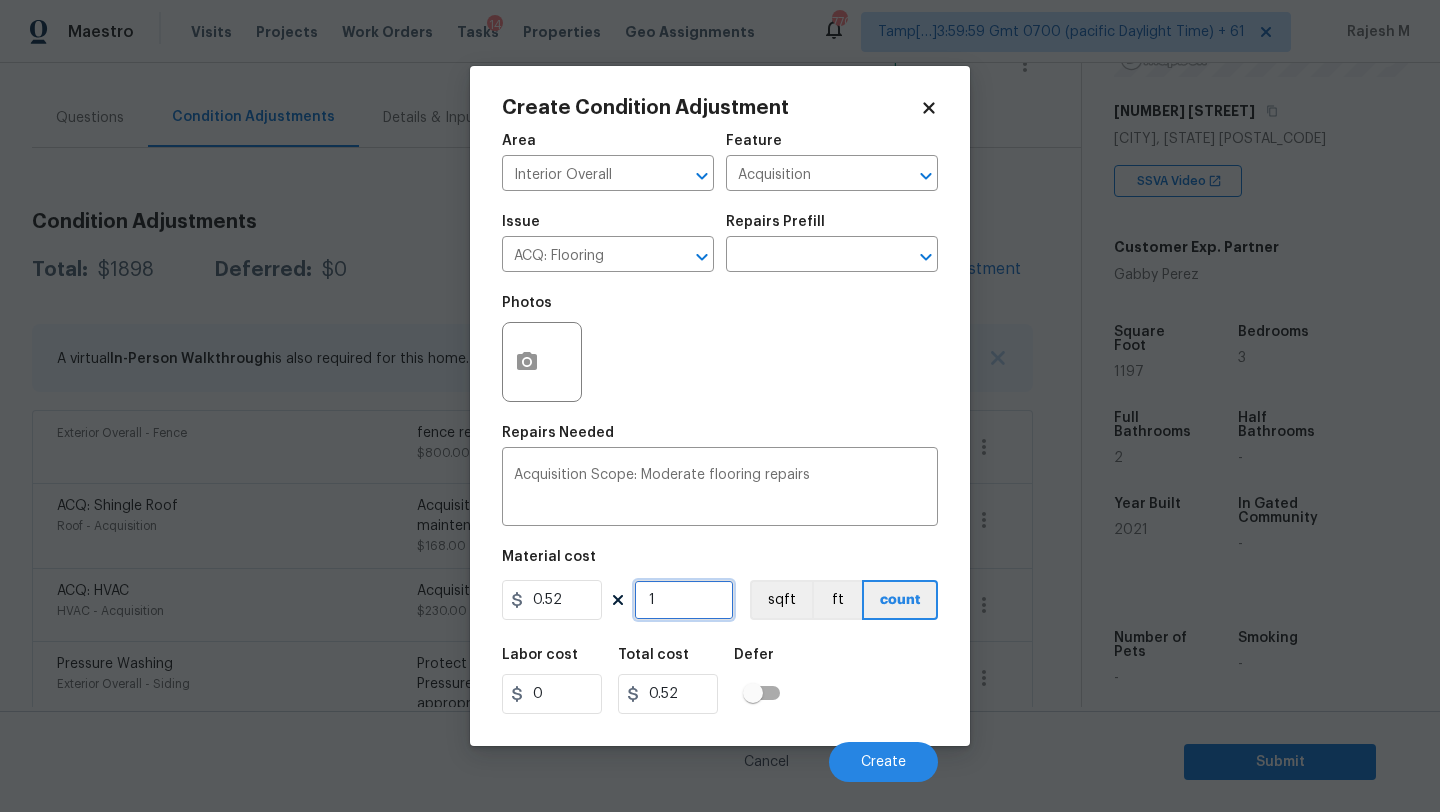type on "11" 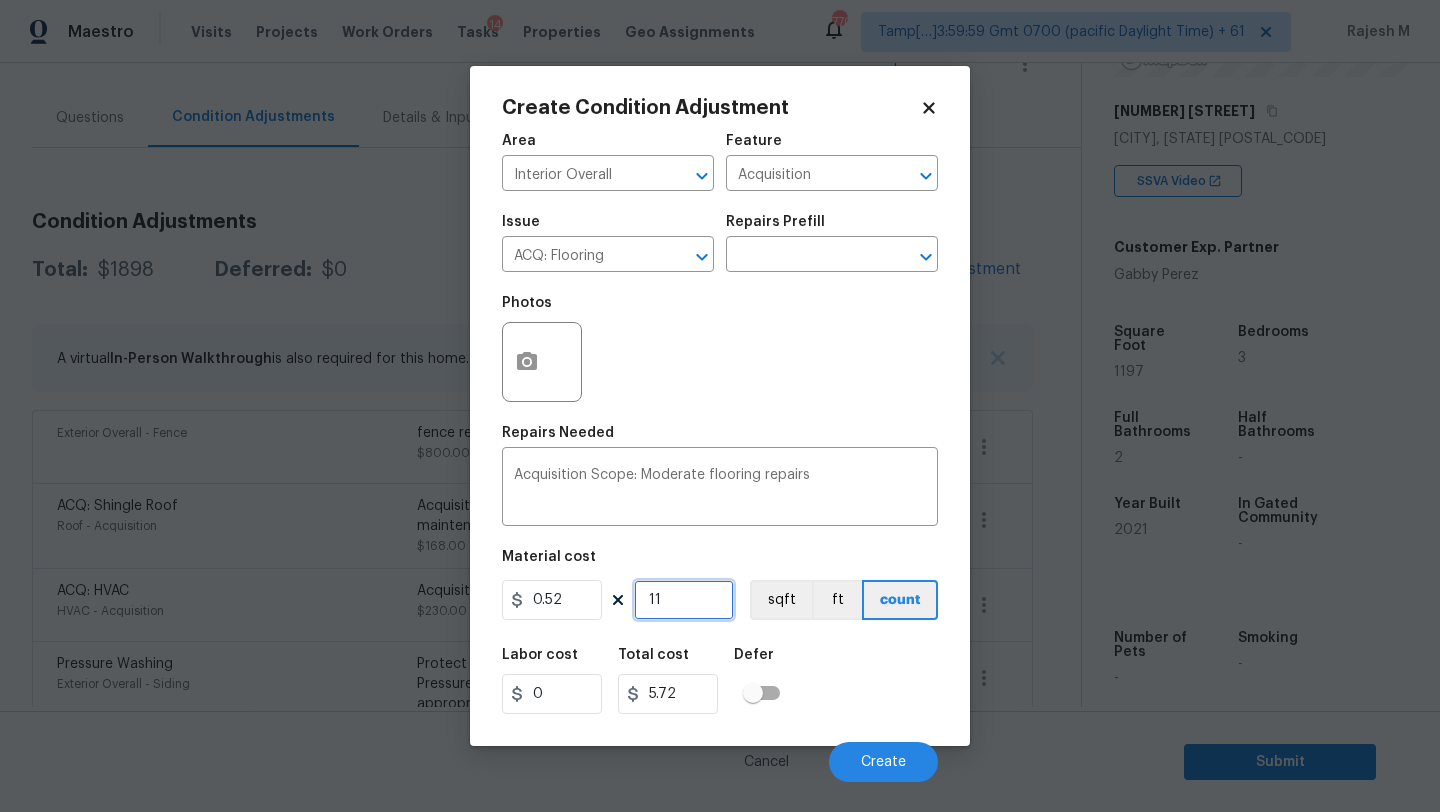 type on "119" 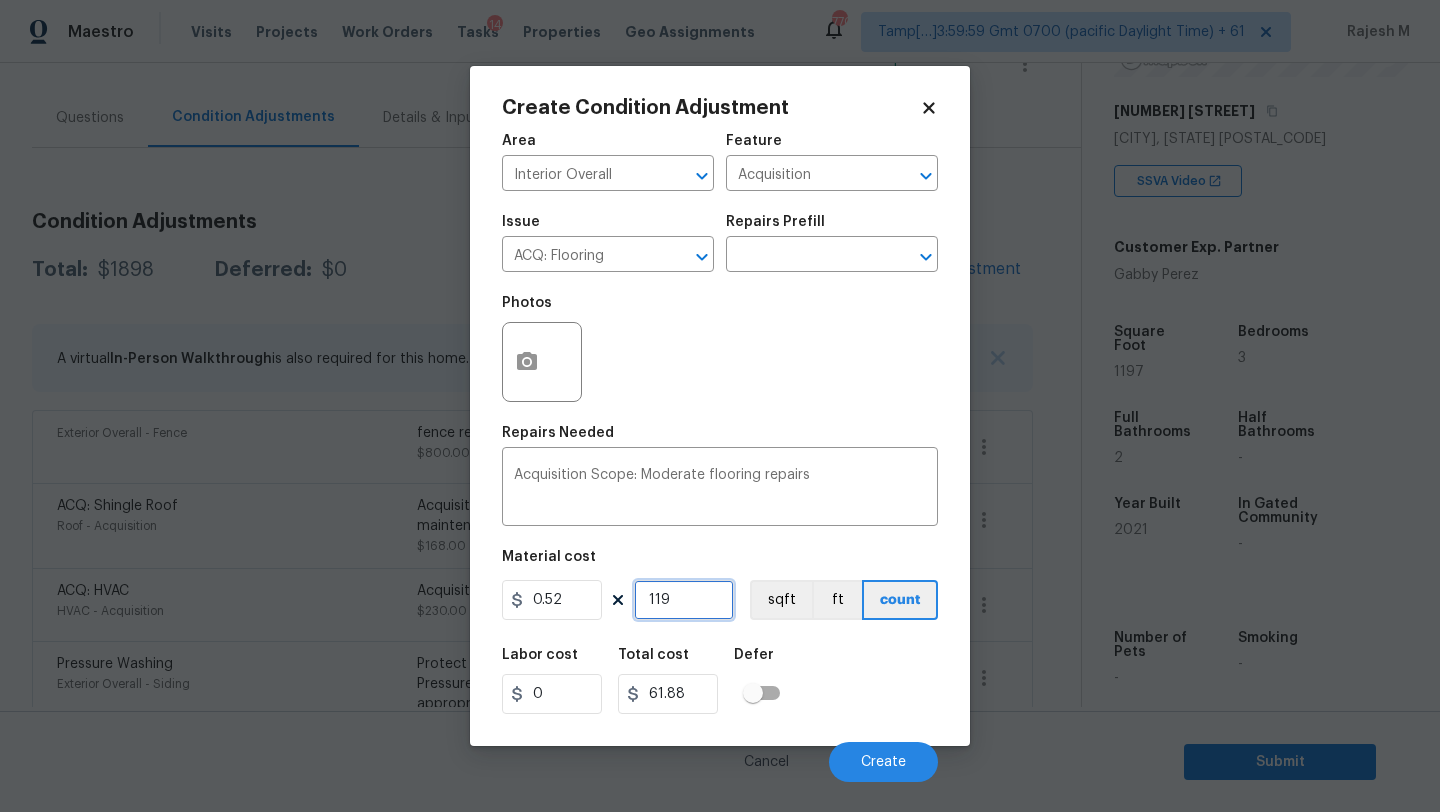 type on "1197" 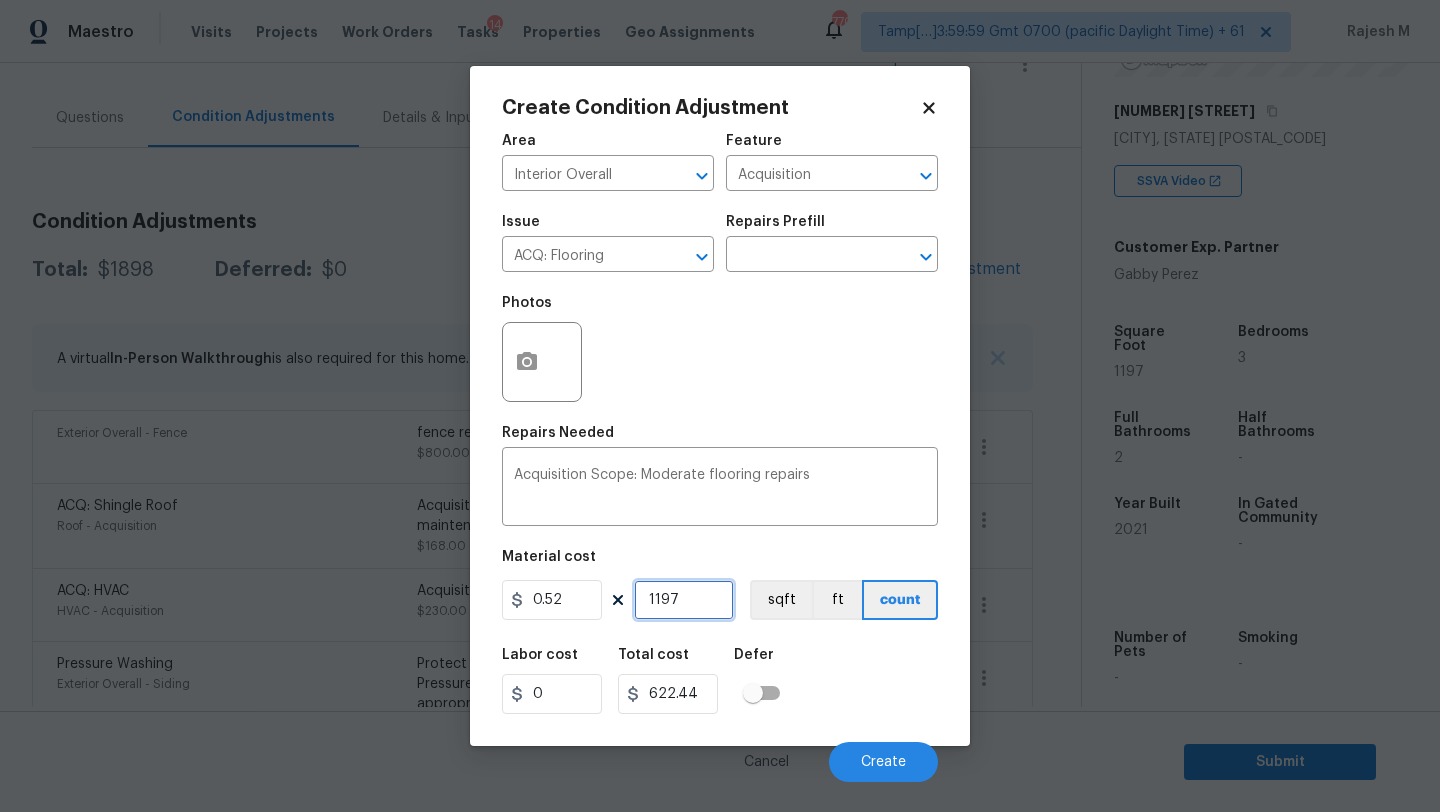 type on "1197" 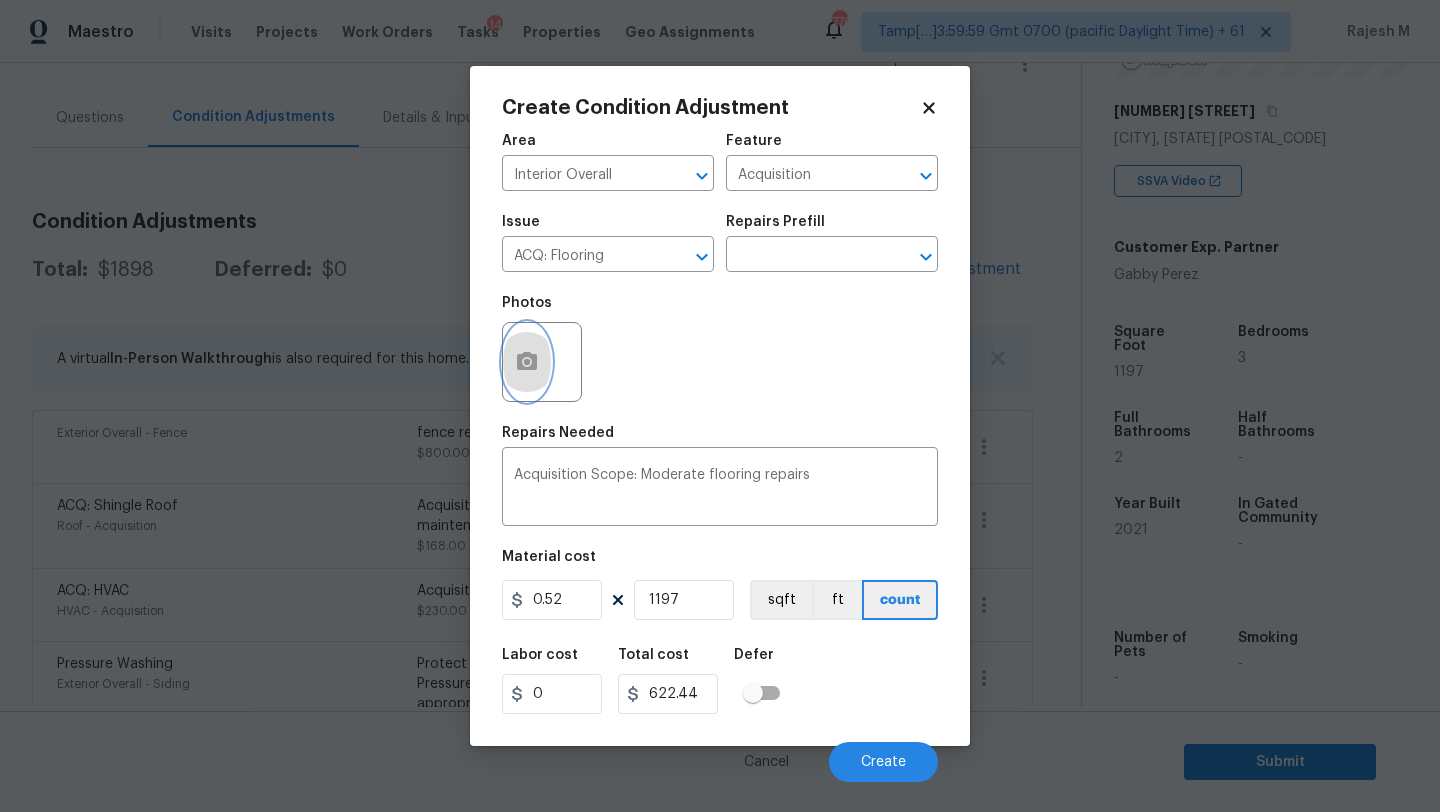 click at bounding box center [527, 362] 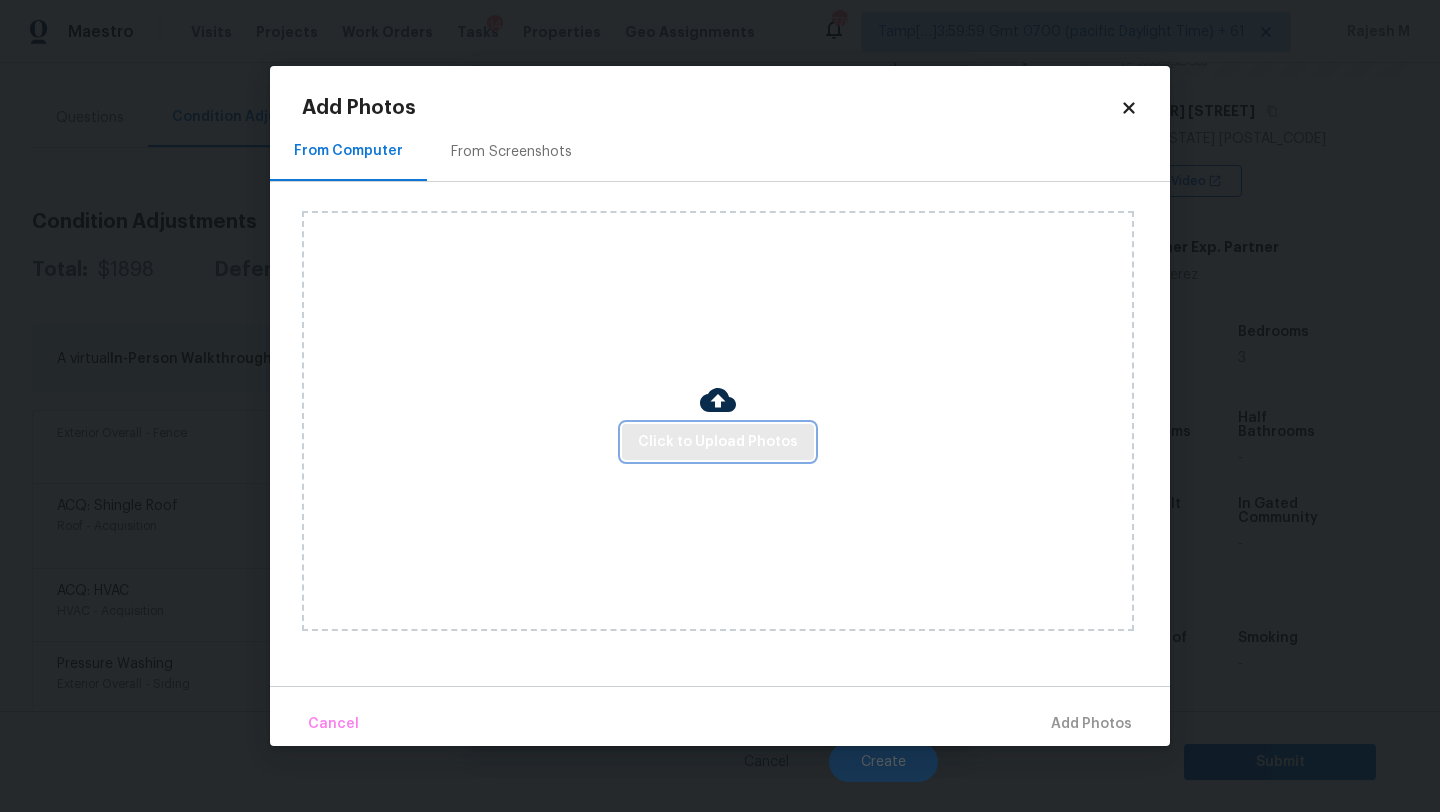 click on "Click to Upload Photos" at bounding box center [718, 442] 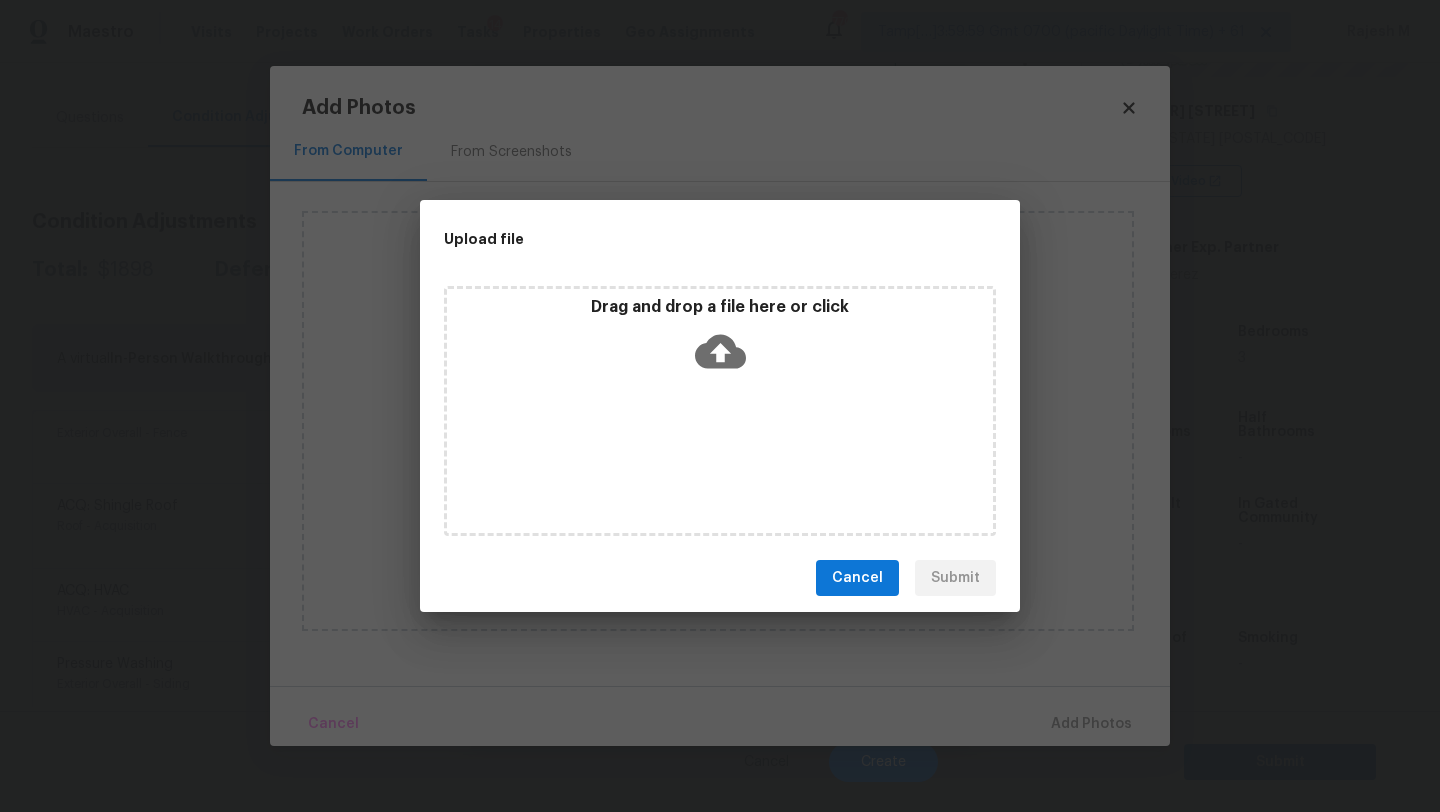 click on "Drag and drop a file here or click" at bounding box center [720, 411] 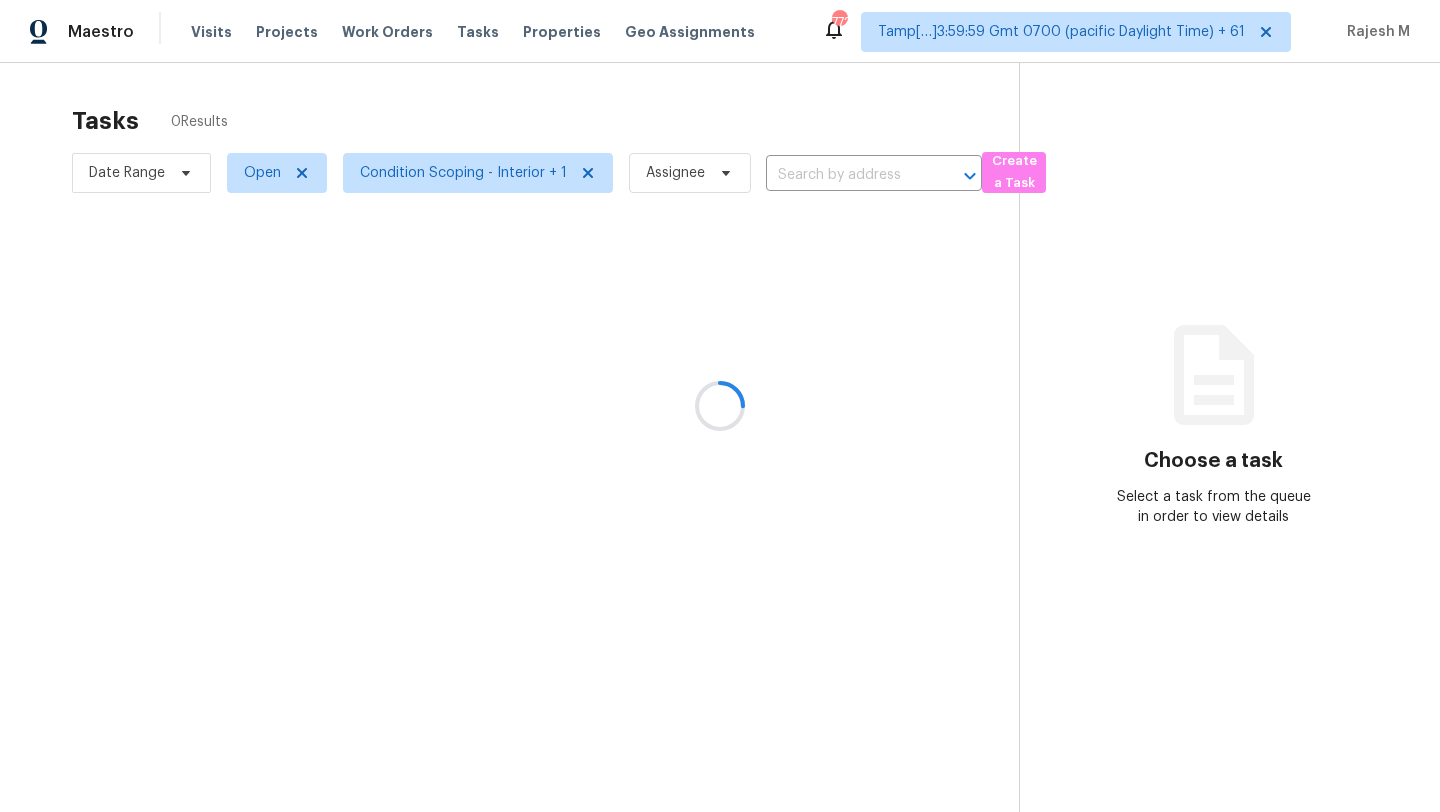 scroll, scrollTop: 0, scrollLeft: 0, axis: both 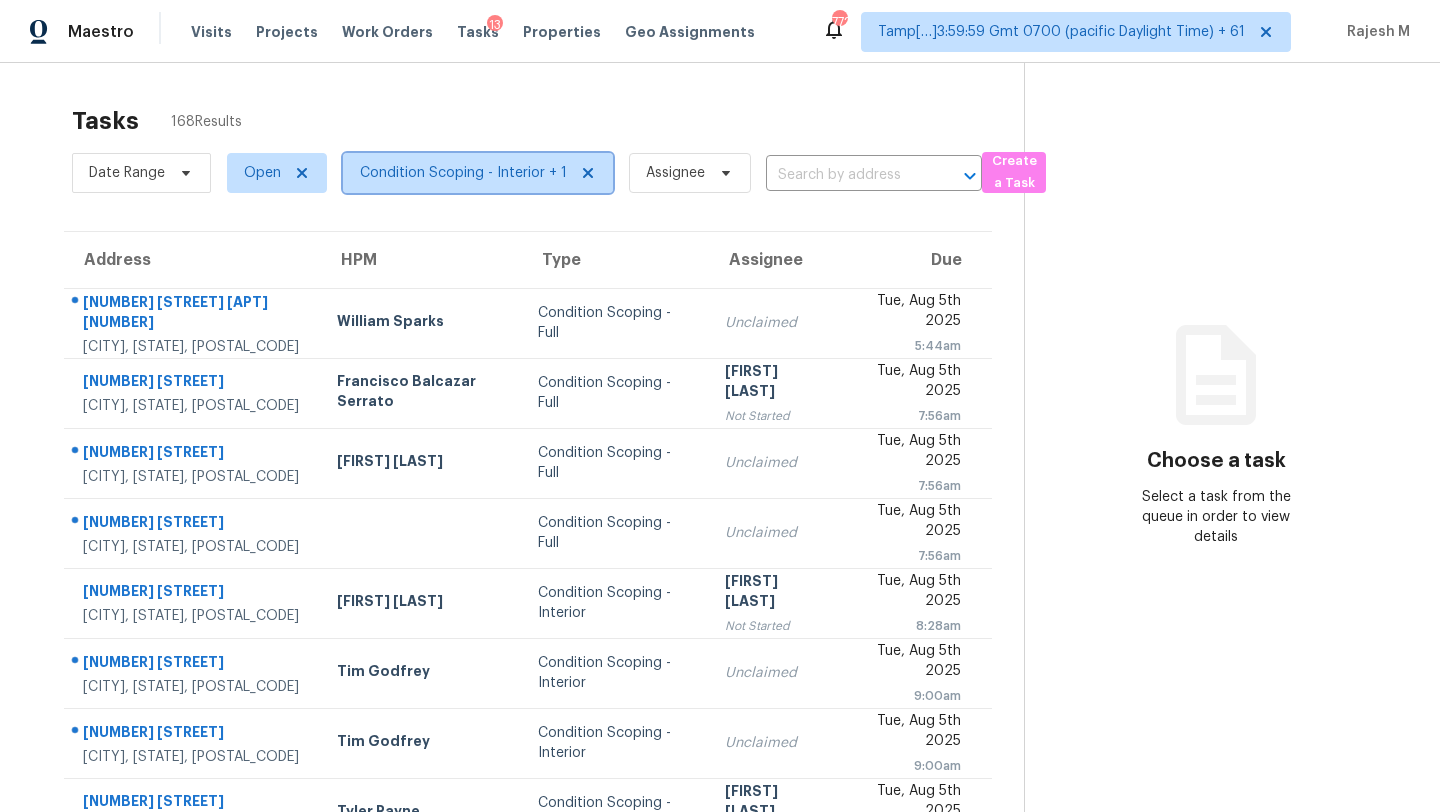 click on "Condition Scoping - Interior + 1" at bounding box center [463, 173] 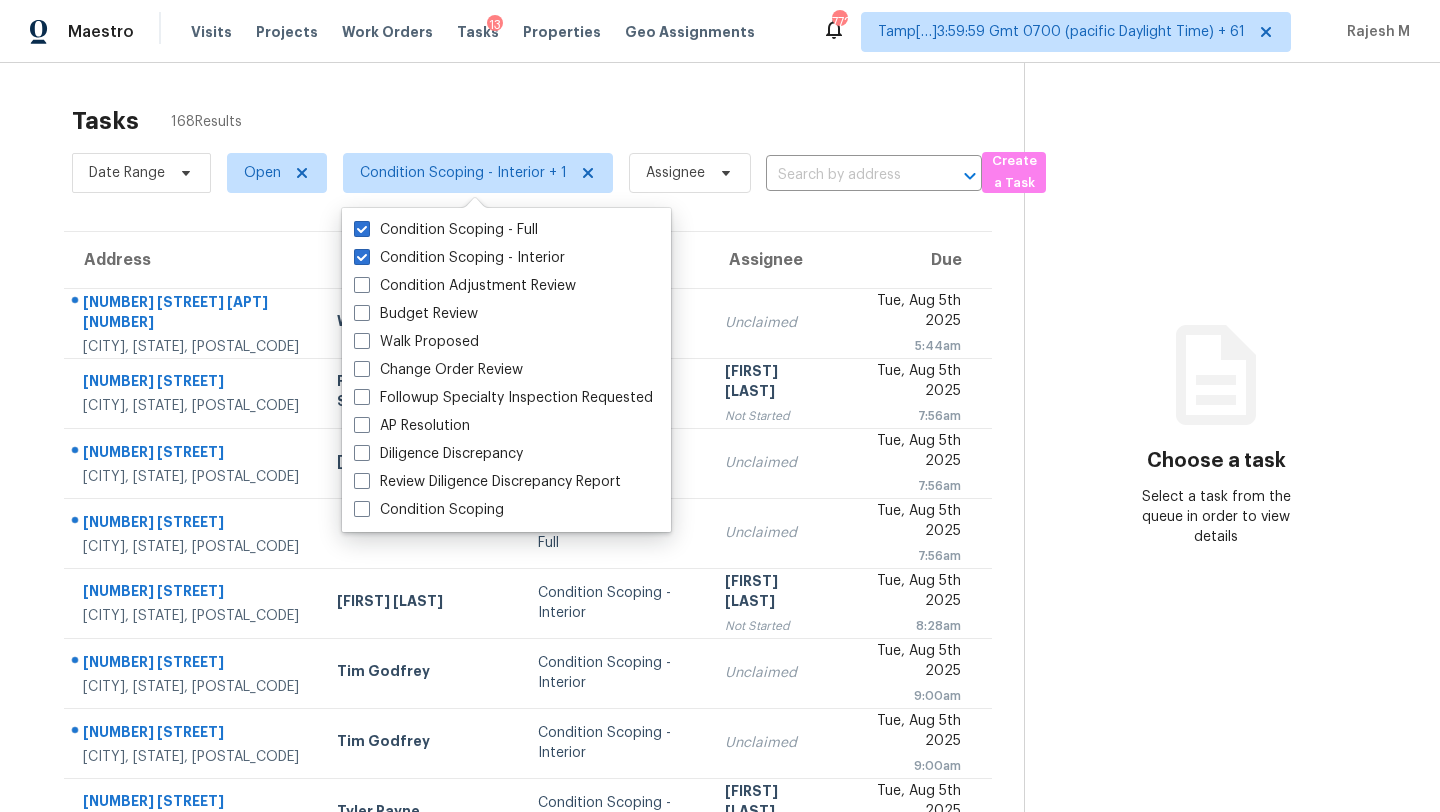 click on "Tasks 168  Results" at bounding box center (548, 121) 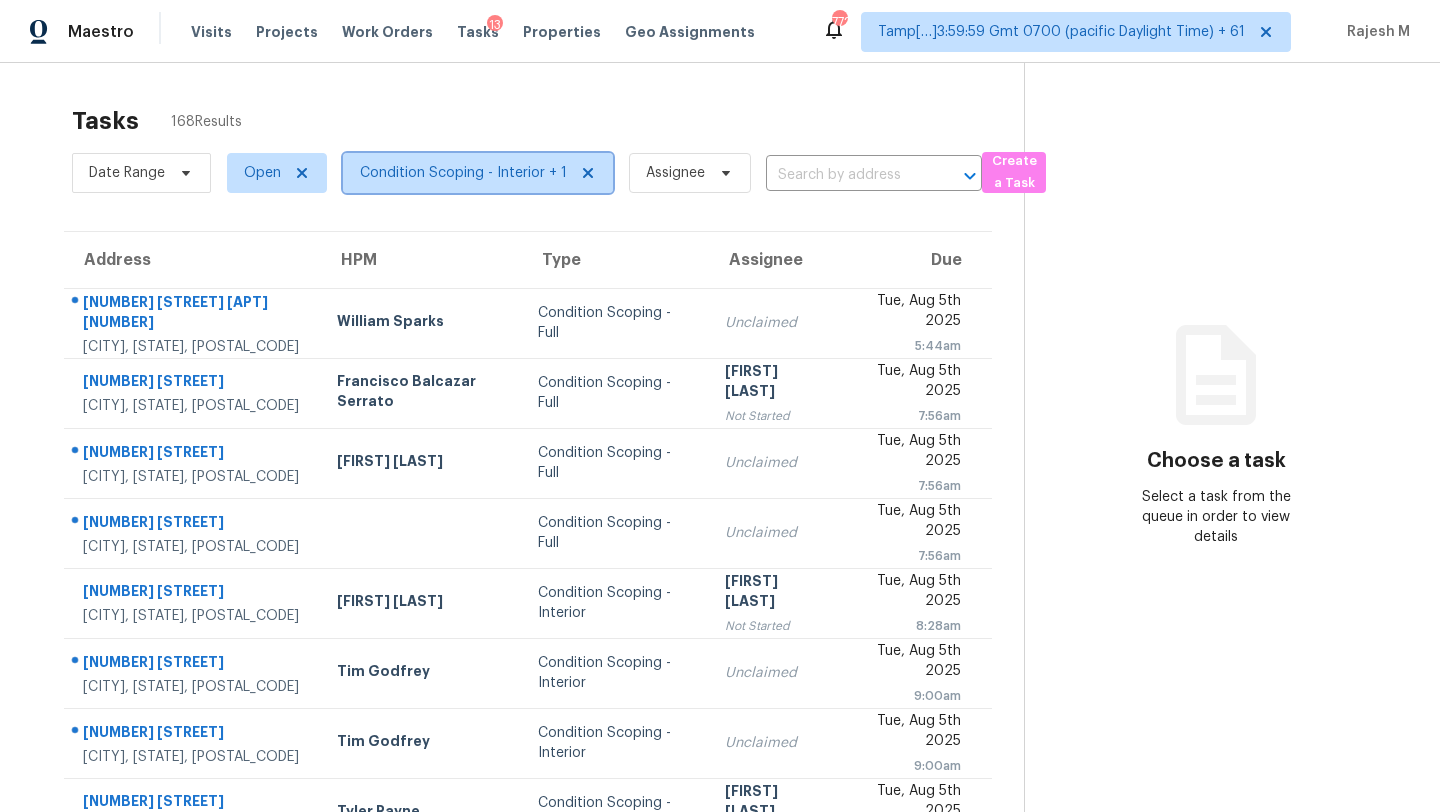 click on "Condition Scoping - Interior + 1" at bounding box center [478, 173] 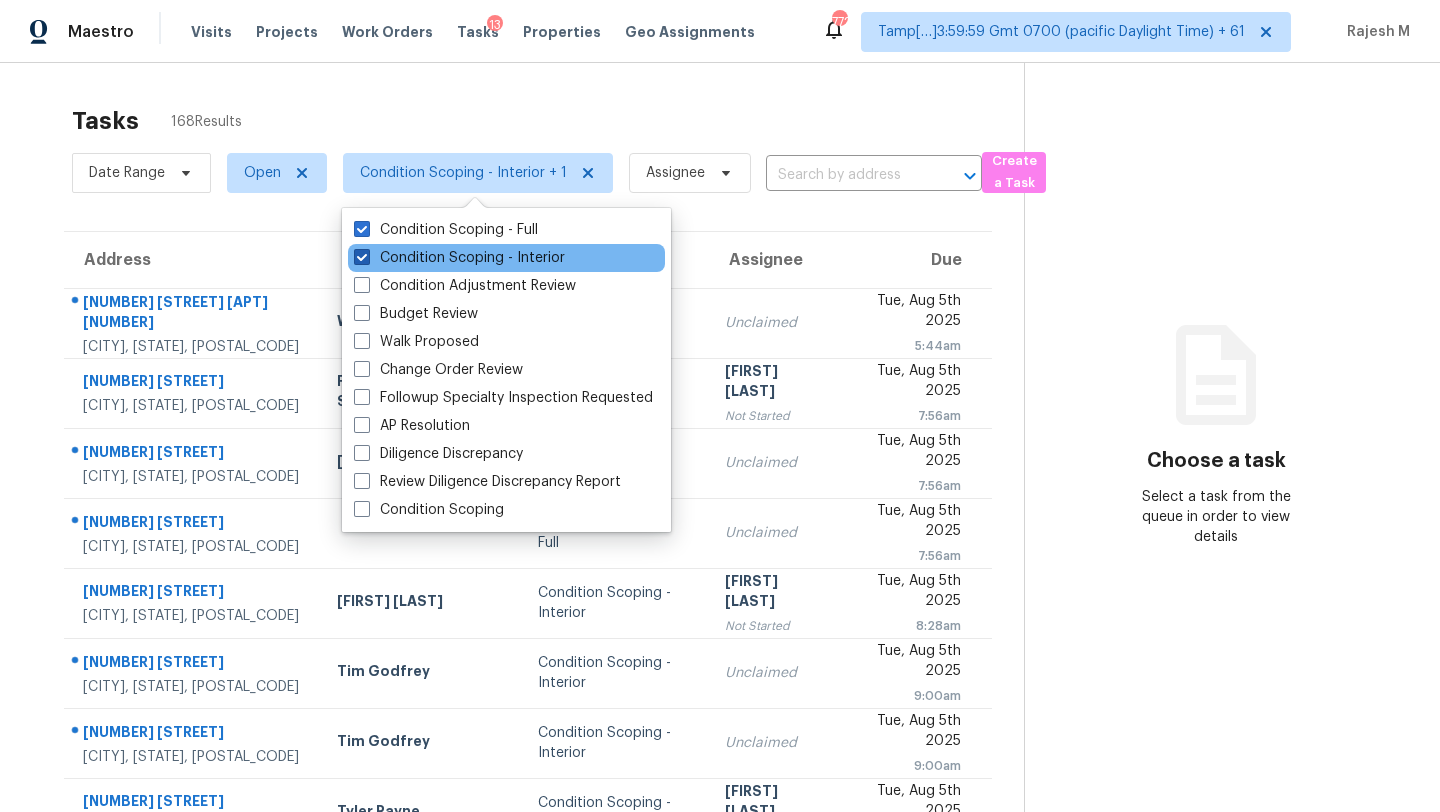 click on "Condition Scoping - Interior" at bounding box center (459, 258) 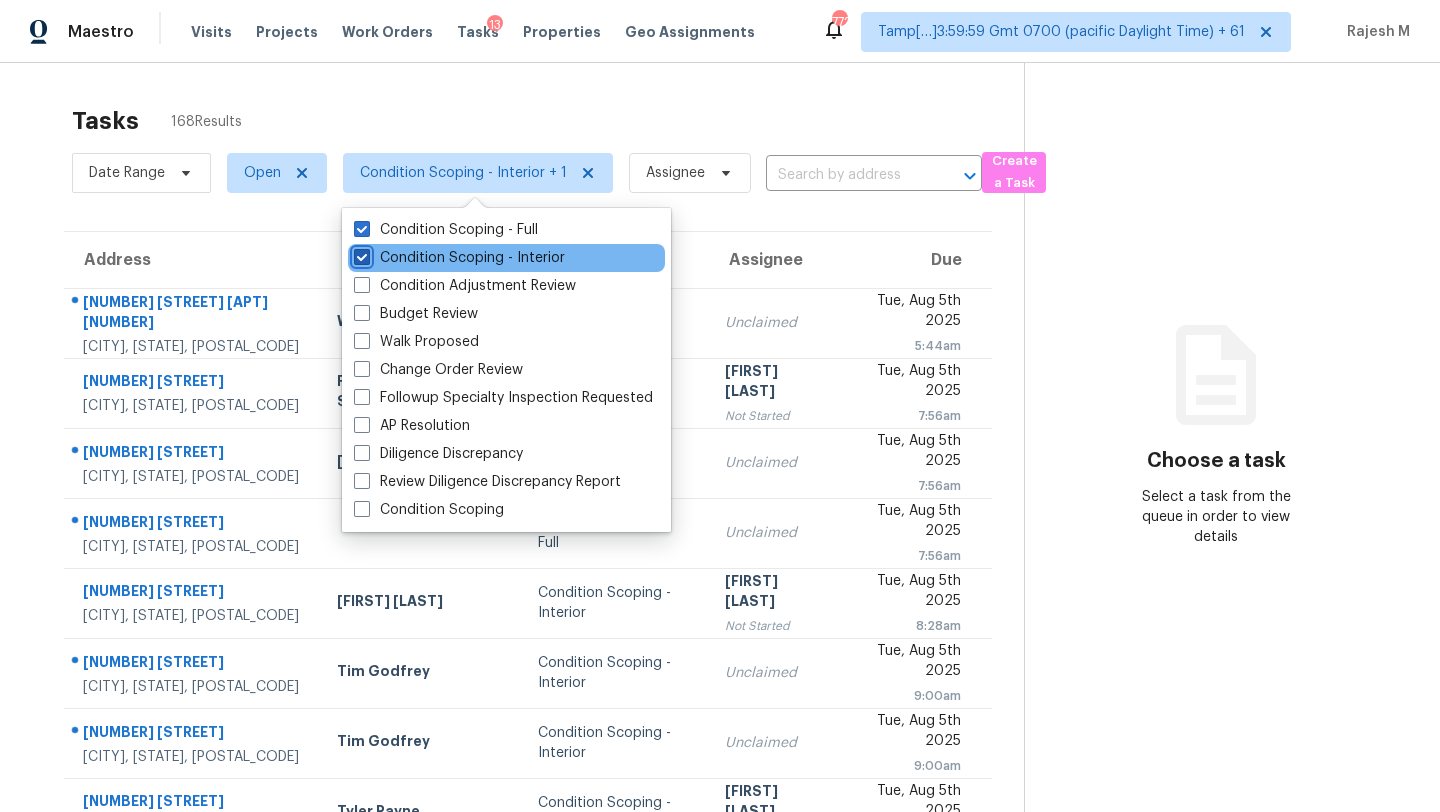 click on "Condition Scoping - Interior" at bounding box center (360, 254) 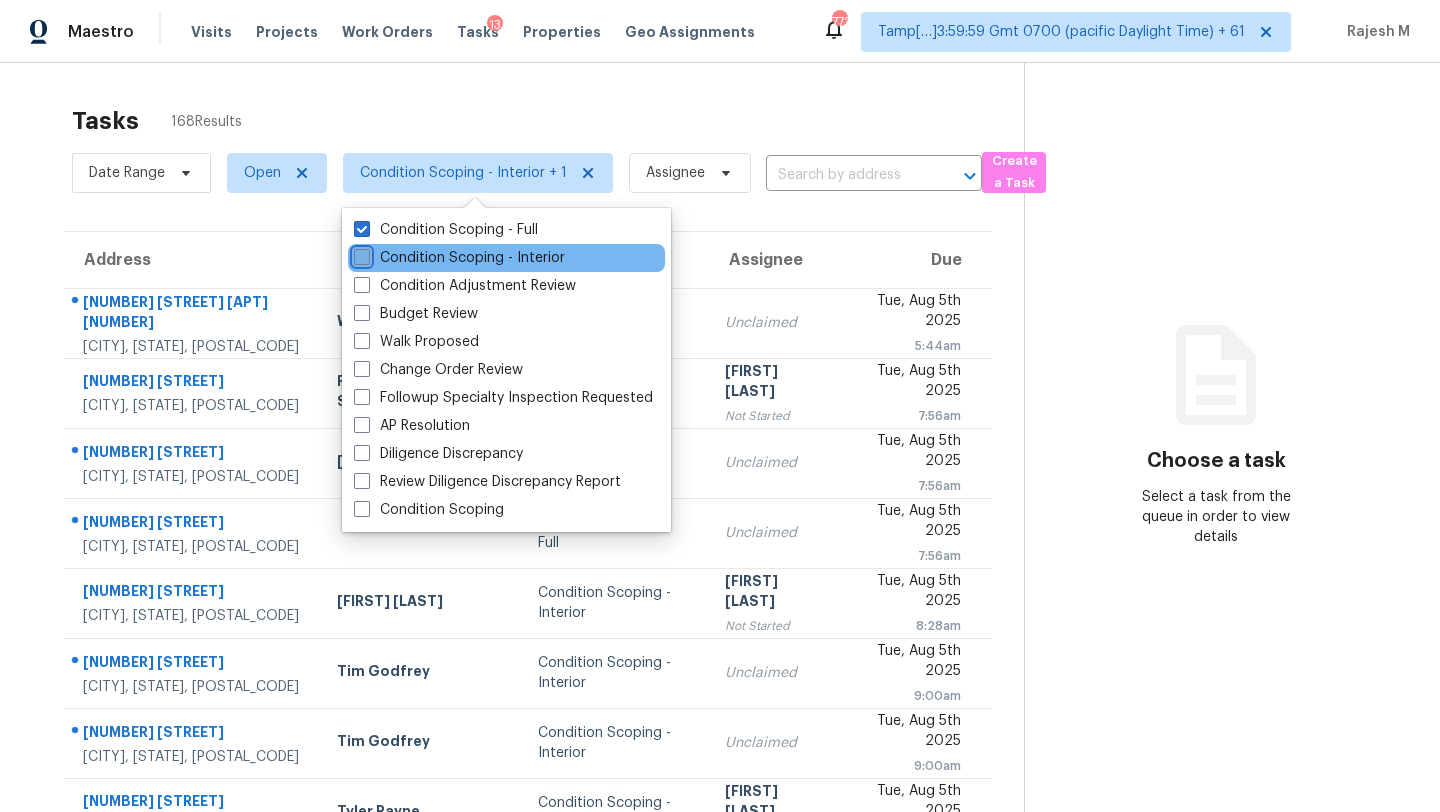 checkbox on "false" 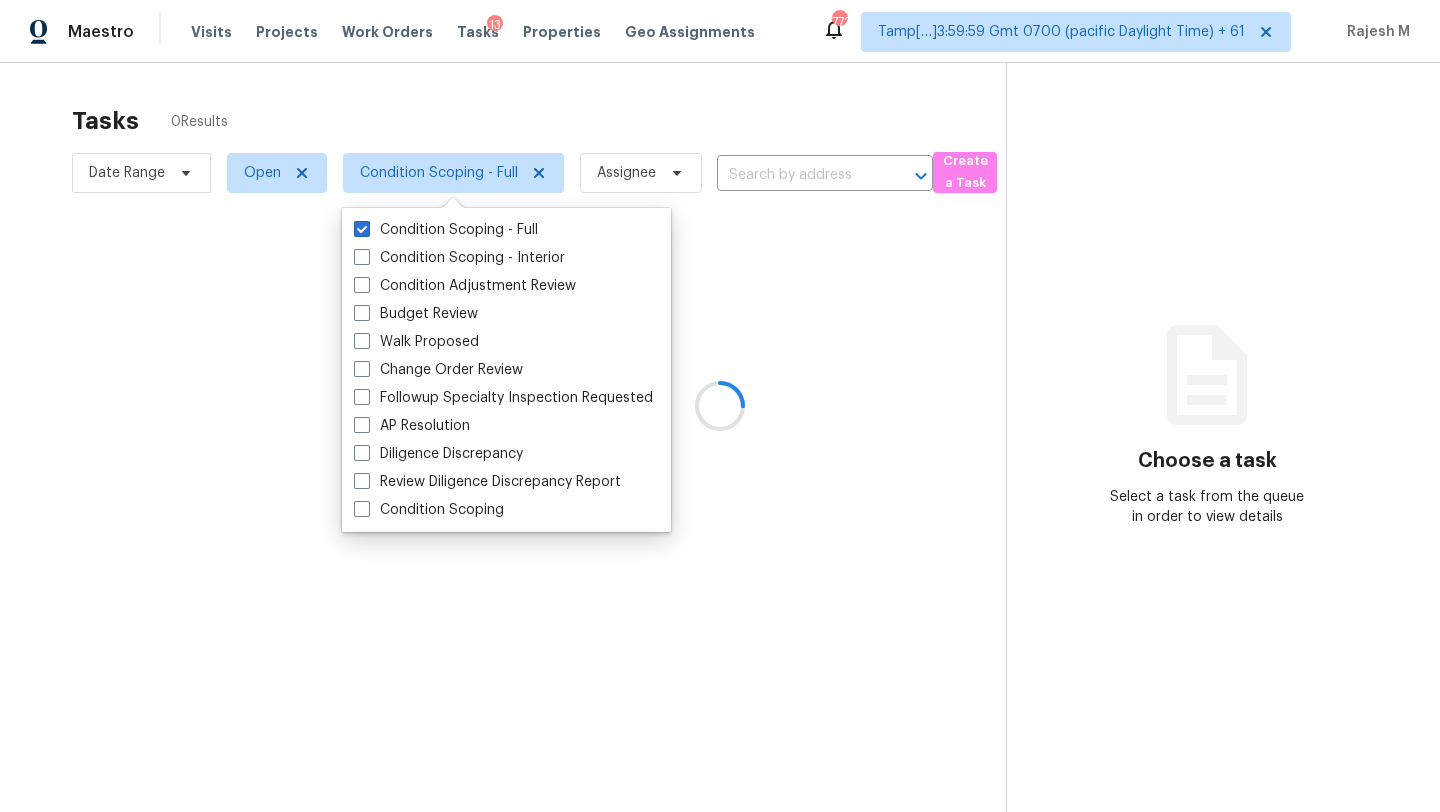 click at bounding box center [720, 406] 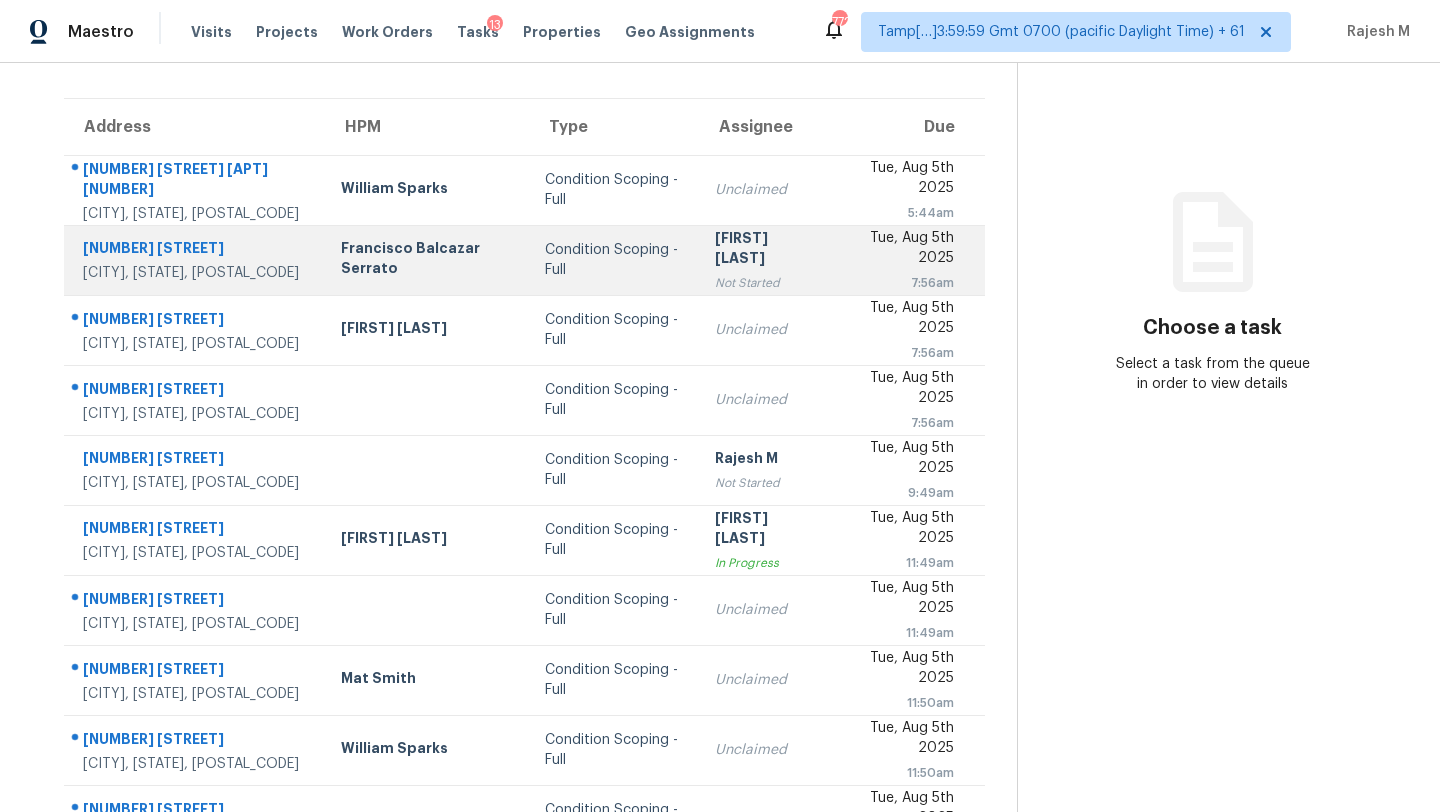 scroll, scrollTop: 229, scrollLeft: 0, axis: vertical 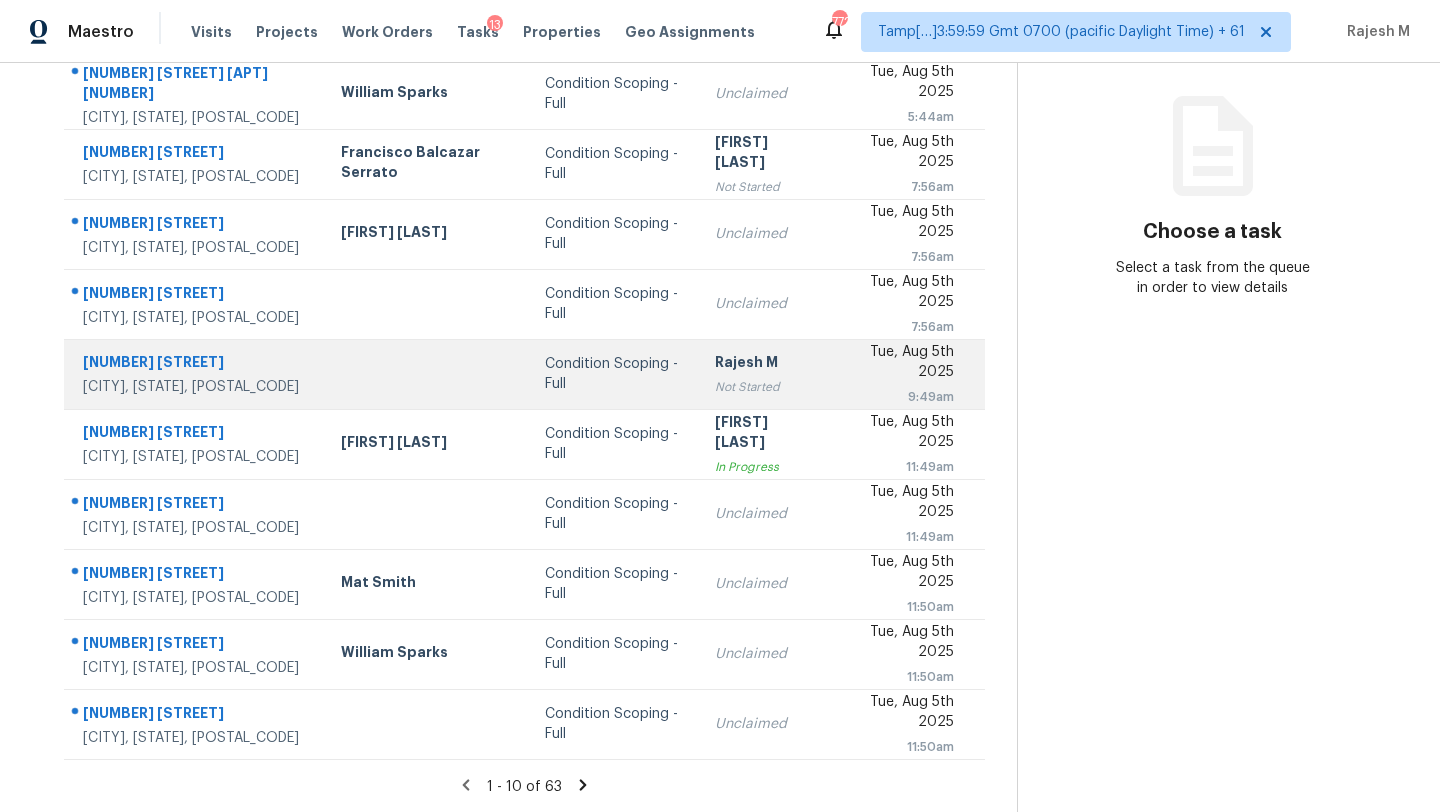 click on "Condition Scoping - Full" at bounding box center [614, 374] 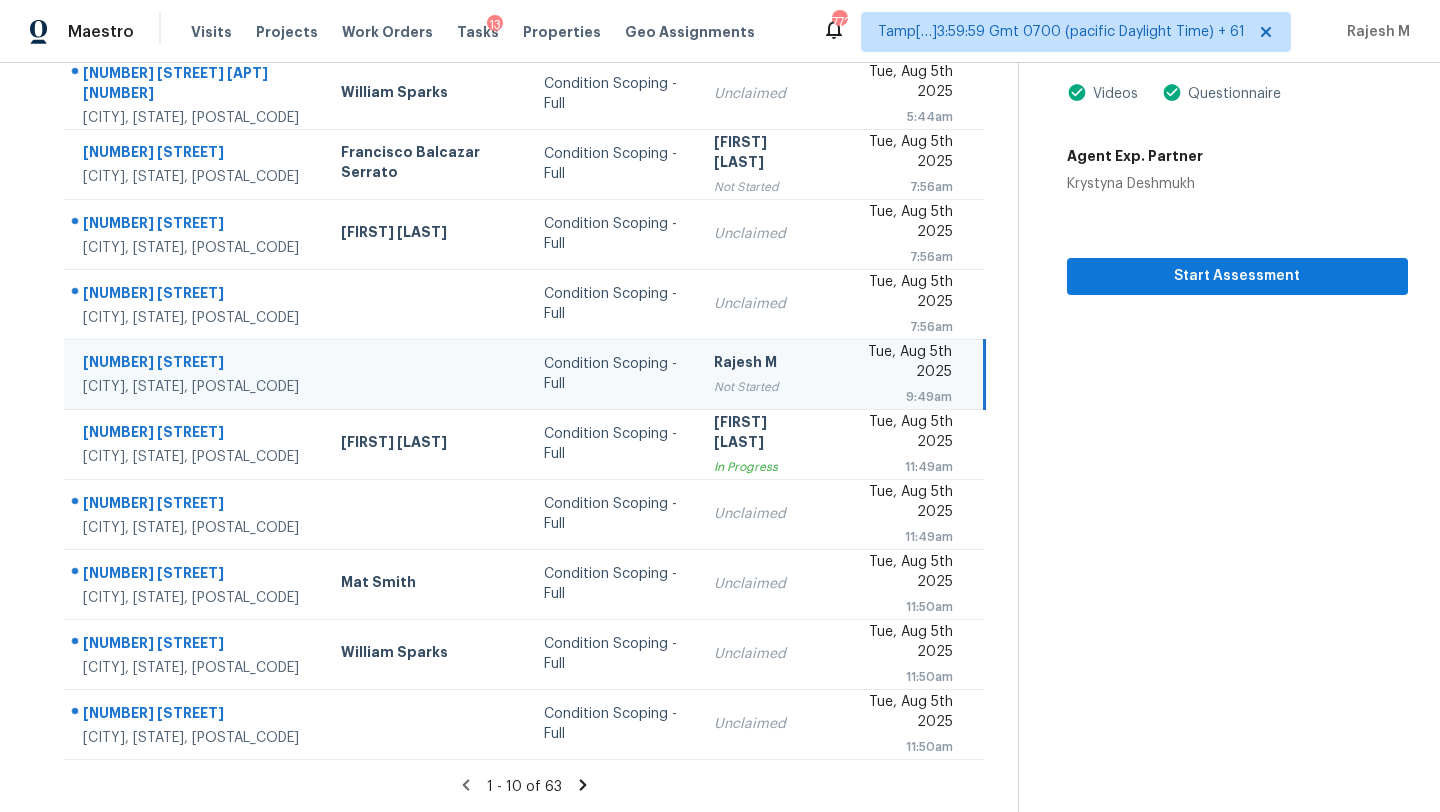 scroll, scrollTop: 216, scrollLeft: 0, axis: vertical 